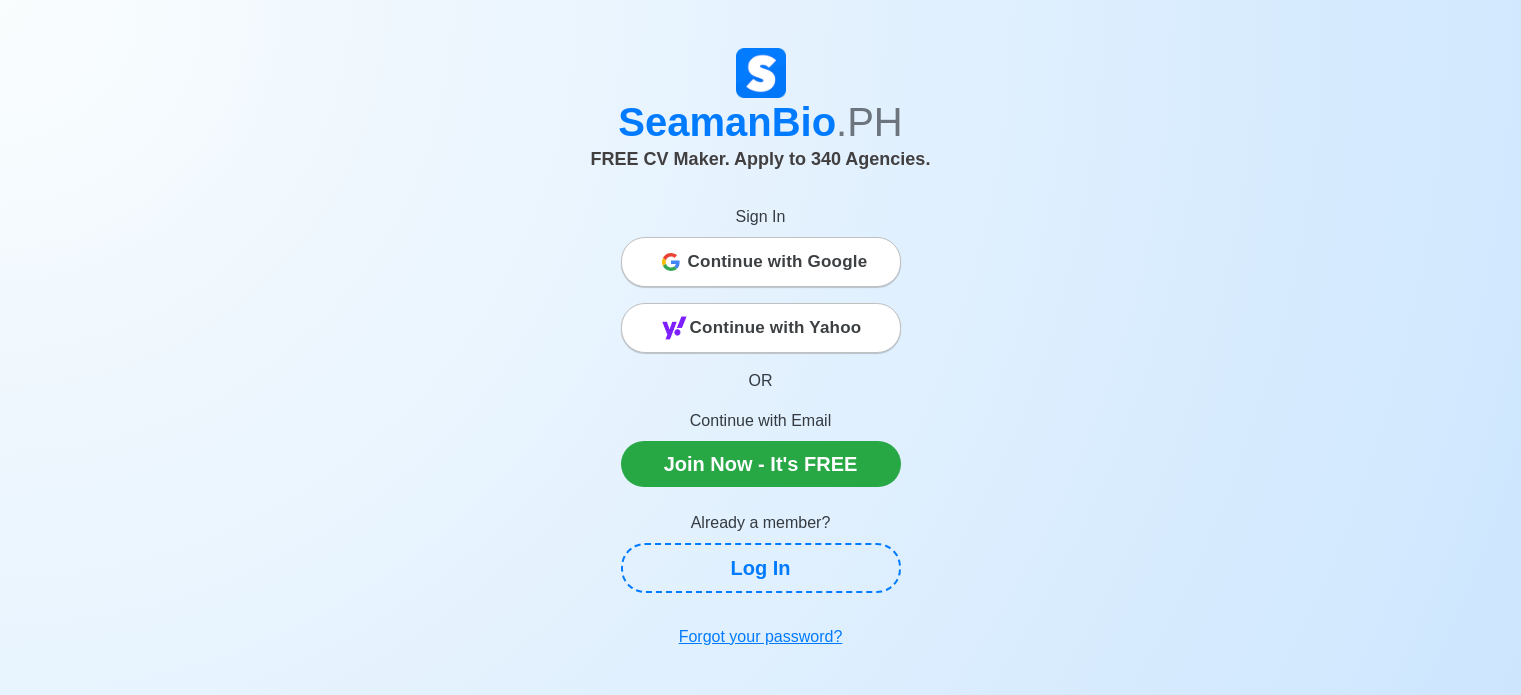 scroll, scrollTop: 0, scrollLeft: 0, axis: both 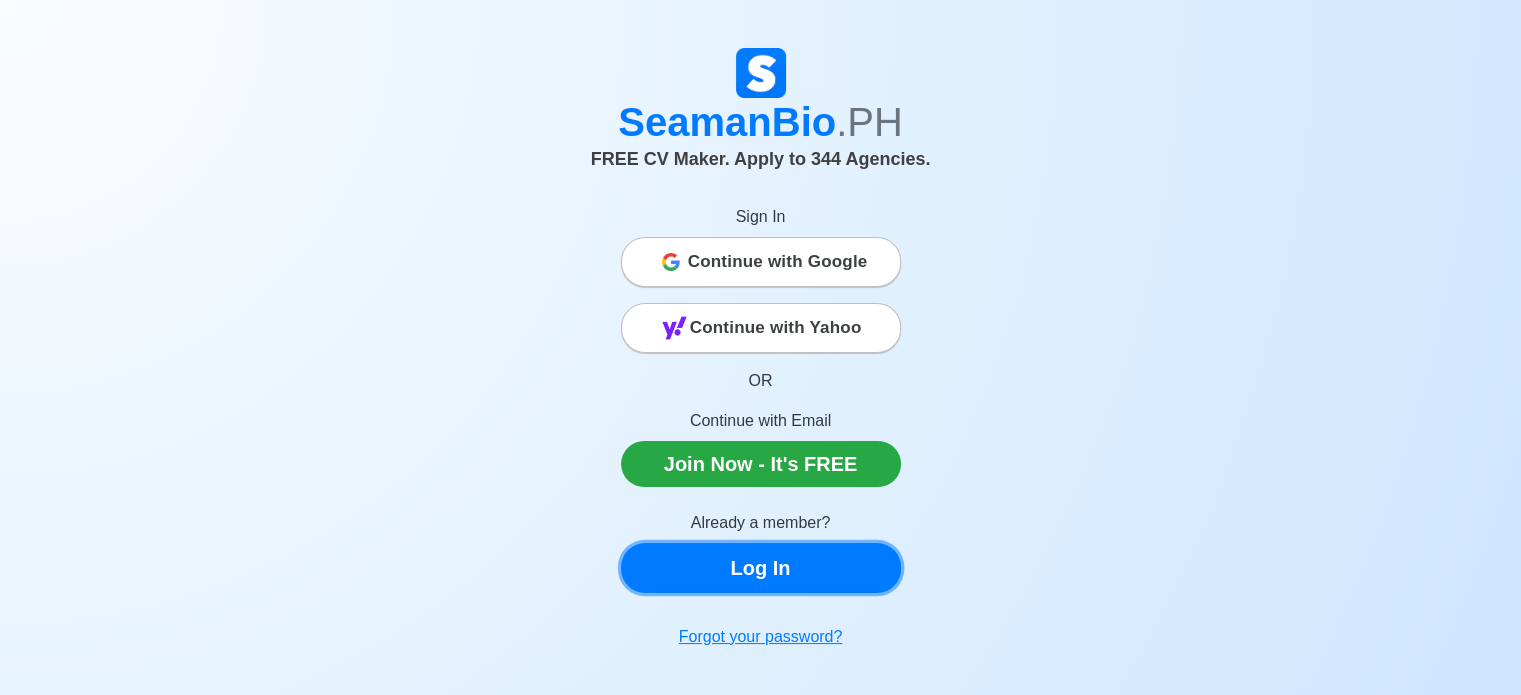 click on "Log In" at bounding box center (761, 568) 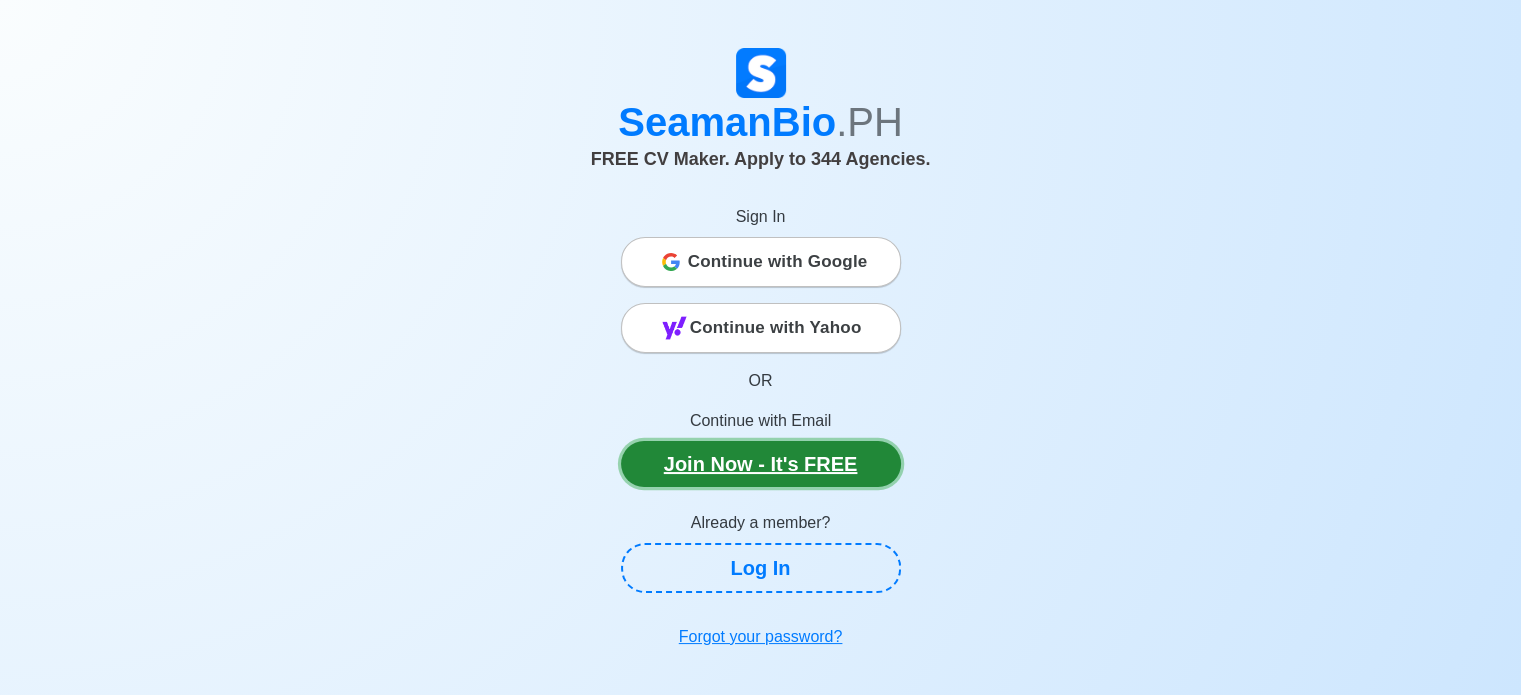 click on "Join Now - It's FREE" at bounding box center [761, 464] 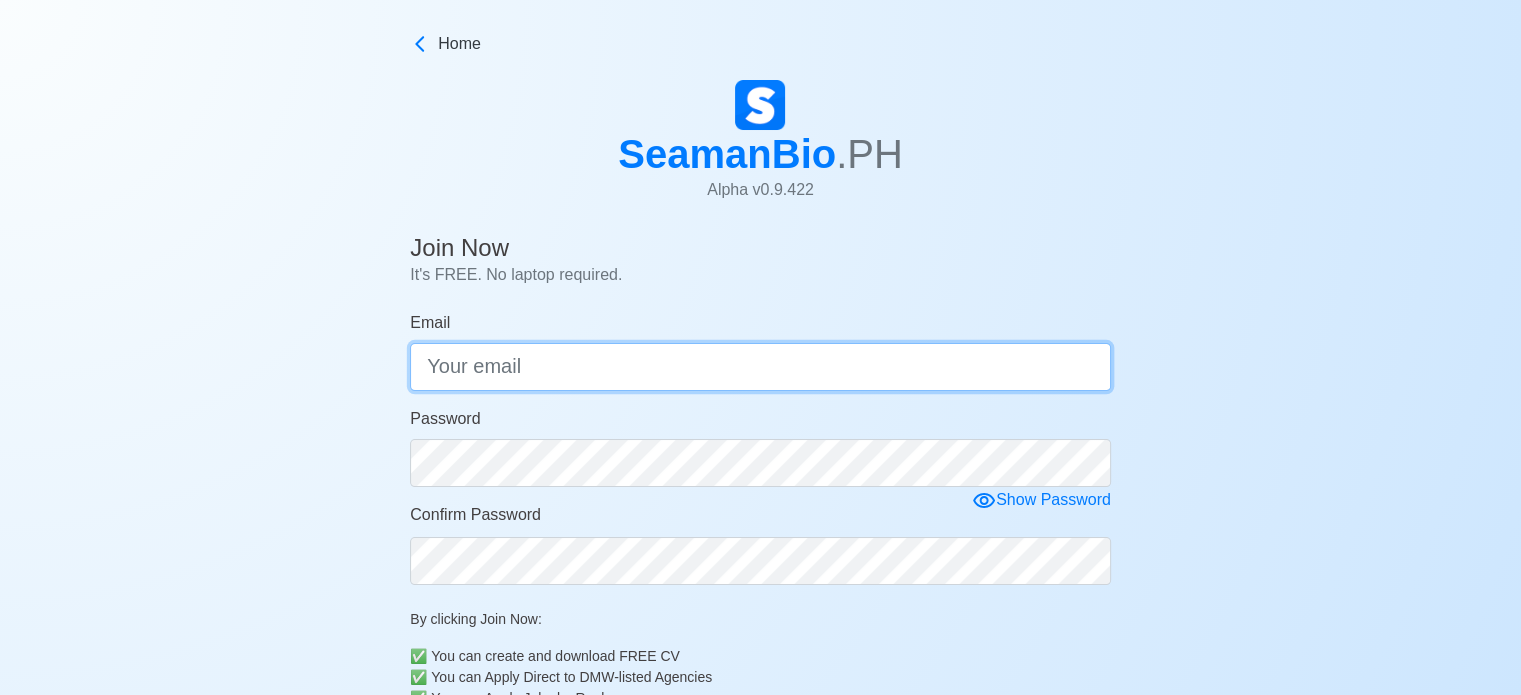 click on "Email" at bounding box center (760, 367) 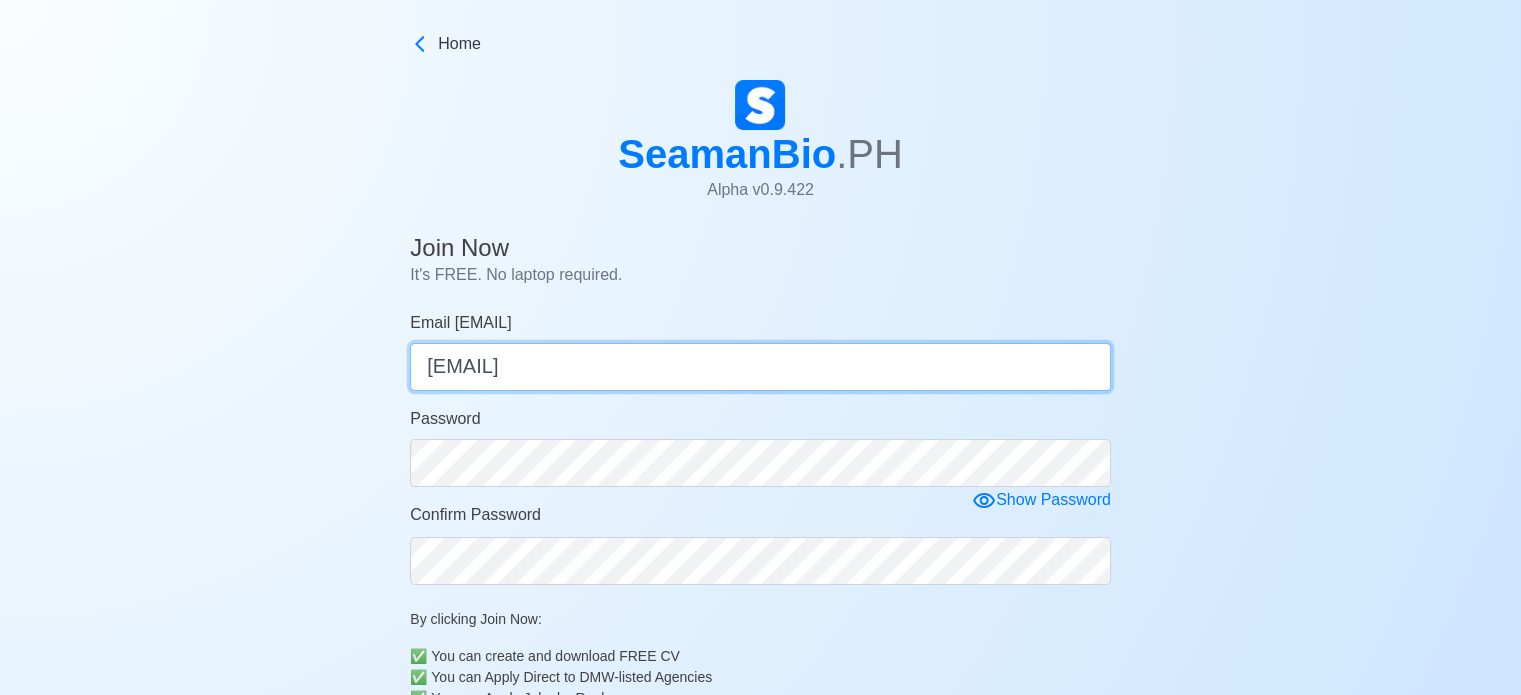 type on "[USERNAME]@example.com" 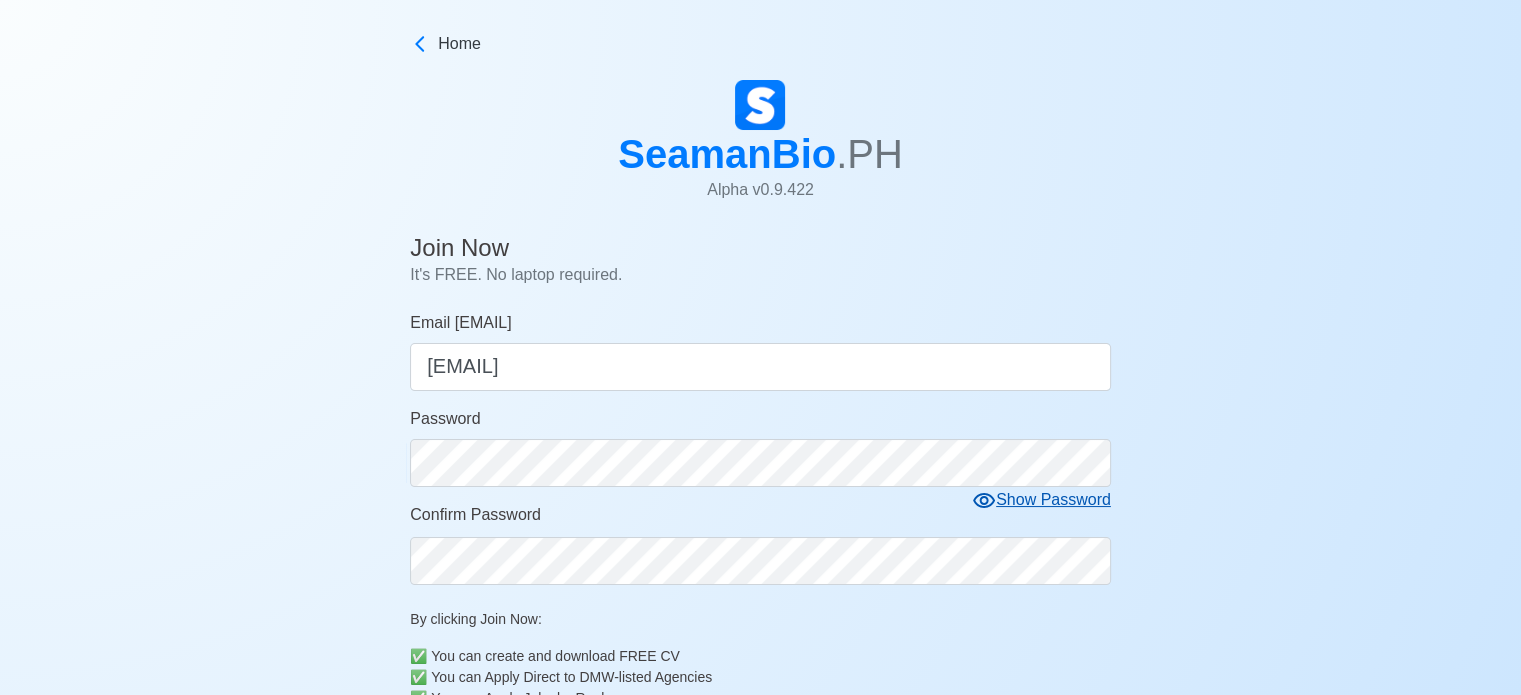 click on "Show Password" at bounding box center (1041, 500) 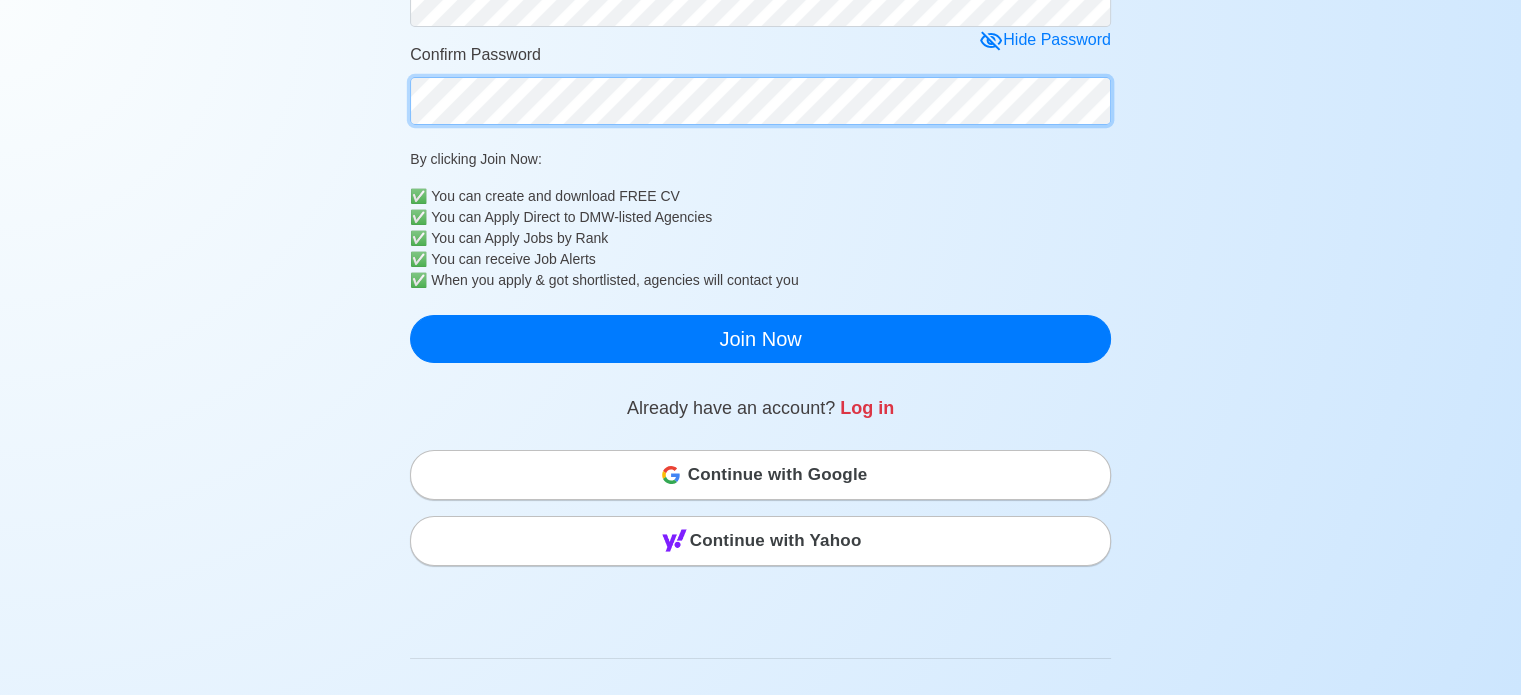 scroll, scrollTop: 464, scrollLeft: 0, axis: vertical 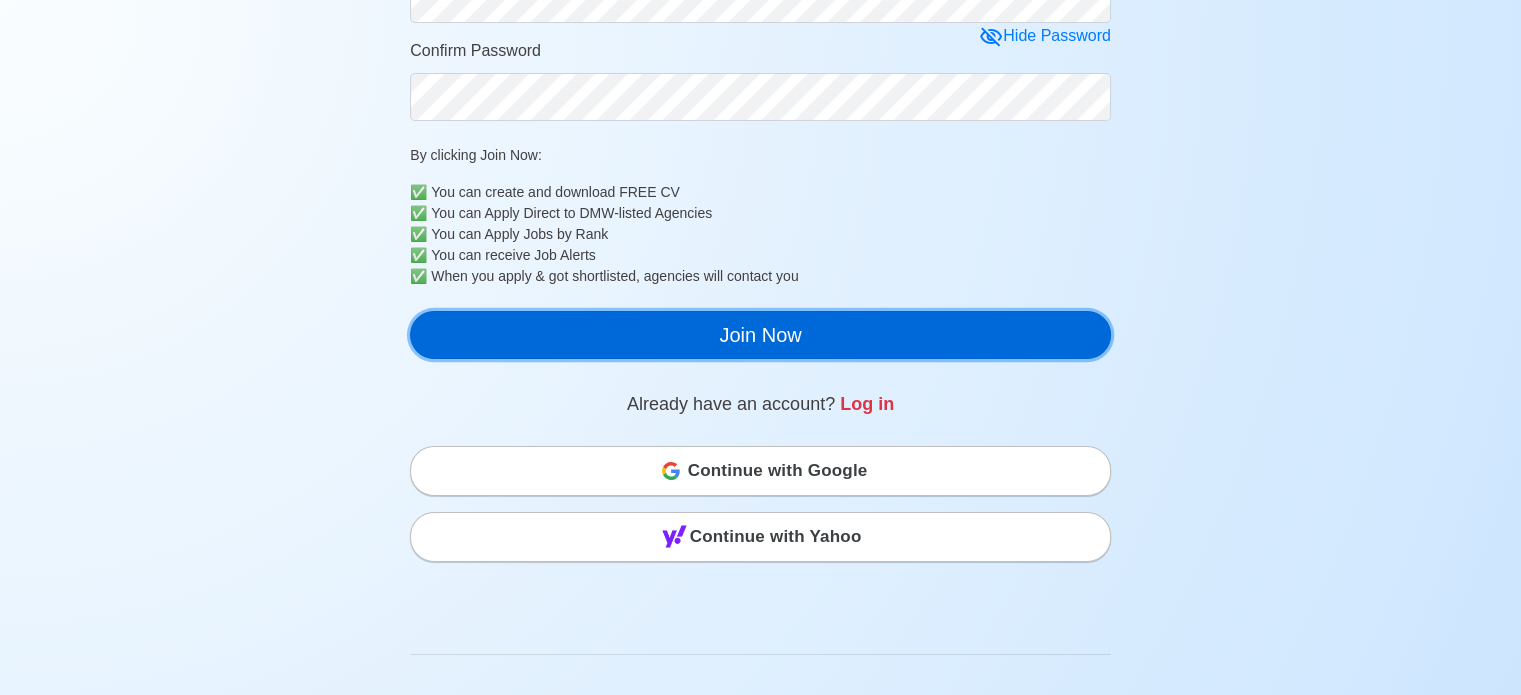 click on "Join Now" at bounding box center (760, 335) 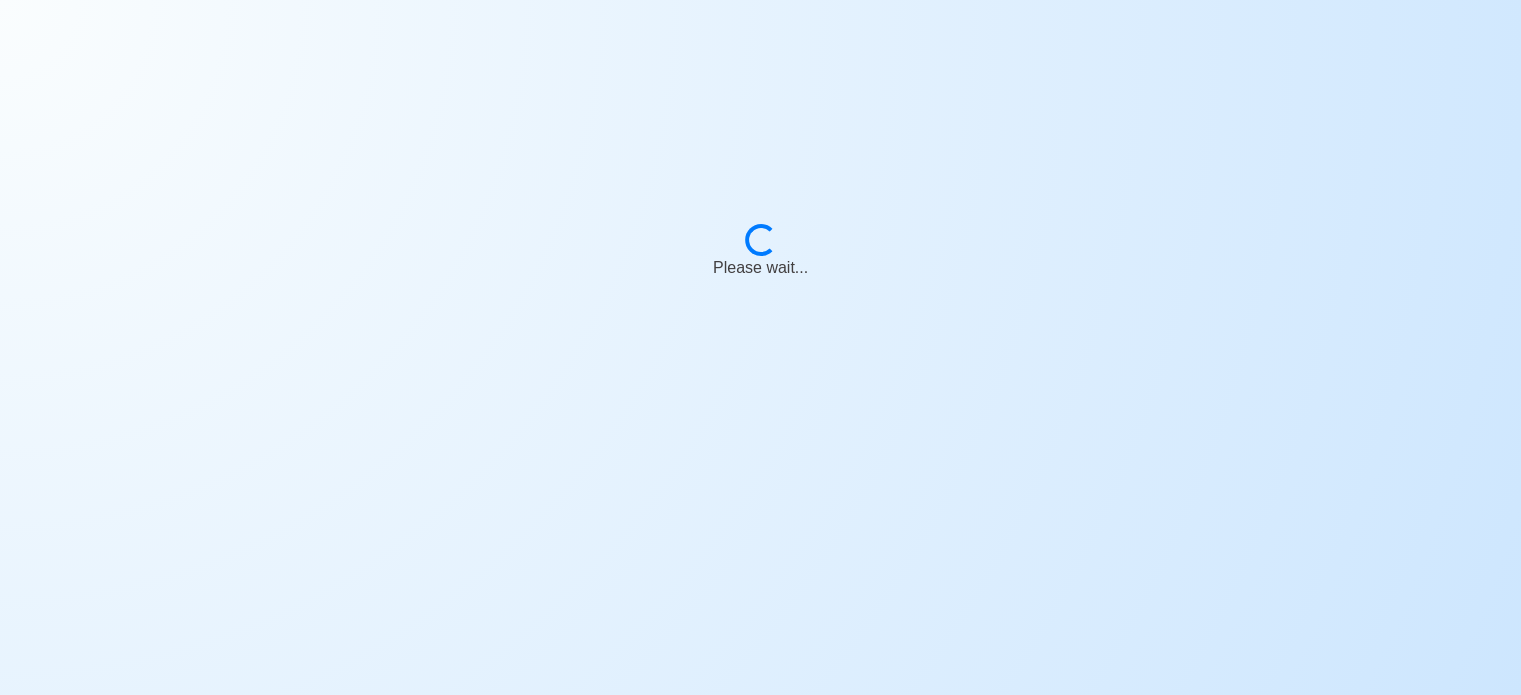 scroll, scrollTop: 24, scrollLeft: 0, axis: vertical 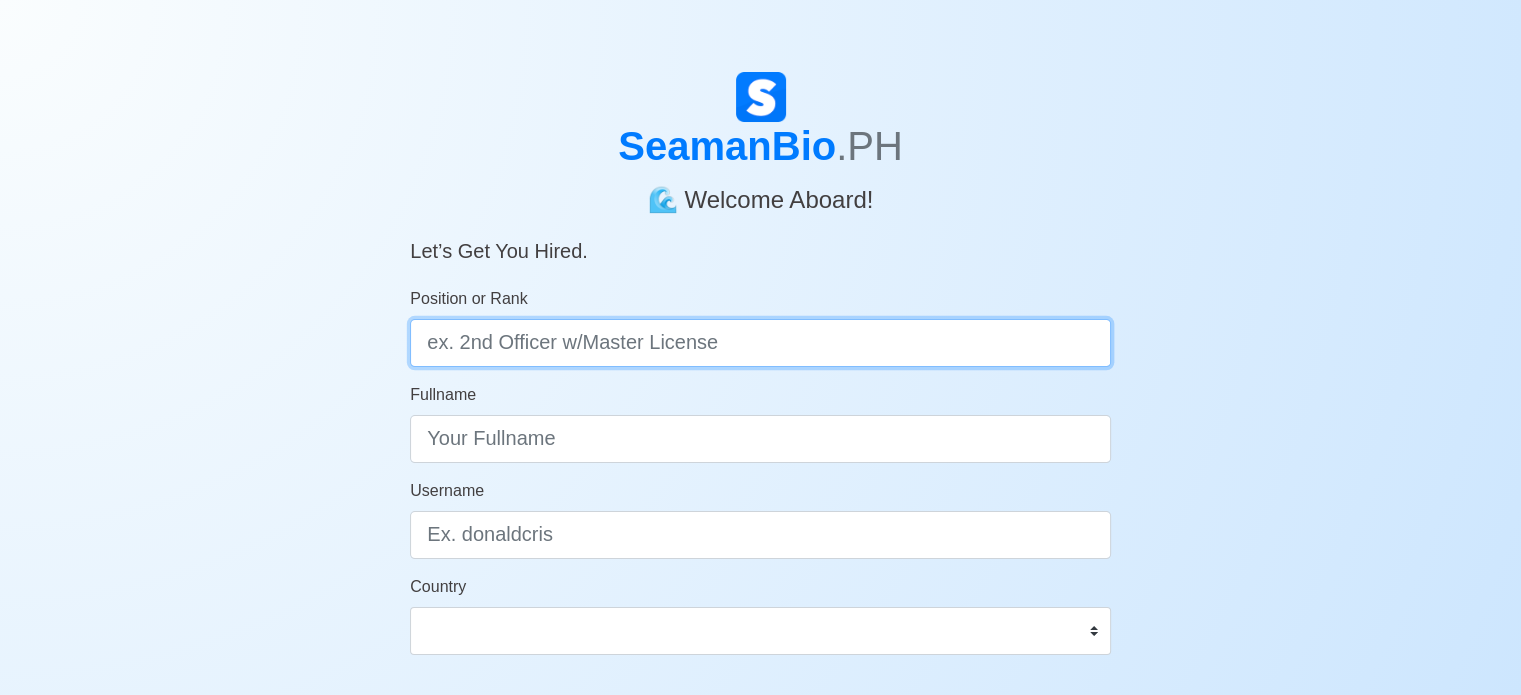 click on "Position or Rank" at bounding box center [760, 343] 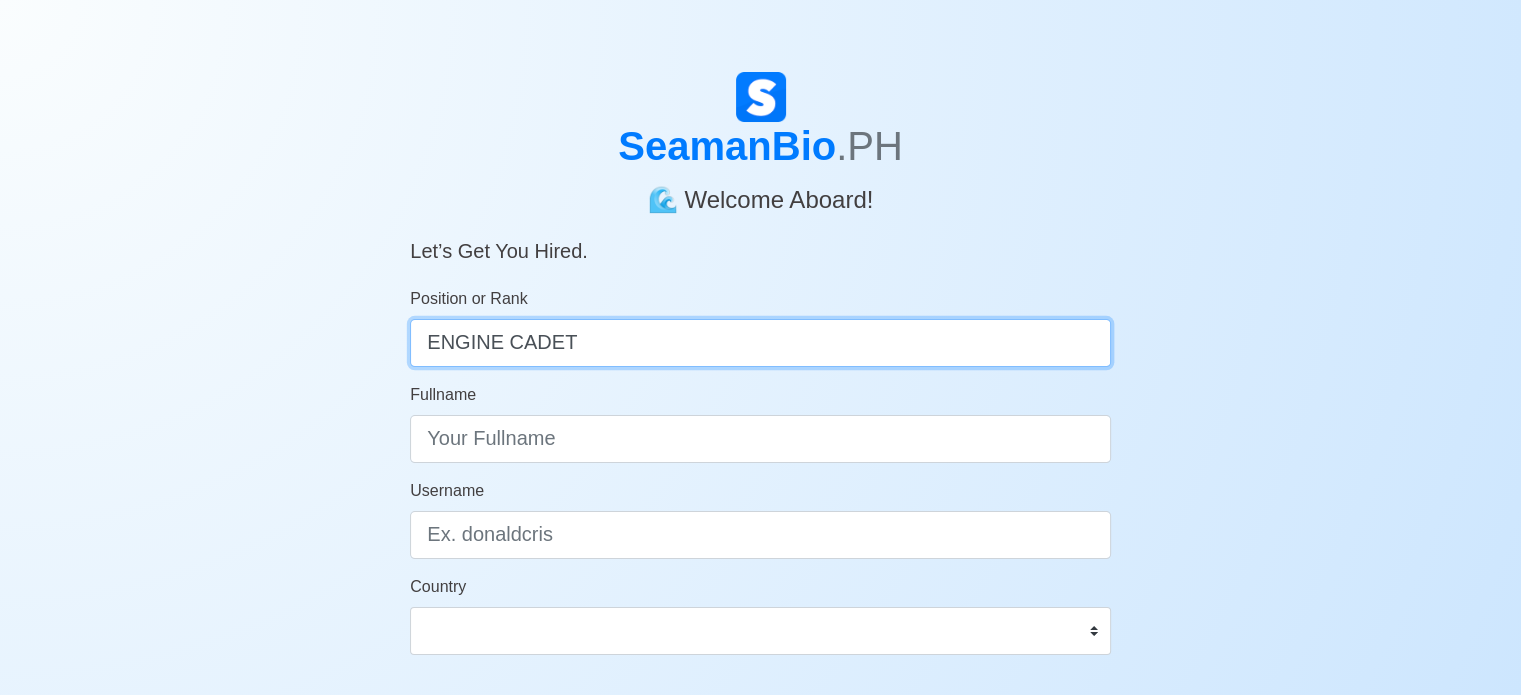 type on "ENGINE CADET" 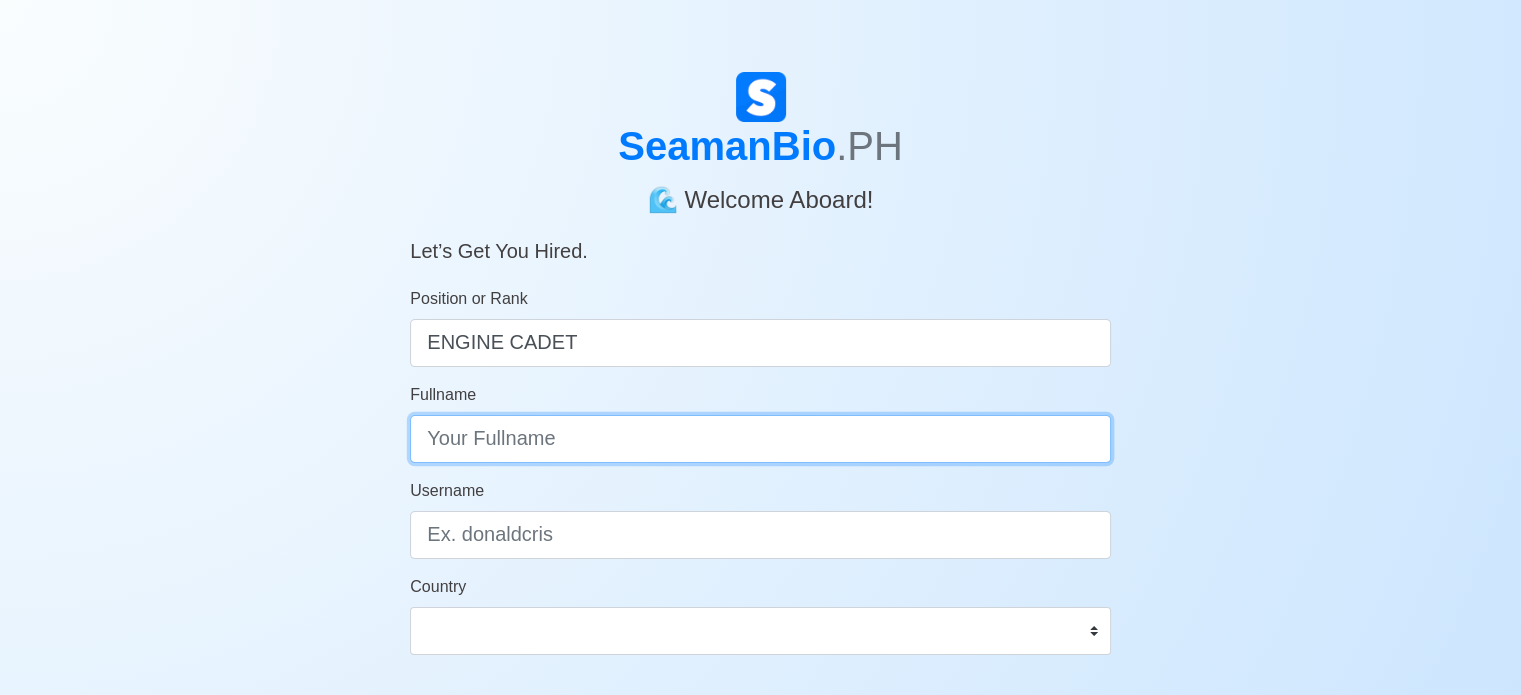 click on "Fullname" at bounding box center (760, 439) 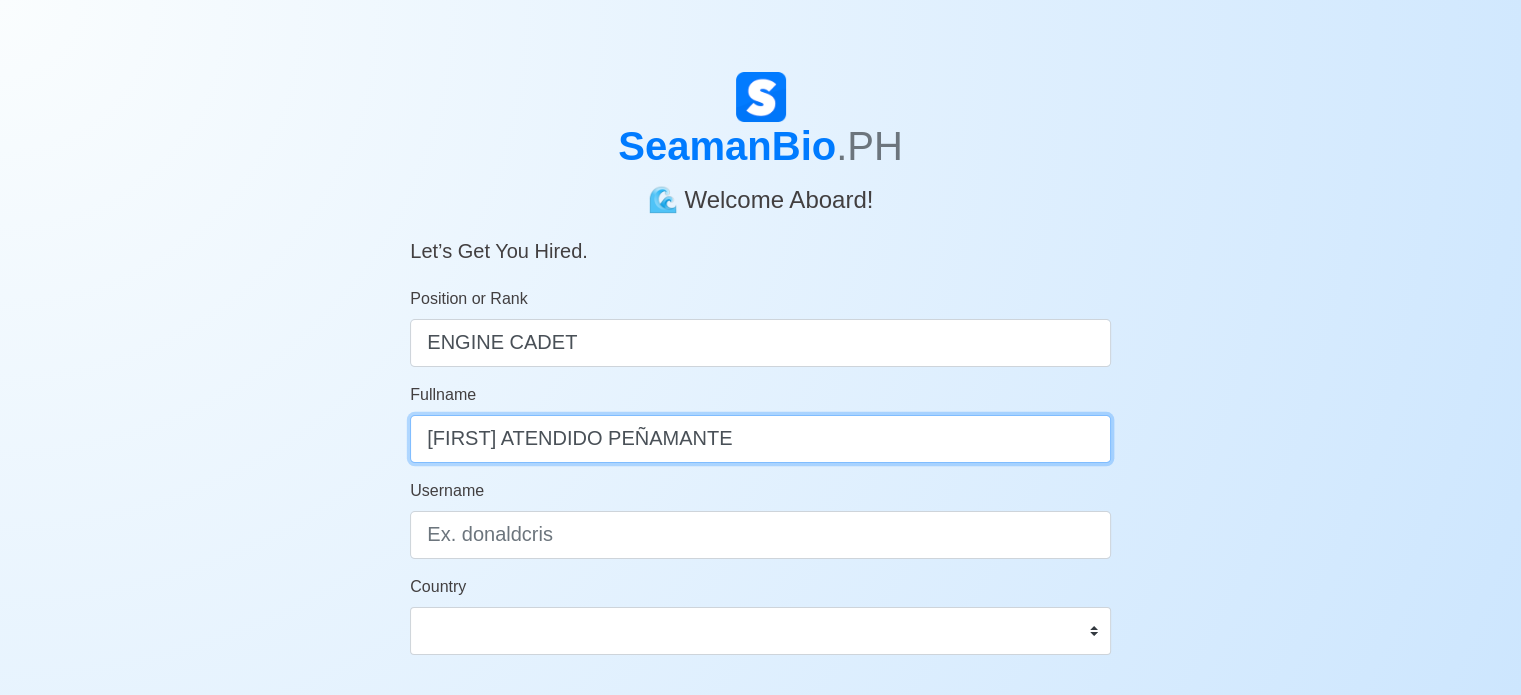 type on "[FIRST] ATENDIDO PEÑAMANTE" 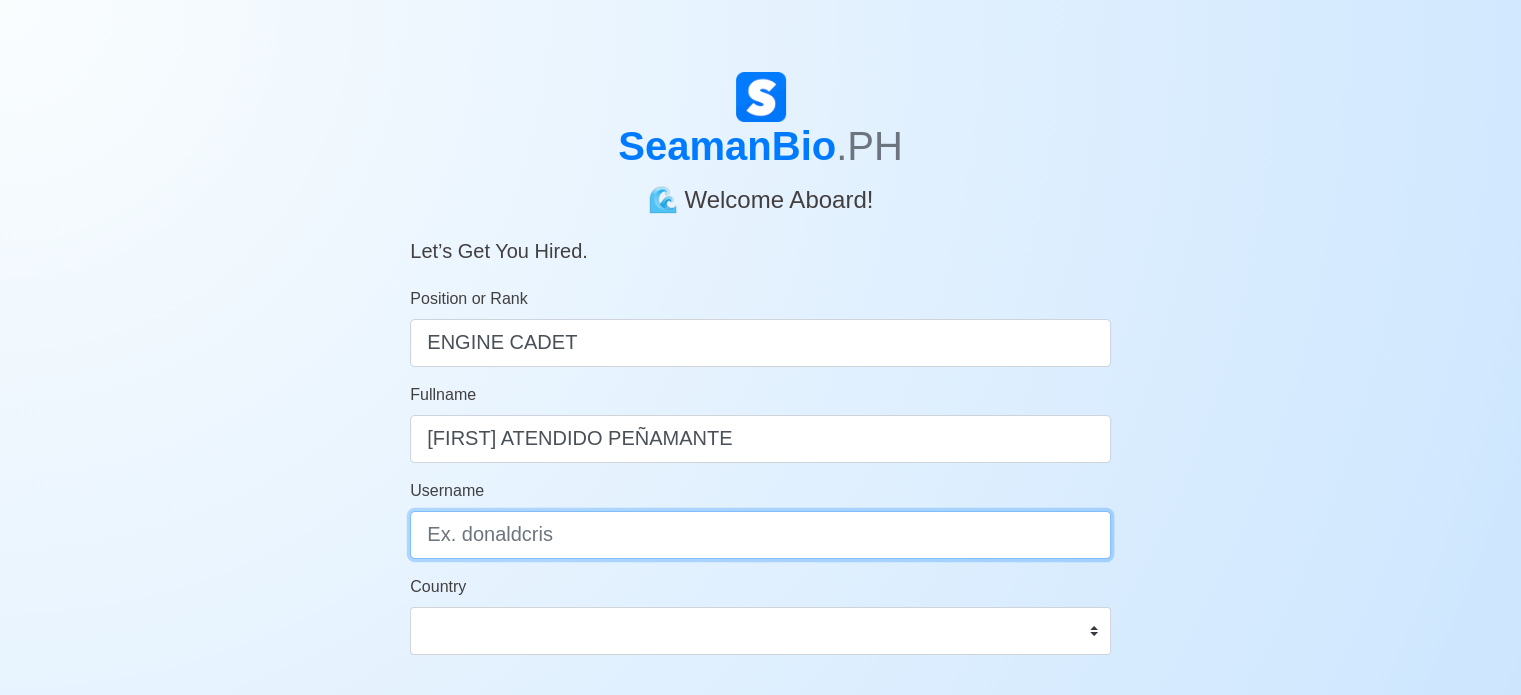 click on "Username" at bounding box center (760, 535) 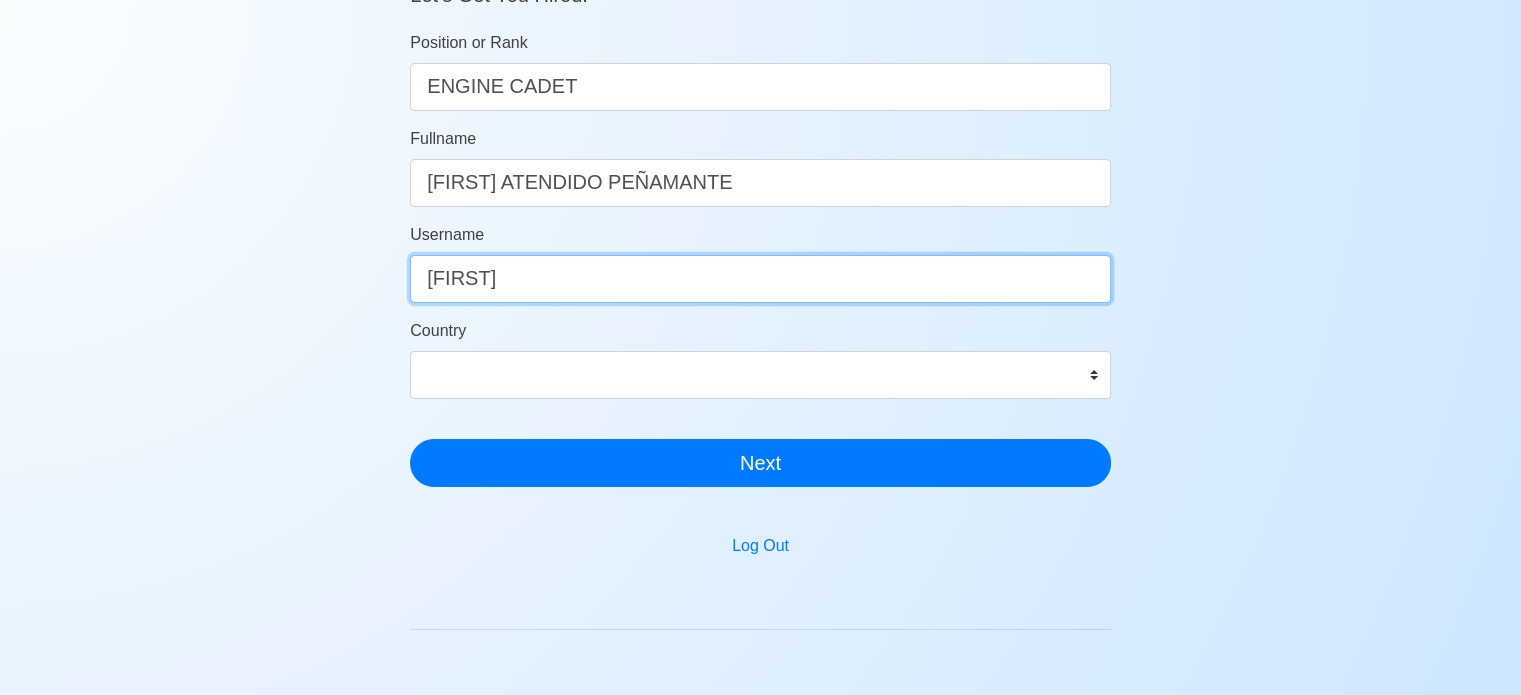scroll, scrollTop: 265, scrollLeft: 0, axis: vertical 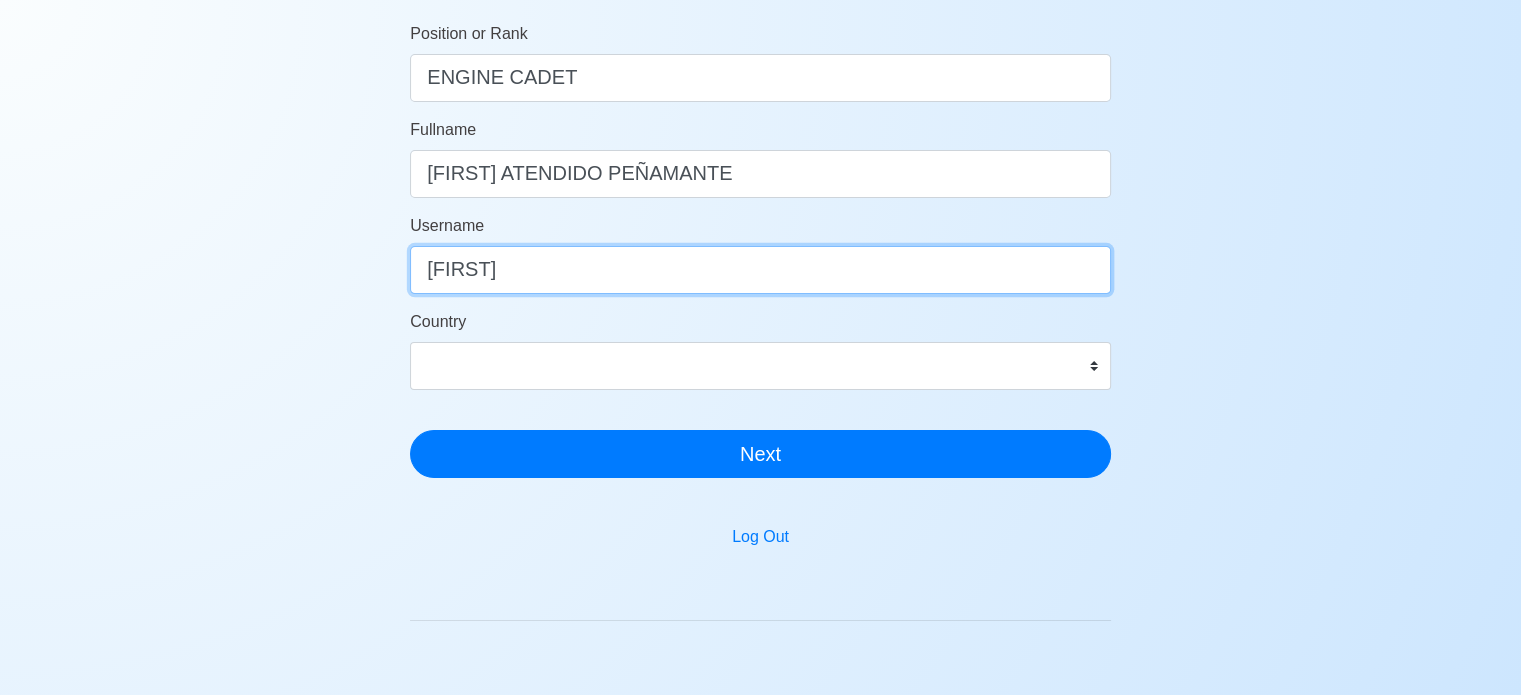 type on "[FIRST]" 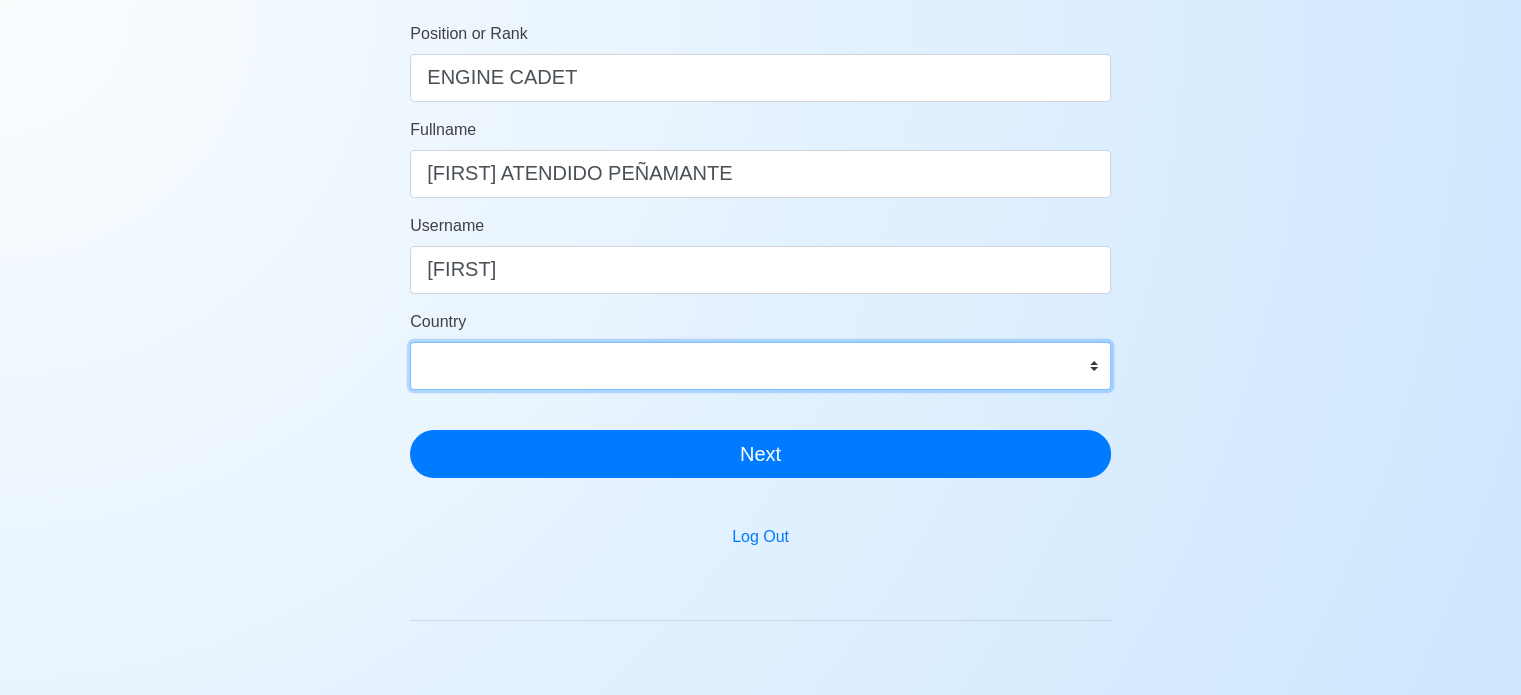 click on "Afghanistan Åland Islands Albania Algeria American Samoa Andorra Angola Anguilla Antarctica Antigua and Barbuda Argentina Armenia Aruba Australia Austria Azerbaijan Bahamas Bahrain Bangladesh Barbados Belarus Belgium Belize Benin Bermuda Bhutan Bolivia, Plurinational State of Bonaire, Sint Eustatius and Saba Bosnia and Herzegovina Botswana Bouvet Island Brazil British Indian Ocean Territory Brunei Darussalam Bulgaria Burkina Faso Burundi Cabo Verde Cambodia Cameroon Canada Cayman Islands Central African Republic Chad Chile China Christmas Island Cocos (Keeling) Islands Colombia Comoros Congo Congo, Democratic Republic of the Cook Islands Costa Rica Croatia Cuba Curaçao Cyprus Czechia Côte d'Ivoire Denmark Djibouti Dominica Dominican Republic Ecuador Egypt El Salvador Equatorial Guinea Eritrea Estonia Eswatini Ethiopia Falkland Islands (Malvinas) Faroe Islands Fiji Finland France French Guiana French Polynesia French Southern Territories Gabon Gambia Georgia Germany Ghana Gibraltar Greece Greenland Grenada" at bounding box center (760, 366) 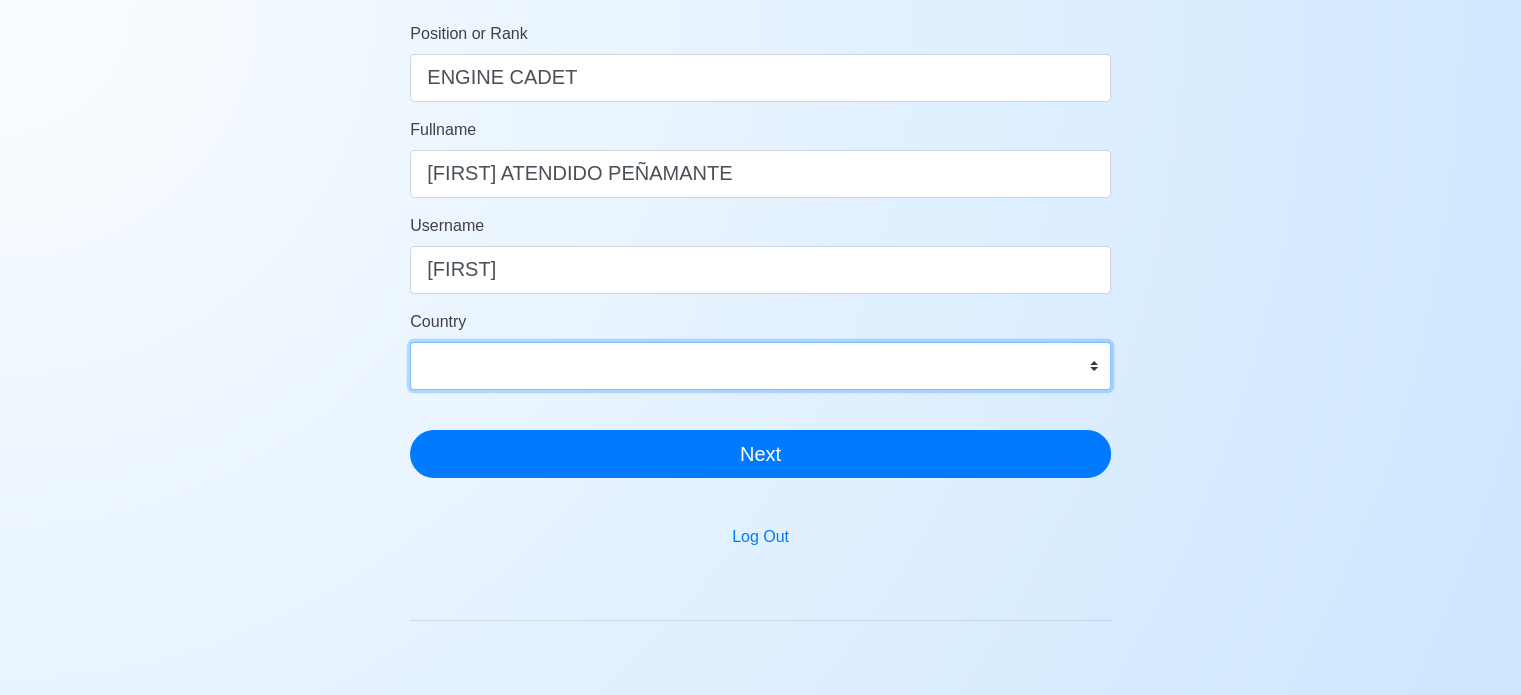 select on "PH" 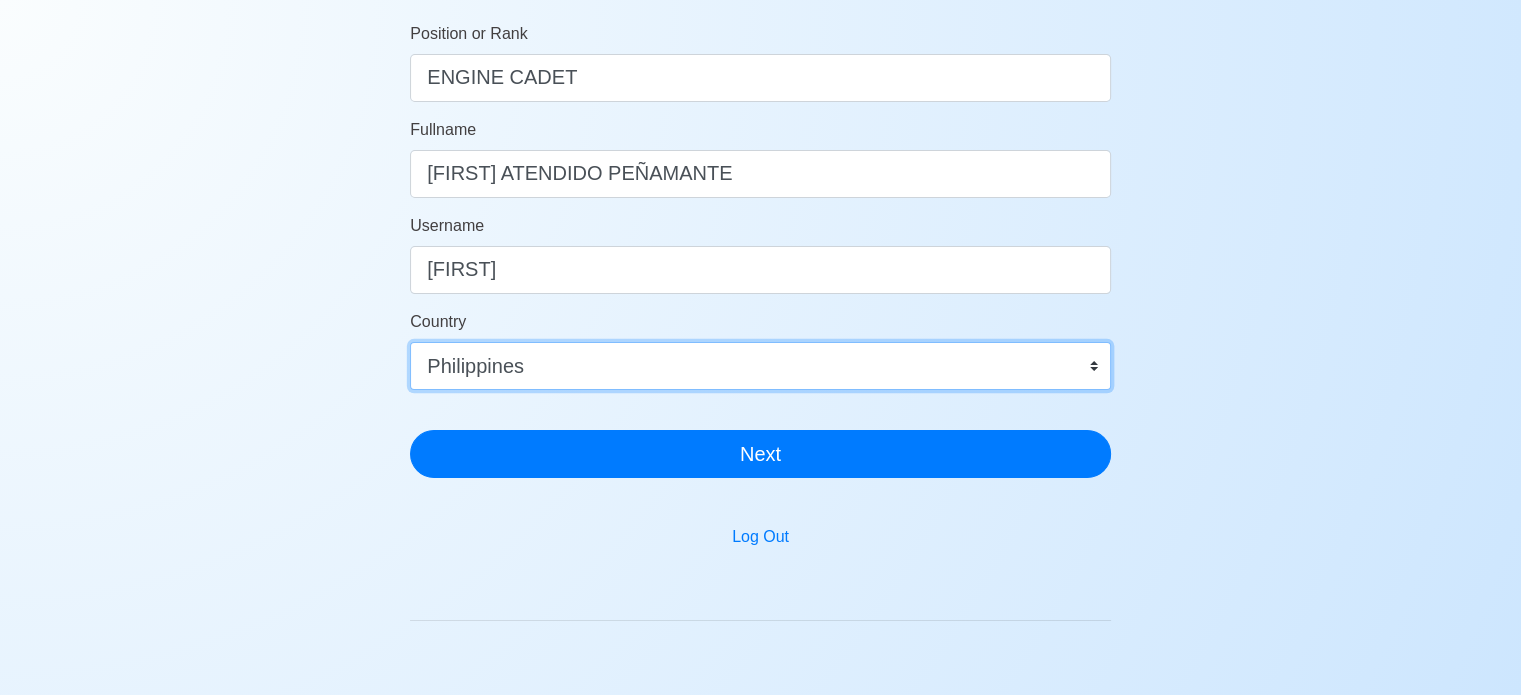 click on "Afghanistan Åland Islands Albania Algeria American Samoa Andorra Angola Anguilla Antarctica Antigua and Barbuda Argentina Armenia Aruba Australia Austria Azerbaijan Bahamas Bahrain Bangladesh Barbados Belarus Belgium Belize Benin Bermuda Bhutan Bolivia, Plurinational State of Bonaire, Sint Eustatius and Saba Bosnia and Herzegovina Botswana Bouvet Island Brazil British Indian Ocean Territory Brunei Darussalam Bulgaria Burkina Faso Burundi Cabo Verde Cambodia Cameroon Canada Cayman Islands Central African Republic Chad Chile China Christmas Island Cocos (Keeling) Islands Colombia Comoros Congo Congo, Democratic Republic of the Cook Islands Costa Rica Croatia Cuba Curaçao Cyprus Czechia Côte d'Ivoire Denmark Djibouti Dominica Dominican Republic Ecuador Egypt El Salvador Equatorial Guinea Eritrea Estonia Eswatini Ethiopia Falkland Islands (Malvinas) Faroe Islands Fiji Finland France French Guiana French Polynesia French Southern Territories Gabon Gambia Georgia Germany Ghana Gibraltar Greece Greenland Grenada" at bounding box center [760, 366] 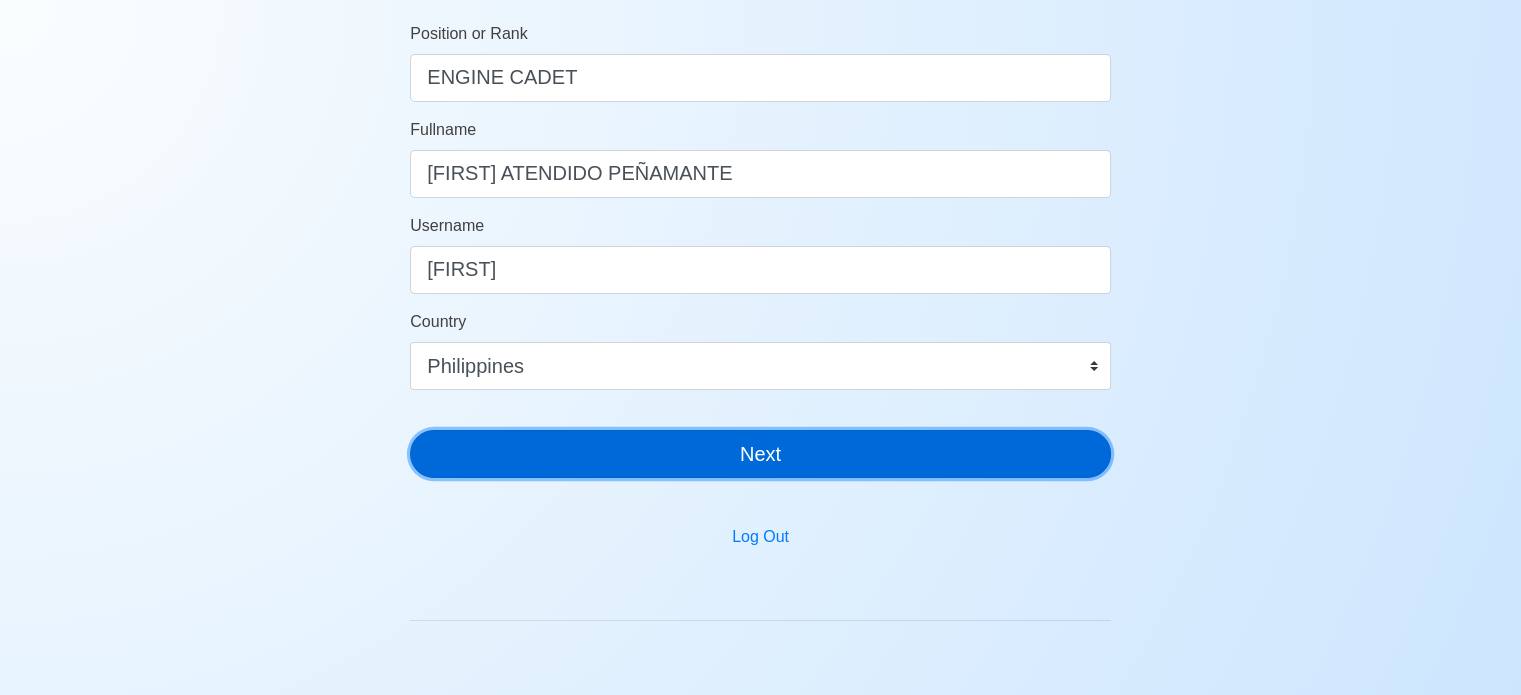 click on "Next" at bounding box center (760, 454) 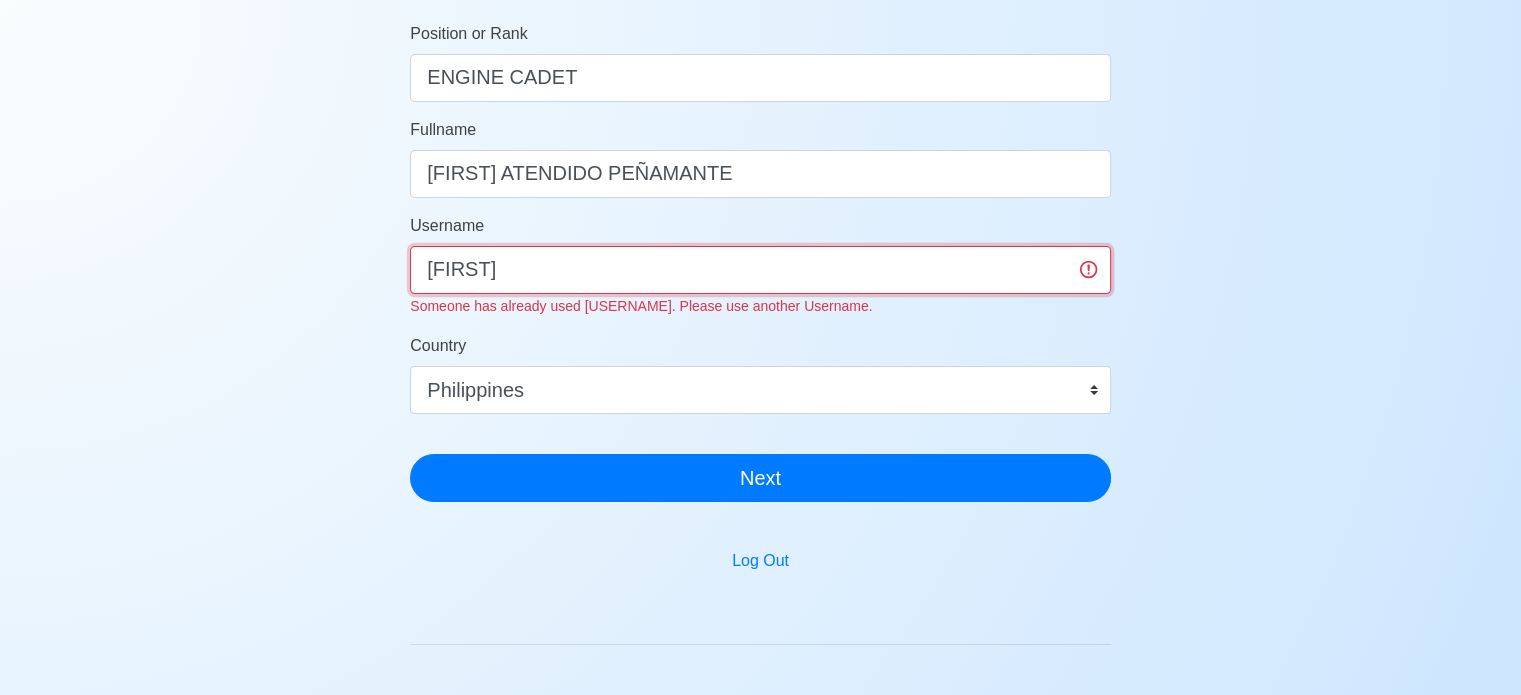 click on "[FIRST]" at bounding box center (760, 270) 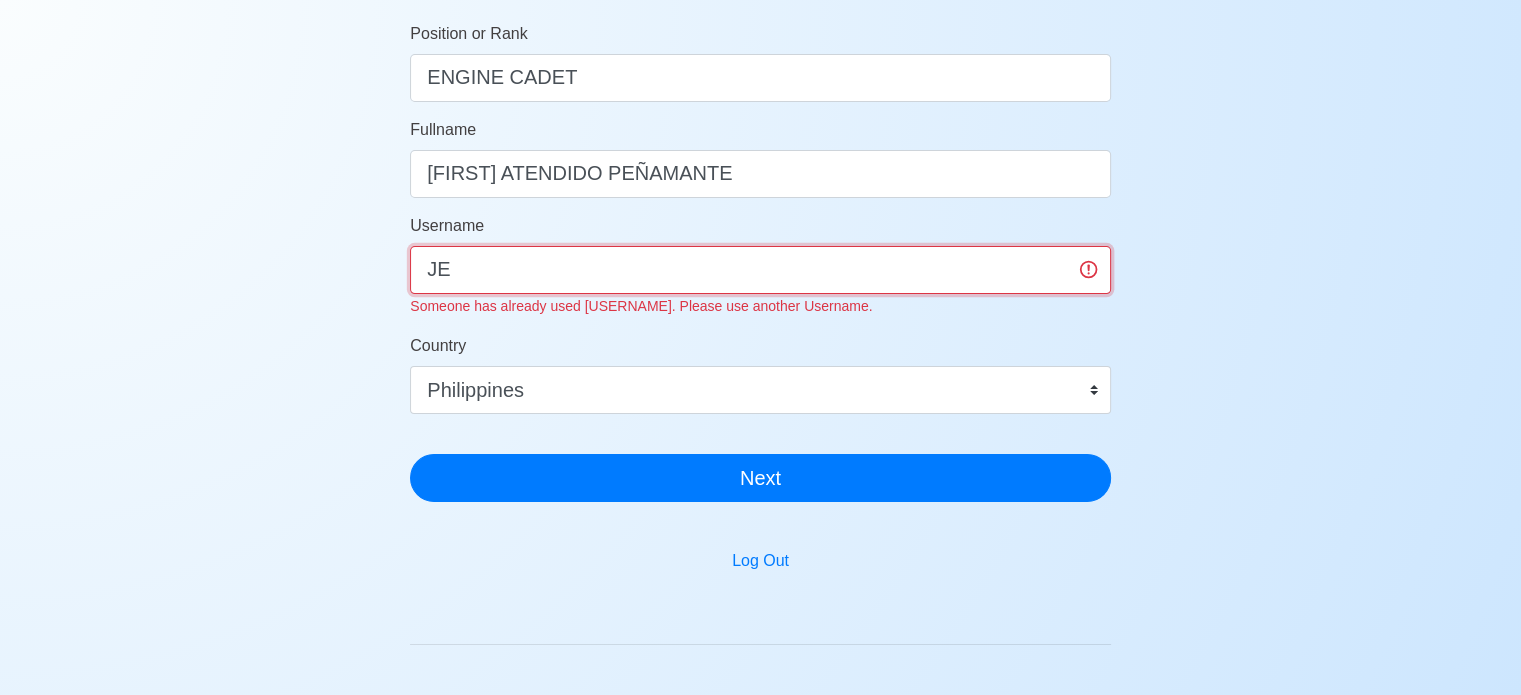type on "J" 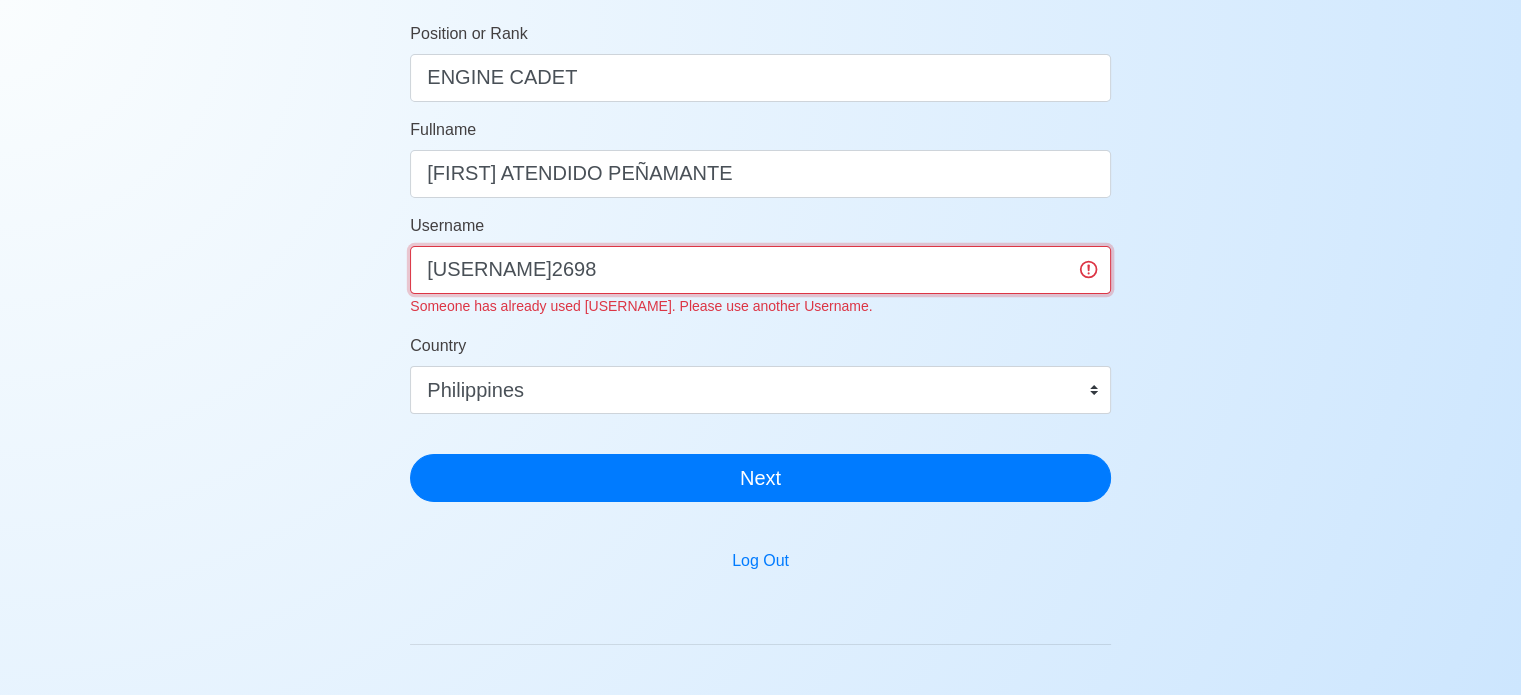 click on "JEAN2698" at bounding box center [760, 270] 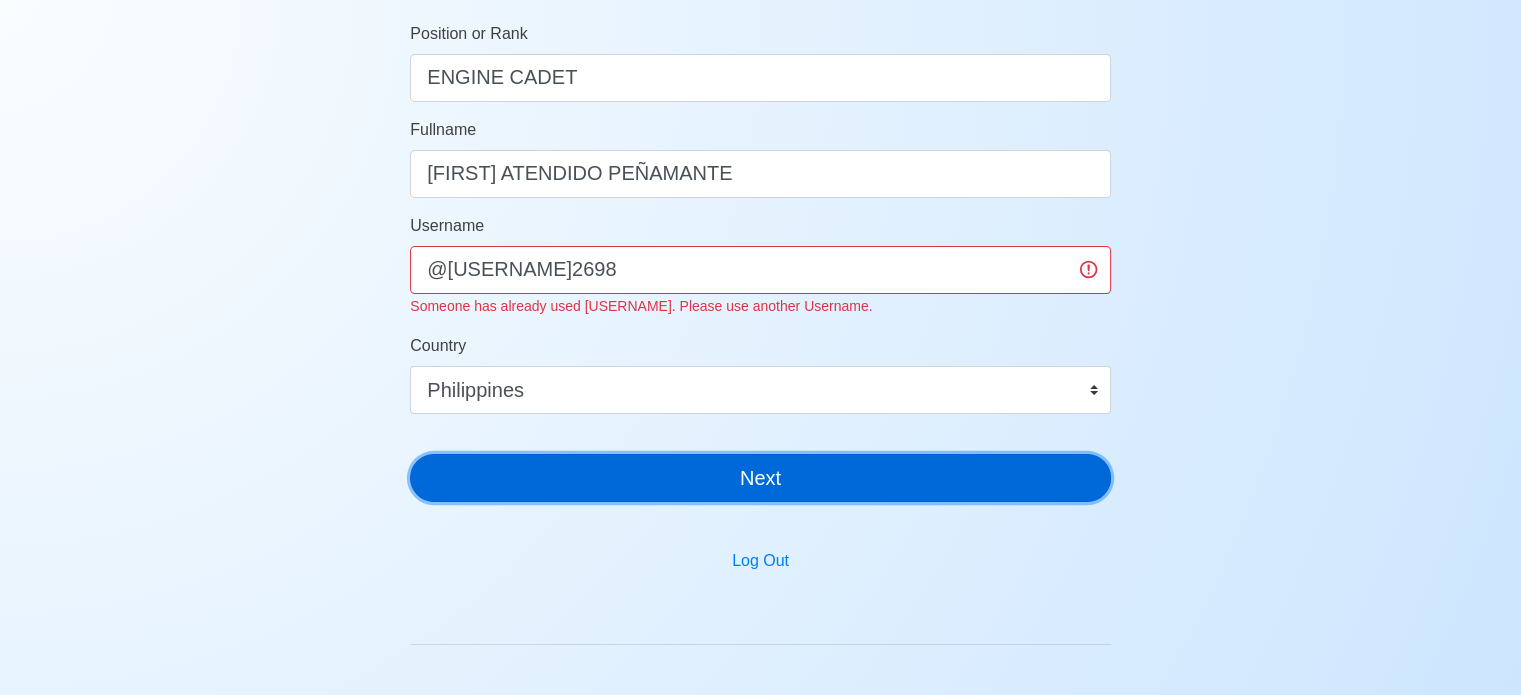 click on "Next" at bounding box center (760, 478) 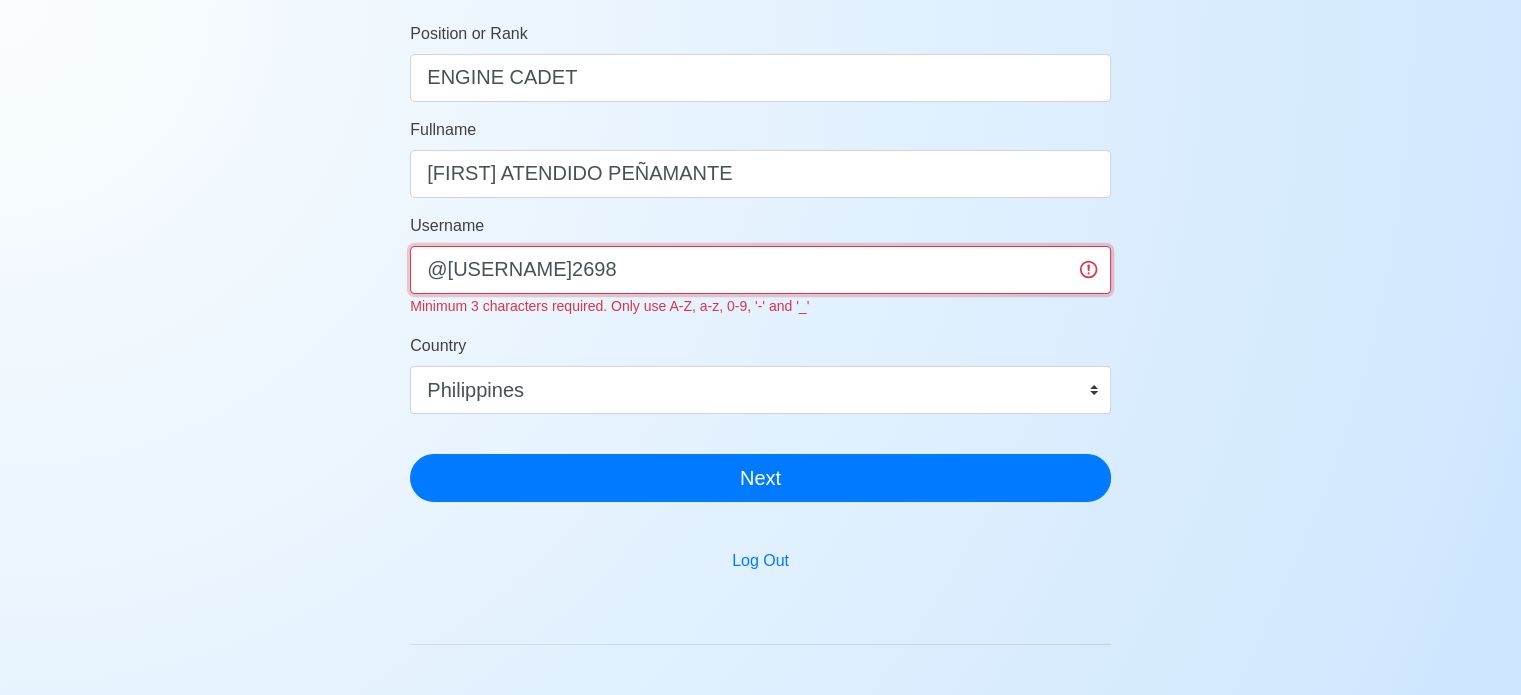 click on "@JEAN2698" at bounding box center (760, 270) 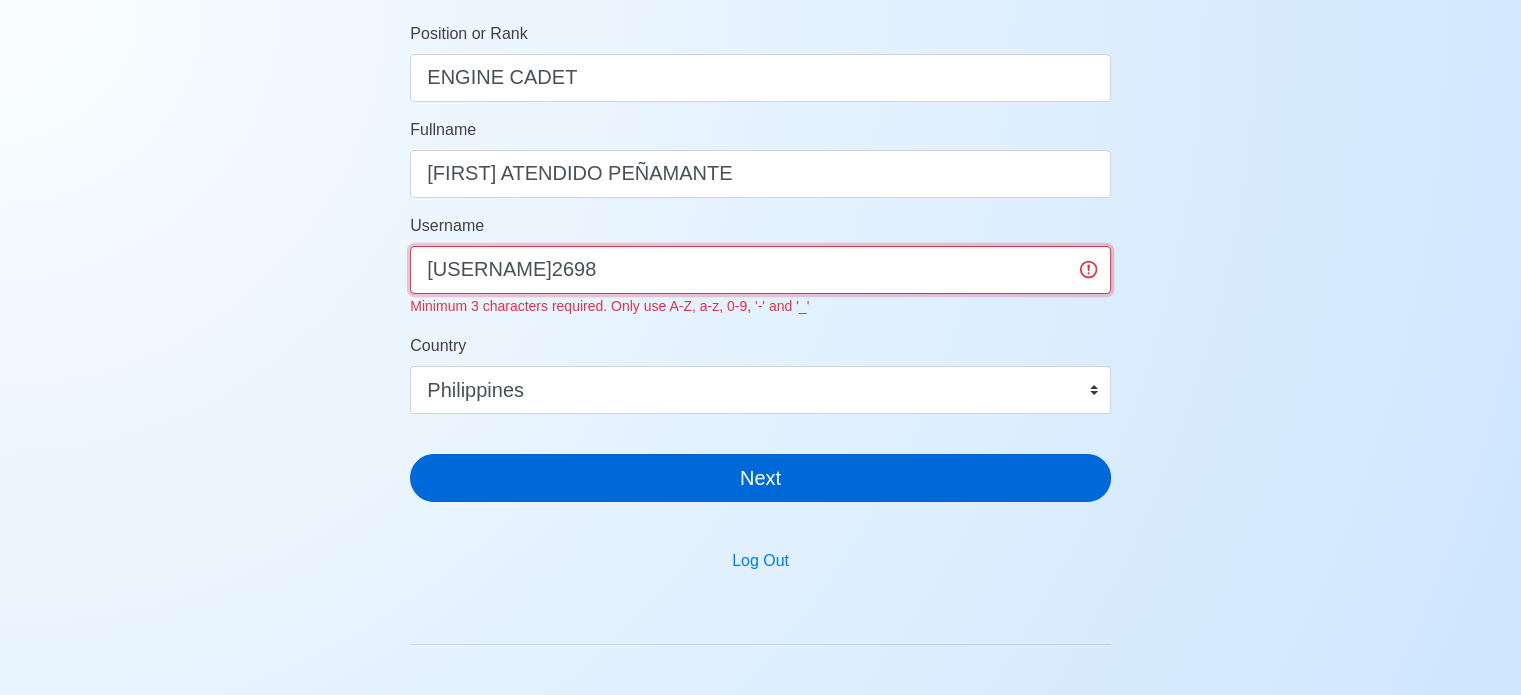 type on "JEAN2698" 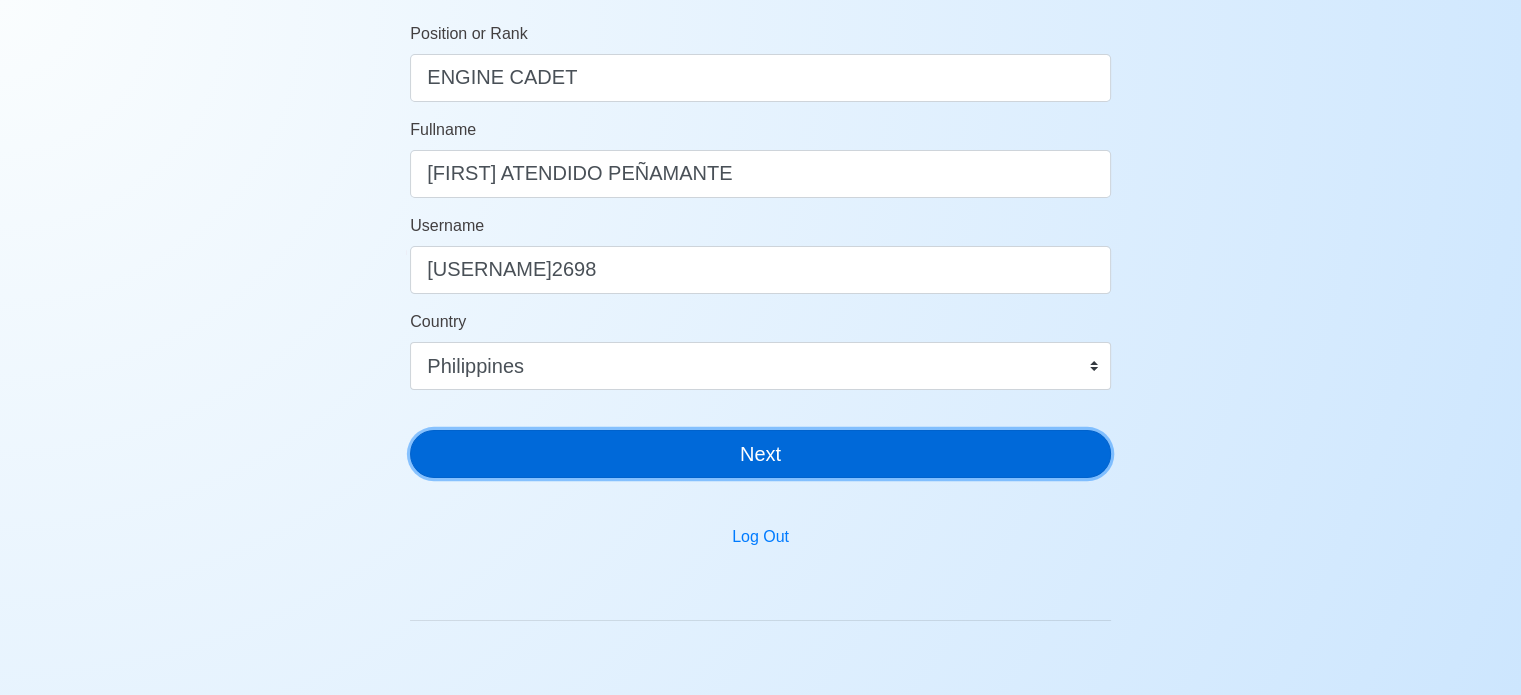 click on "Next" at bounding box center (760, 454) 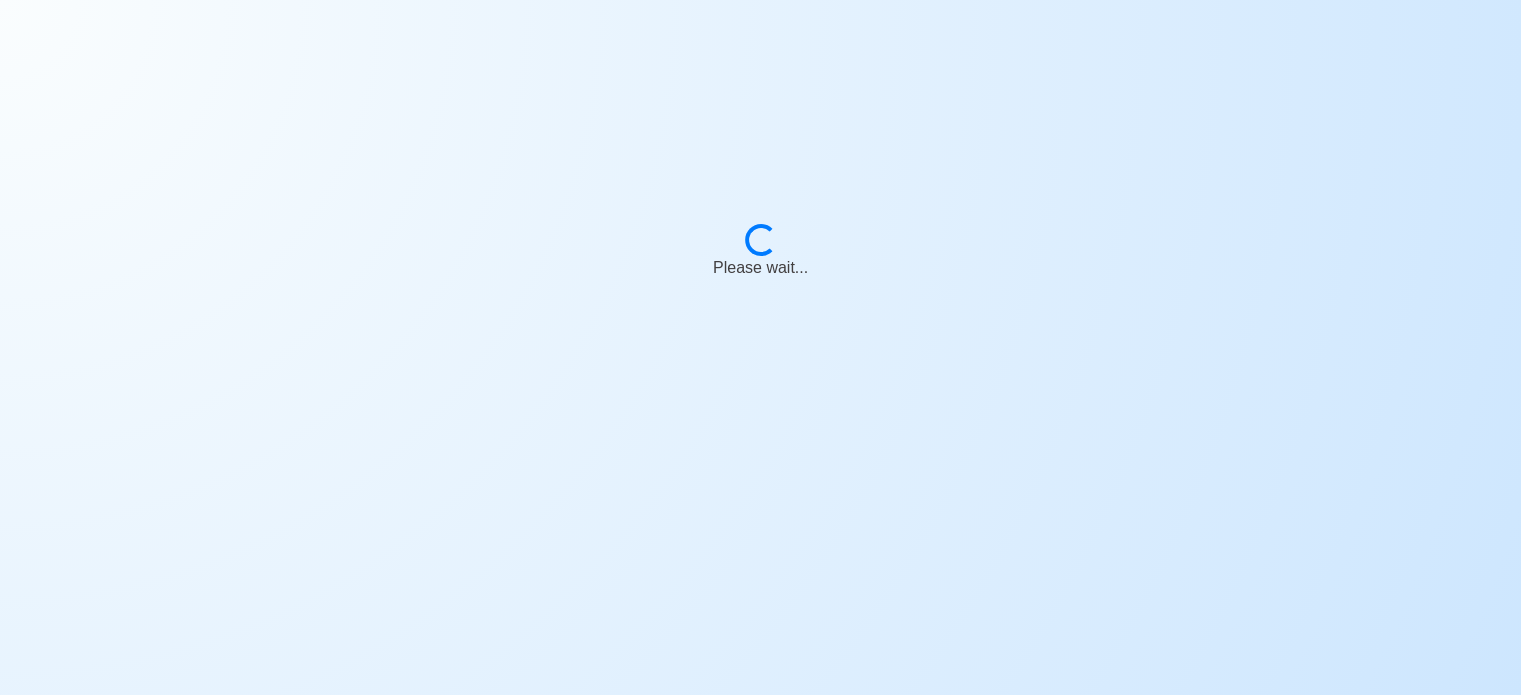 scroll, scrollTop: 24, scrollLeft: 0, axis: vertical 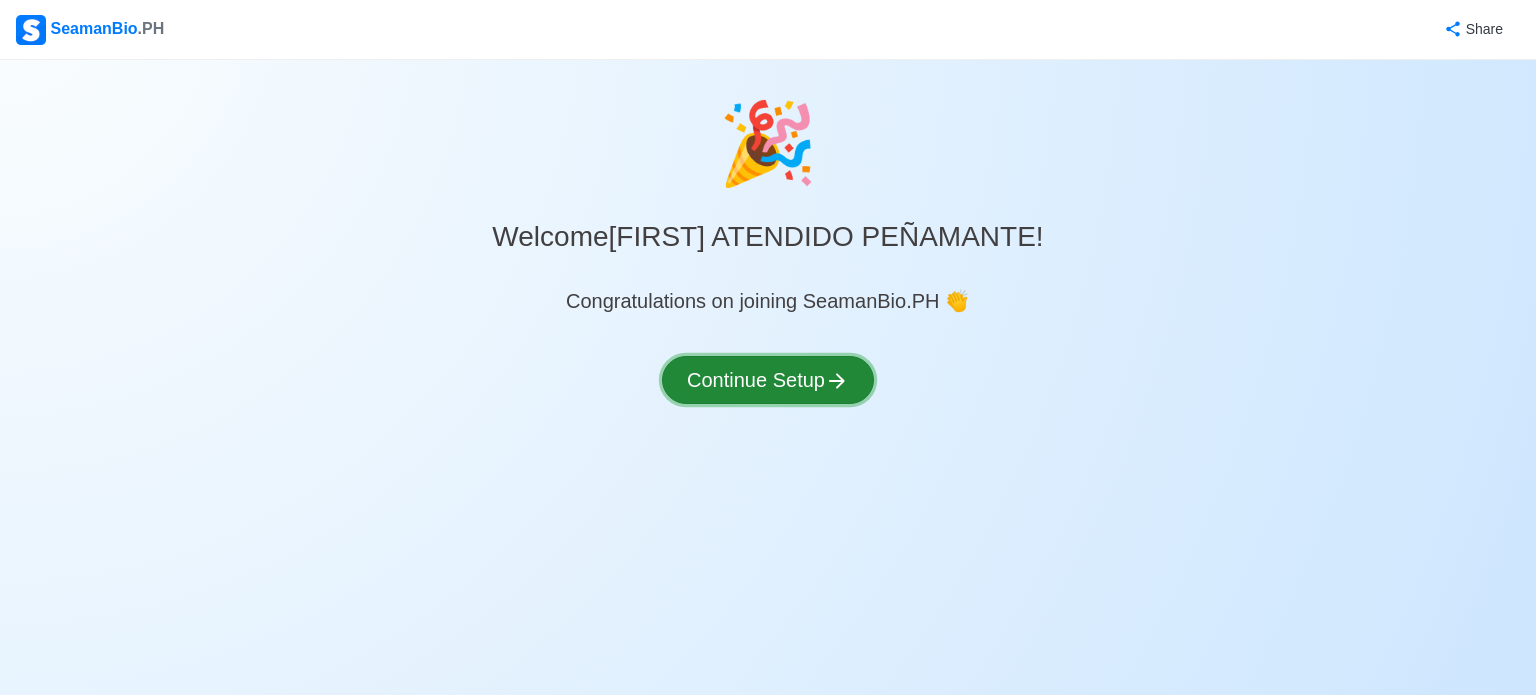 click on "🎉 Welcome  JEAN ATENDIDO PEÑAMANTE ! Congratulations on joining SeamanBio.PH 👏 Continue Setup" at bounding box center [768, 268] 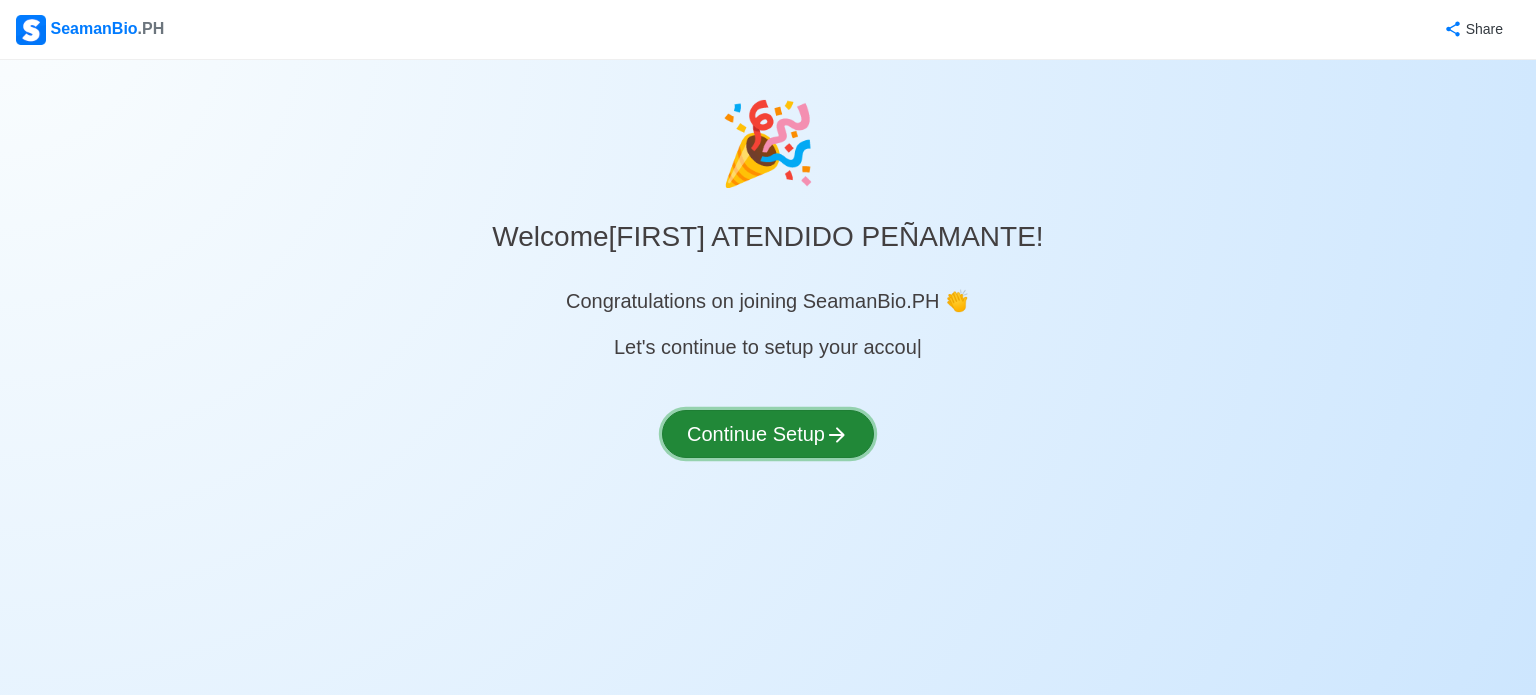 click on "Continue Setup" at bounding box center [768, 434] 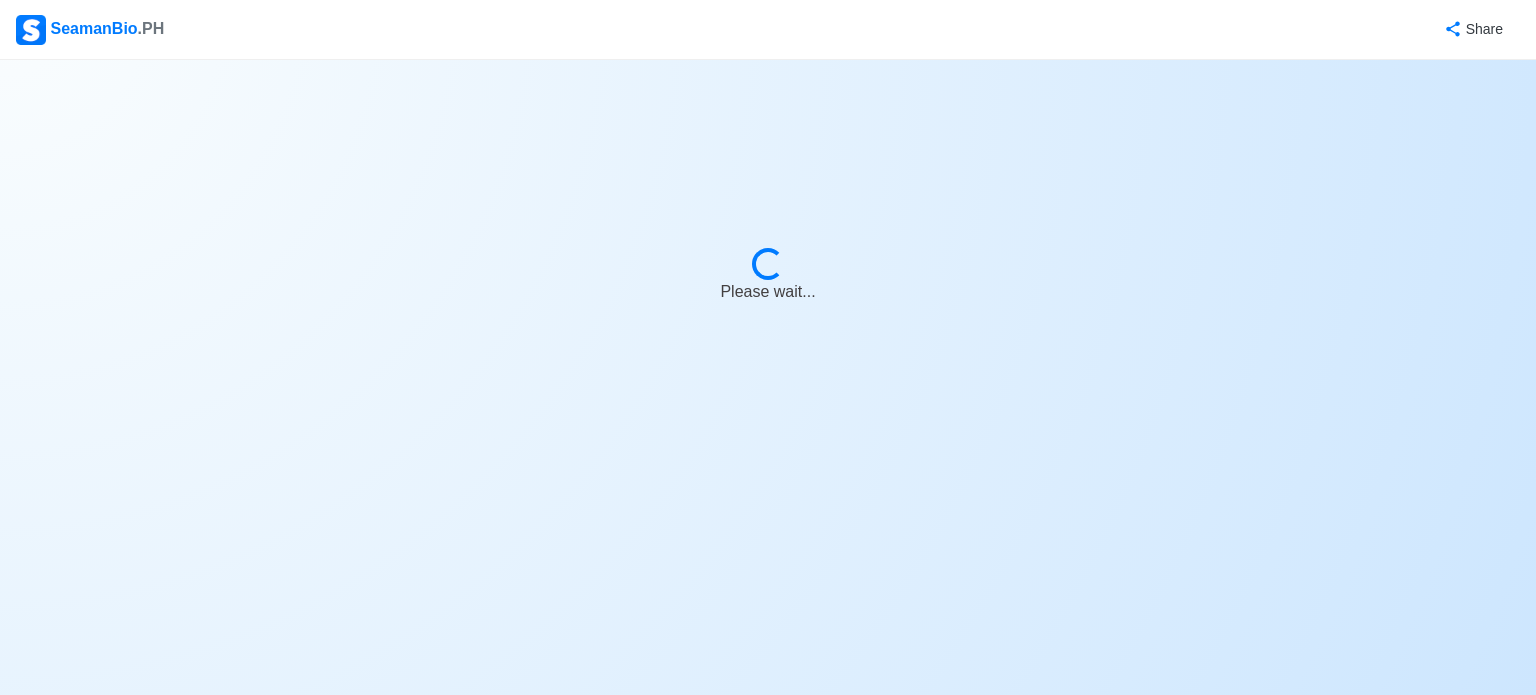 select on "Visible for Hiring" 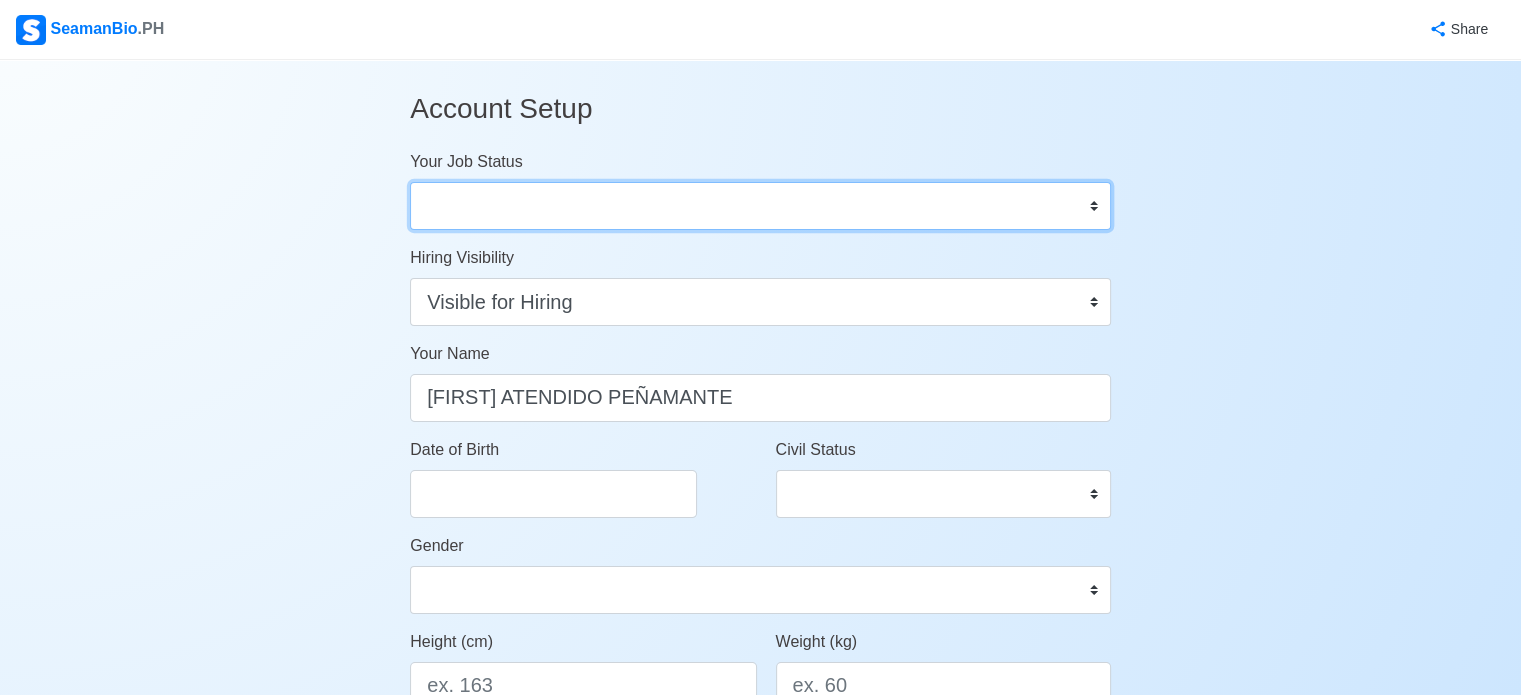 click on "Onboard Actively Looking for Job Not Looking for Job" at bounding box center (760, 206) 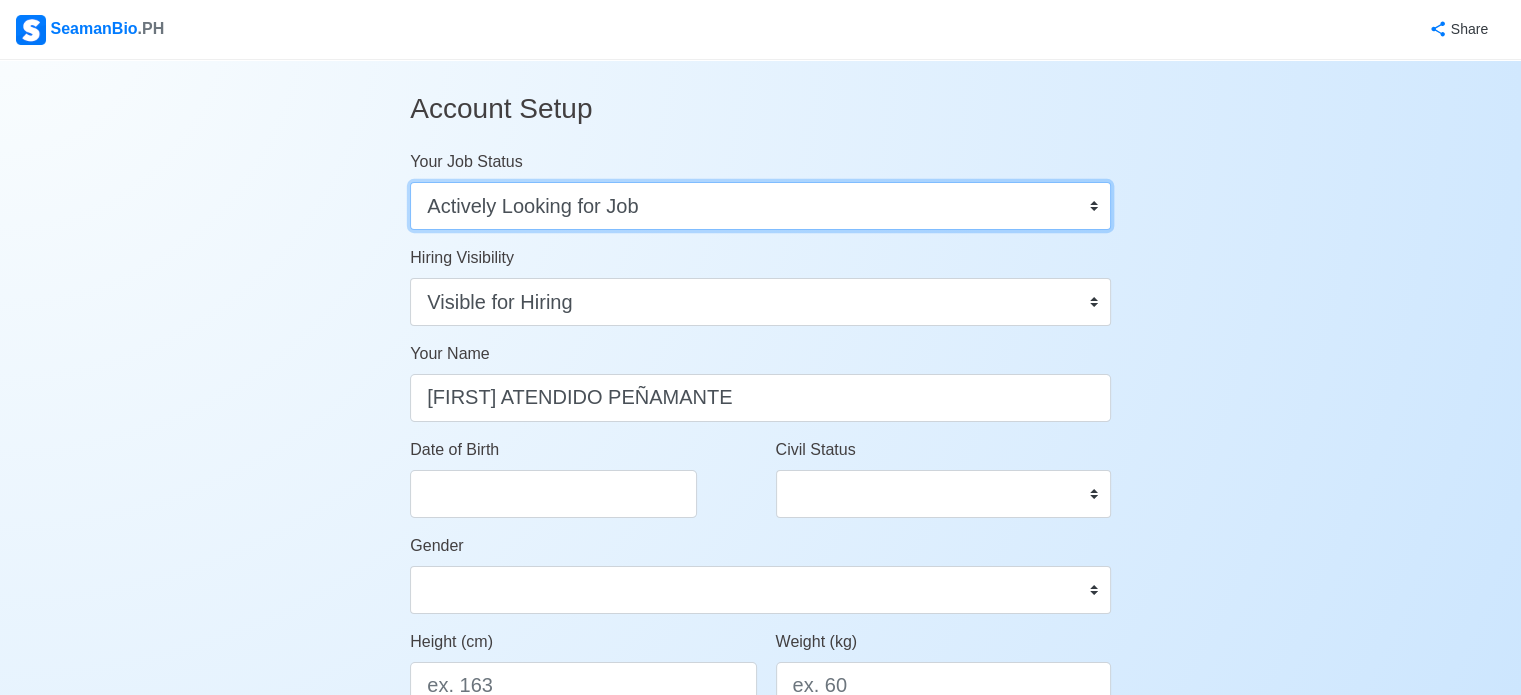 click on "Onboard Actively Looking for Job Not Looking for Job" at bounding box center [760, 206] 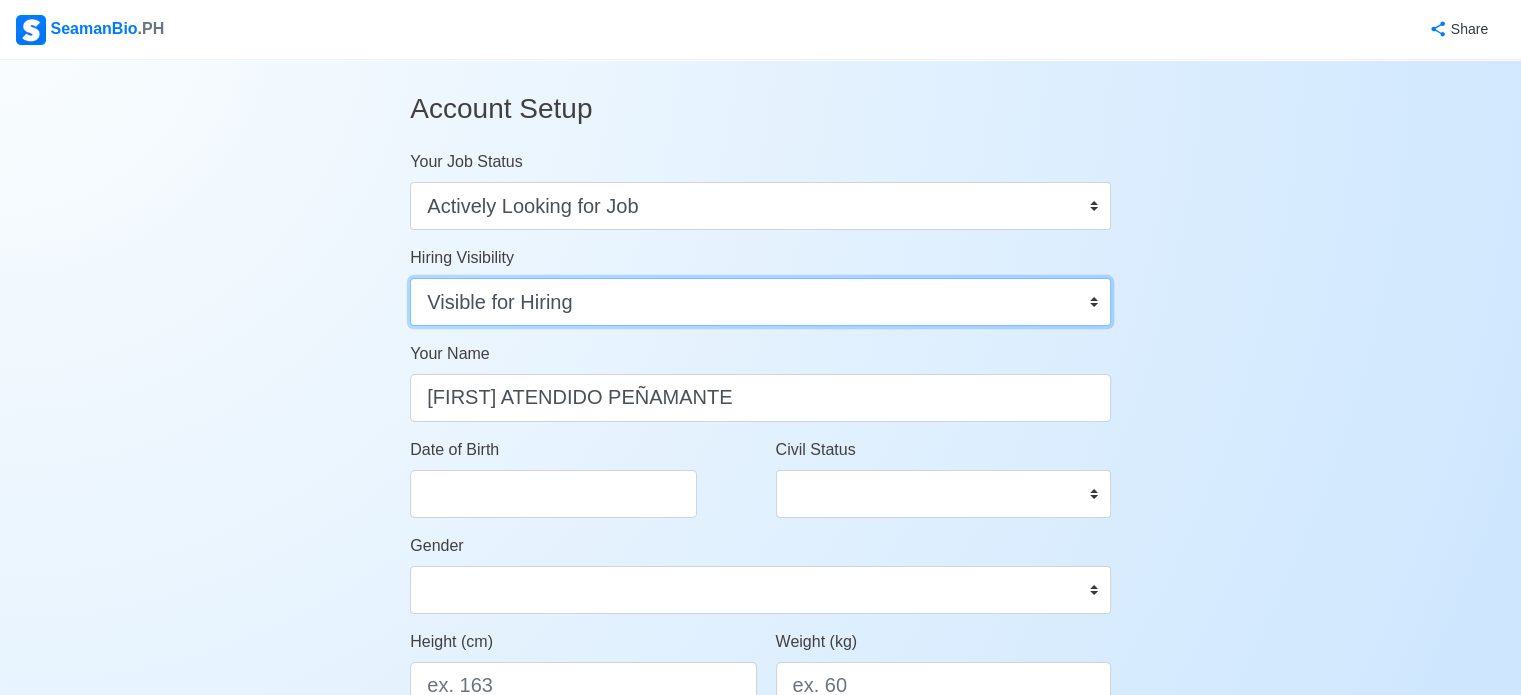 click on "Visible for Hiring Not Visible for Hiring" at bounding box center [760, 302] 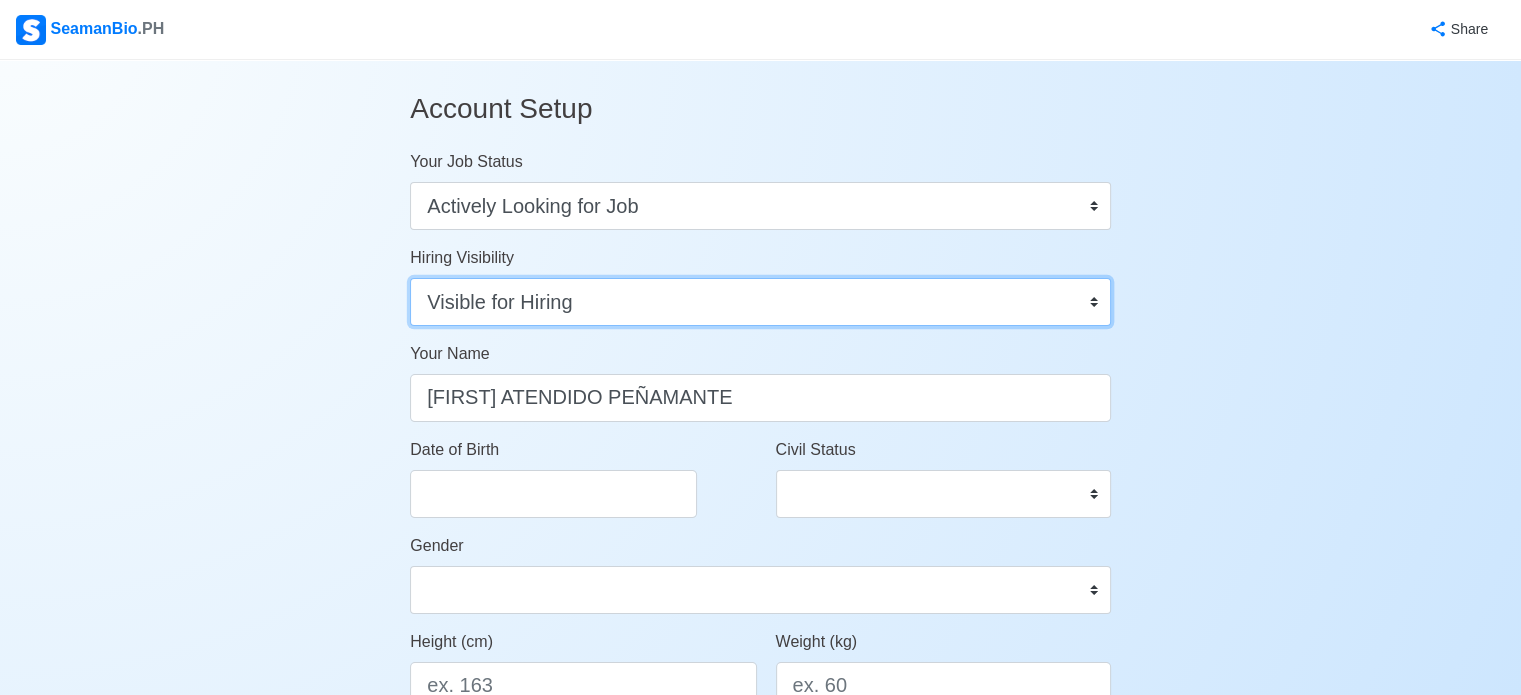 click on "Visible for Hiring Not Visible for Hiring" at bounding box center (760, 302) 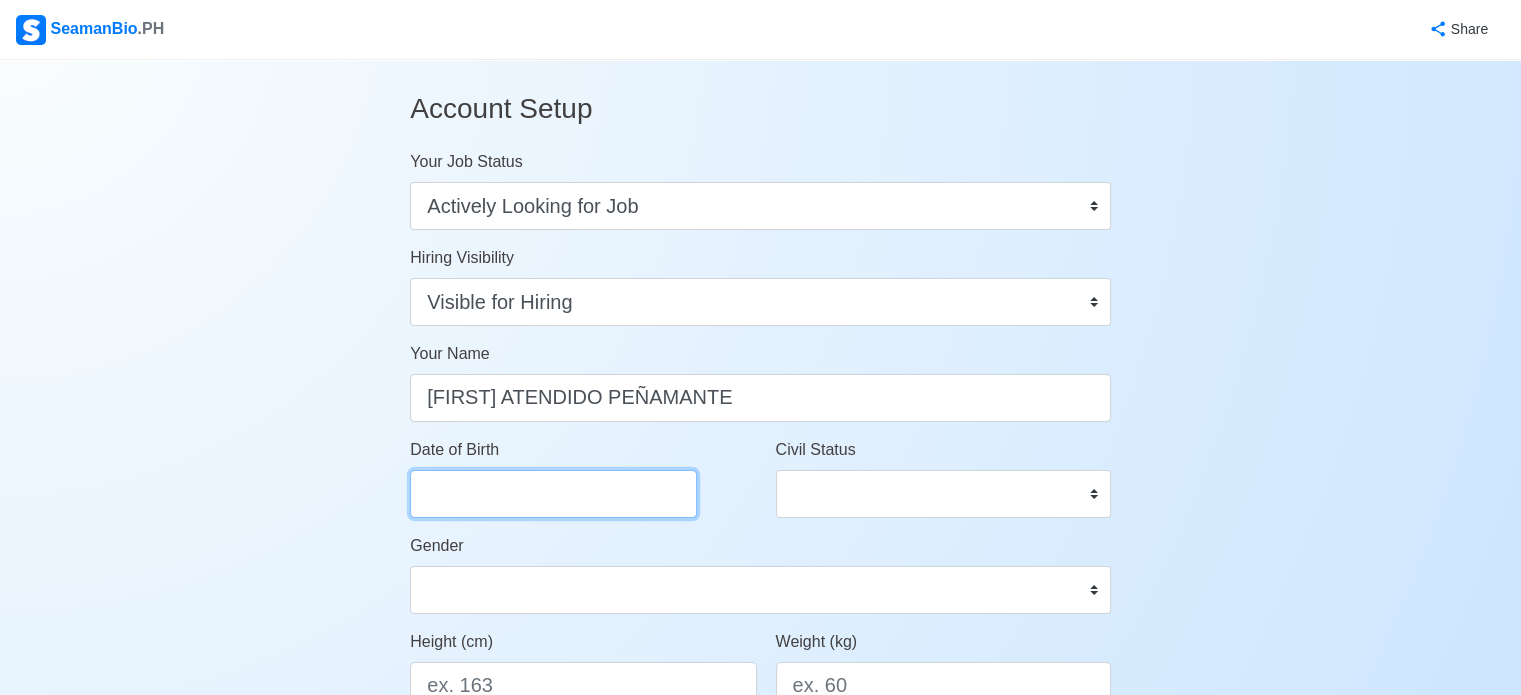 click on "Date of Birth" at bounding box center (553, 494) 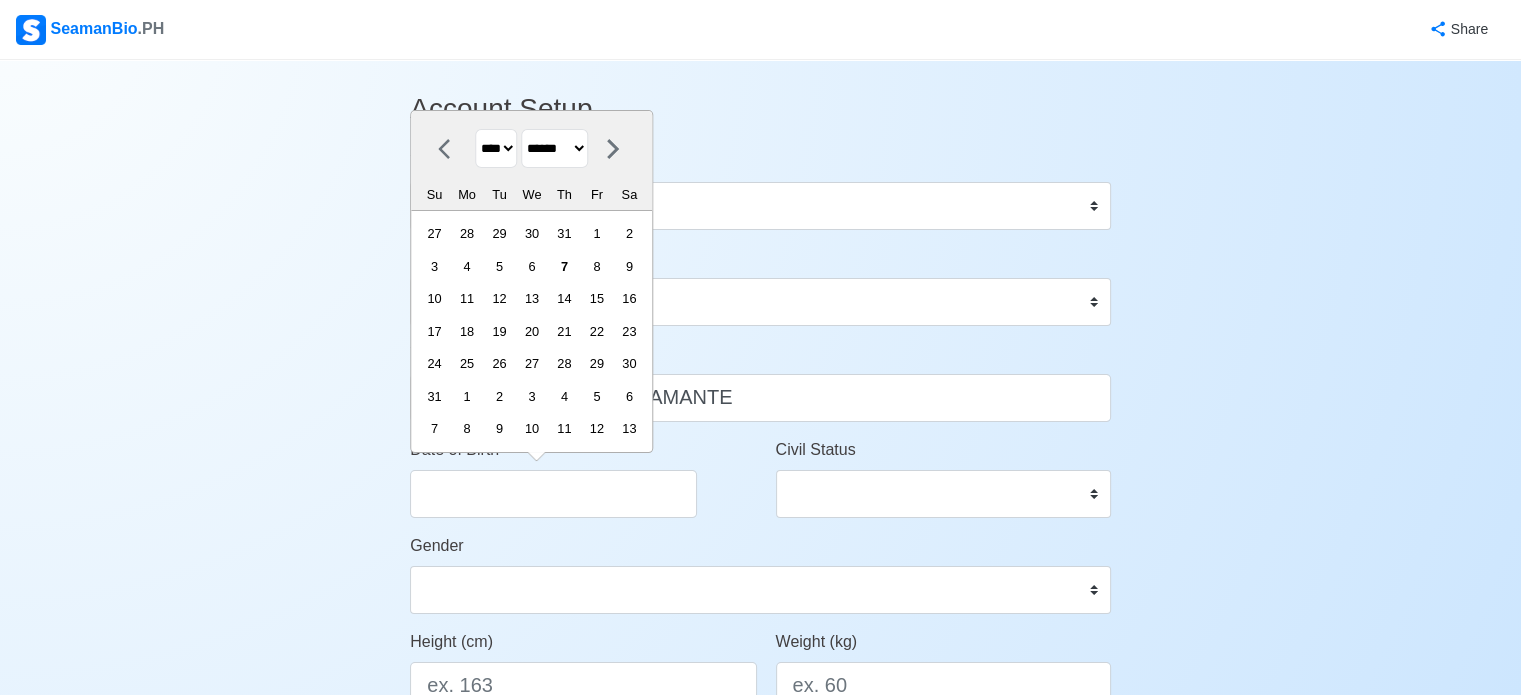 click on "**** **** **** **** **** **** **** **** **** **** **** **** **** **** **** **** **** **** **** **** **** **** **** **** **** **** **** **** **** **** **** **** **** **** **** **** **** **** **** **** **** **** **** **** **** **** **** **** **** **** **** **** **** **** **** **** **** **** **** **** **** **** **** **** **** **** **** **** **** **** **** **** **** **** **** **** **** **** **** **** **** **** **** **** **** **** **** **** **** **** **** **** **** **** **** **** **** **** **** **** **** **** **** **** **** ****" at bounding box center [496, 148] 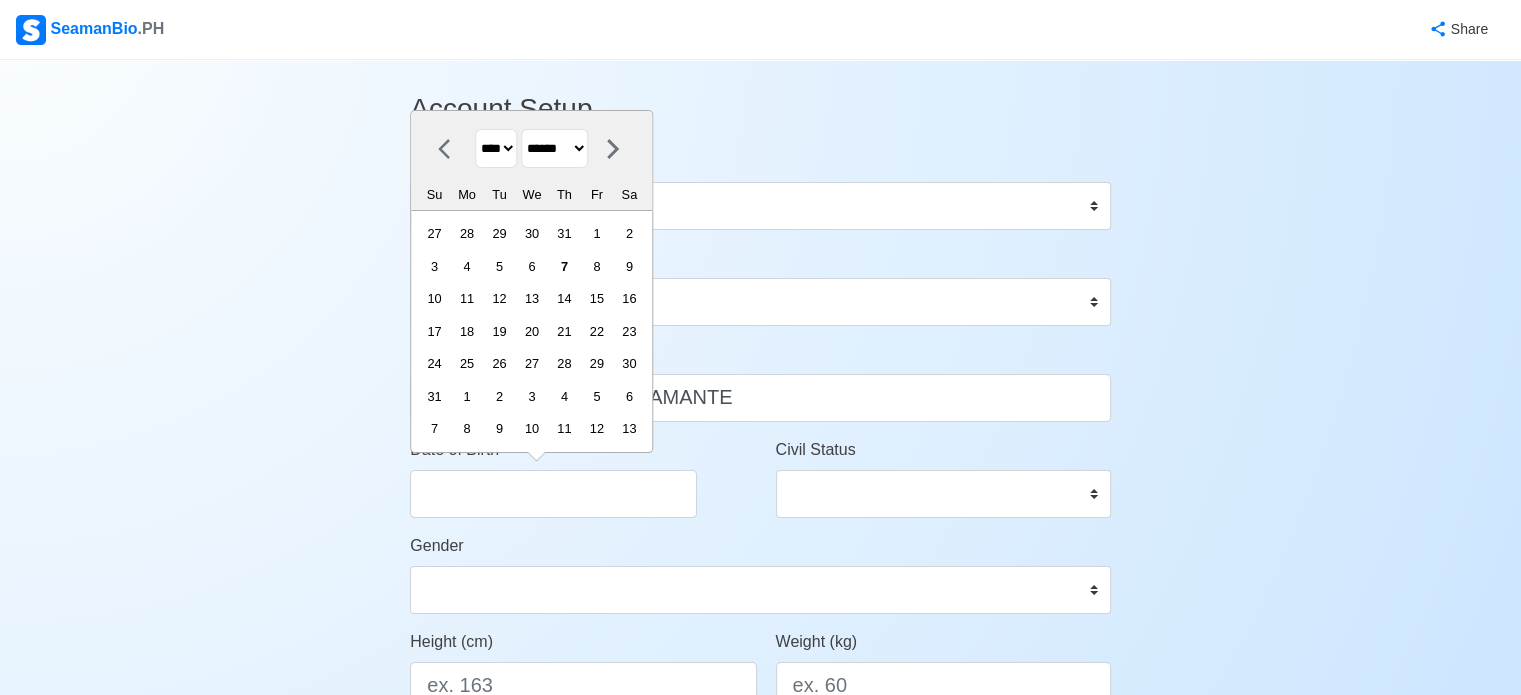 select on "****" 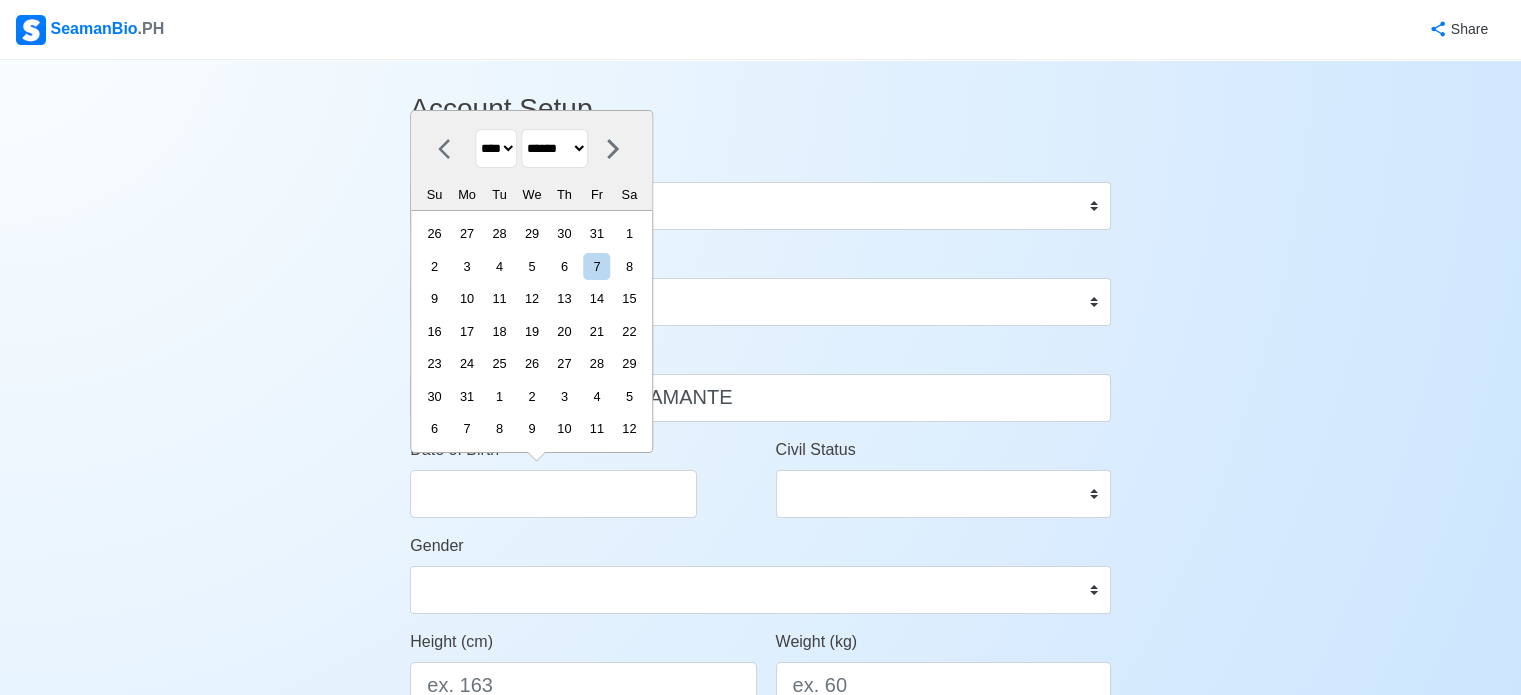 click on "******* ******** ***** ***** *** **** **** ****** ********* ******* ******** ********" at bounding box center [554, 148] 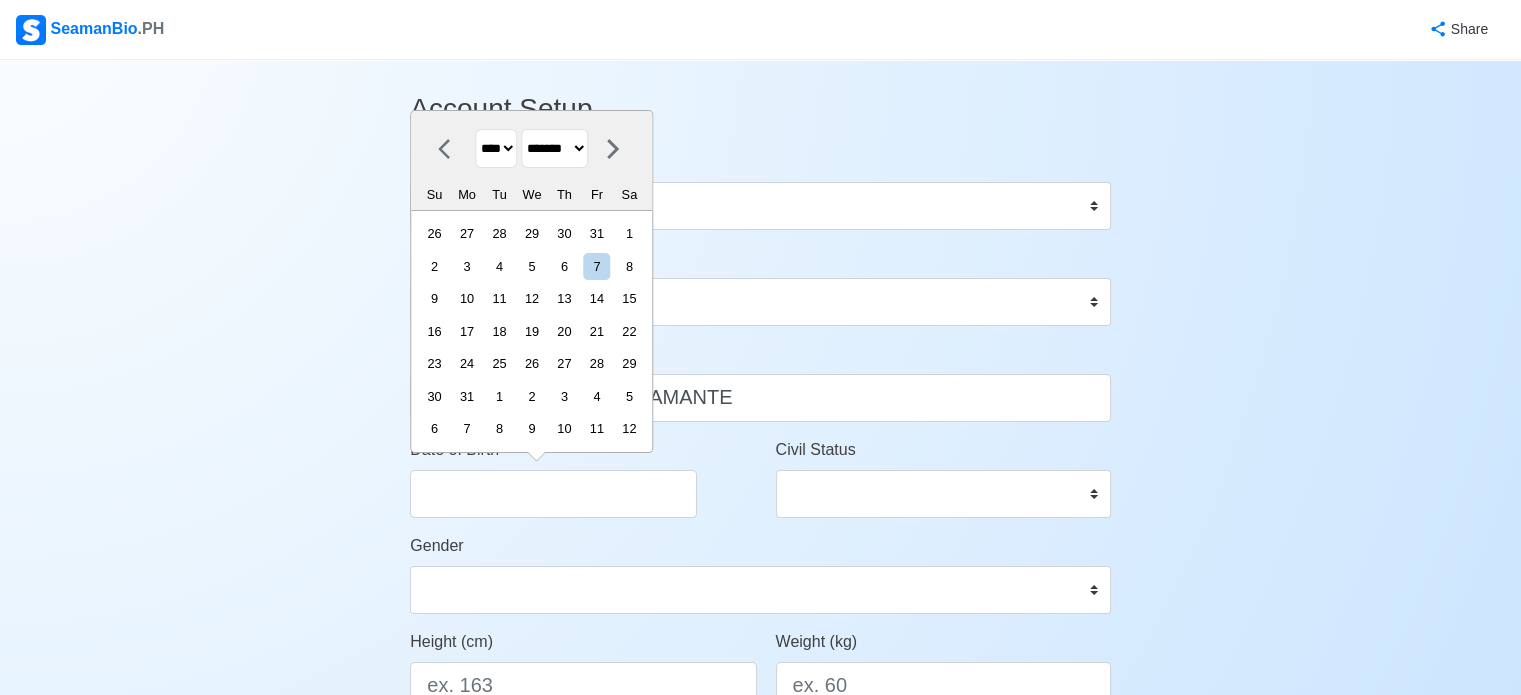 click on "******* ******** ***** ***** *** **** **** ****** ********* ******* ******** ********" at bounding box center (554, 148) 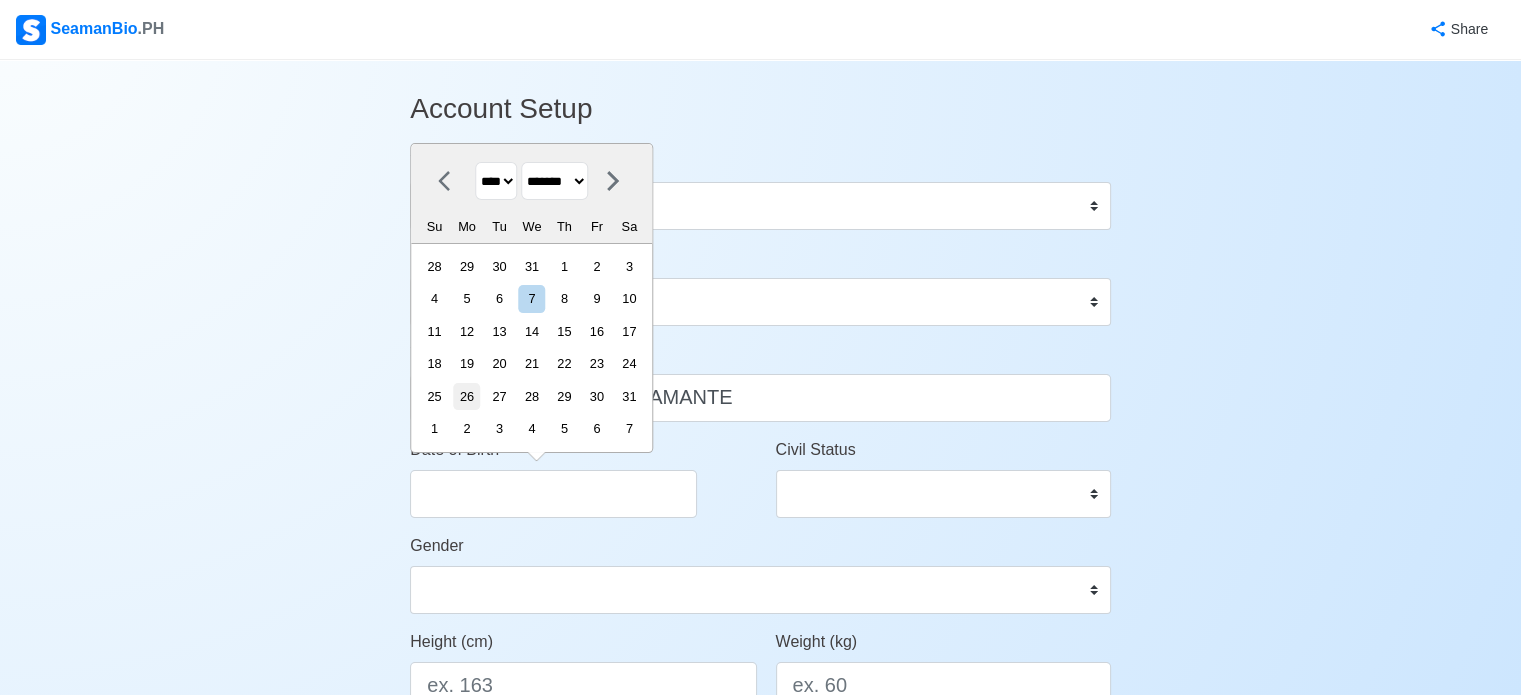 click on "26" at bounding box center [466, 396] 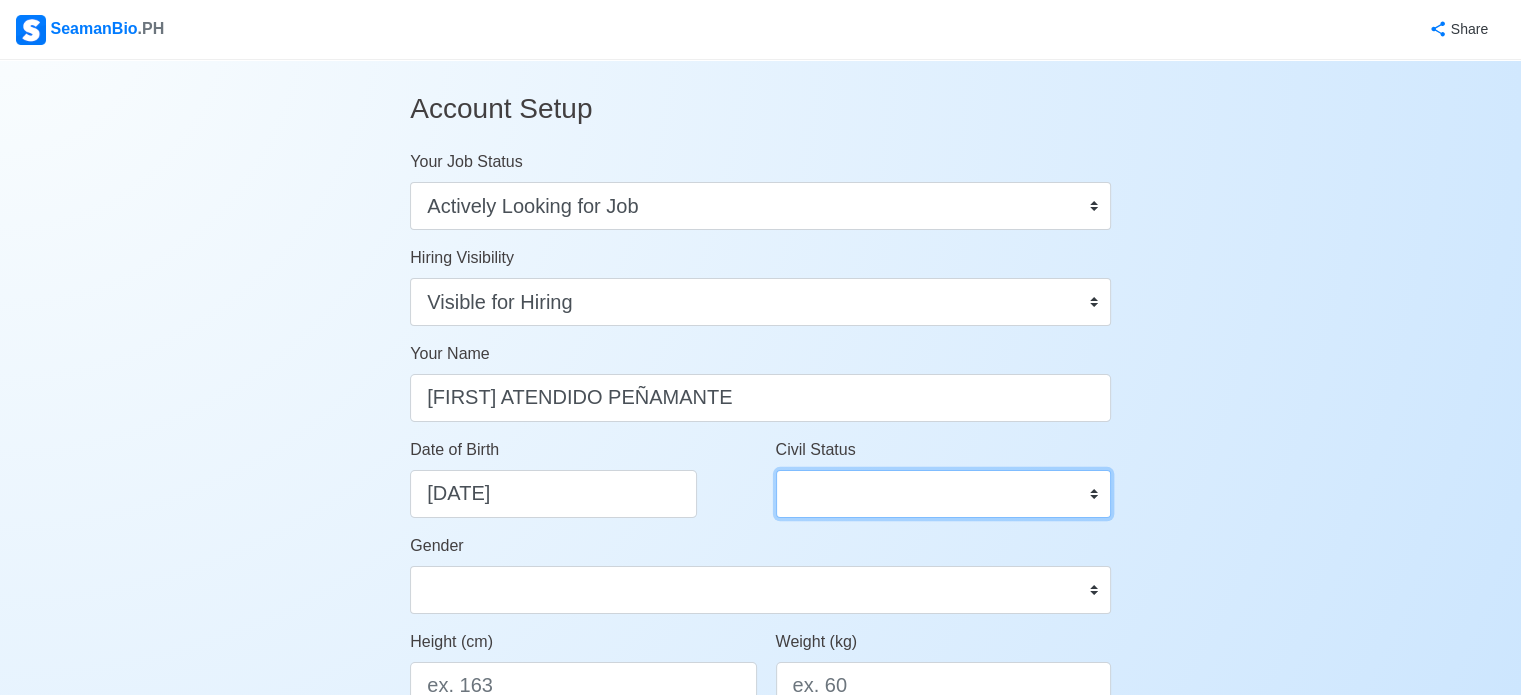 click on "Single Married Widowed Separated" at bounding box center [943, 494] 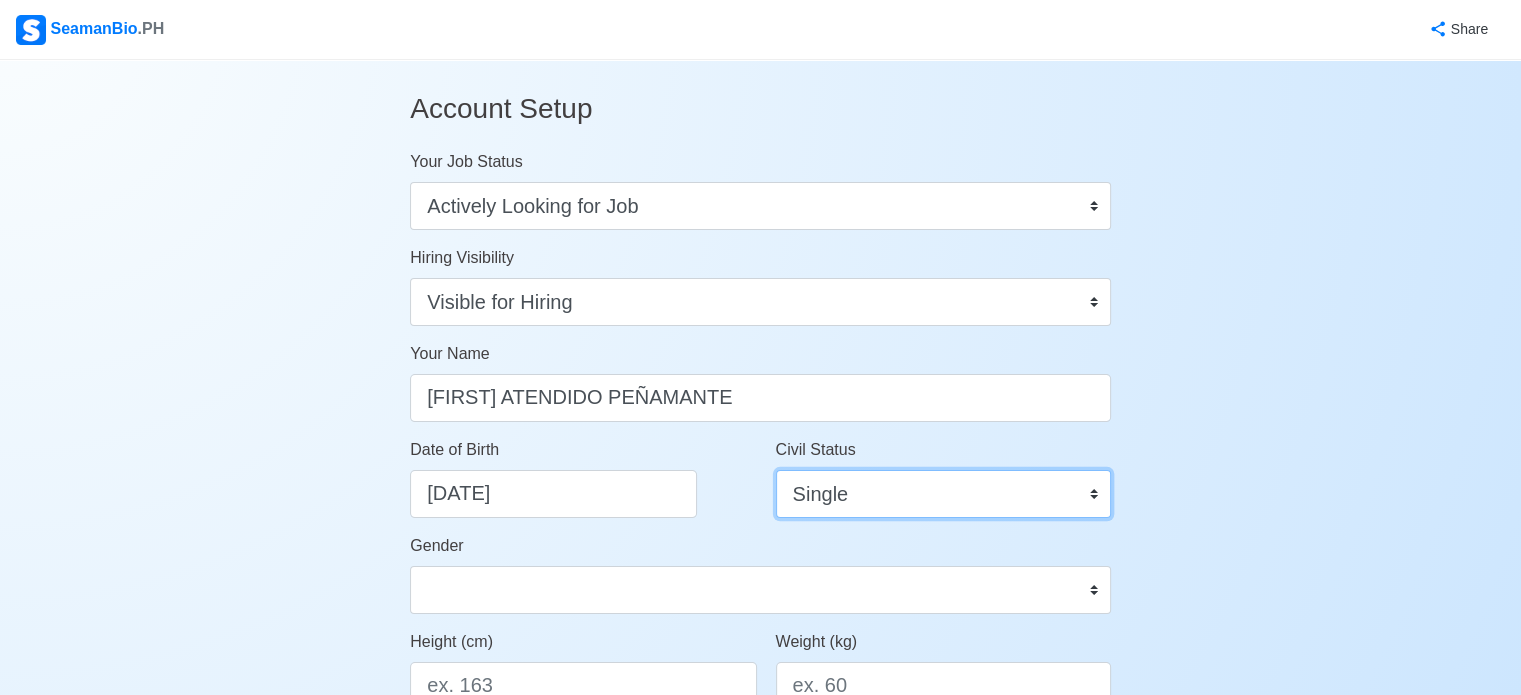 click on "Single Married Widowed Separated" at bounding box center [943, 494] 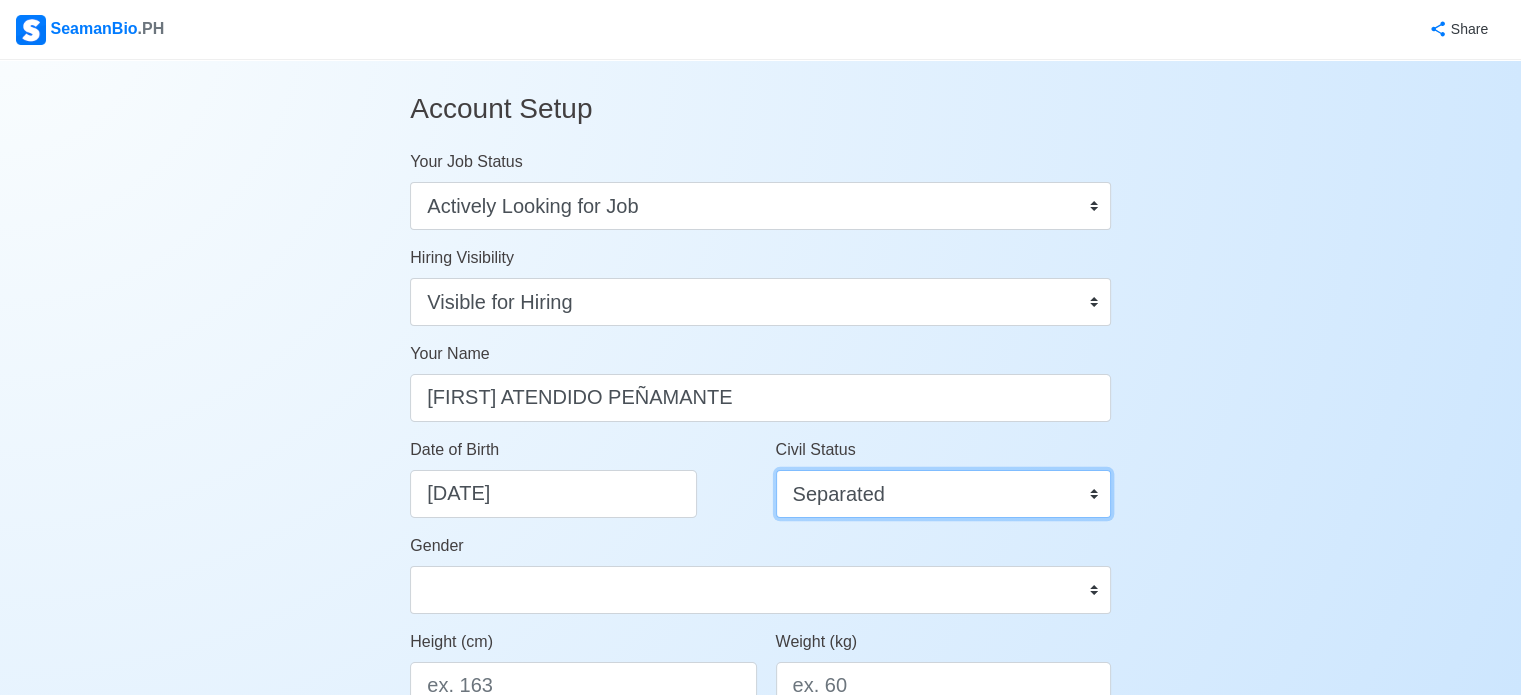 click on "Single Married Widowed Separated" at bounding box center [943, 494] 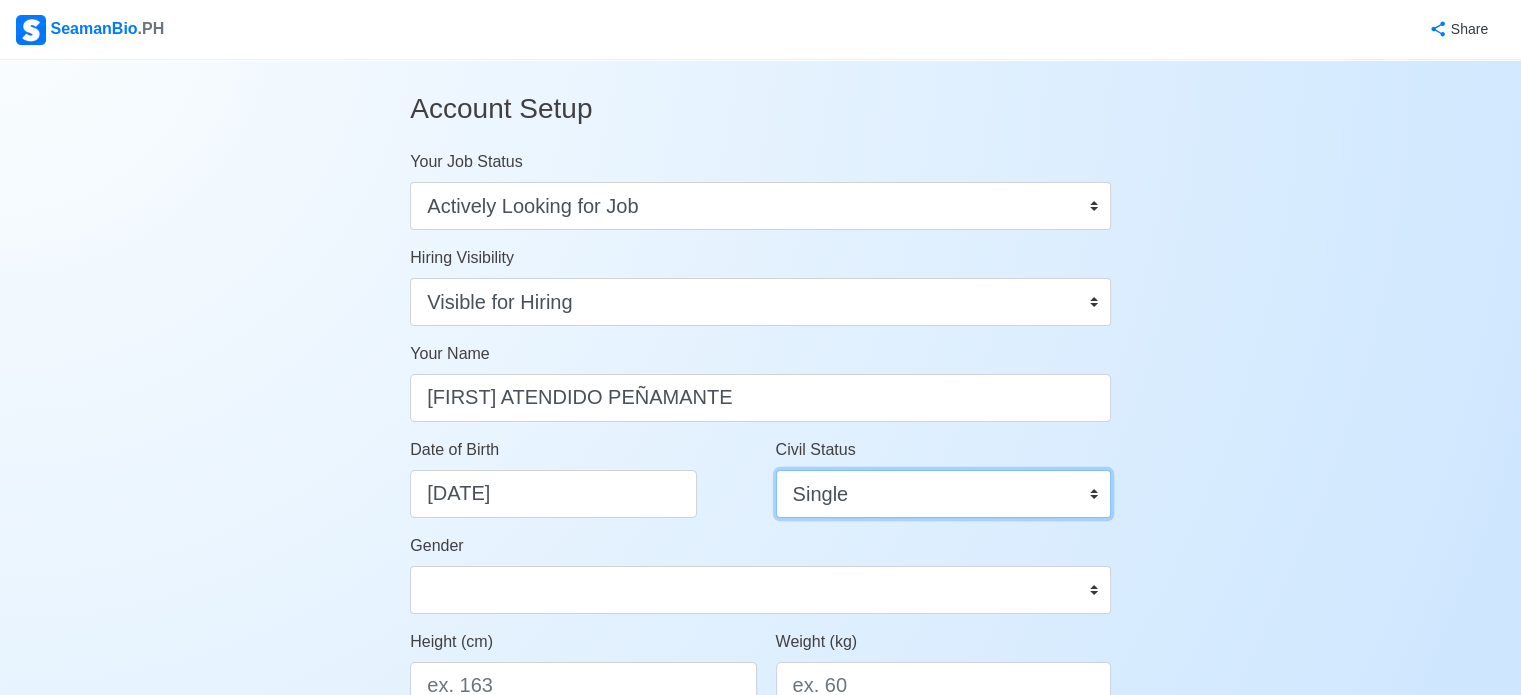 click on "Single Married Widowed Separated" at bounding box center (943, 494) 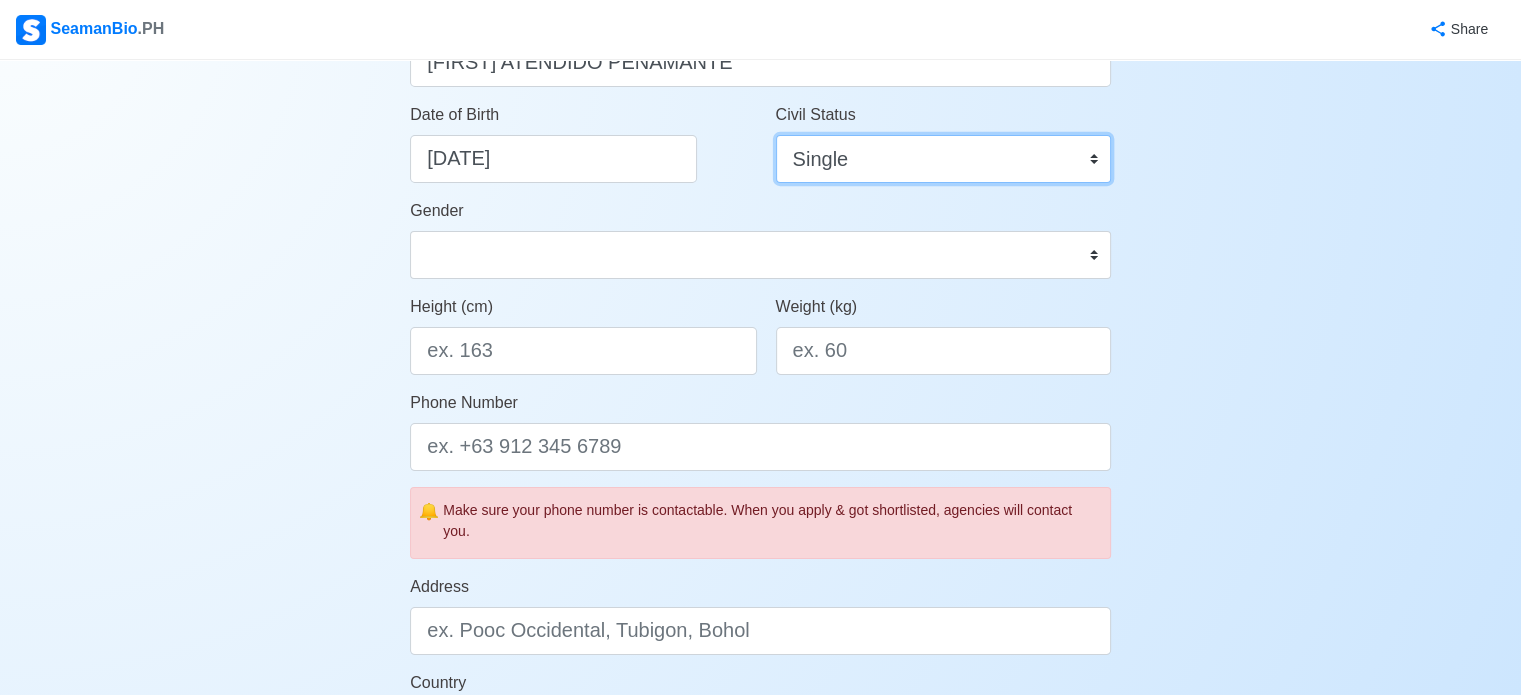 scroll, scrollTop: 341, scrollLeft: 0, axis: vertical 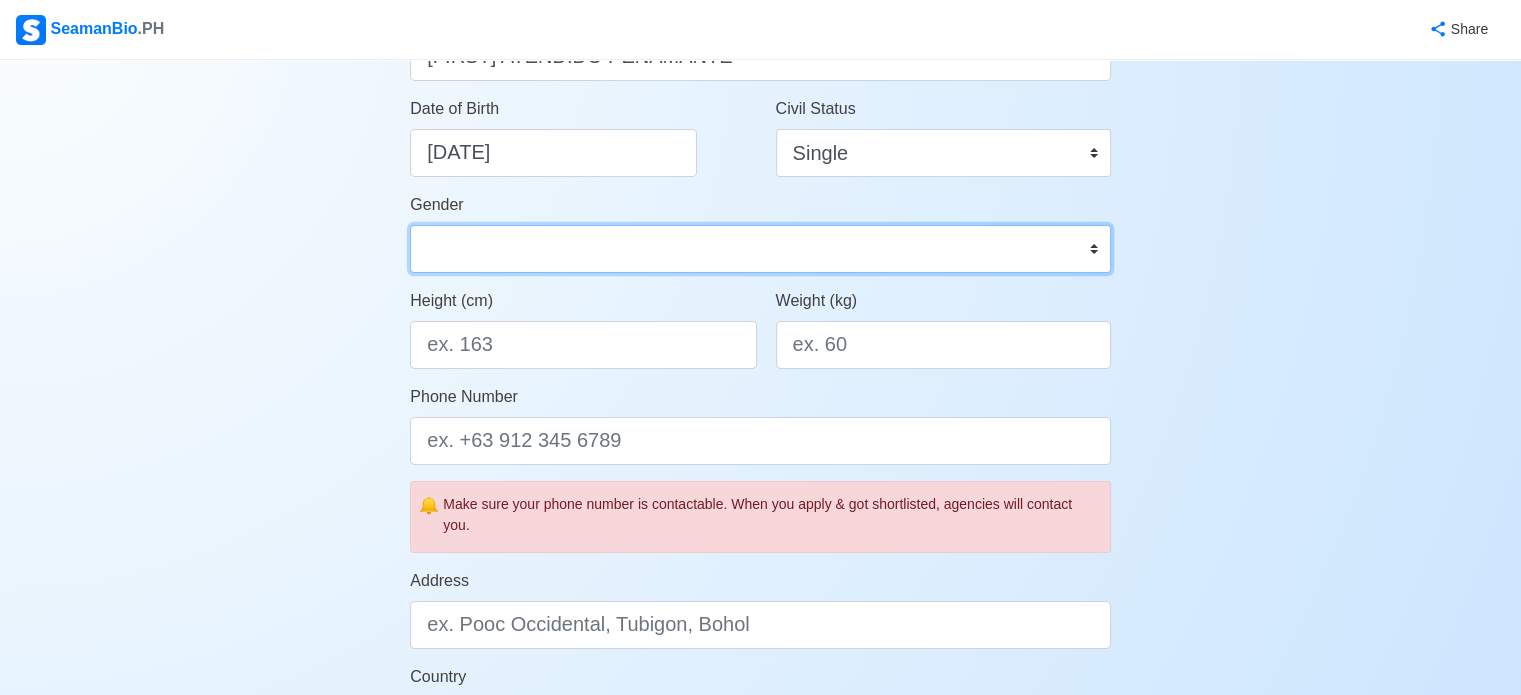 click on "Male Female" at bounding box center [760, 249] 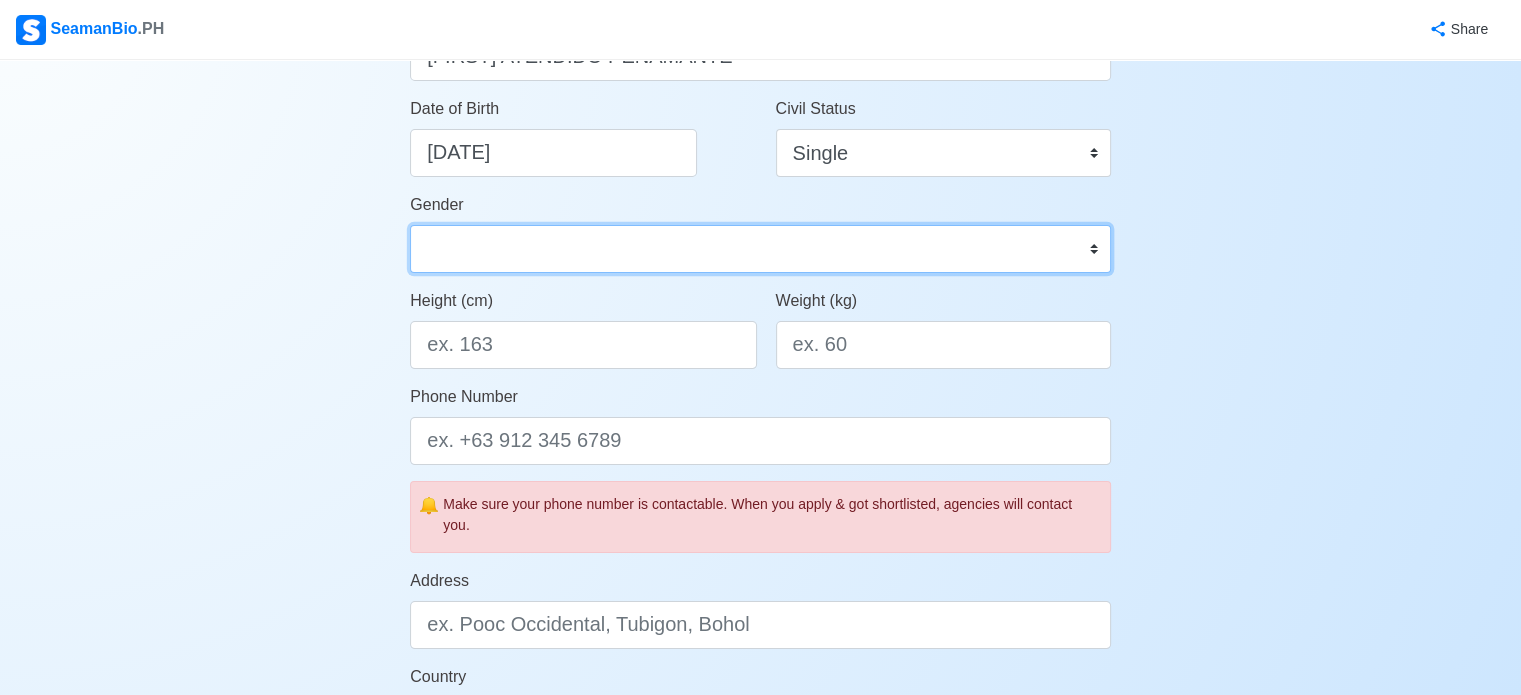 select on "Female" 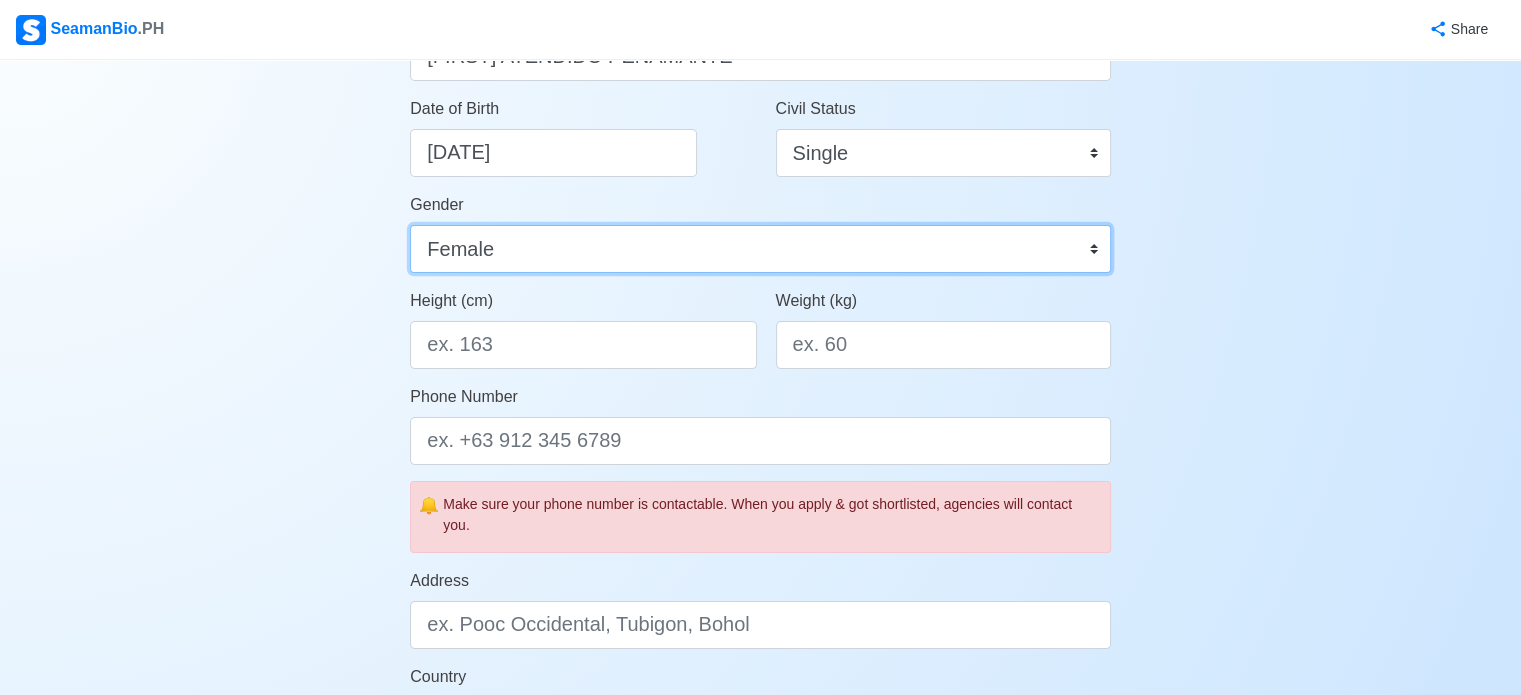 click on "Male Female" at bounding box center (760, 249) 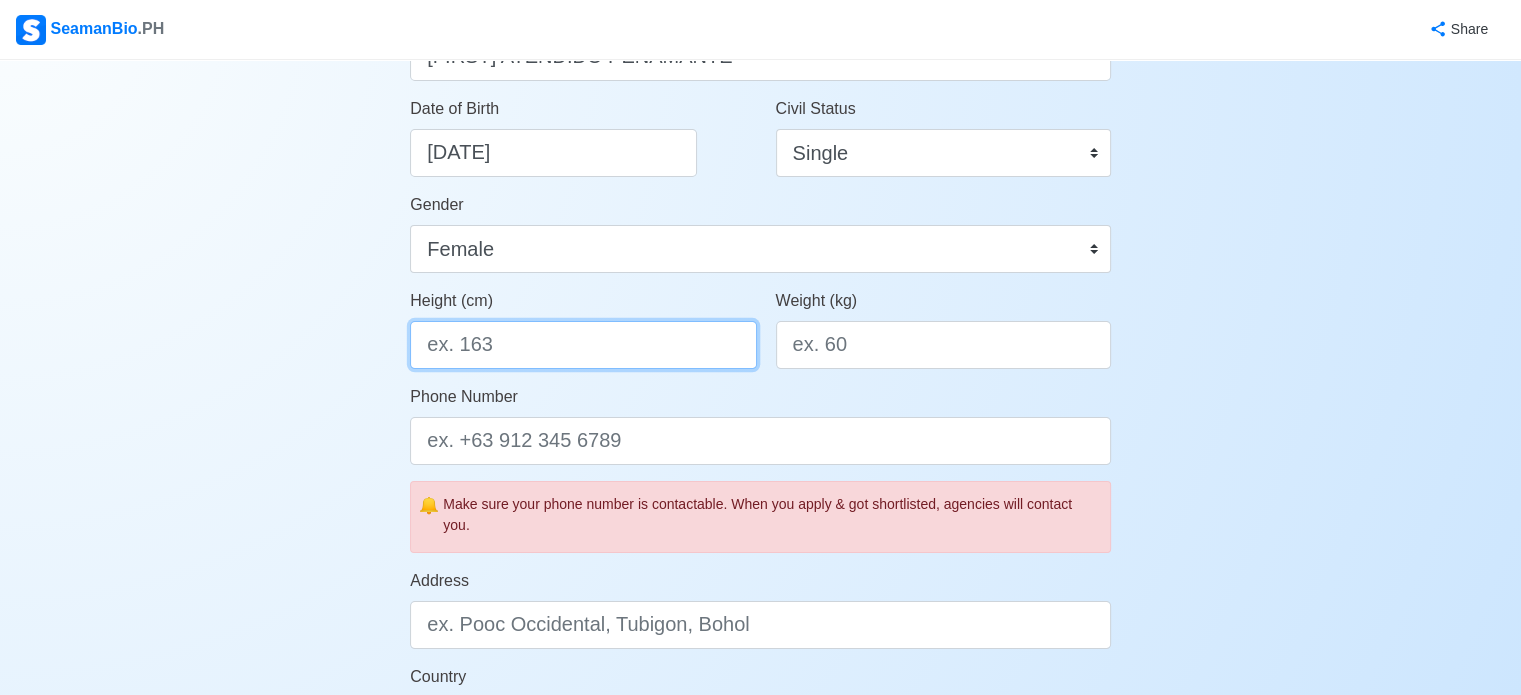 click on "Height (cm)" at bounding box center (583, 345) 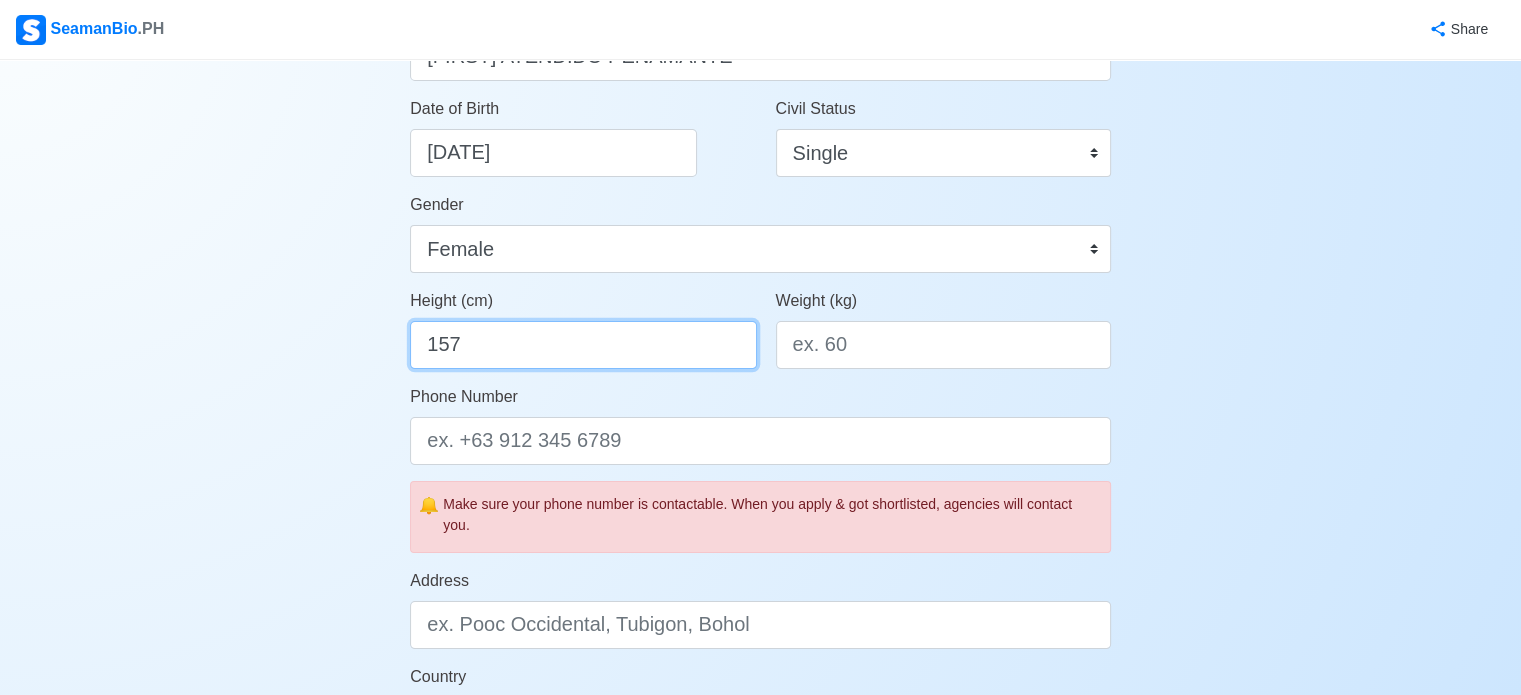 type on "157" 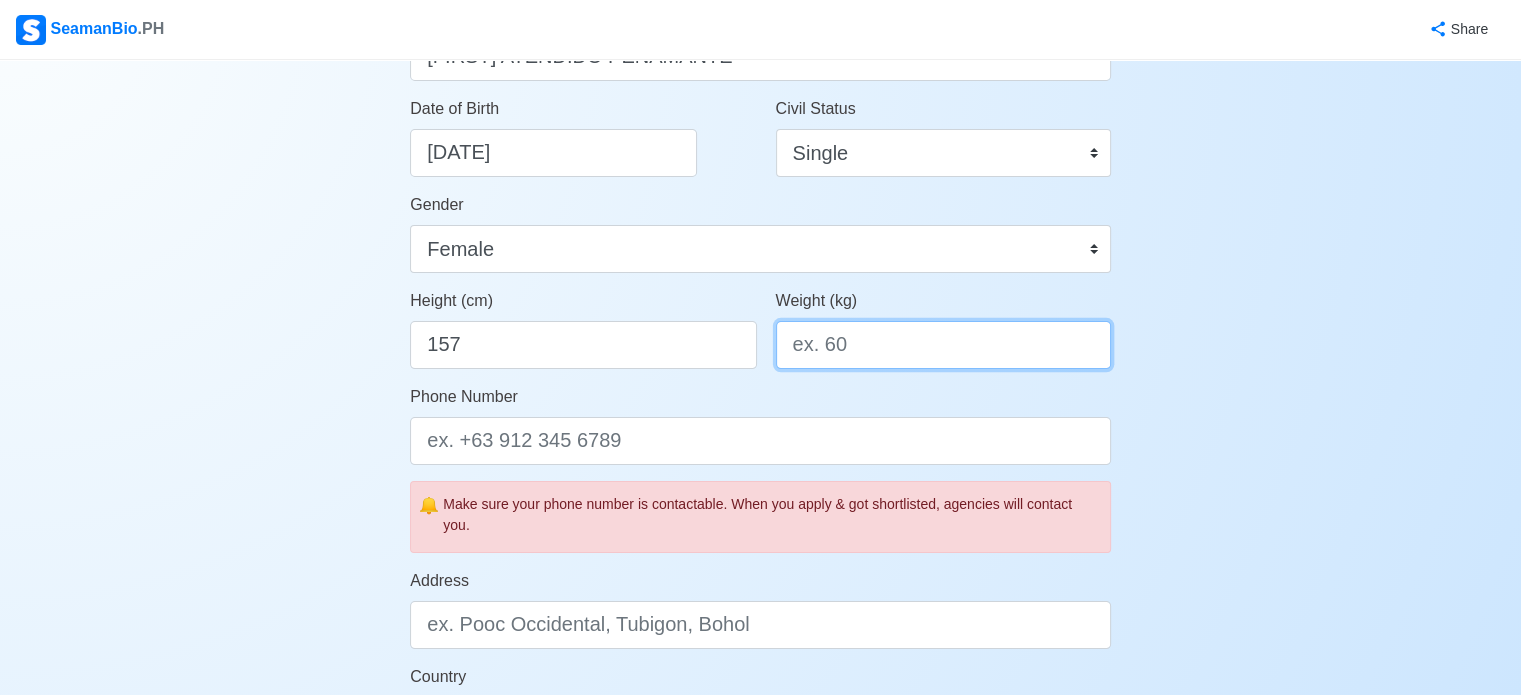 click on "Weight (kg)" at bounding box center (943, 345) 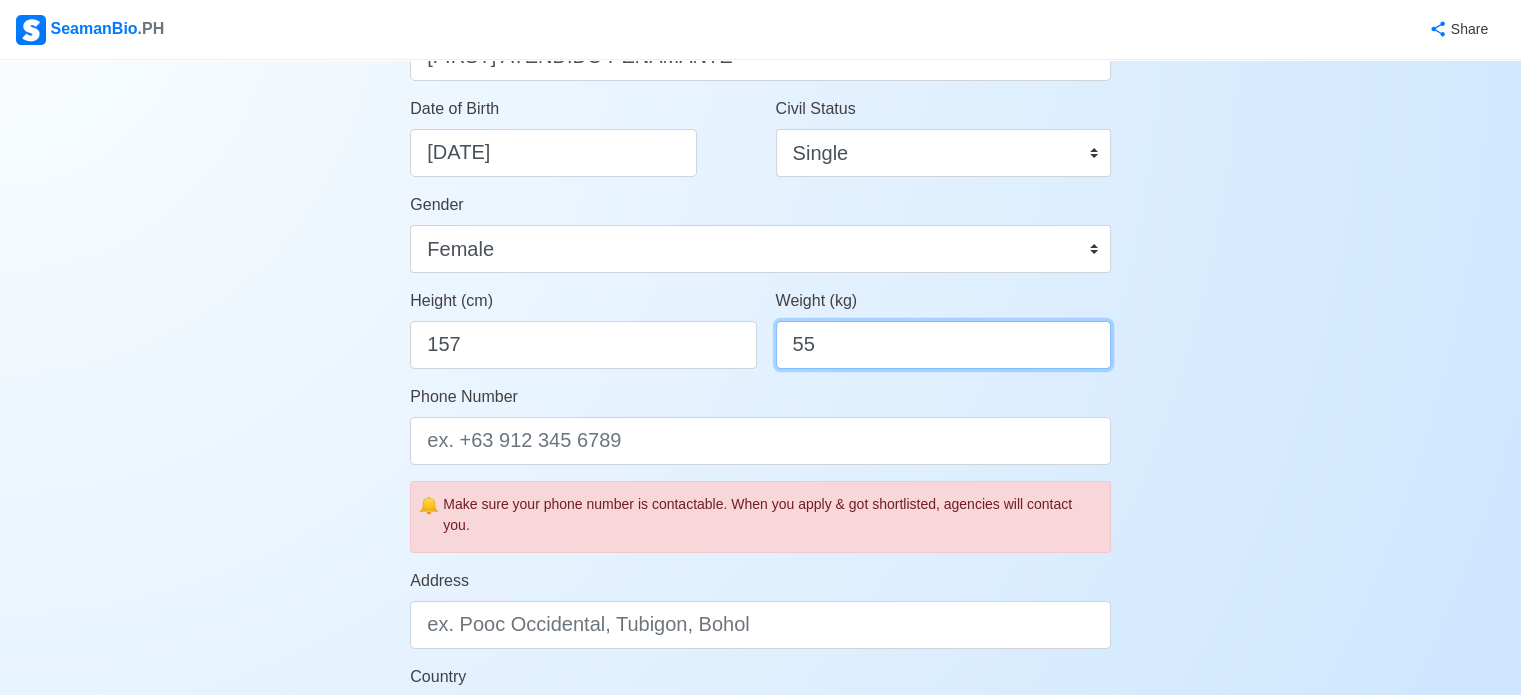 type on "55" 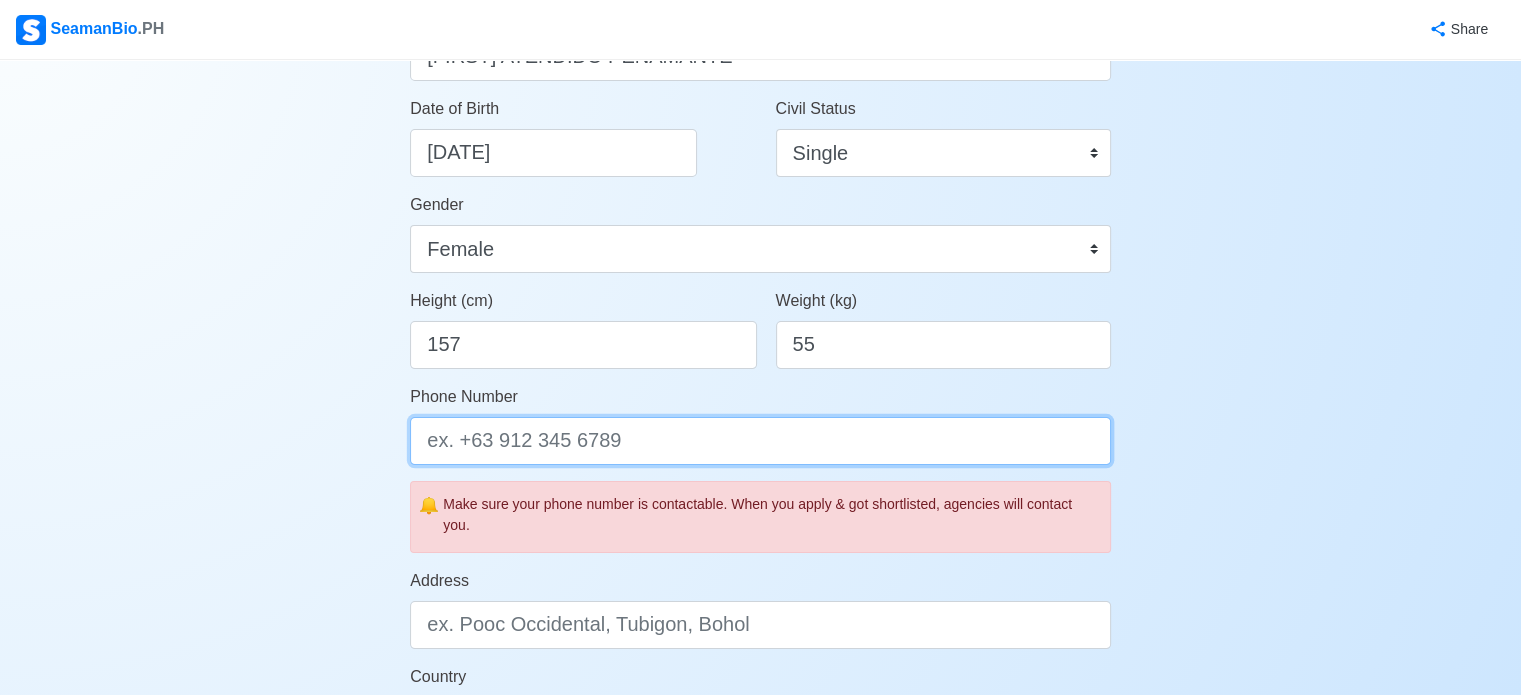 click on "Phone Number" at bounding box center [760, 441] 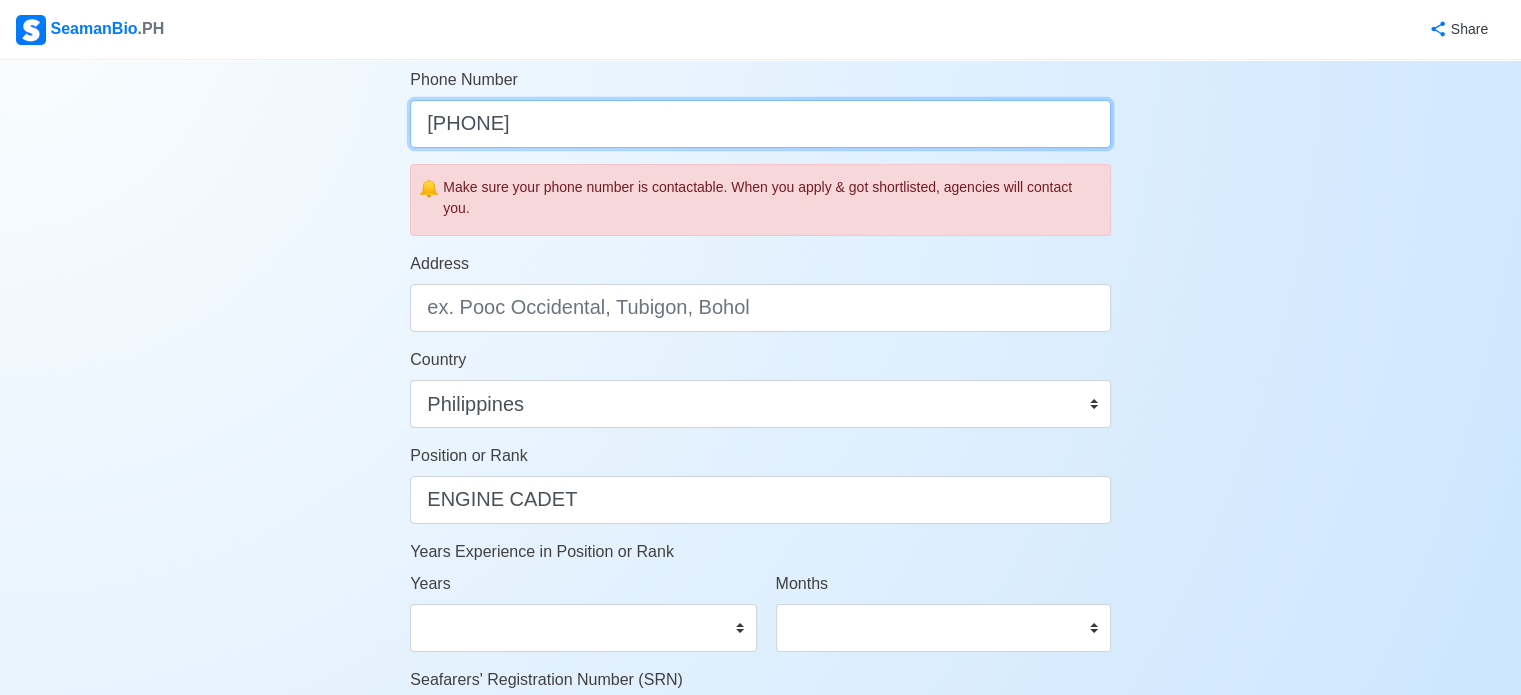 scroll, scrollTop: 660, scrollLeft: 0, axis: vertical 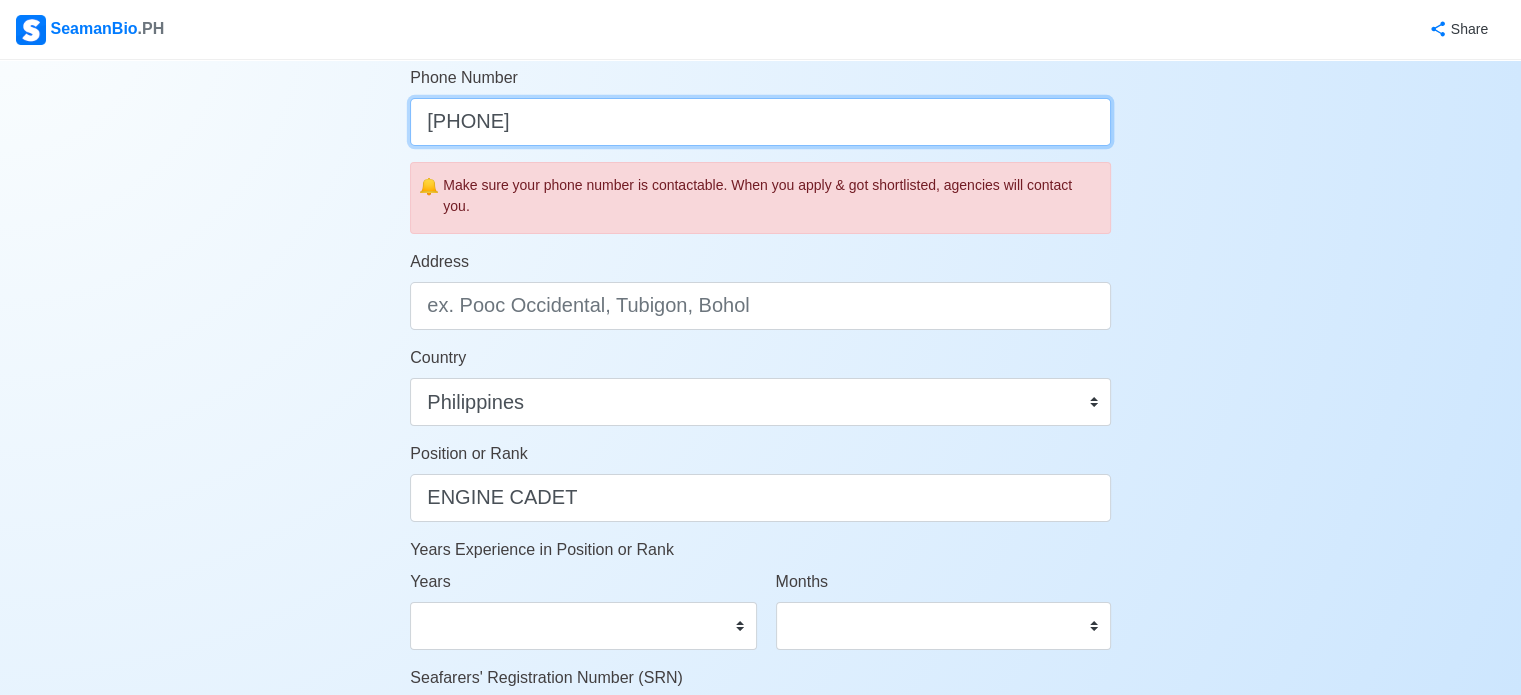 type on "[PHONE]" 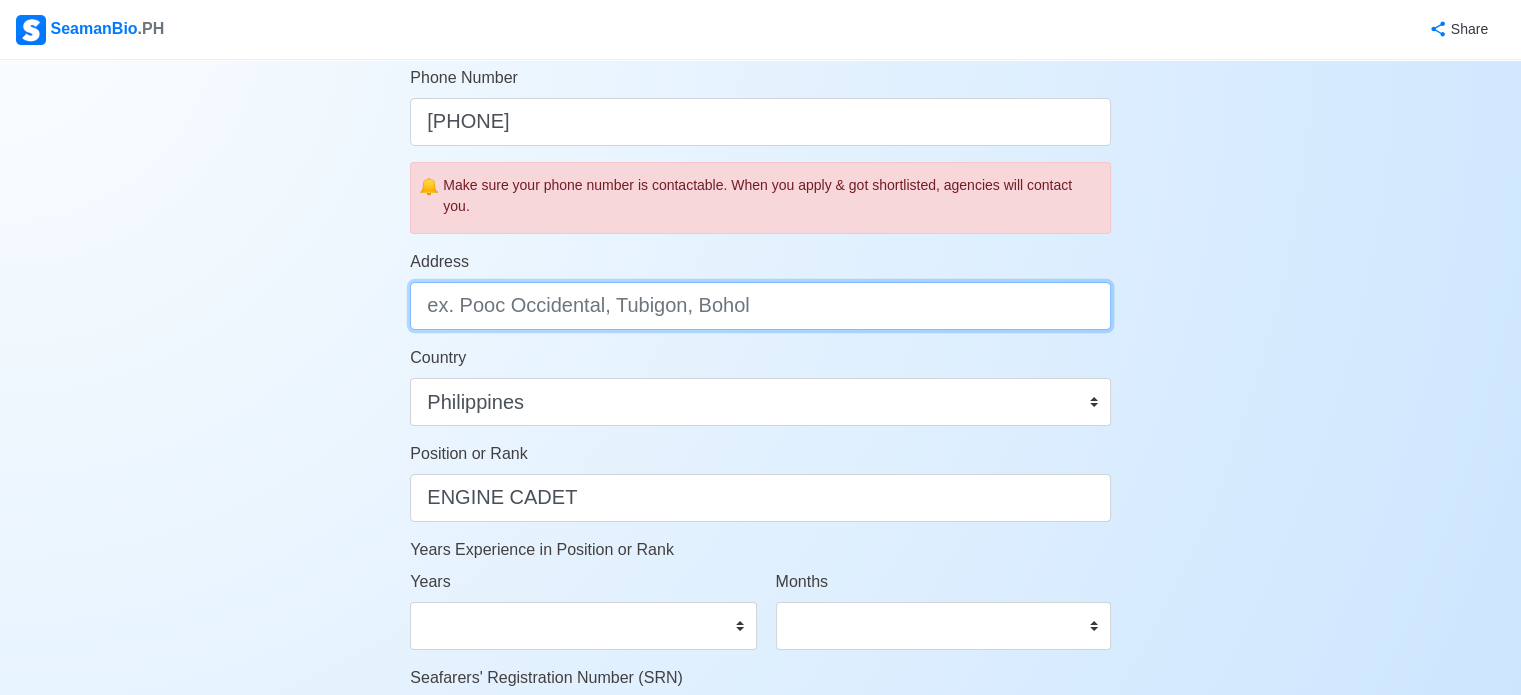 click on "Address" at bounding box center [760, 306] 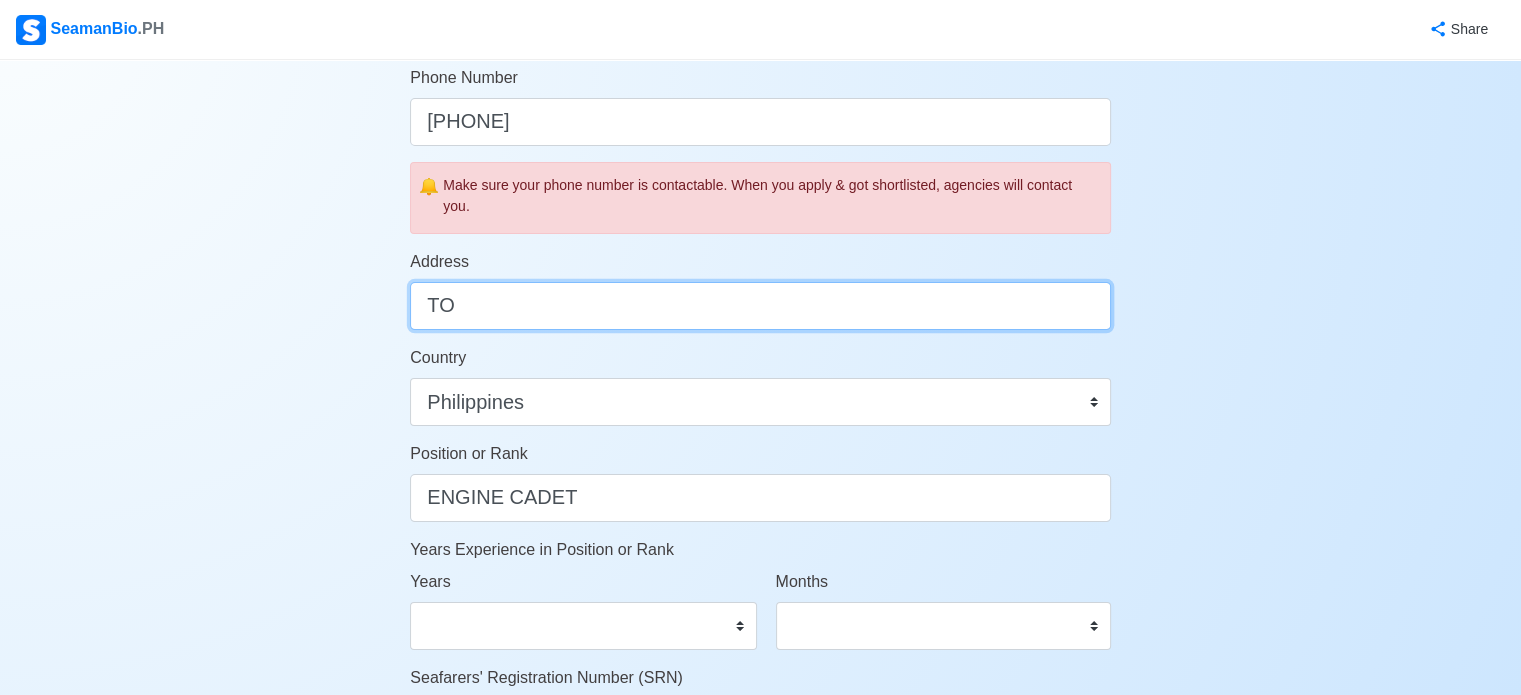 type on "T" 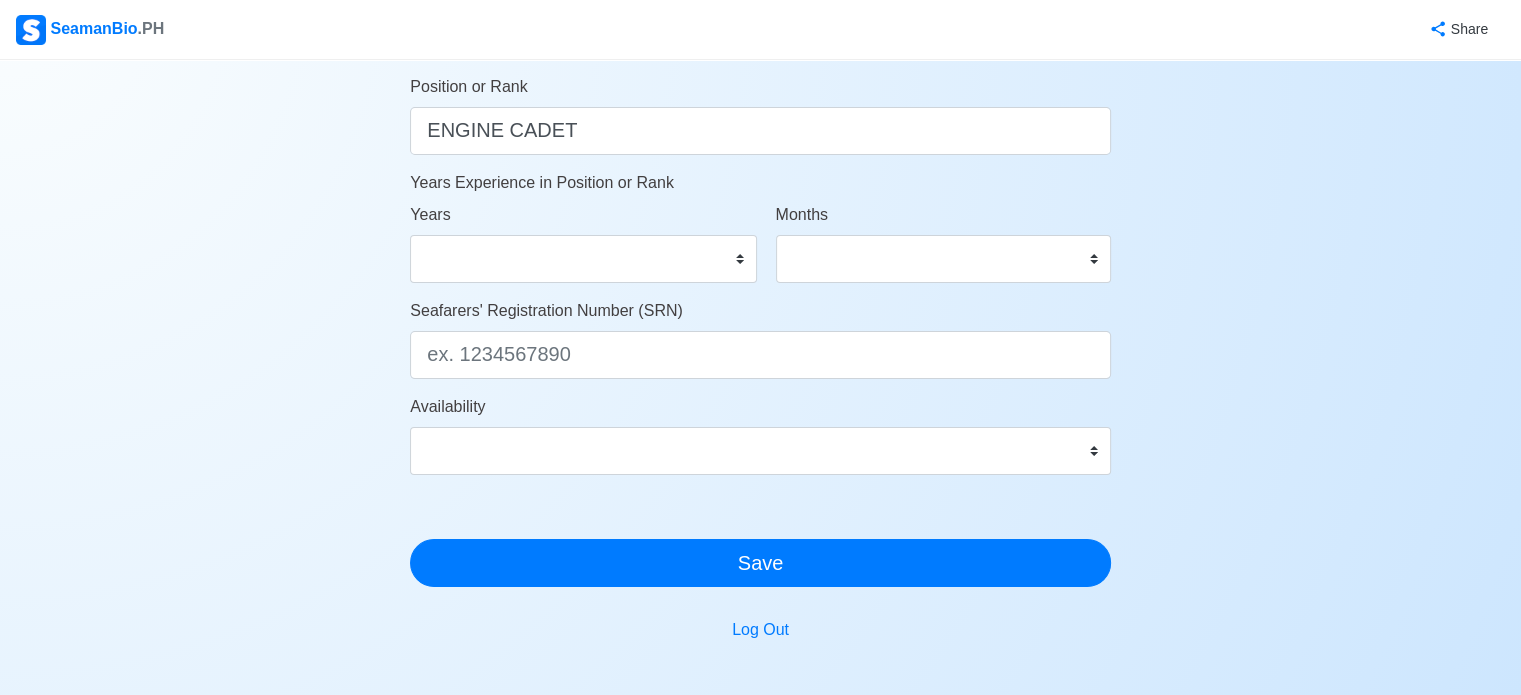 scroll, scrollTop: 1033, scrollLeft: 0, axis: vertical 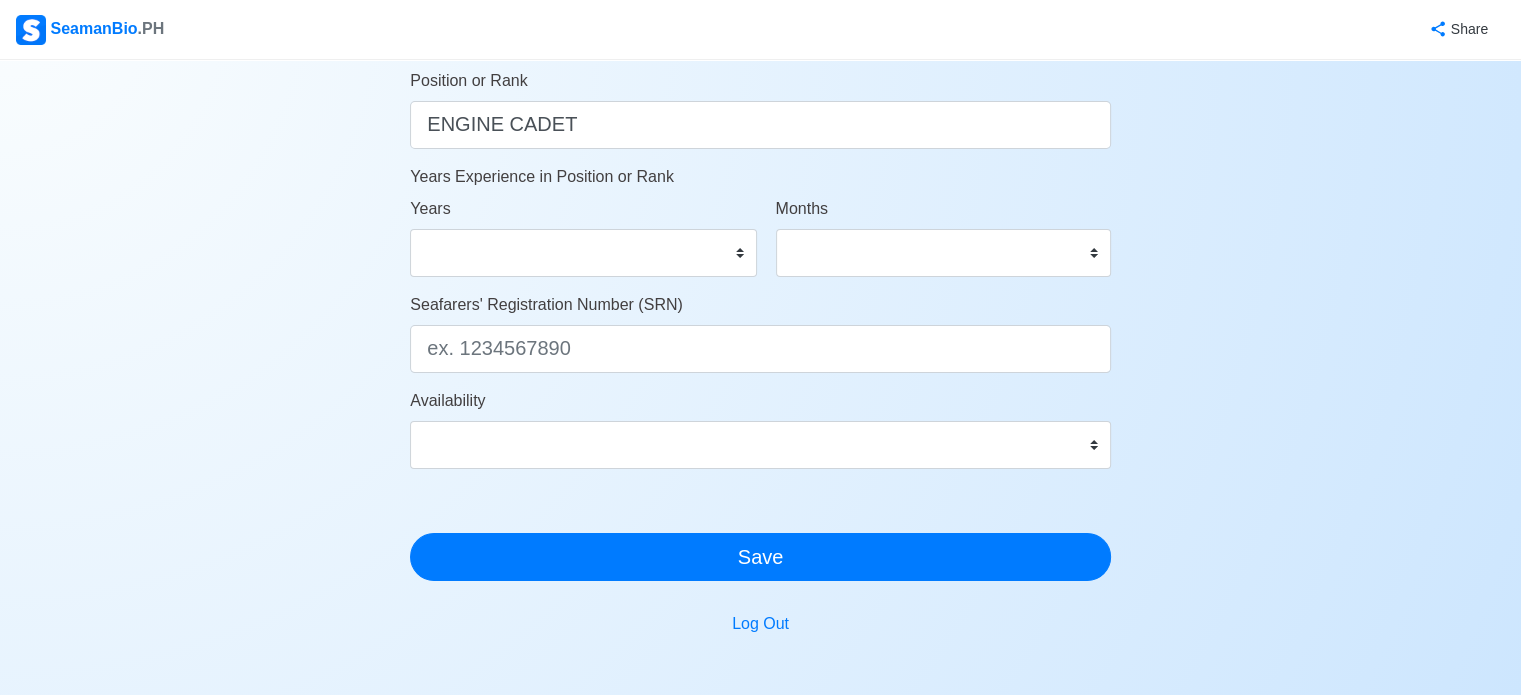 type on "[CITY] [CITY] [PROVINCE]" 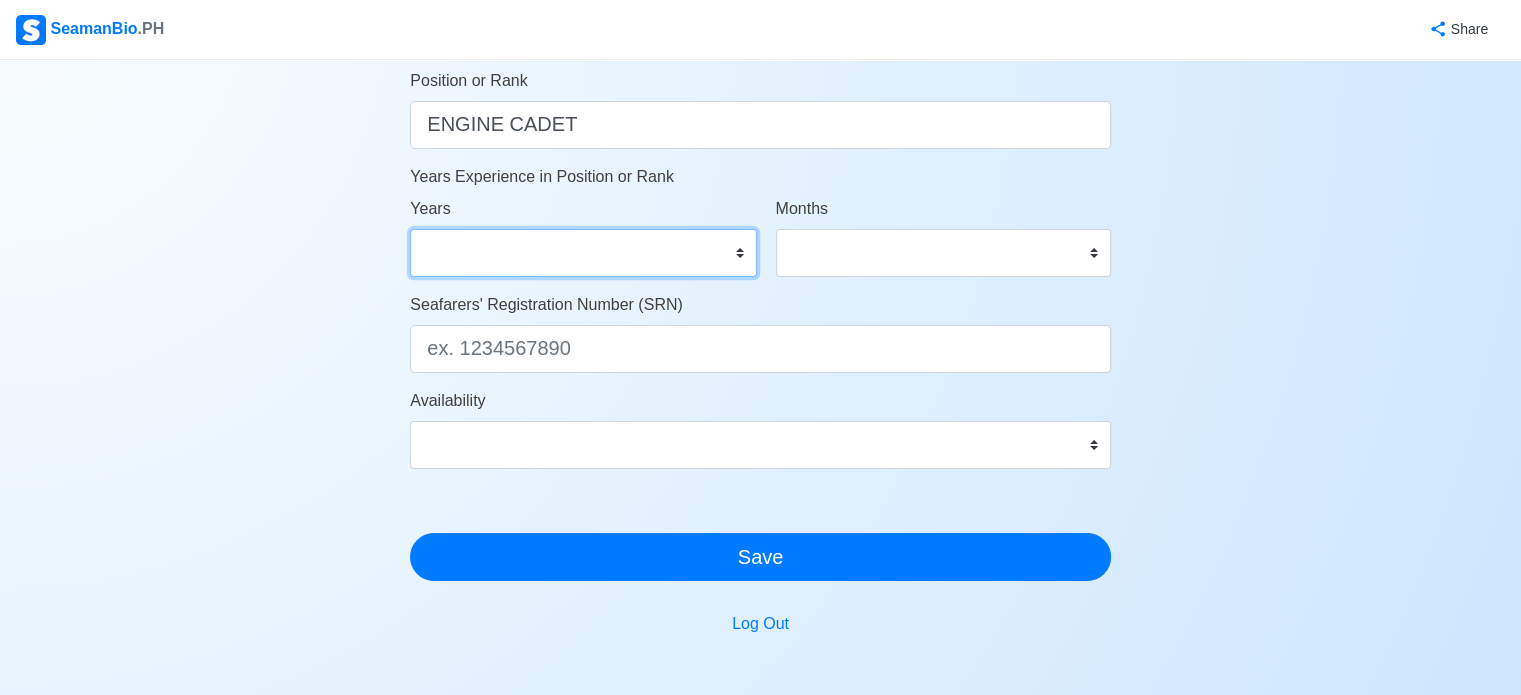 click on "0 1 2 3 4 5 6 7 8 9 10 11 12 13 14 15 16 17 18 19 20 21 22 23 24 25 26 27 28 29 30 31 32 33 34 35 36 37 38 39 40 41 42 43 44 45 46 47 48 49 50" at bounding box center [583, 253] 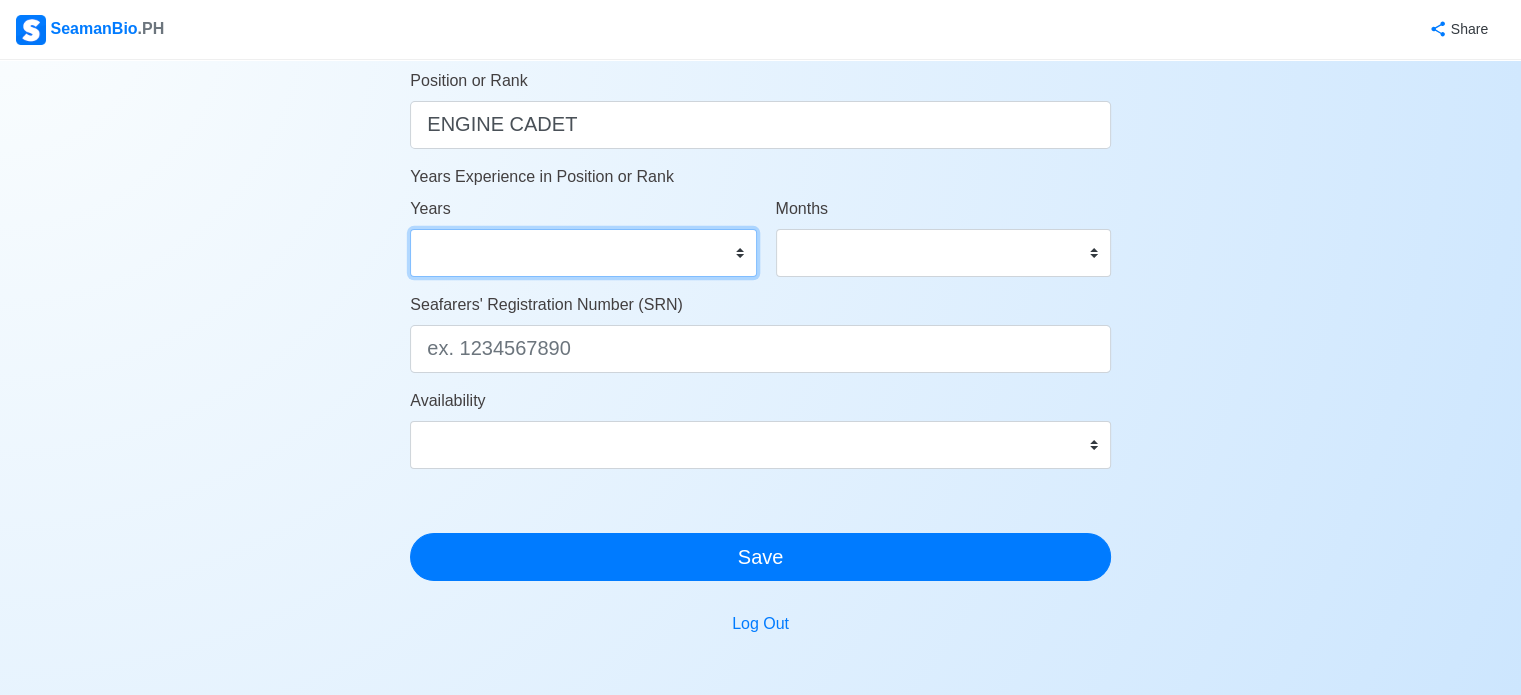 select on "0" 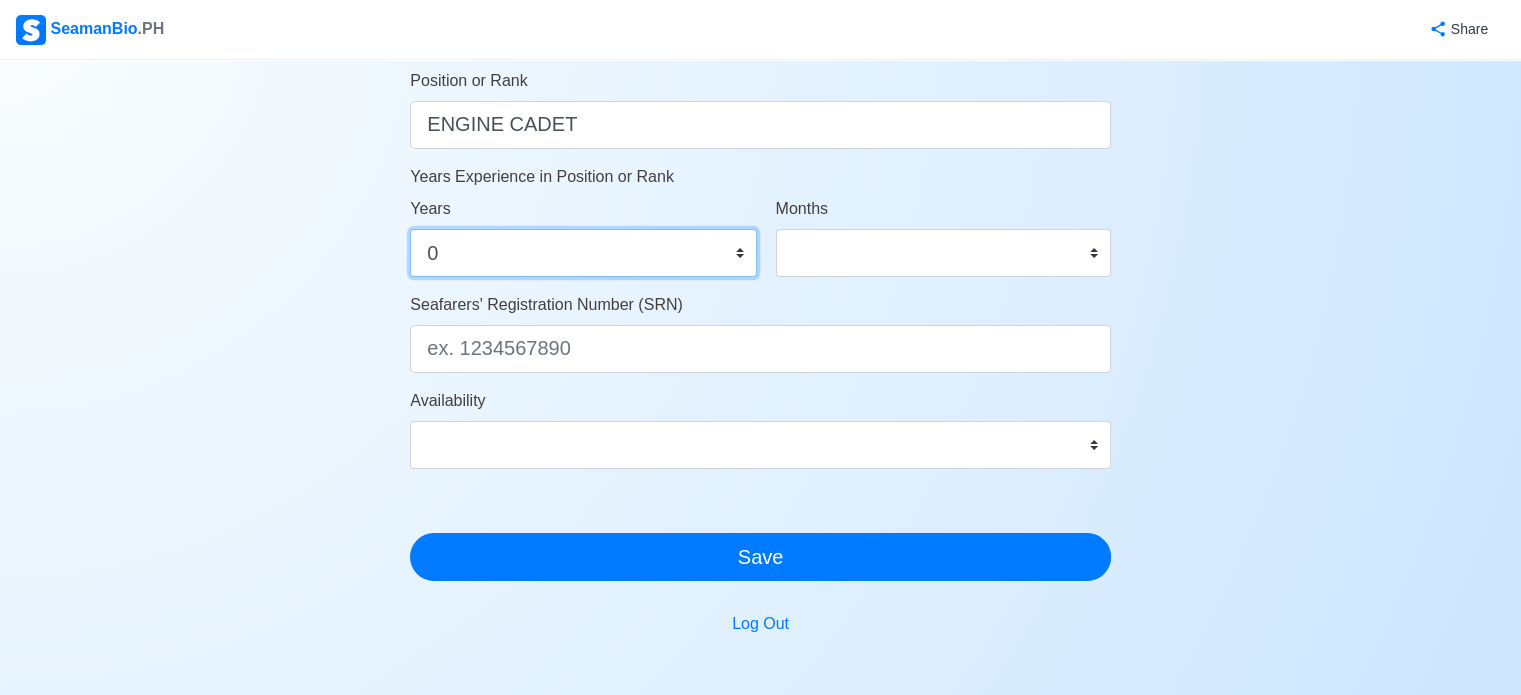 click on "0 1 2 3 4 5 6 7 8 9 10 11 12 13 14 15 16 17 18 19 20 21 22 23 24 25 26 27 28 29 30 31 32 33 34 35 36 37 38 39 40 41 42 43 44 45 46 47 48 49 50" at bounding box center [583, 253] 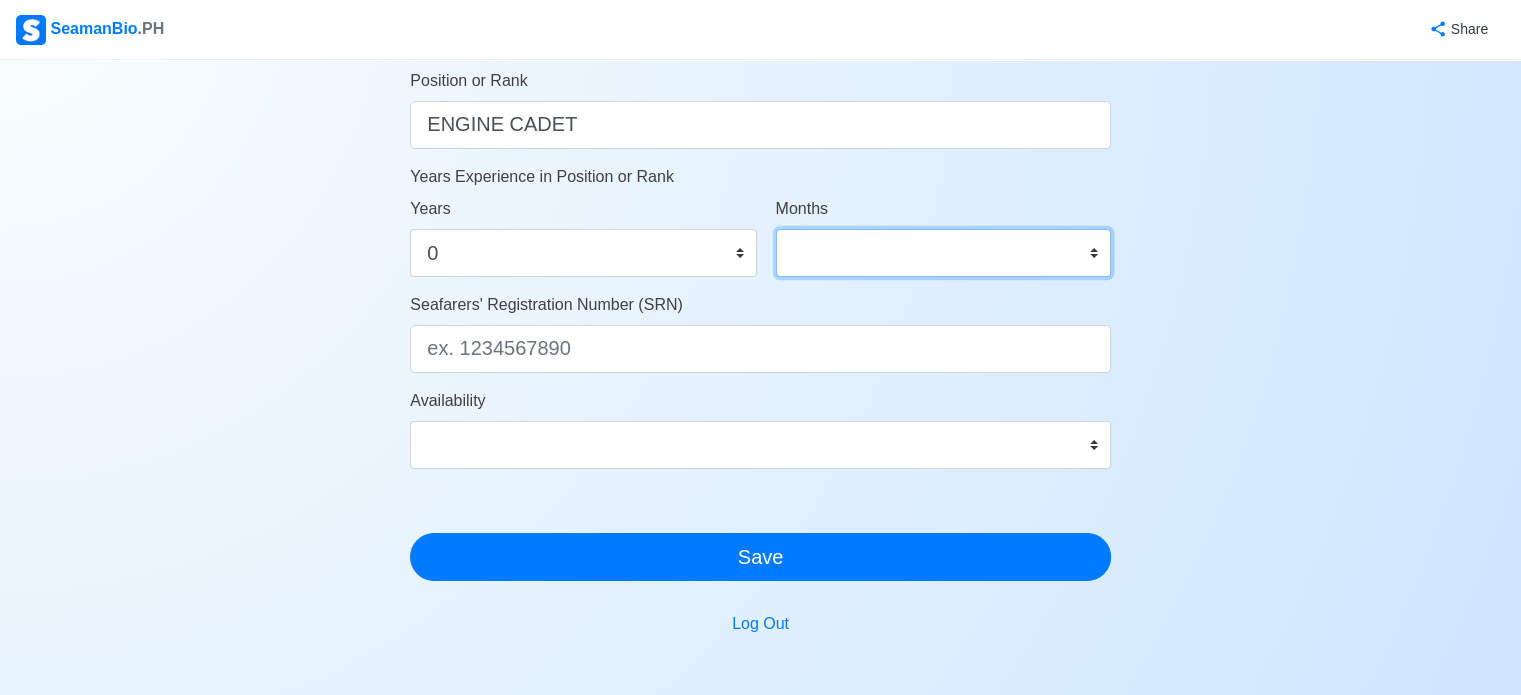 click on "0 1 2 3 4 5 6 7 8 9 10 11" at bounding box center [943, 253] 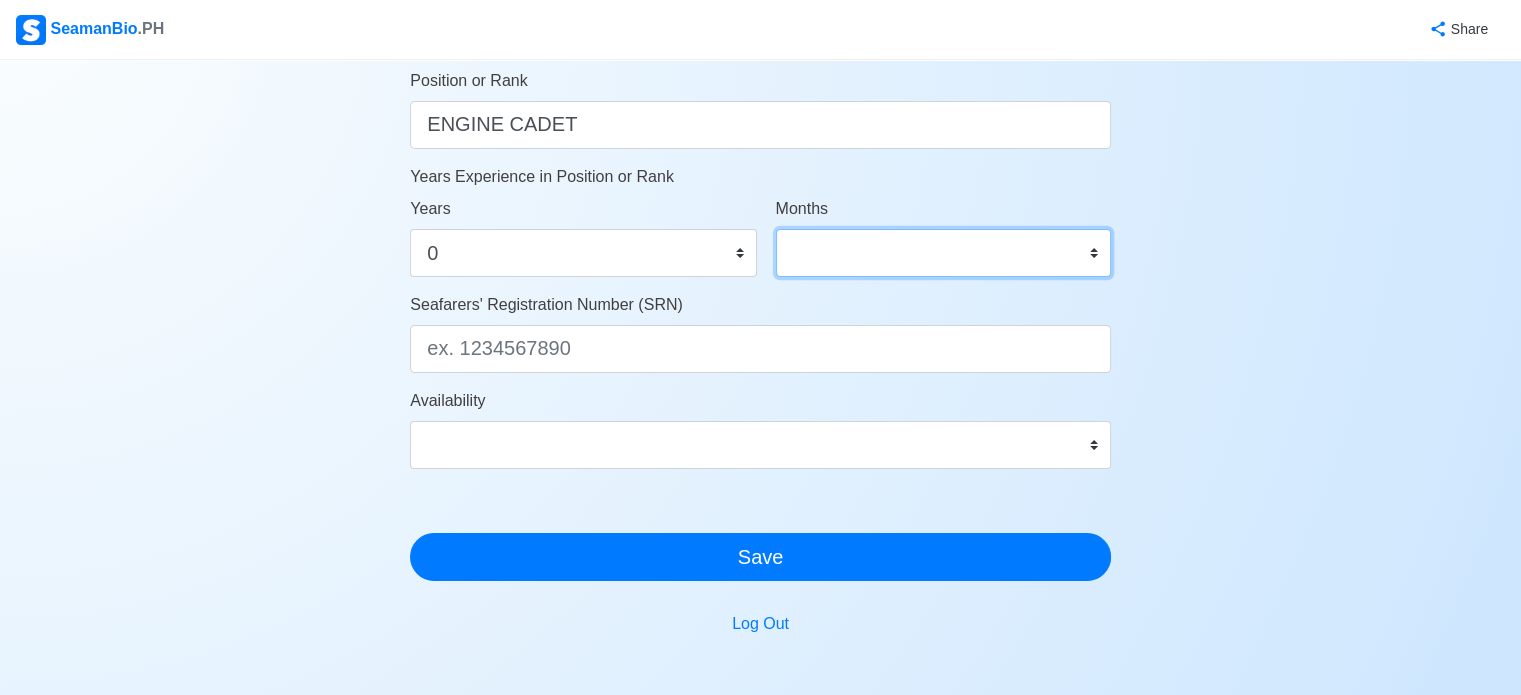 select on "0" 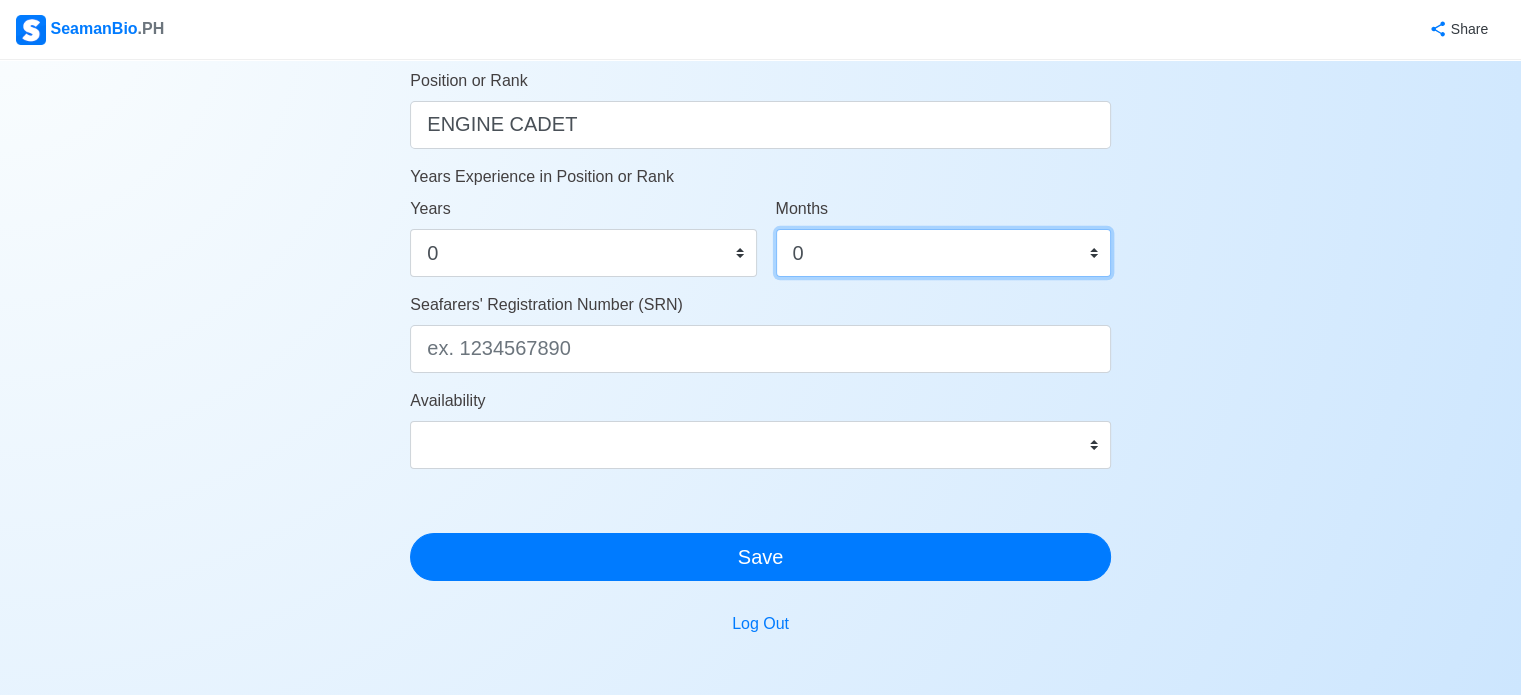 click on "0 1 2 3 4 5 6 7 8 9 10 11" at bounding box center (943, 253) 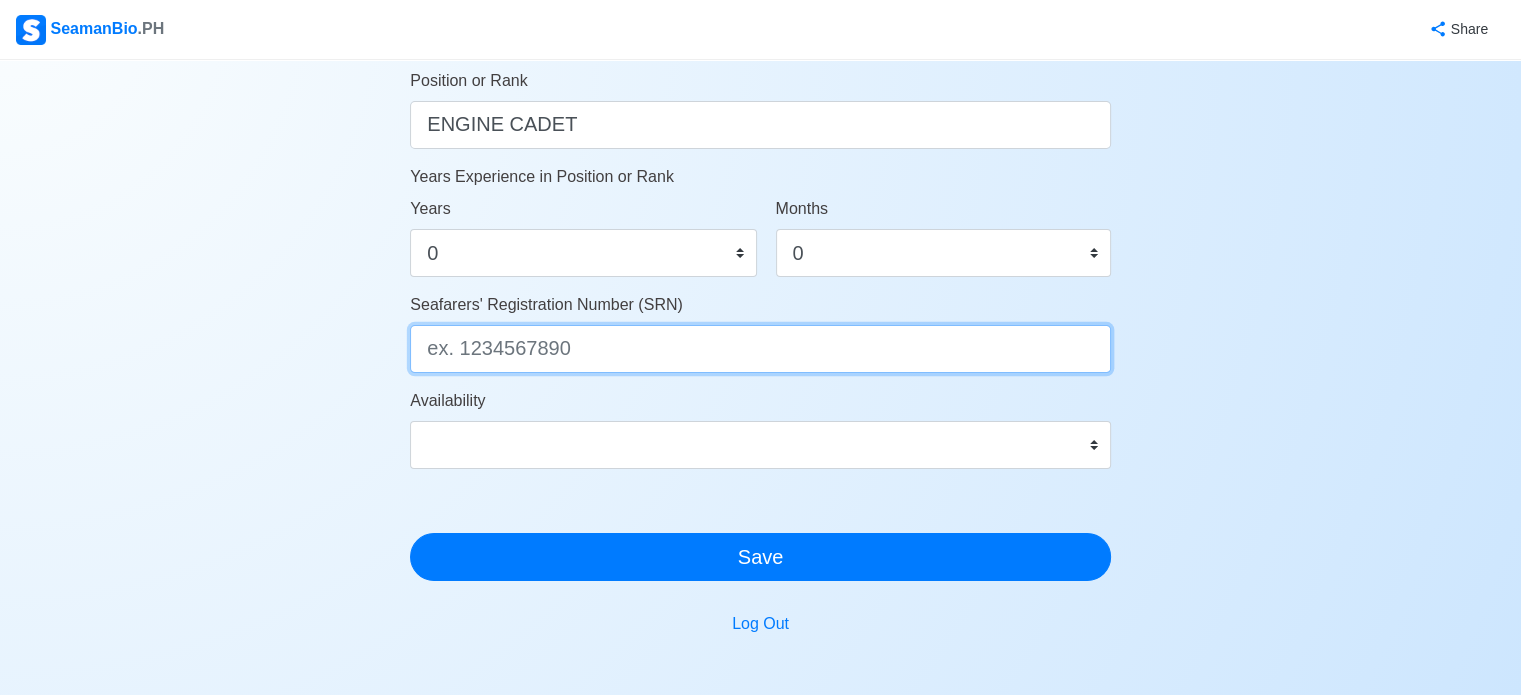 click on "Seafarers' Registration Number (SRN)" at bounding box center (760, 349) 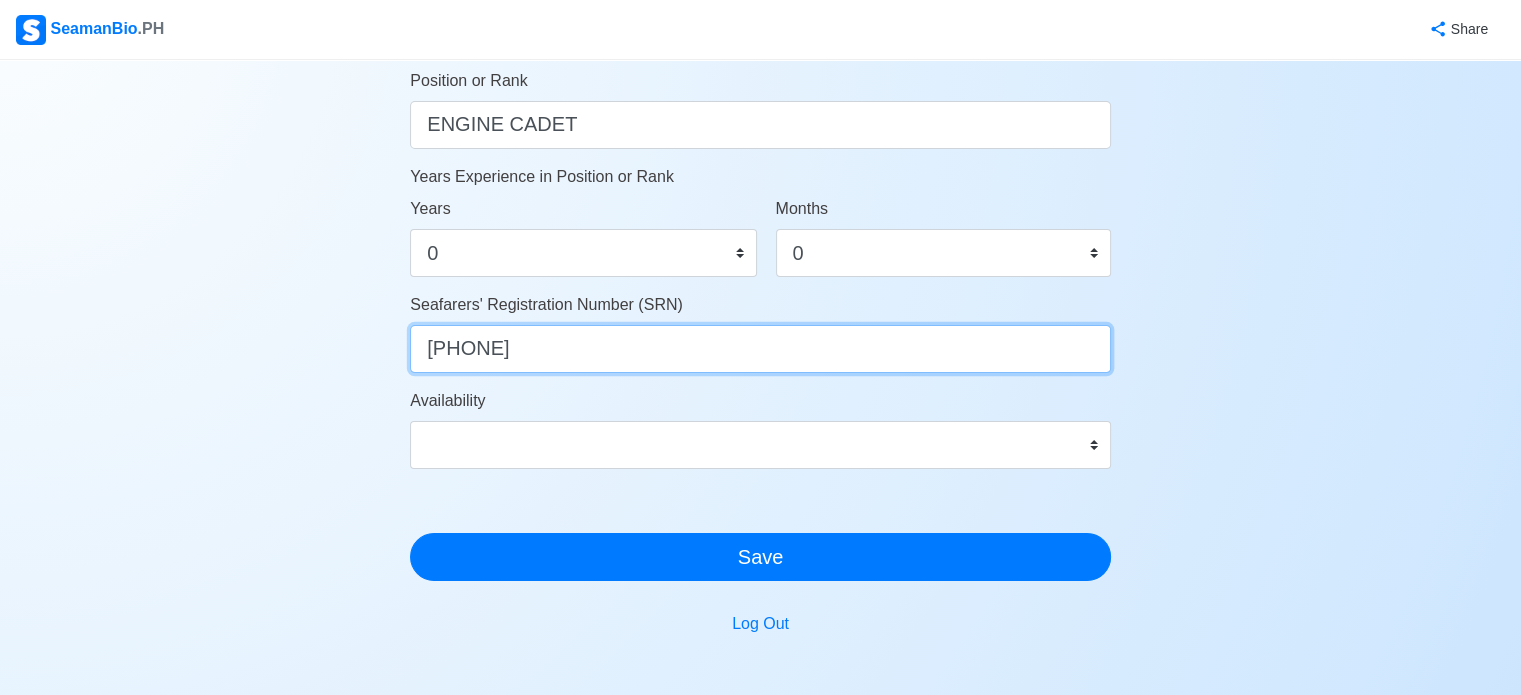 type on "[NUMBER]" 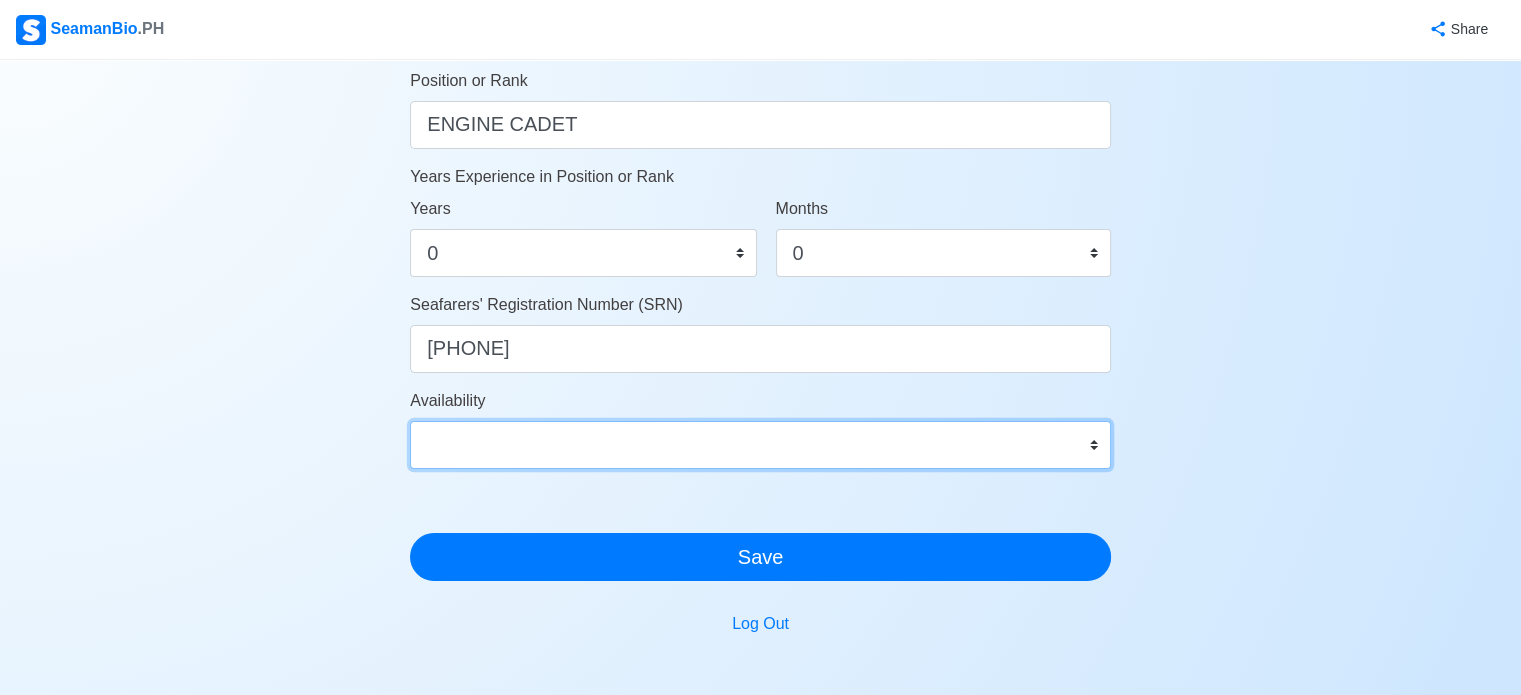 click on "Immediate Sep 2025  Oct 2025  Nov 2025  Dec 2025  Jan 2026  Feb 2026  Mar 2026  Apr 2026  May 2026" at bounding box center [760, 445] 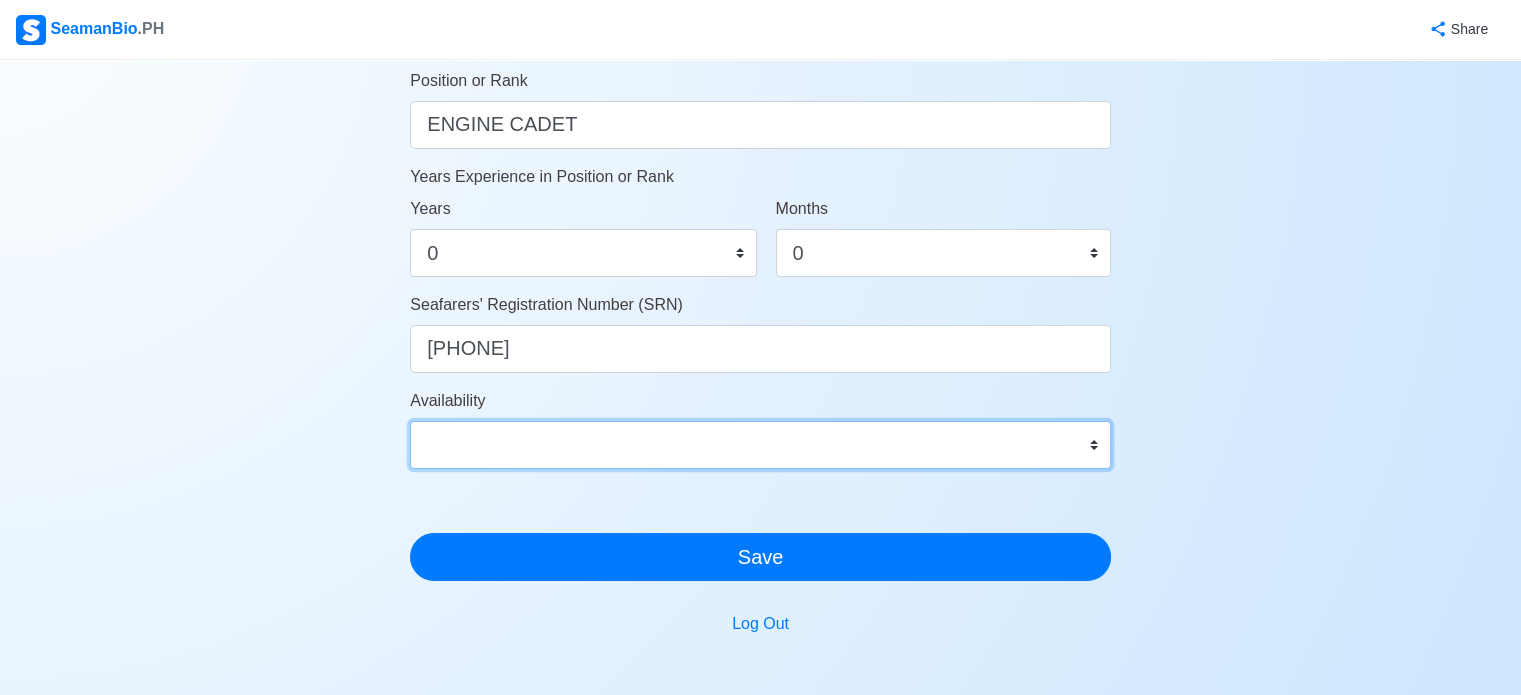 select on "4102416000000" 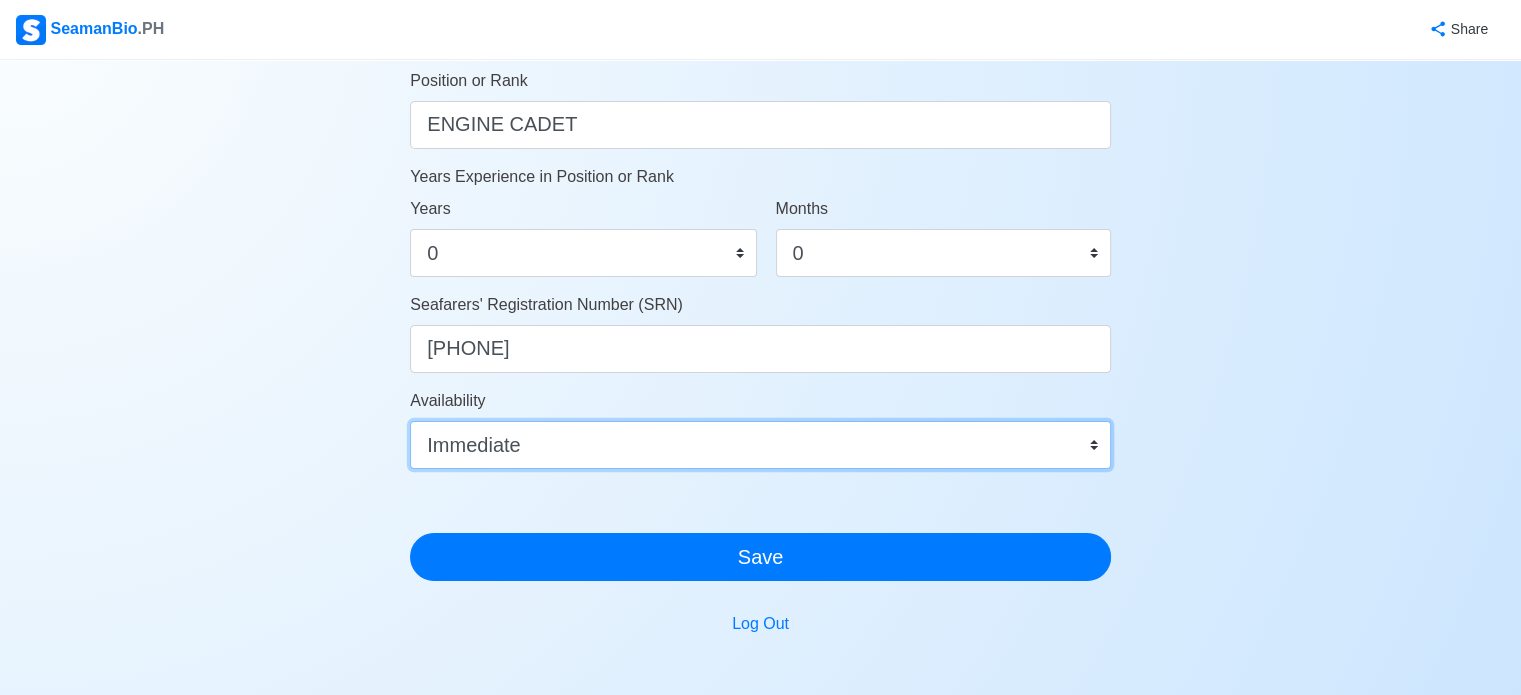 click on "Immediate Sep 2025  Oct 2025  Nov 2025  Dec 2025  Jan 2026  Feb 2026  Mar 2026  Apr 2026  May 2026" at bounding box center [760, 445] 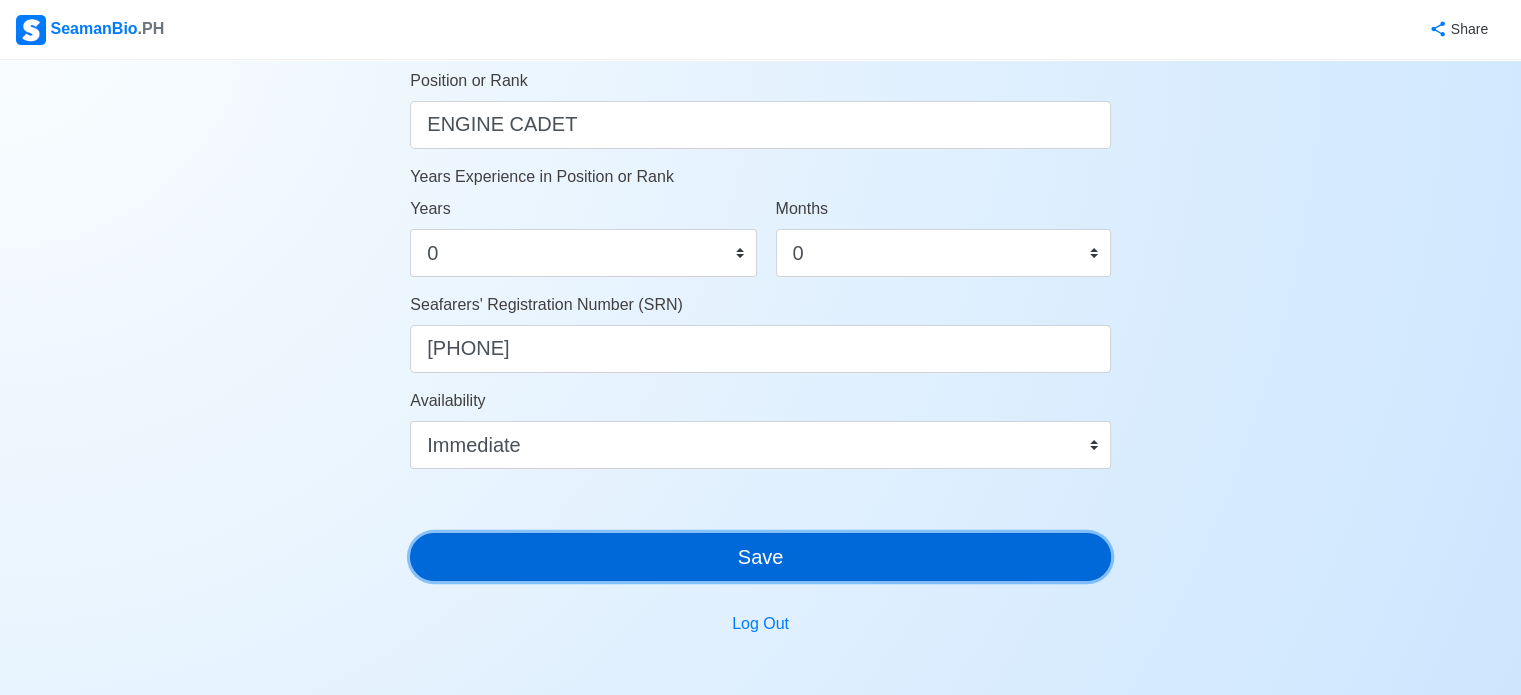 click on "Save" at bounding box center (760, 557) 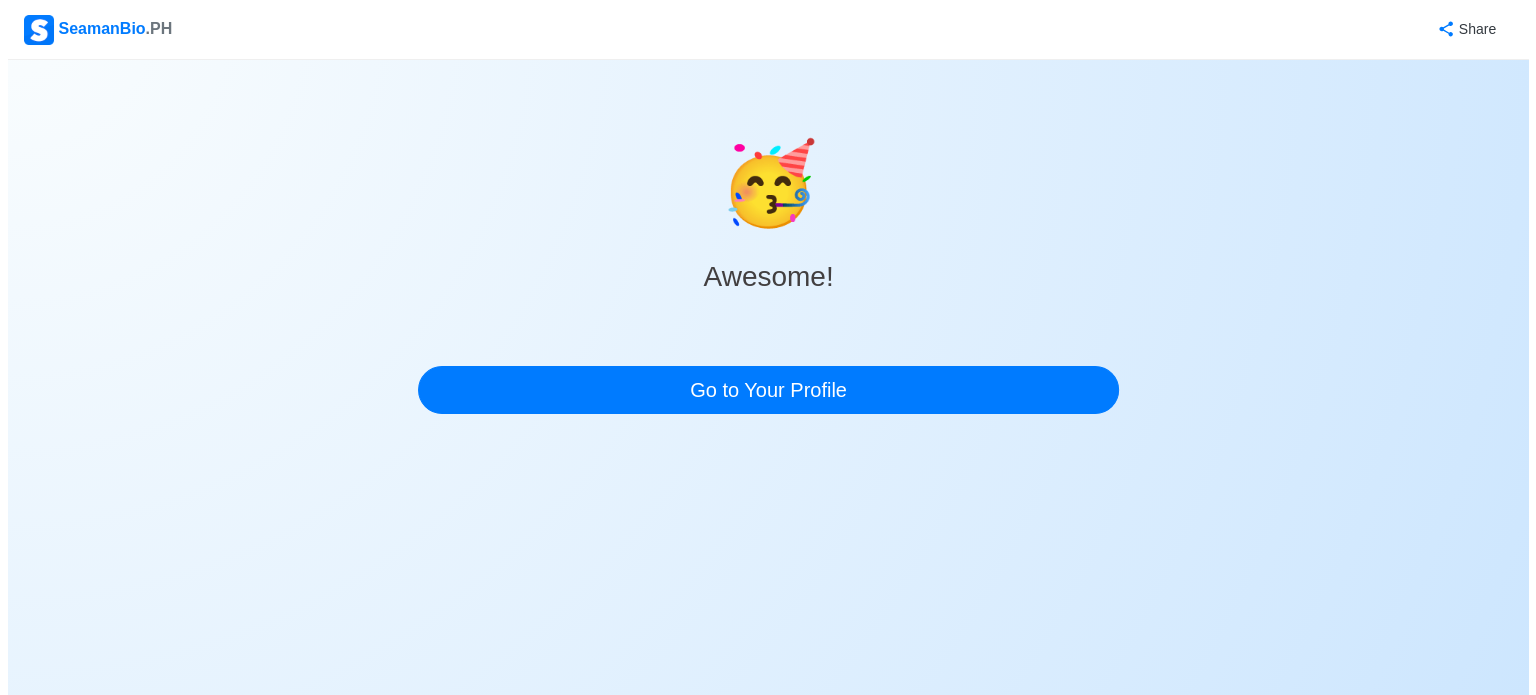 scroll, scrollTop: 0, scrollLeft: 0, axis: both 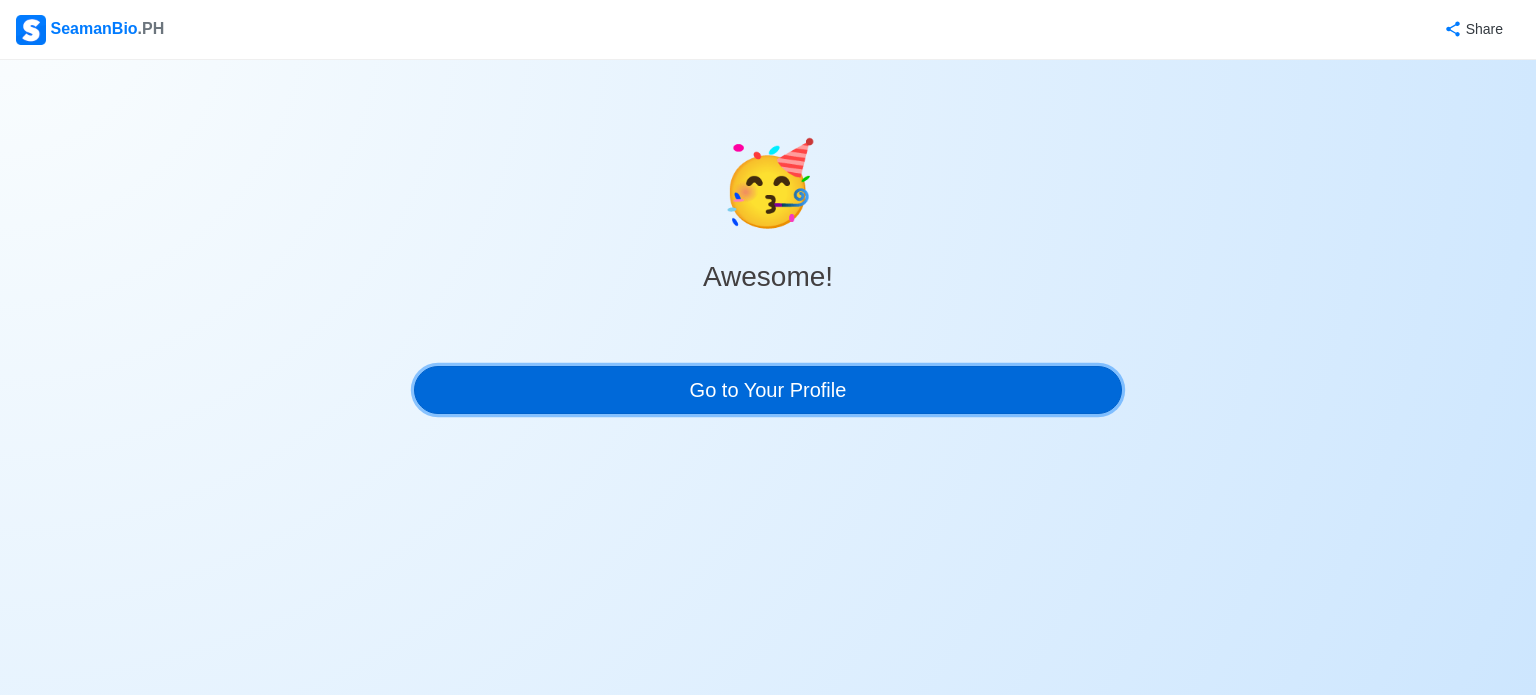click on "Go to Your Profile" at bounding box center [768, 390] 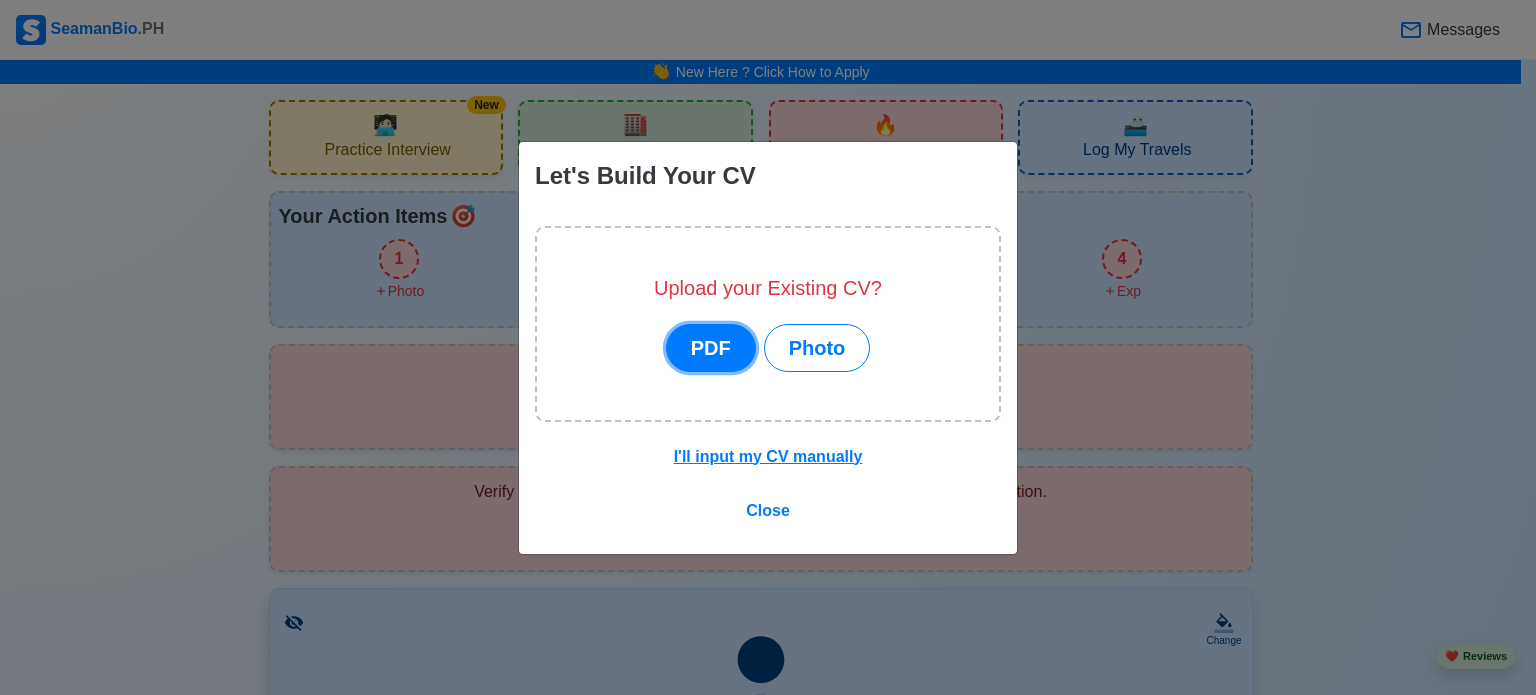 click on "PDF" at bounding box center [711, 348] 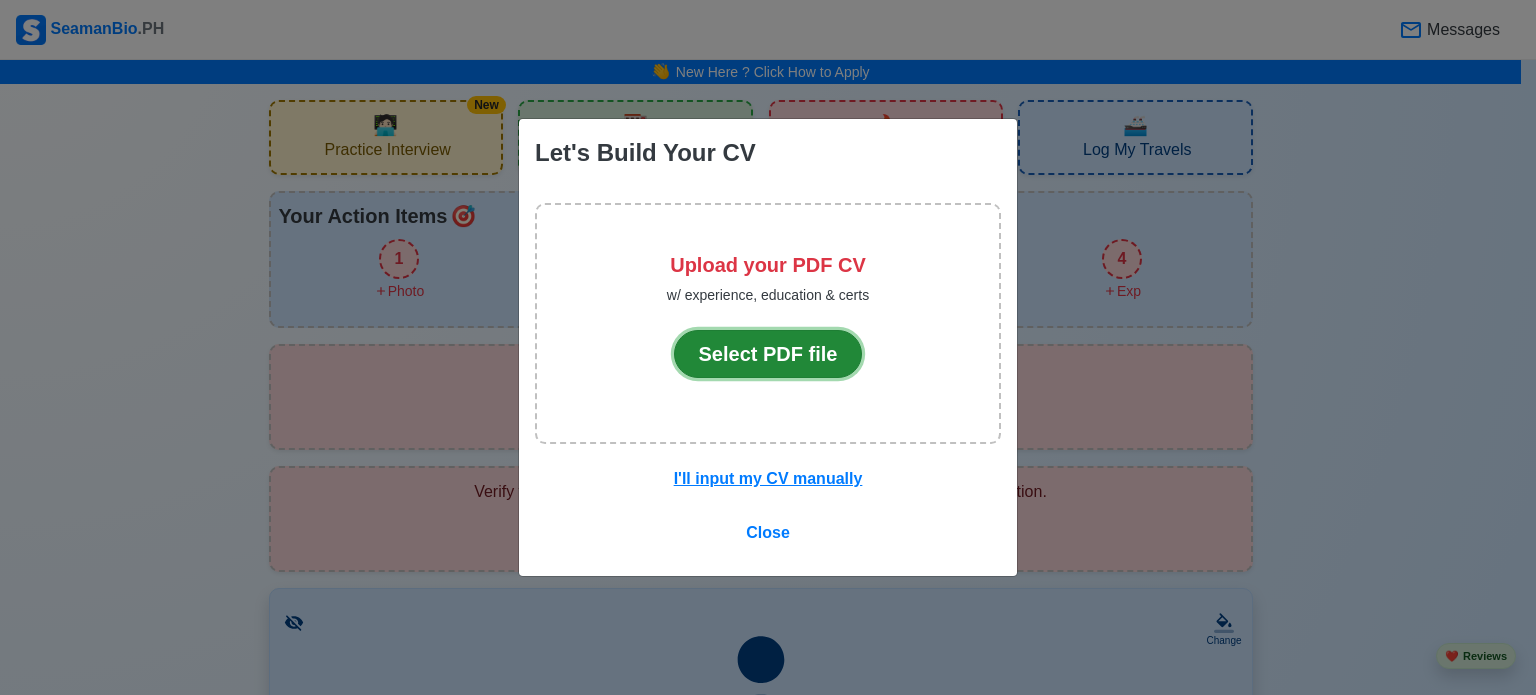 click on "Select PDF file" at bounding box center [768, 354] 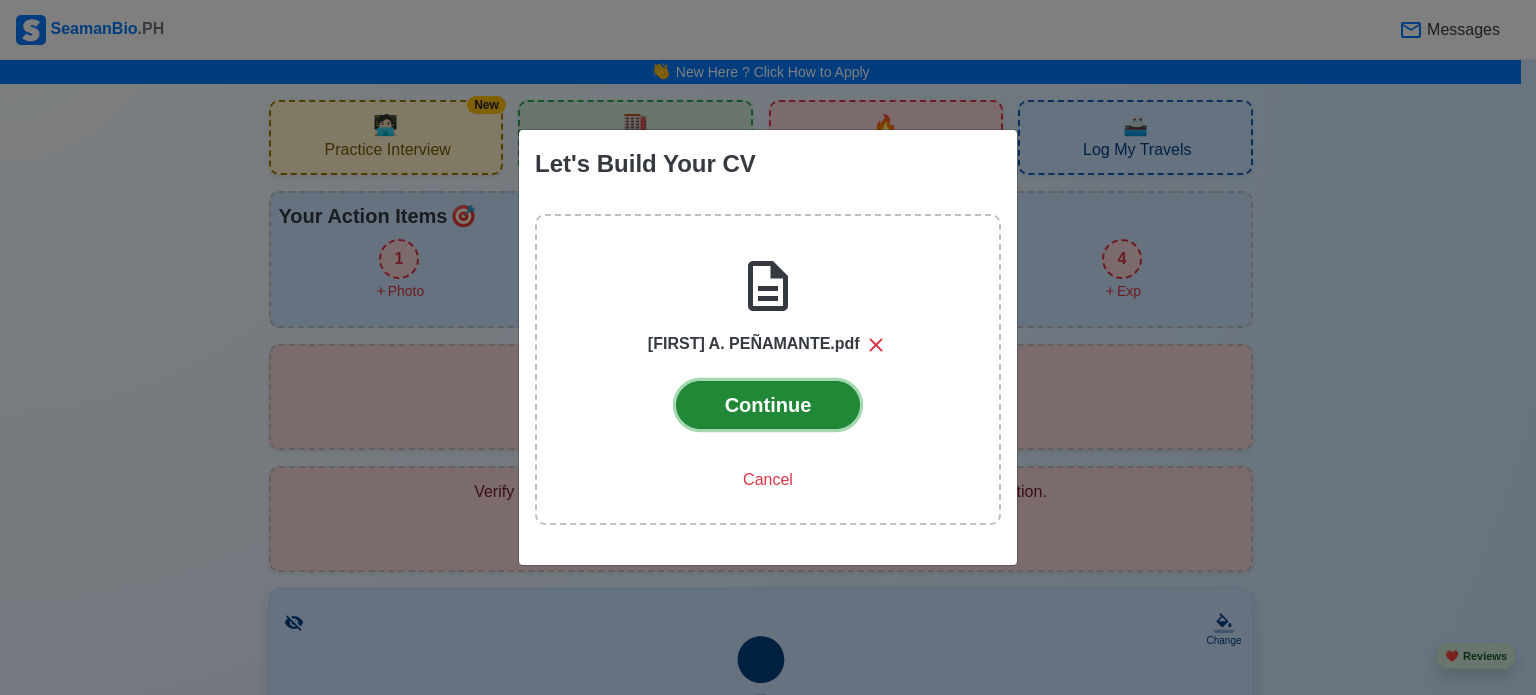 click on "Continue" at bounding box center (768, 405) 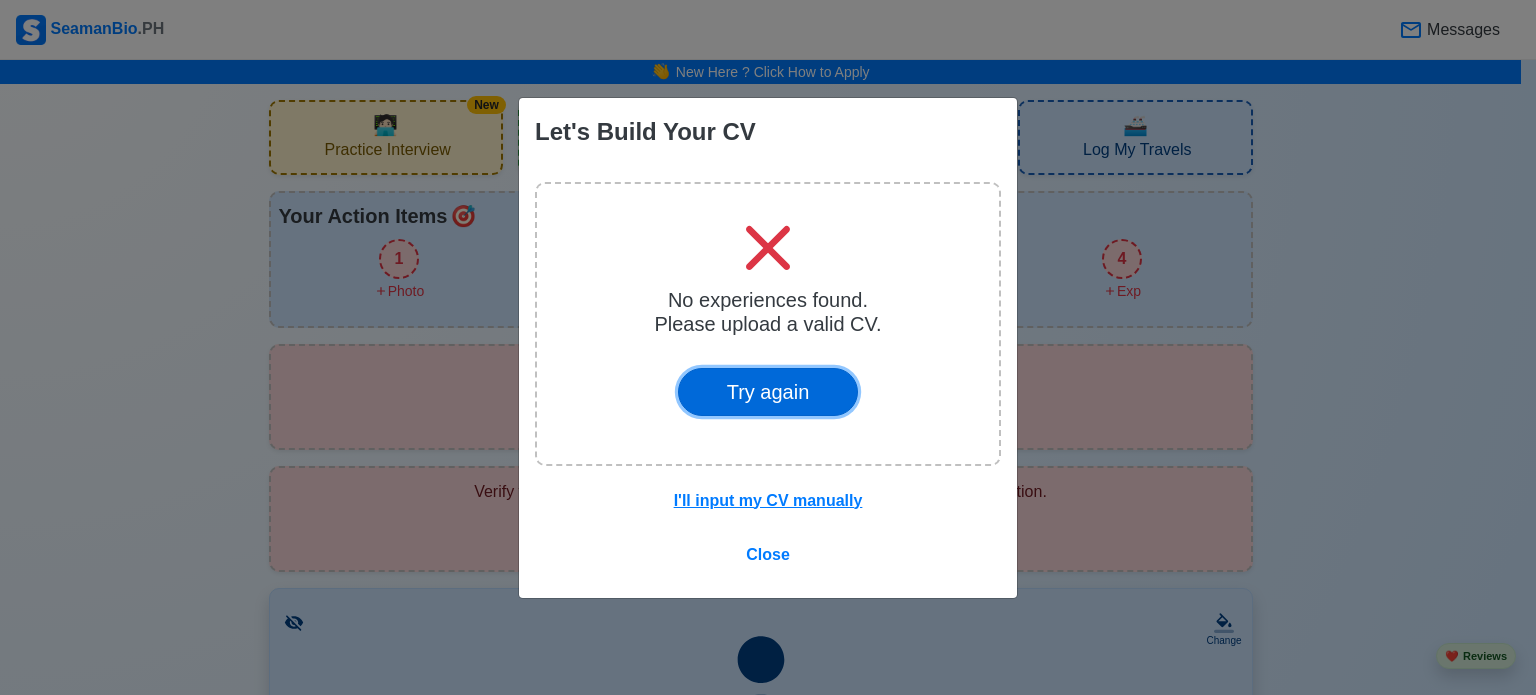 click on "Try again" at bounding box center (768, 392) 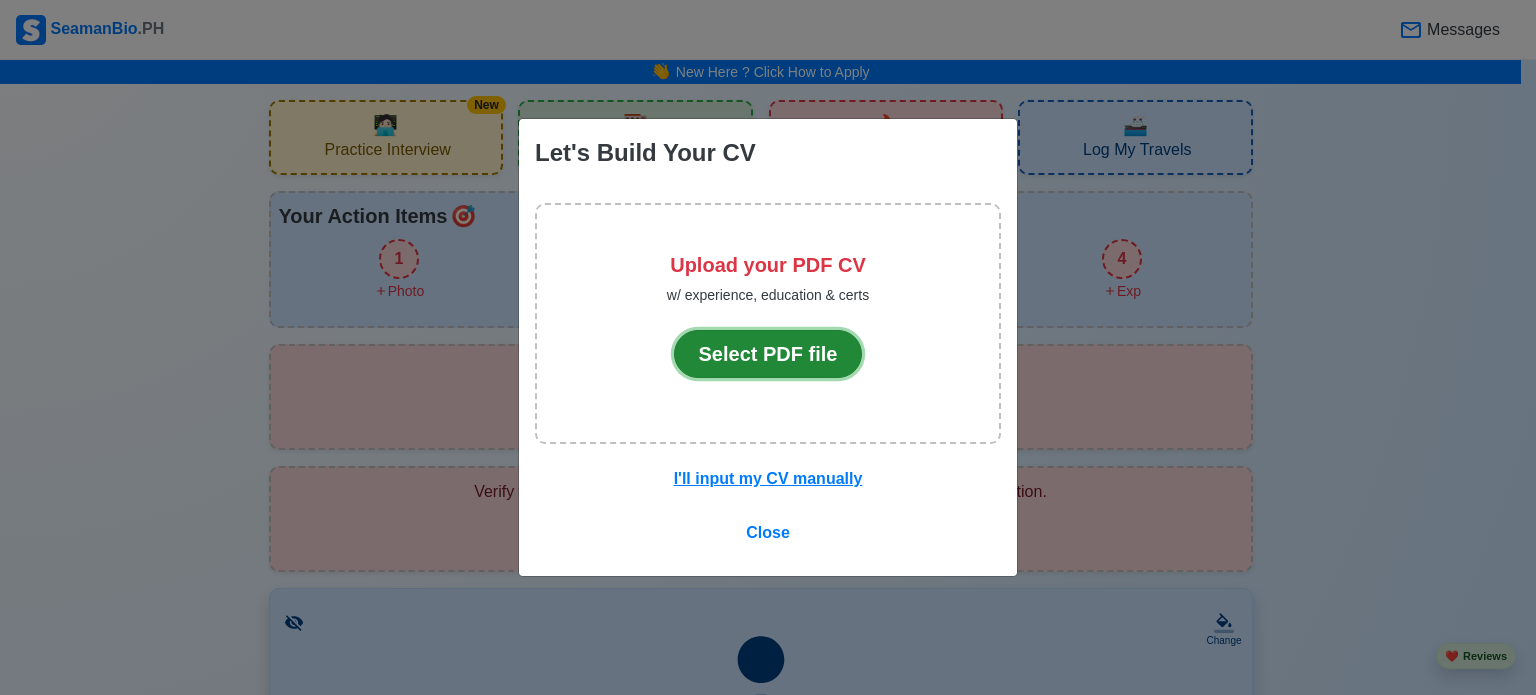 click on "Select PDF file" at bounding box center (768, 354) 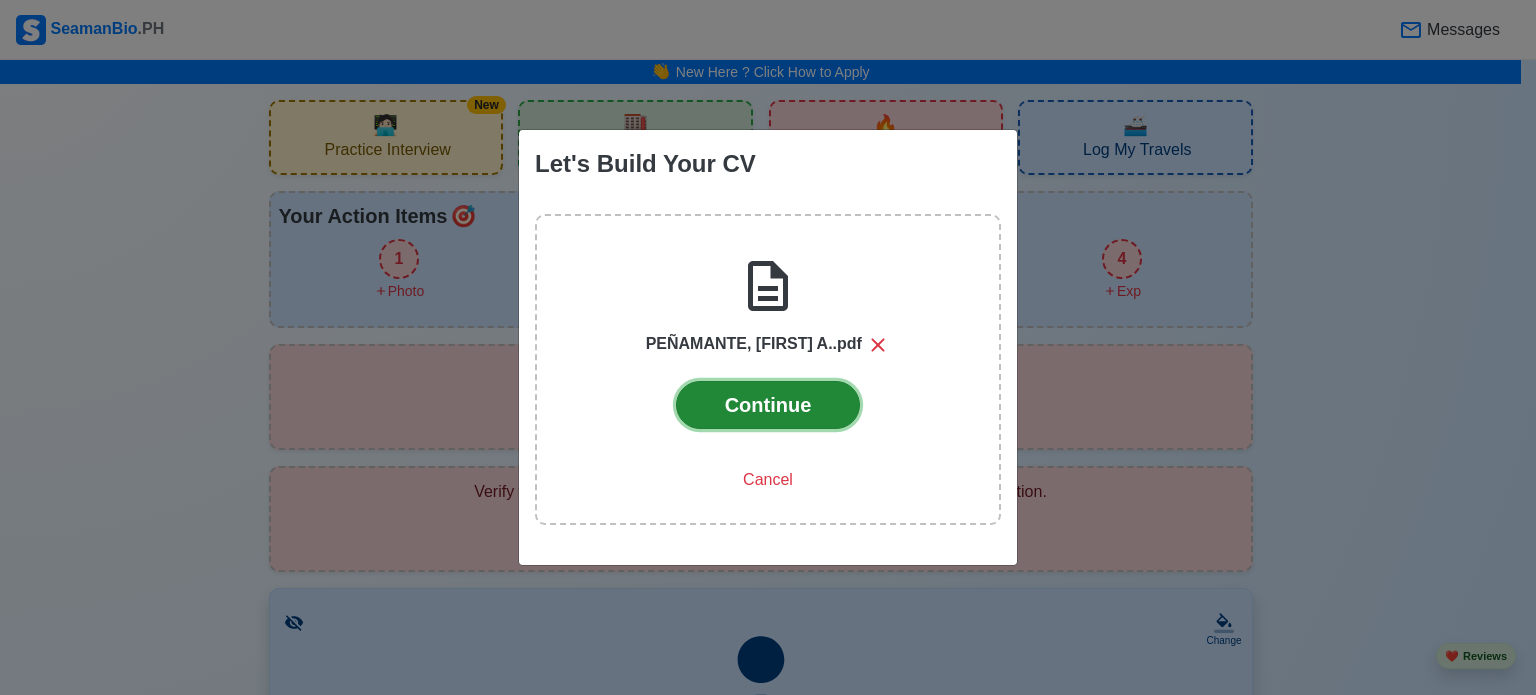 click on "Continue" at bounding box center (768, 405) 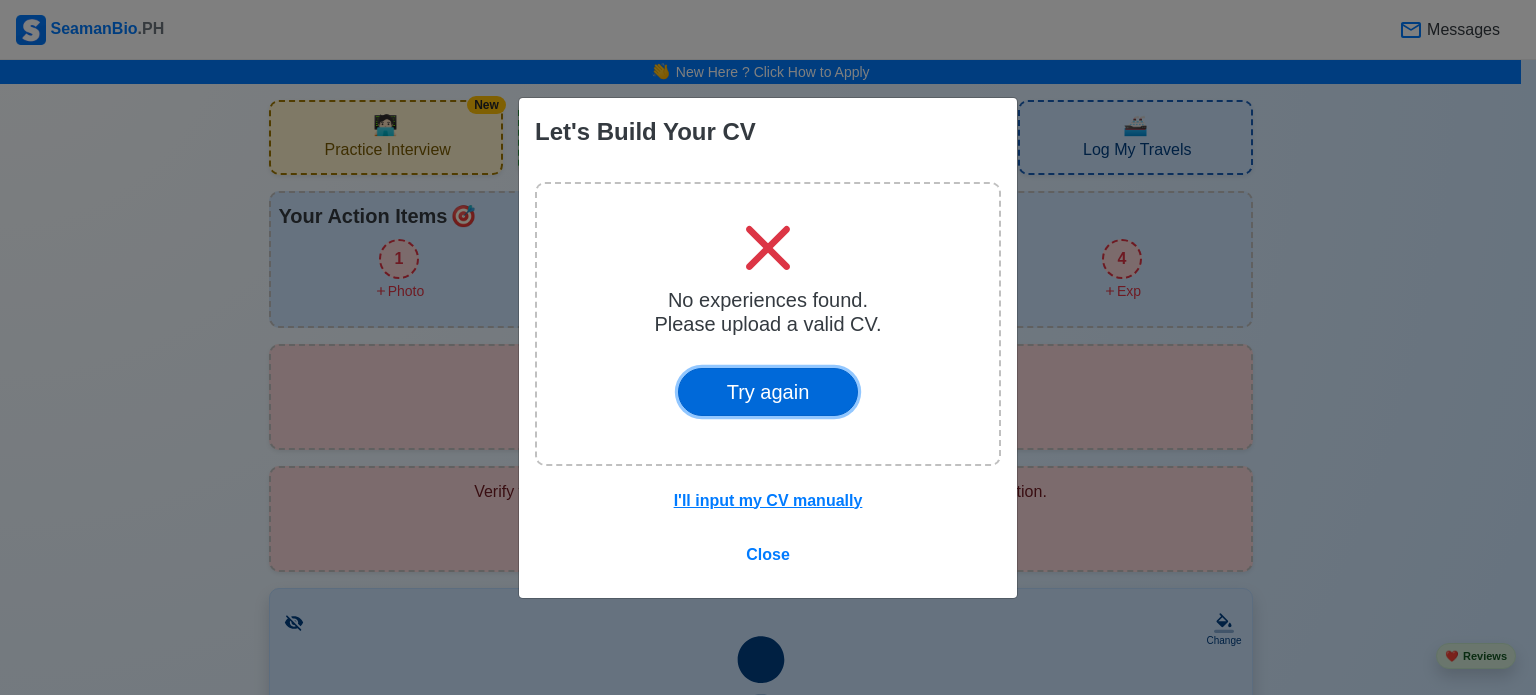 click on "Try again" at bounding box center [768, 392] 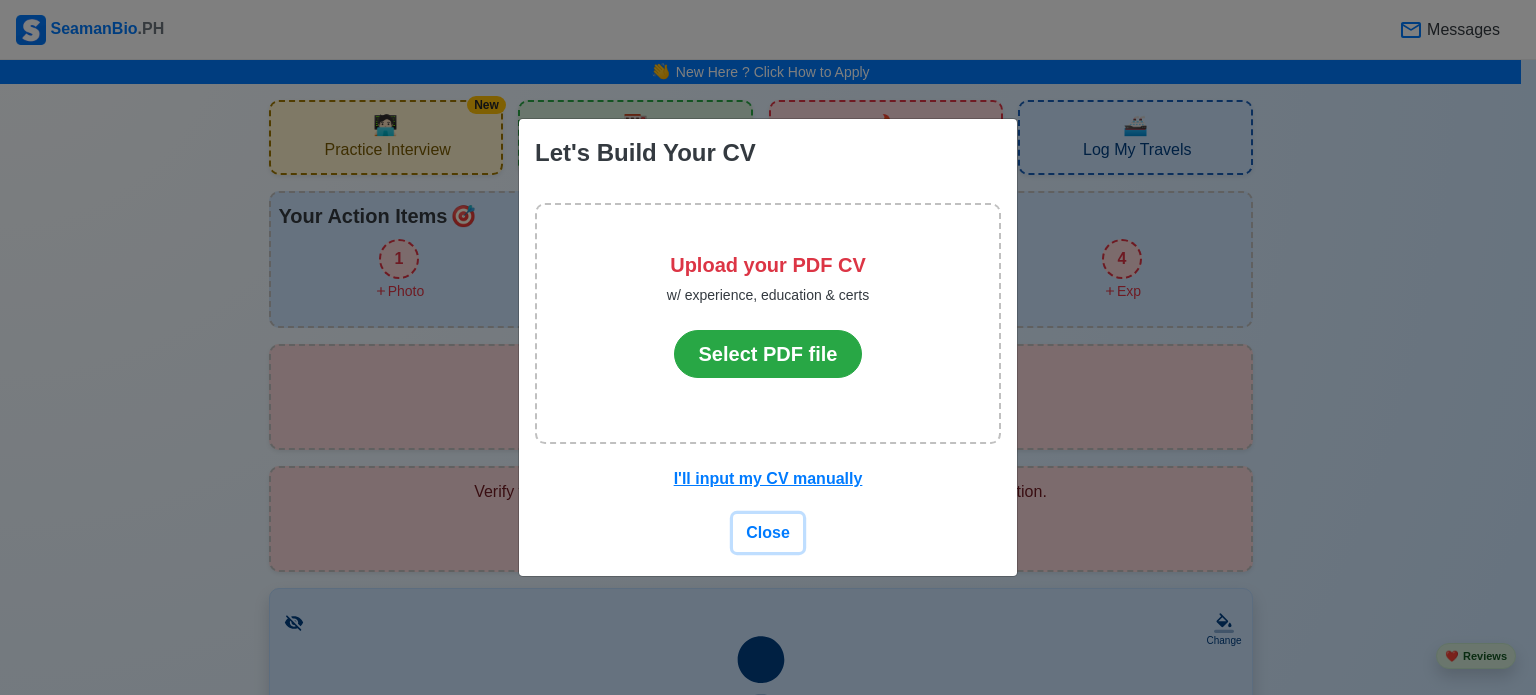 click on "Close" at bounding box center (768, 532) 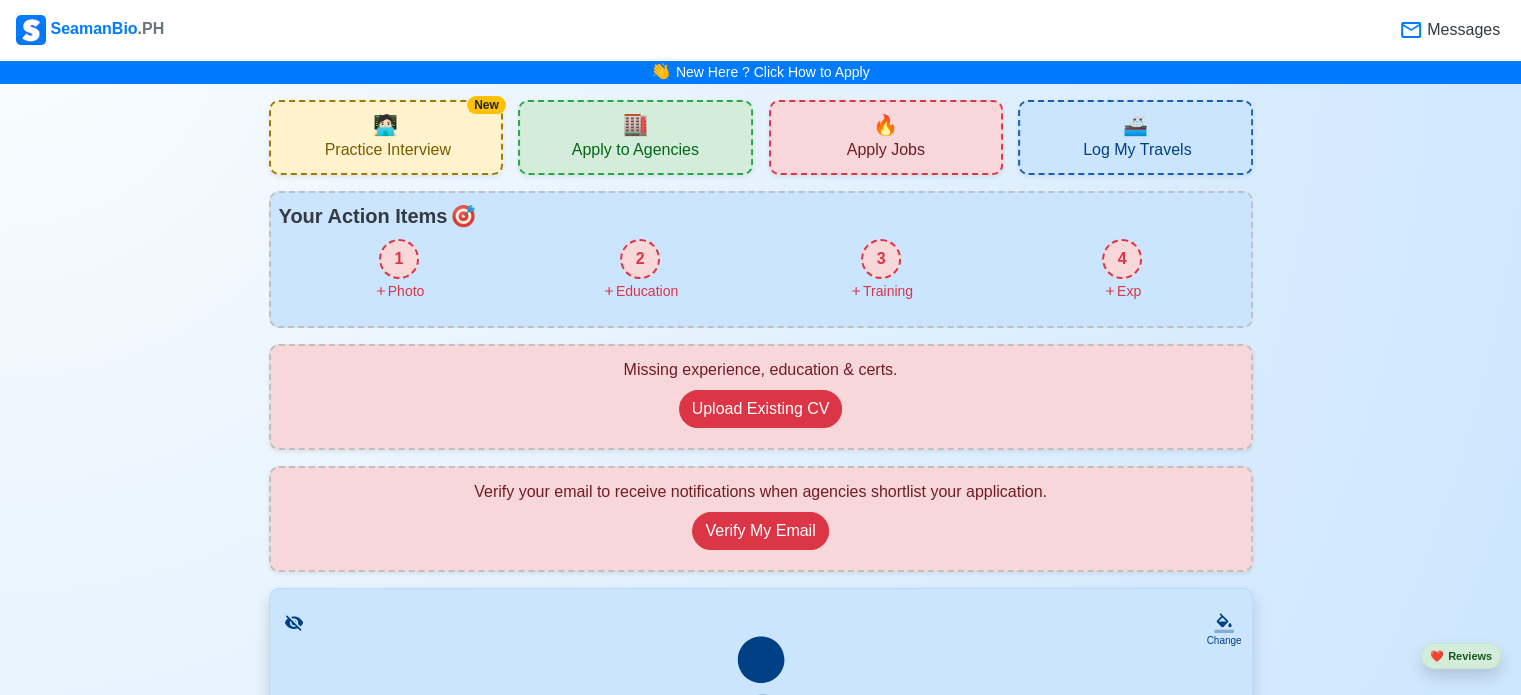 click on "🔥 Apply Jobs" at bounding box center [886, 137] 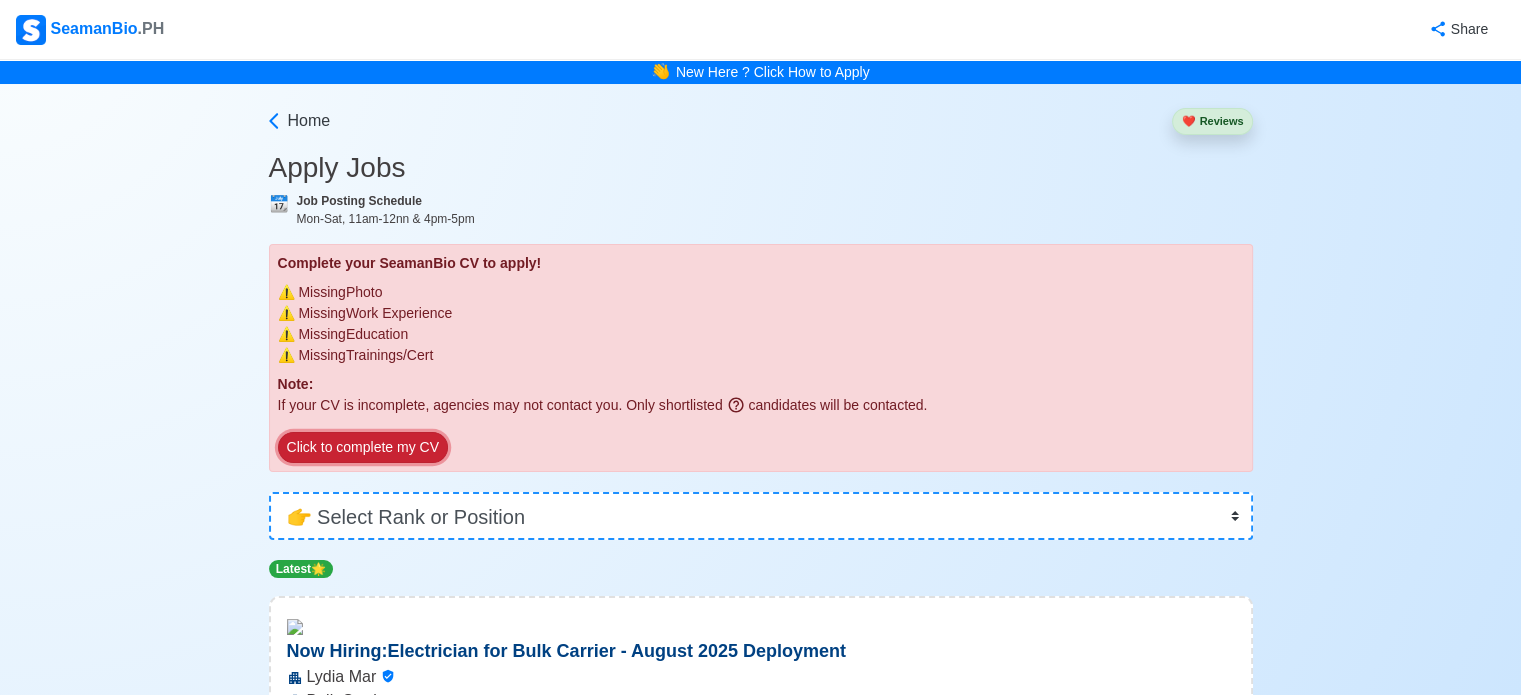click on "Click to complete my CV" at bounding box center [363, 447] 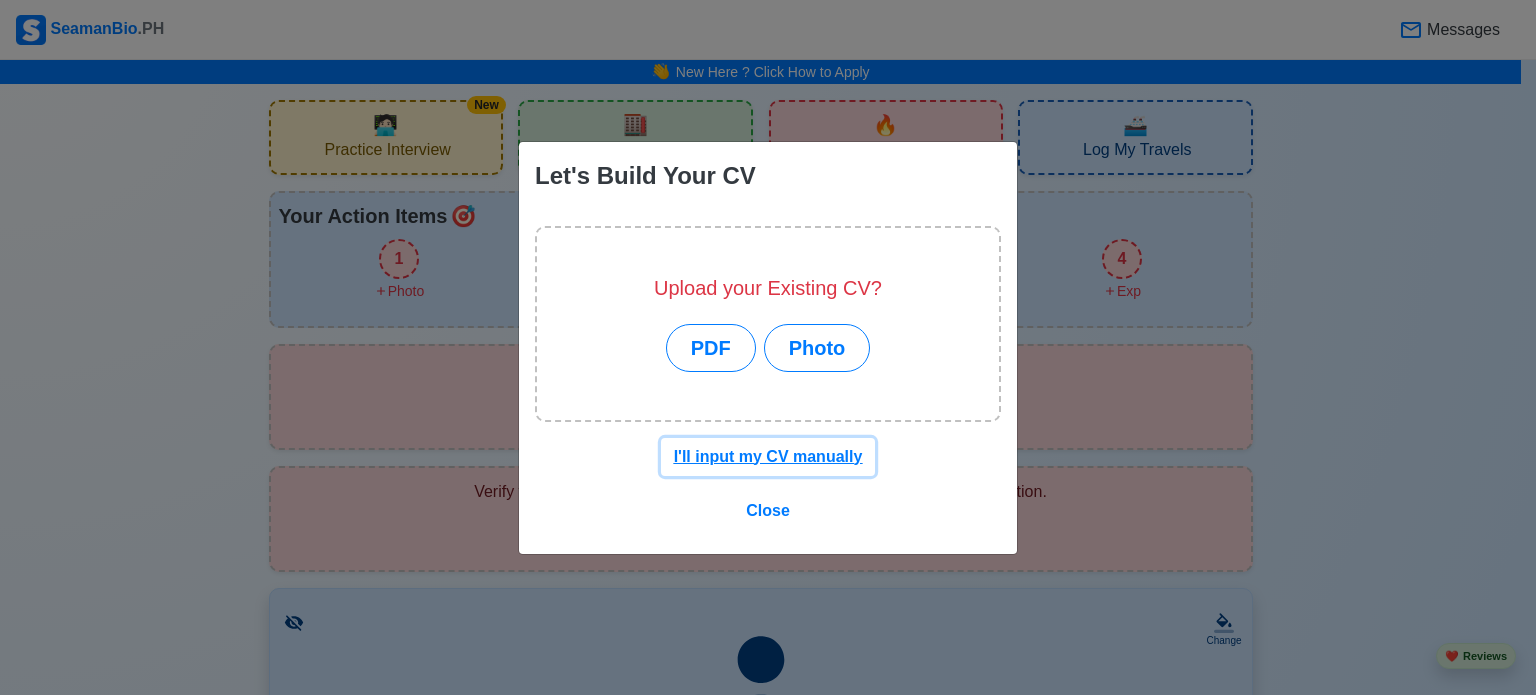 click on "I'll input my CV manually" at bounding box center (768, 456) 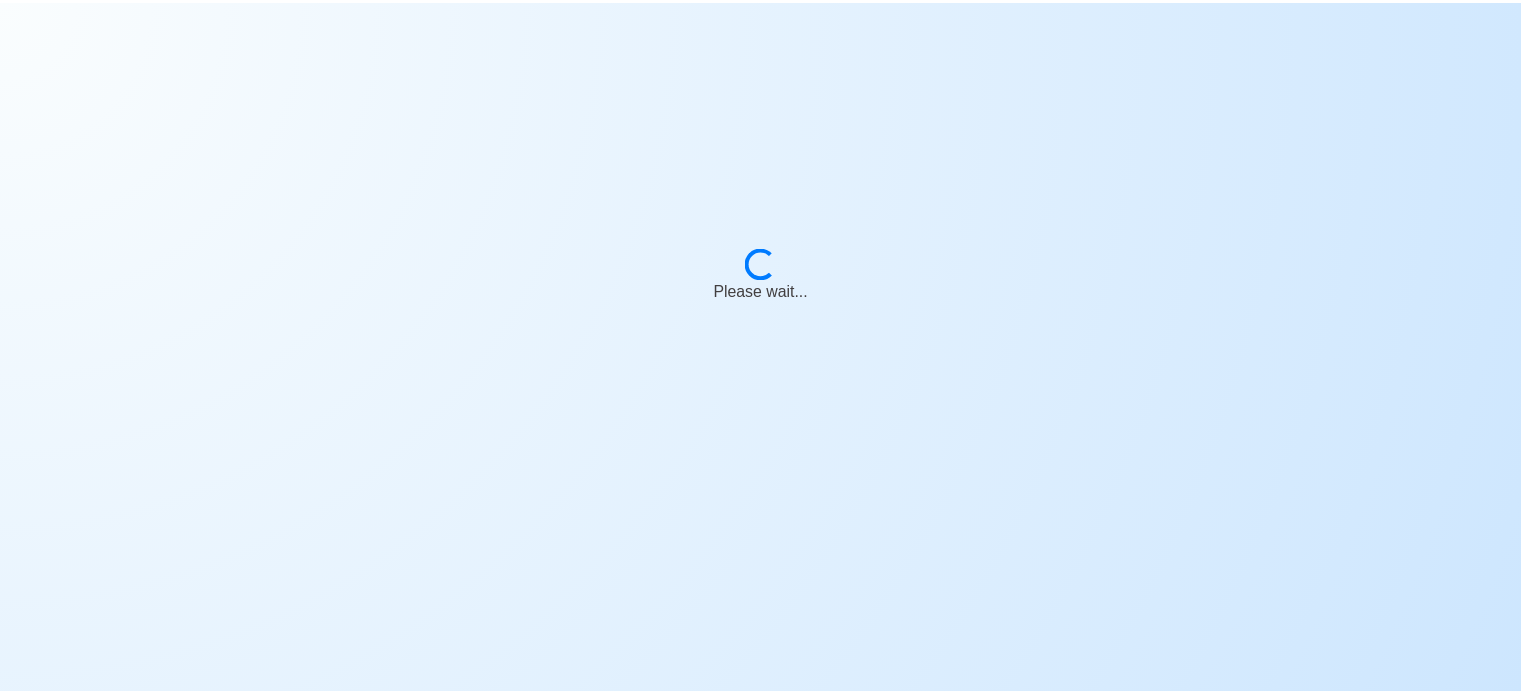 scroll, scrollTop: 0, scrollLeft: 0, axis: both 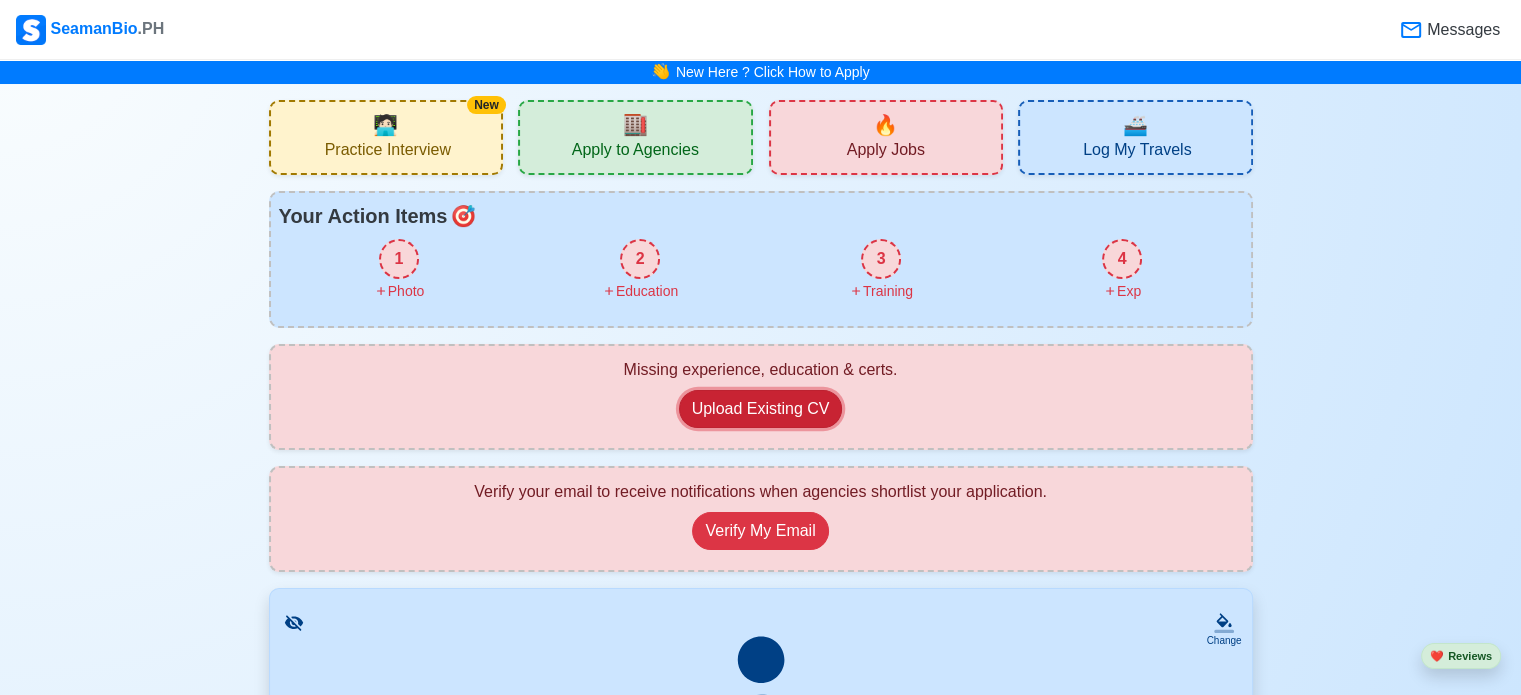 click on "Upload Existing CV" at bounding box center [761, 409] 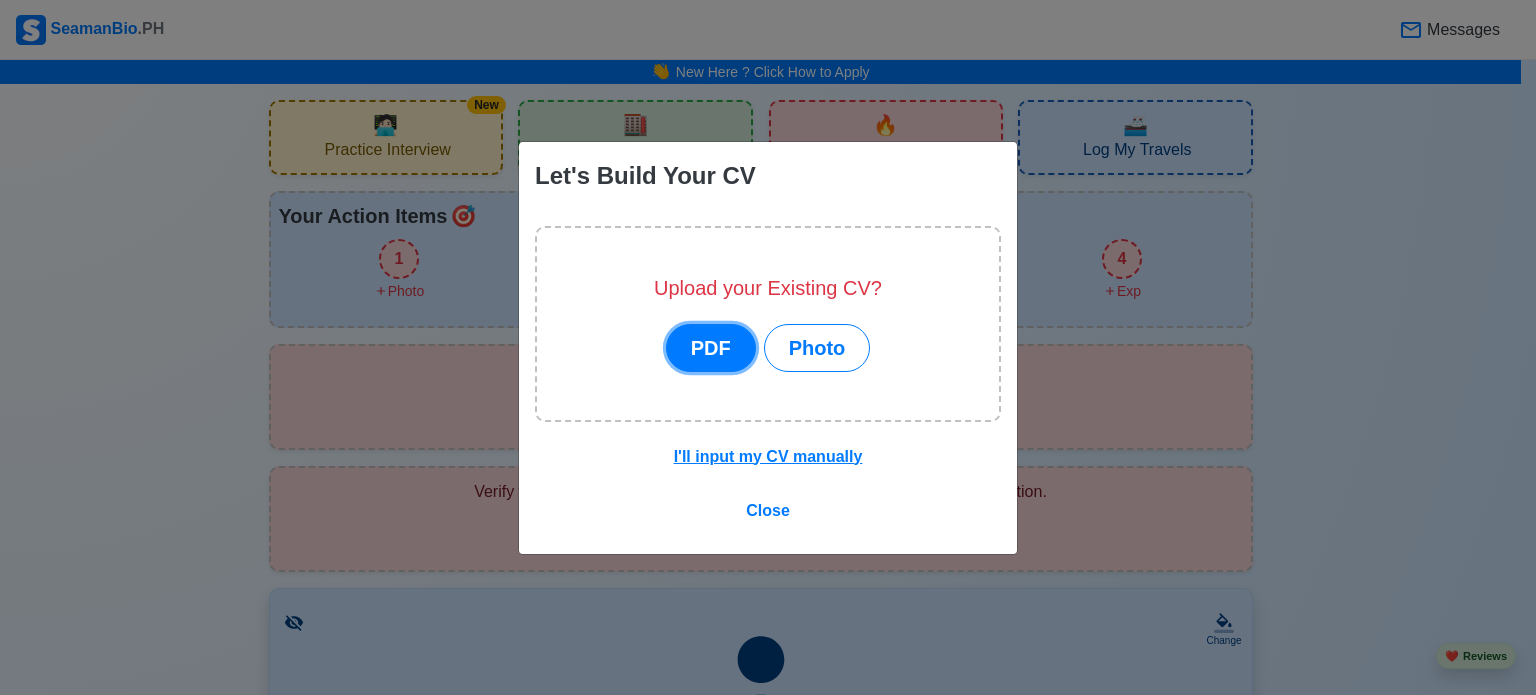 click on "PDF" at bounding box center (711, 348) 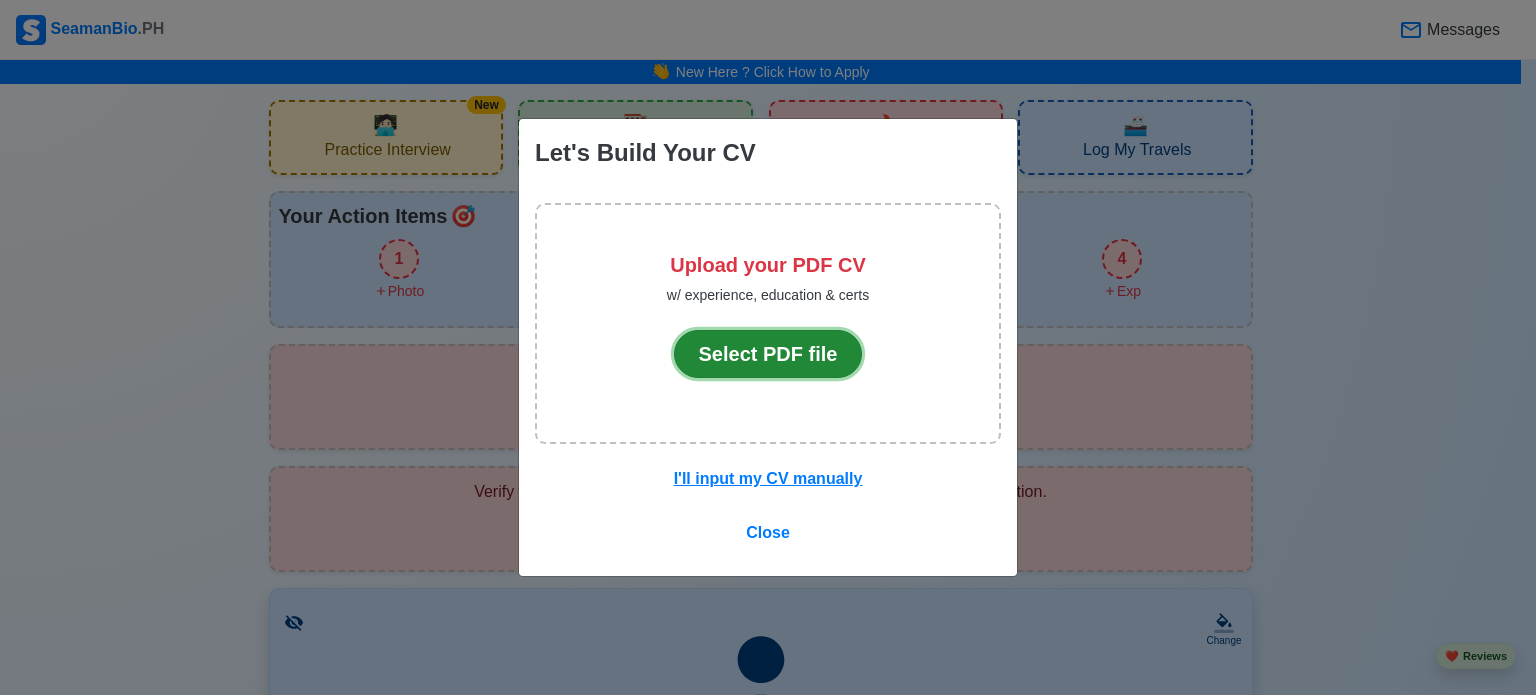 click on "Select PDF file" at bounding box center [768, 354] 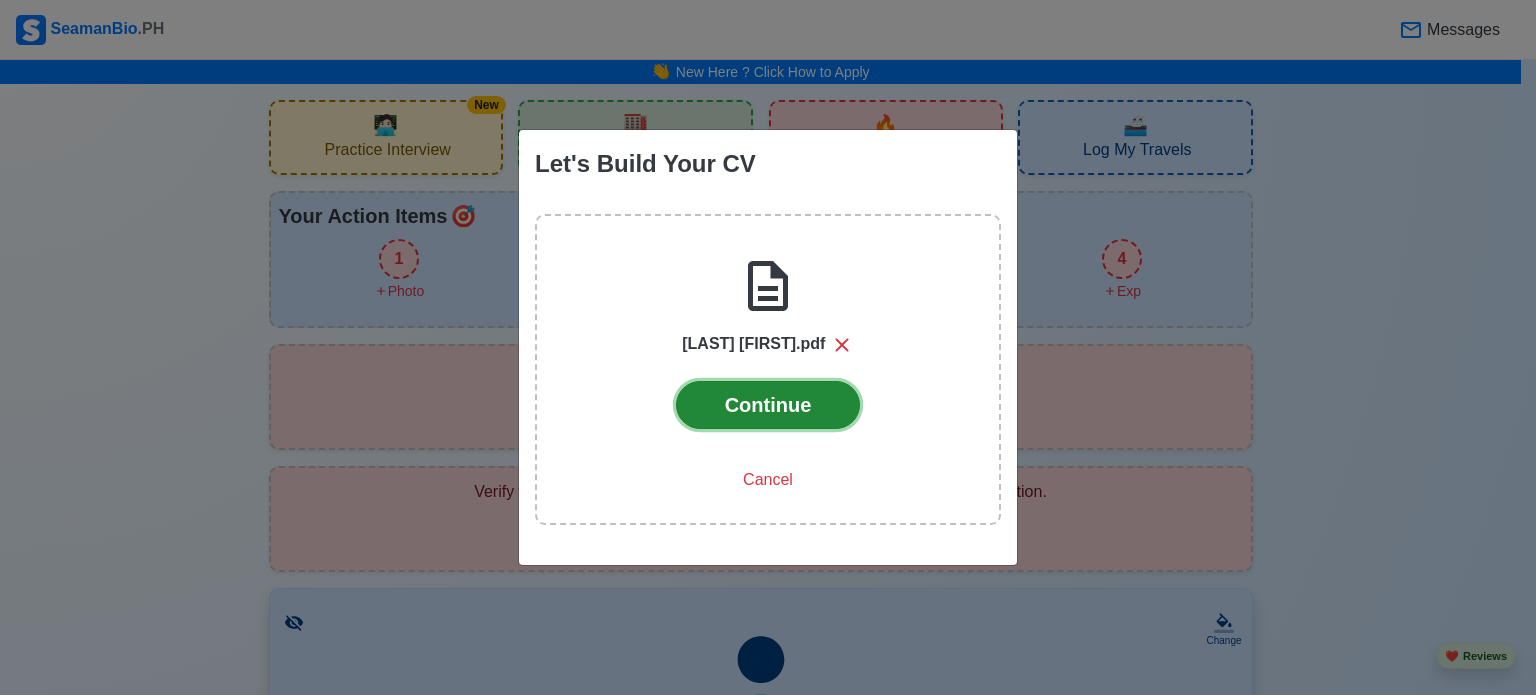 click on "Continue" at bounding box center [768, 405] 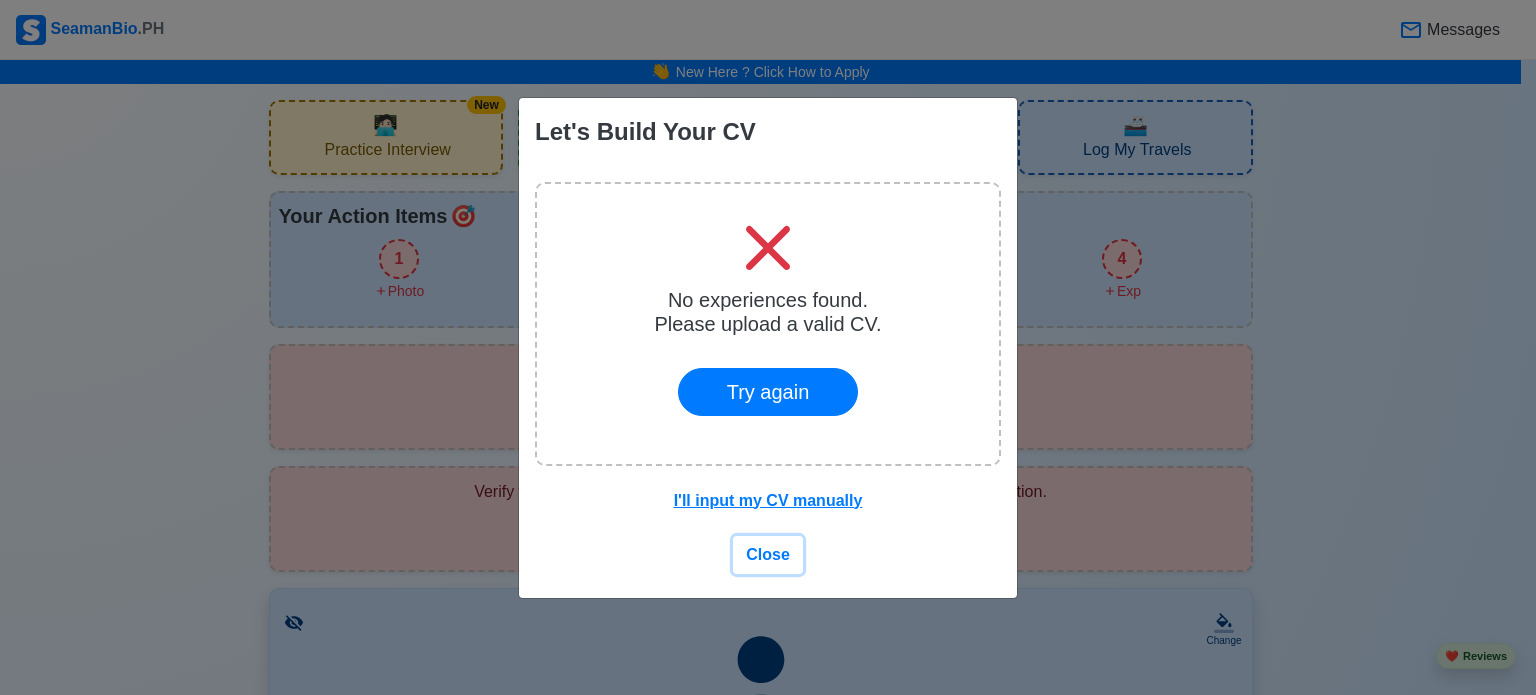 click on "Close" at bounding box center [768, 554] 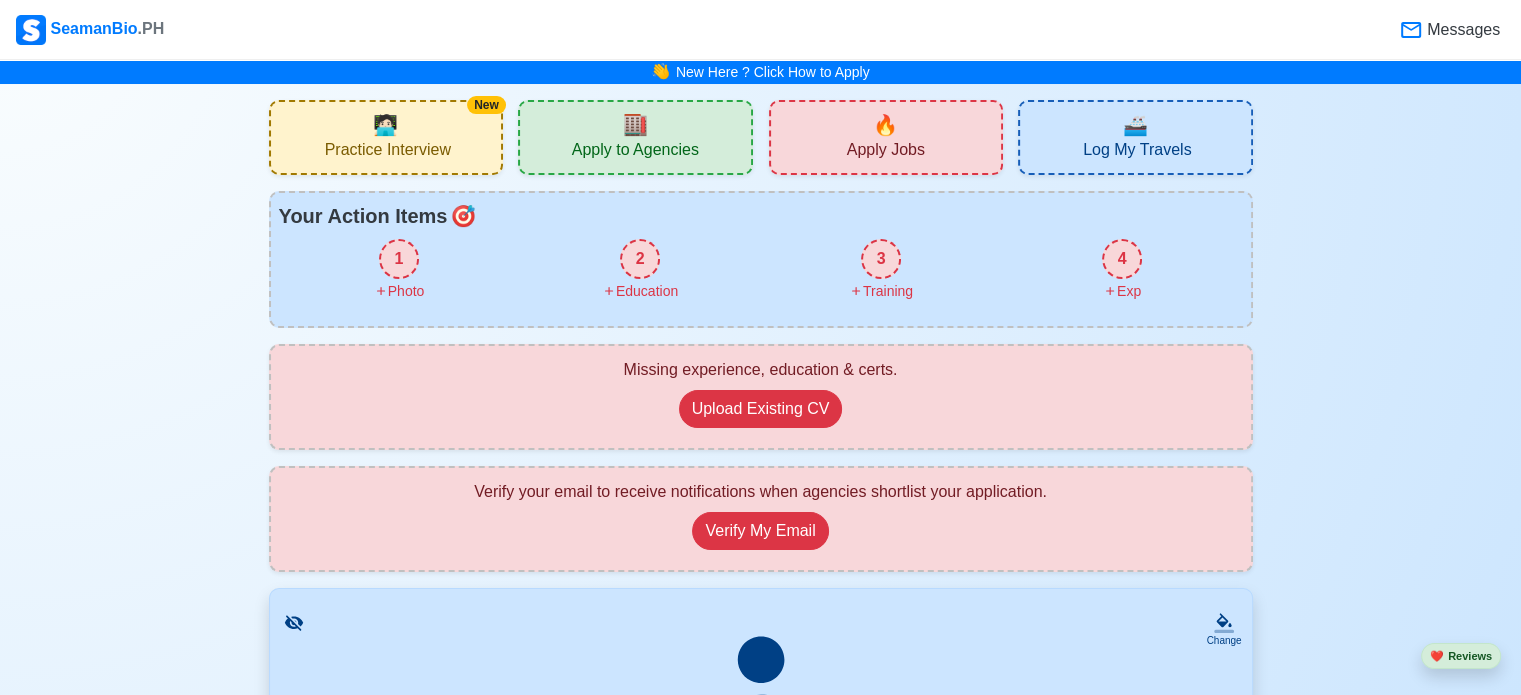click on "4" at bounding box center (1122, 259) 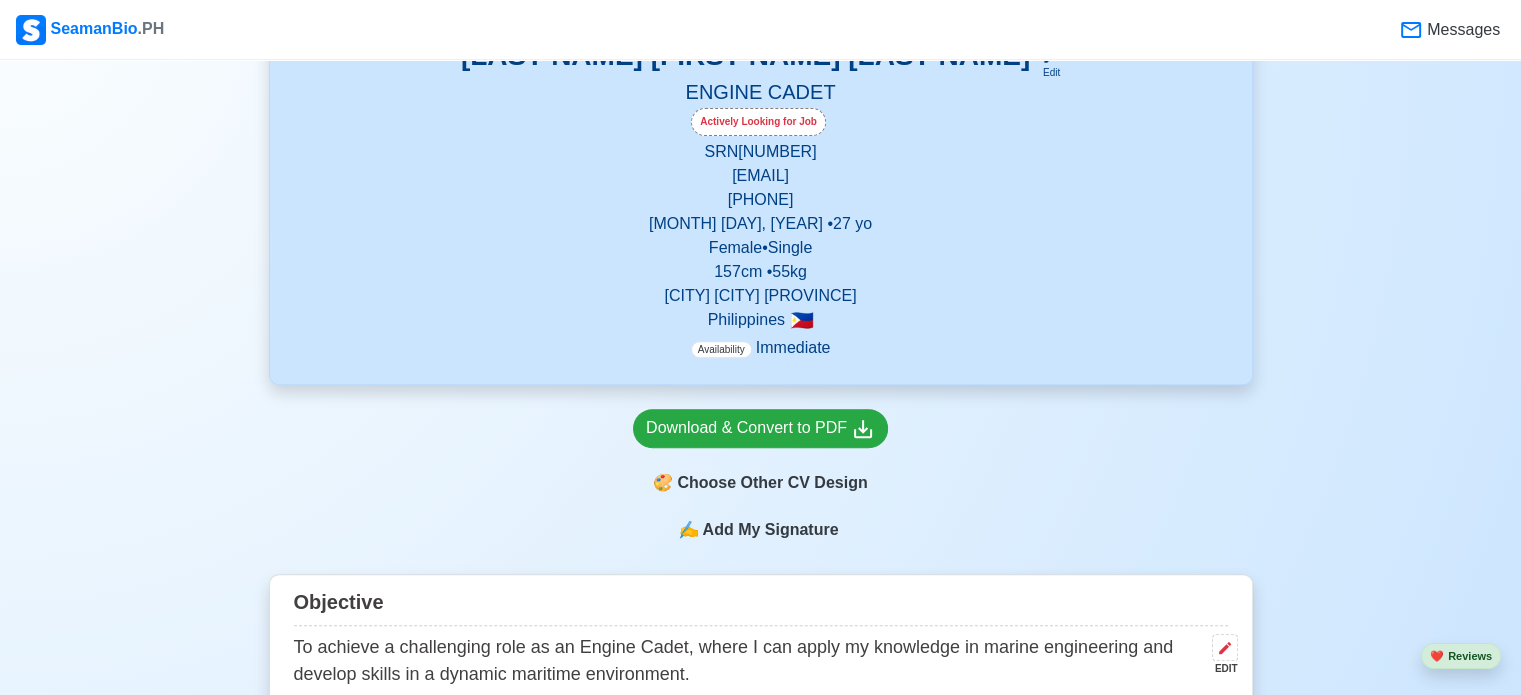 scroll, scrollTop: 764, scrollLeft: 0, axis: vertical 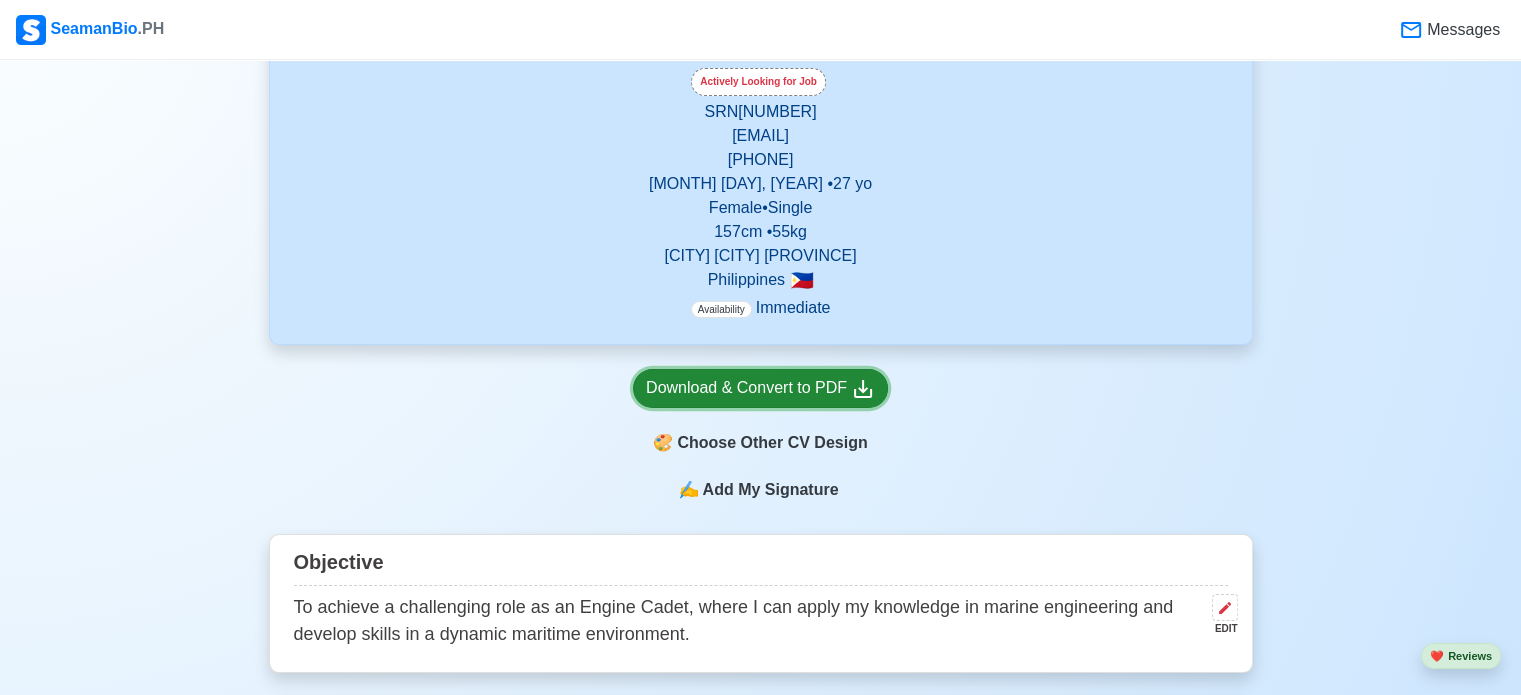 click on "Download & Convert to PDF" at bounding box center [760, 388] 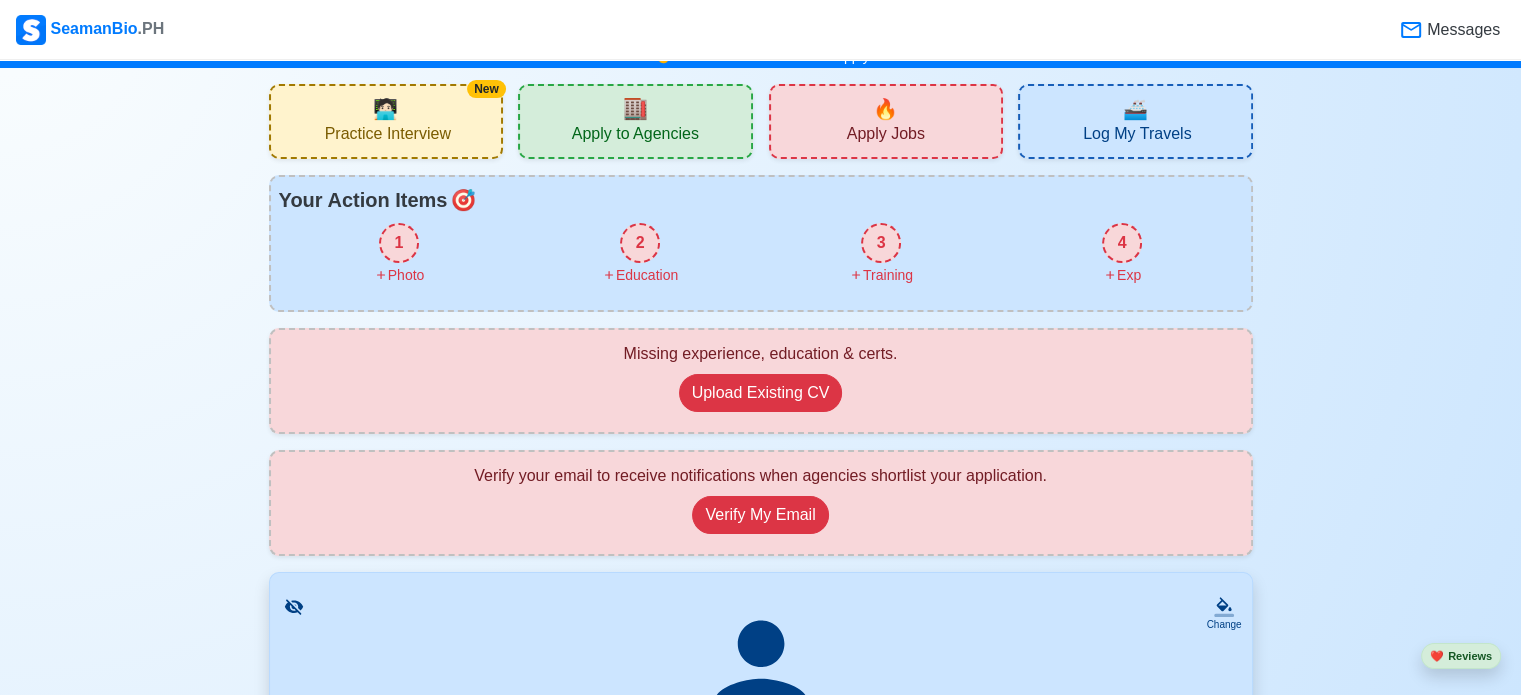 scroll, scrollTop: 0, scrollLeft: 0, axis: both 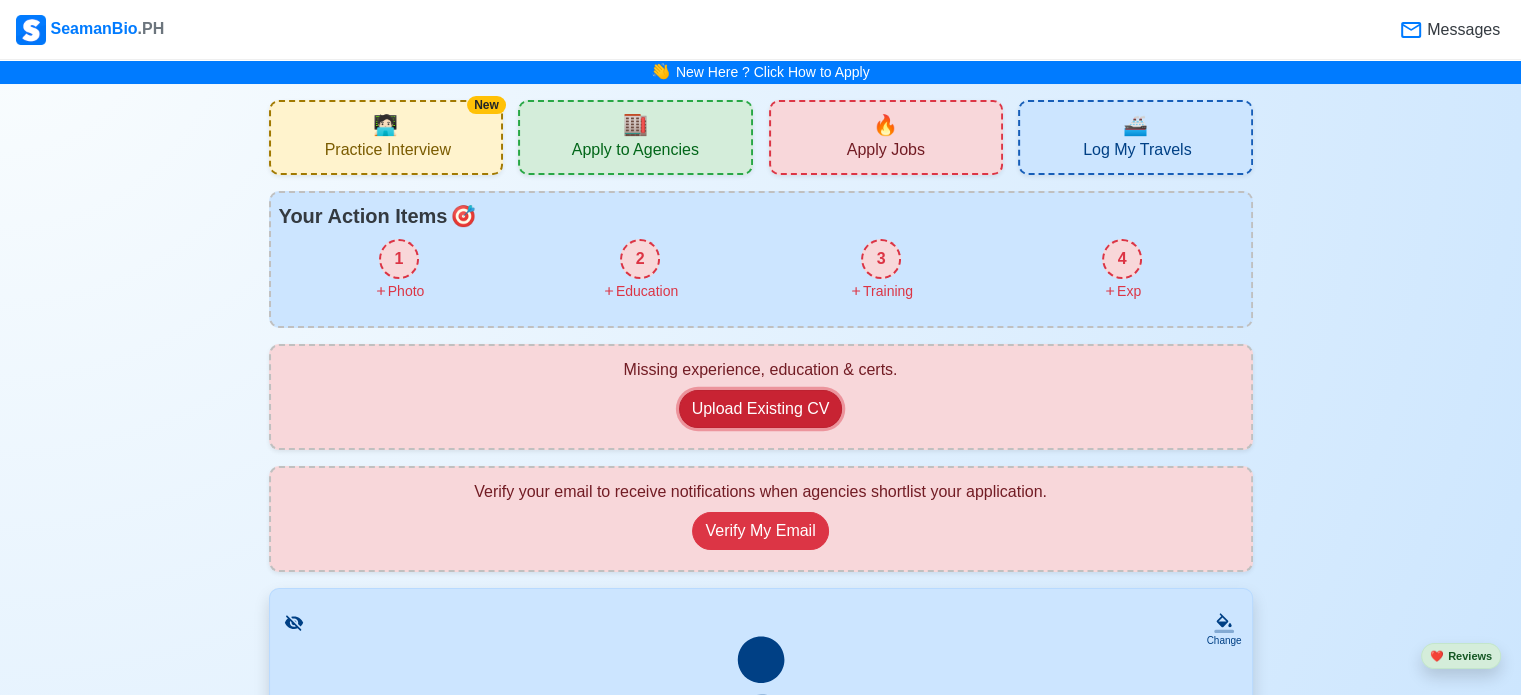 click on "Upload Existing CV" at bounding box center [761, 409] 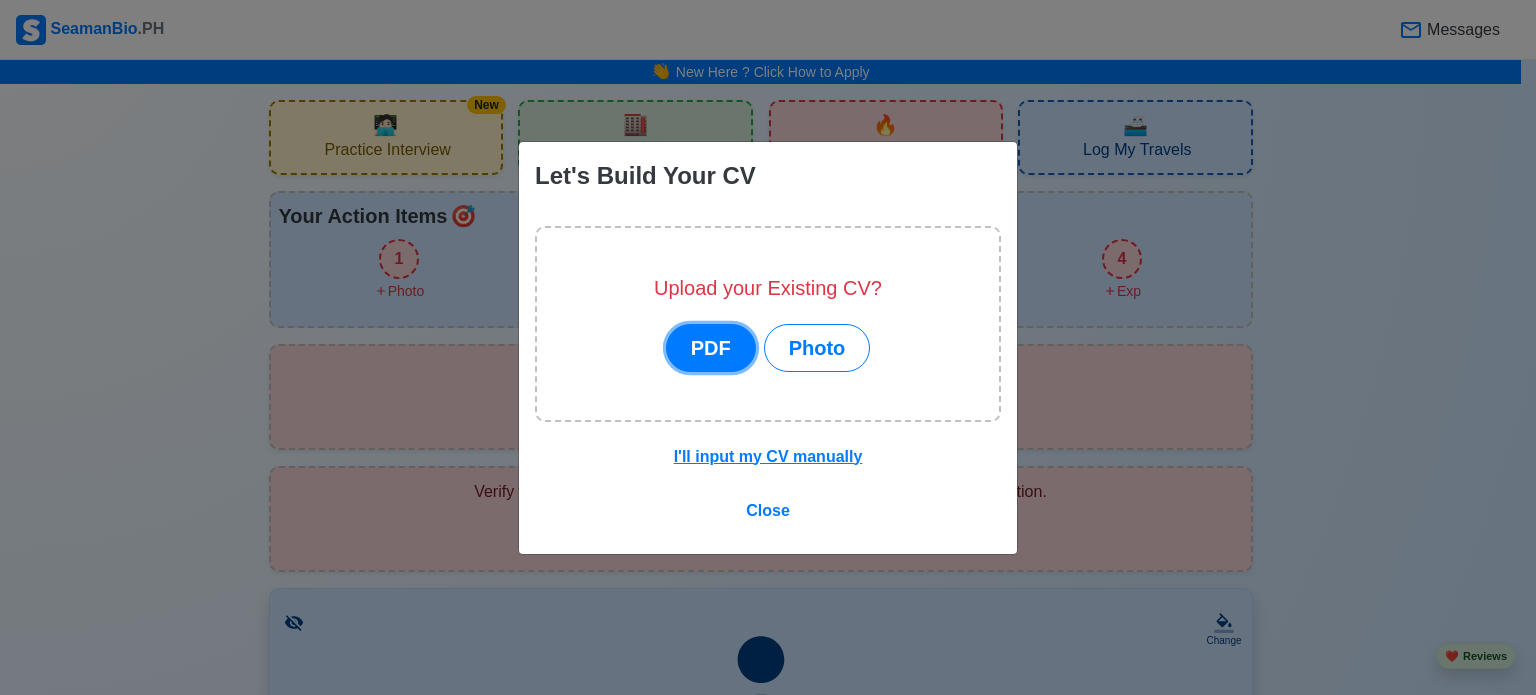 click on "PDF" at bounding box center [711, 348] 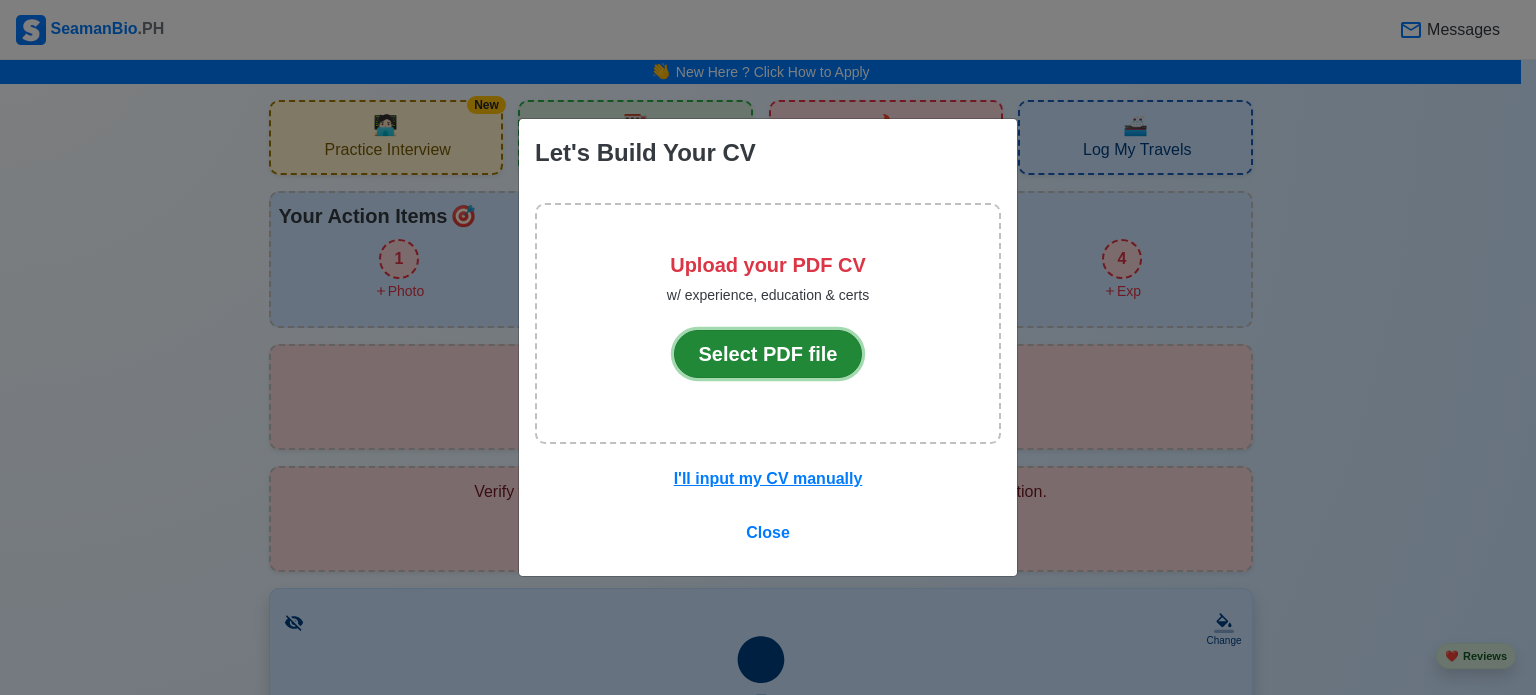click on "Select PDF file" at bounding box center (768, 354) 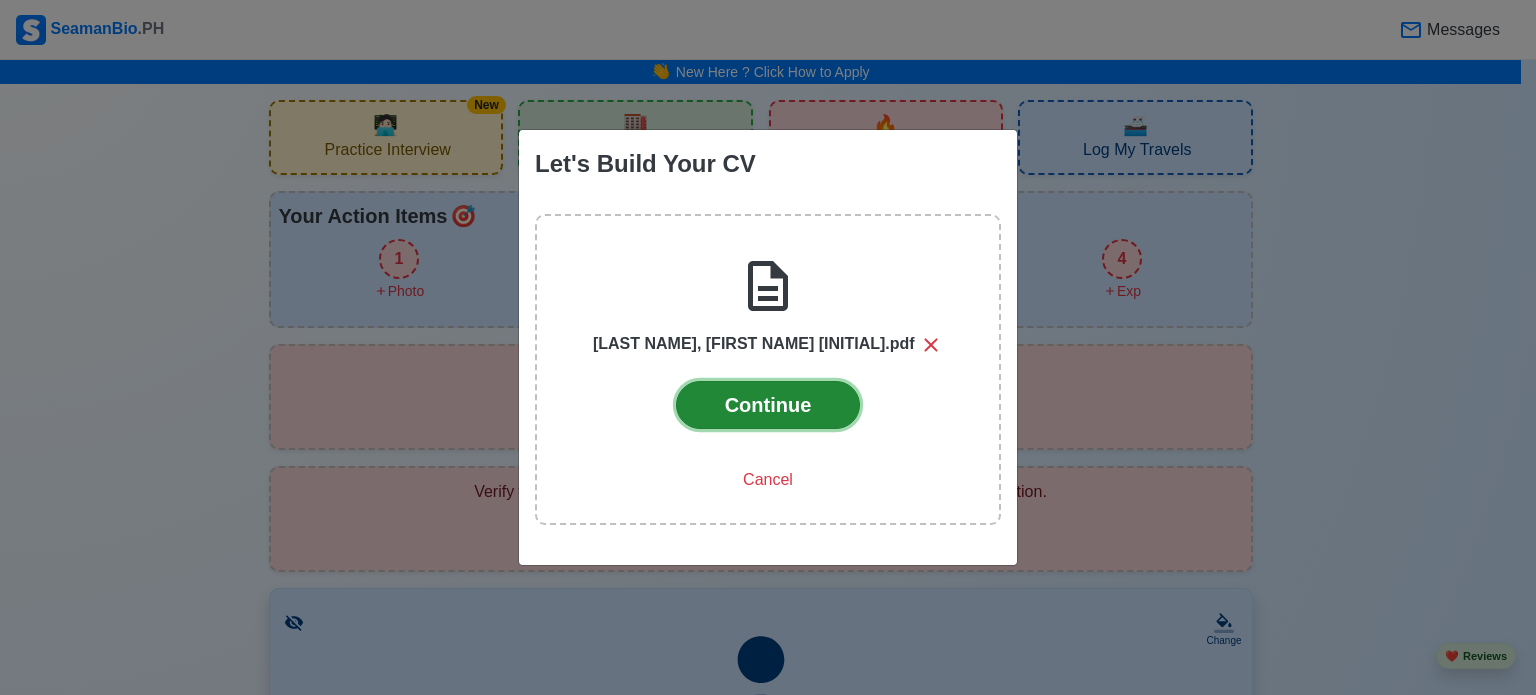 click on "Continue" at bounding box center (768, 405) 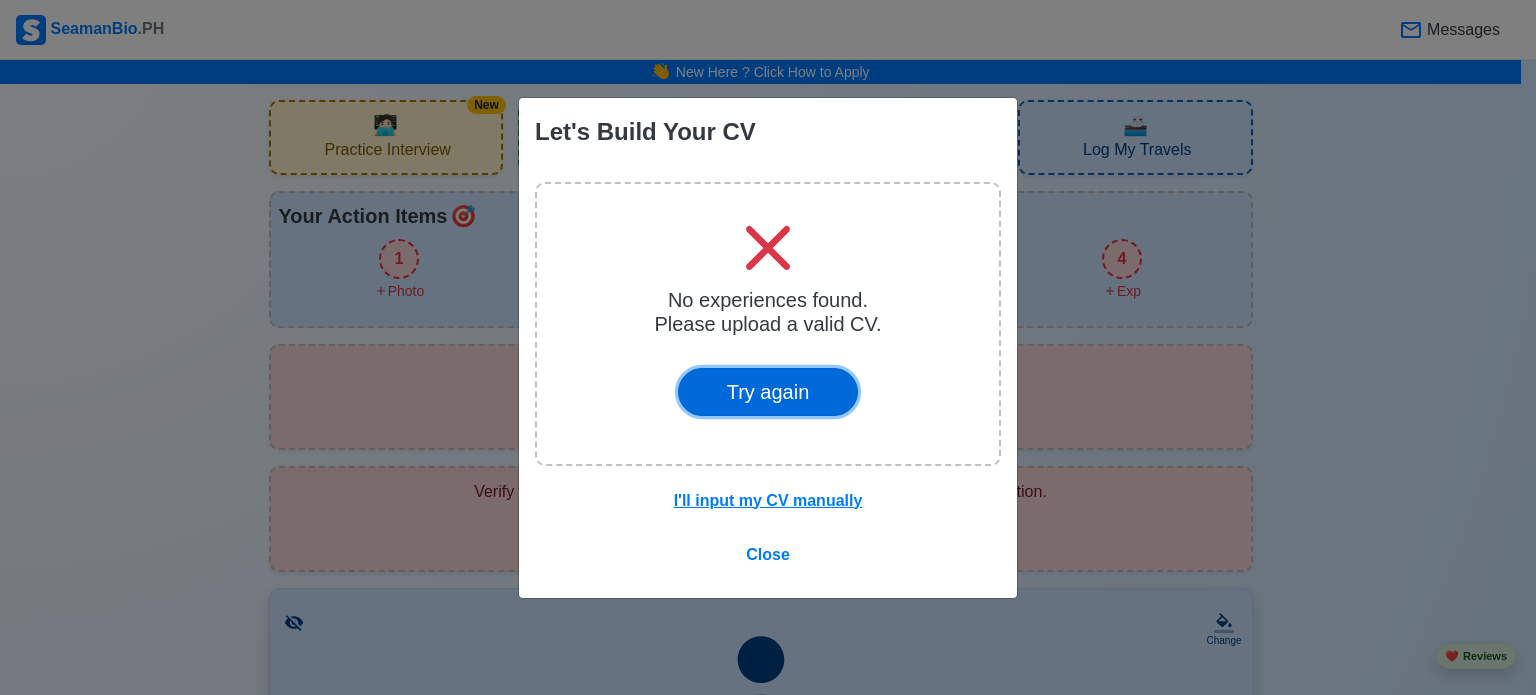 click on "Try again" at bounding box center (768, 392) 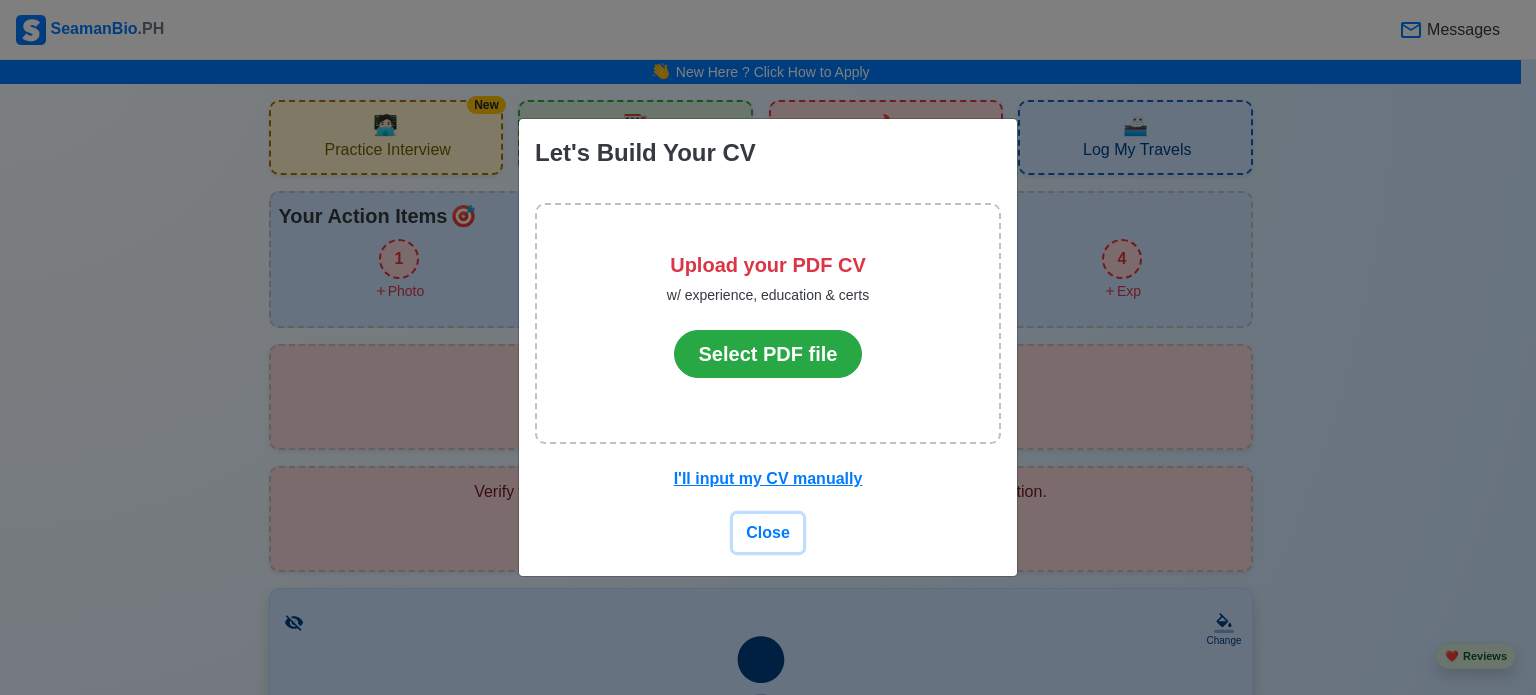 click on "Close" at bounding box center [768, 532] 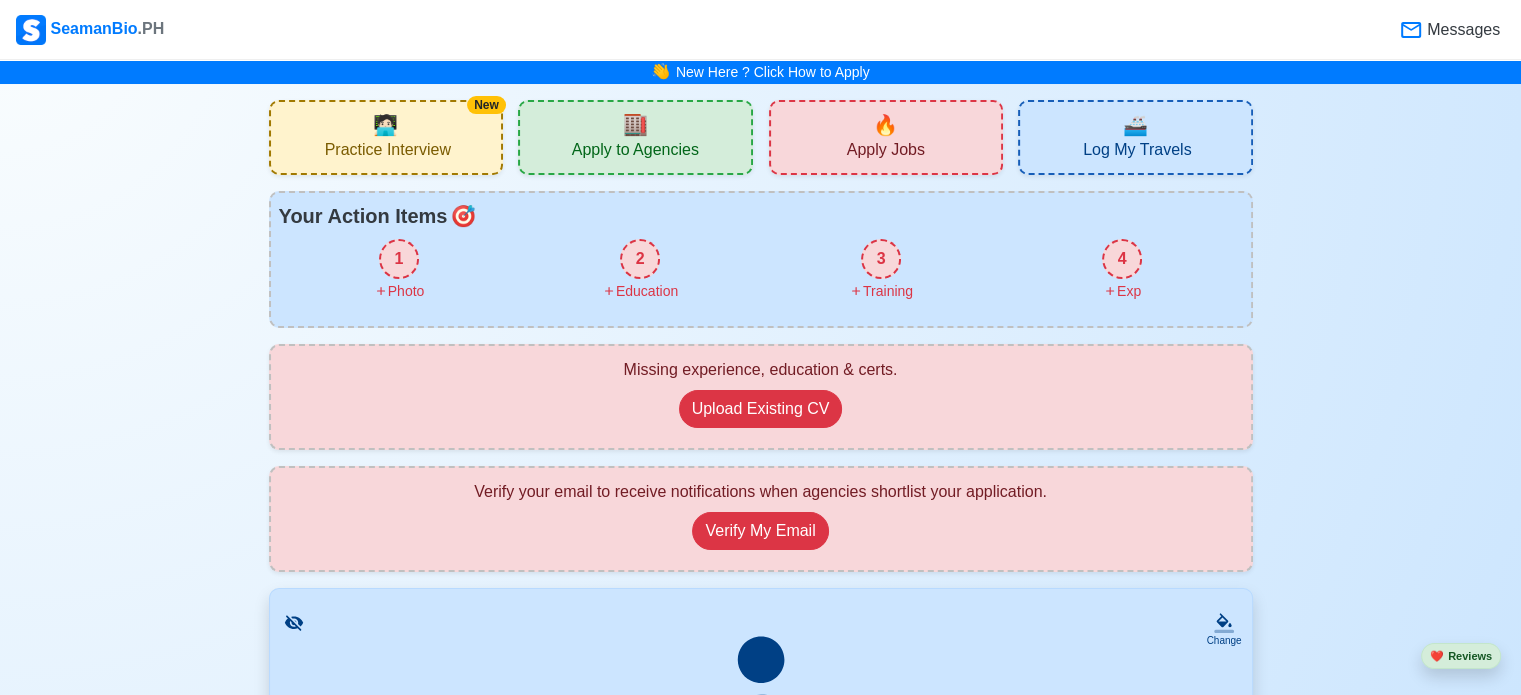 click on "Practice Interview" at bounding box center [388, 152] 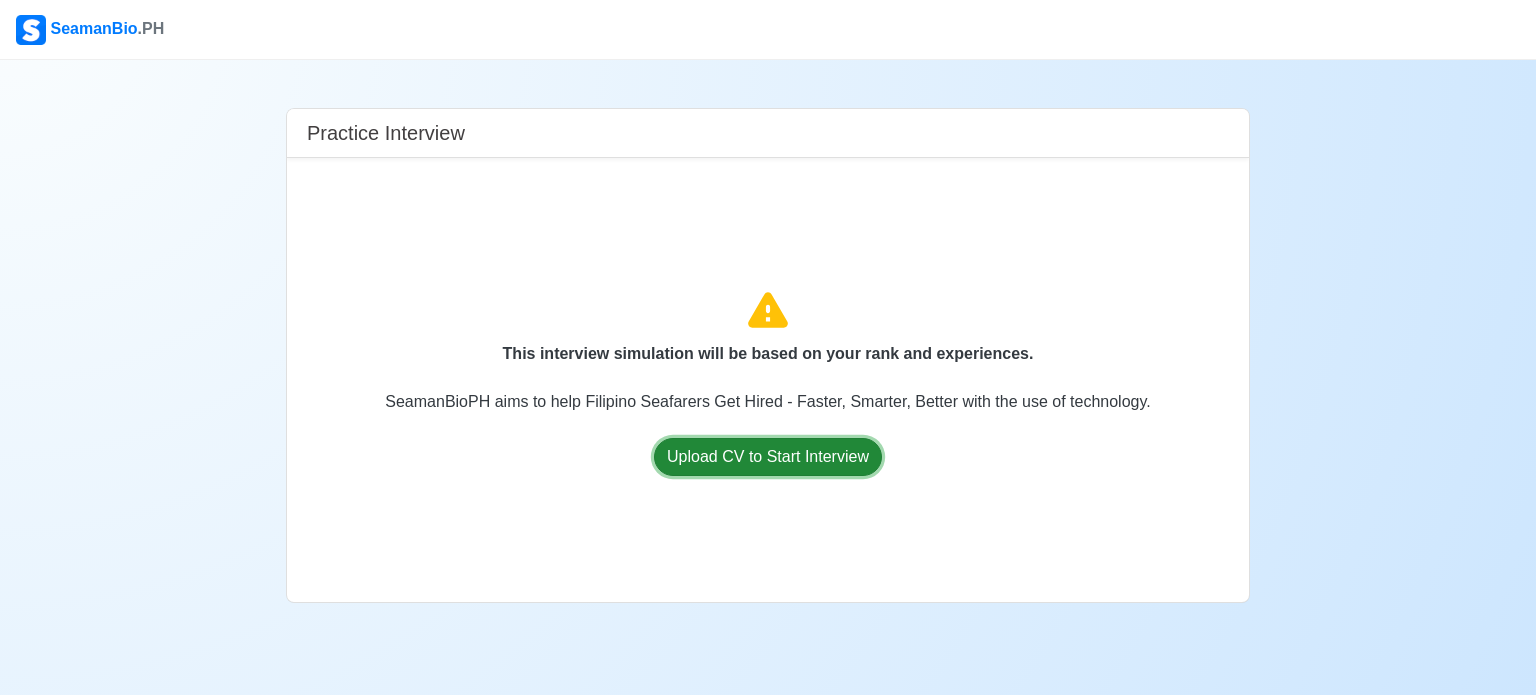 click on "Upload CV to Start Interview" at bounding box center (768, 457) 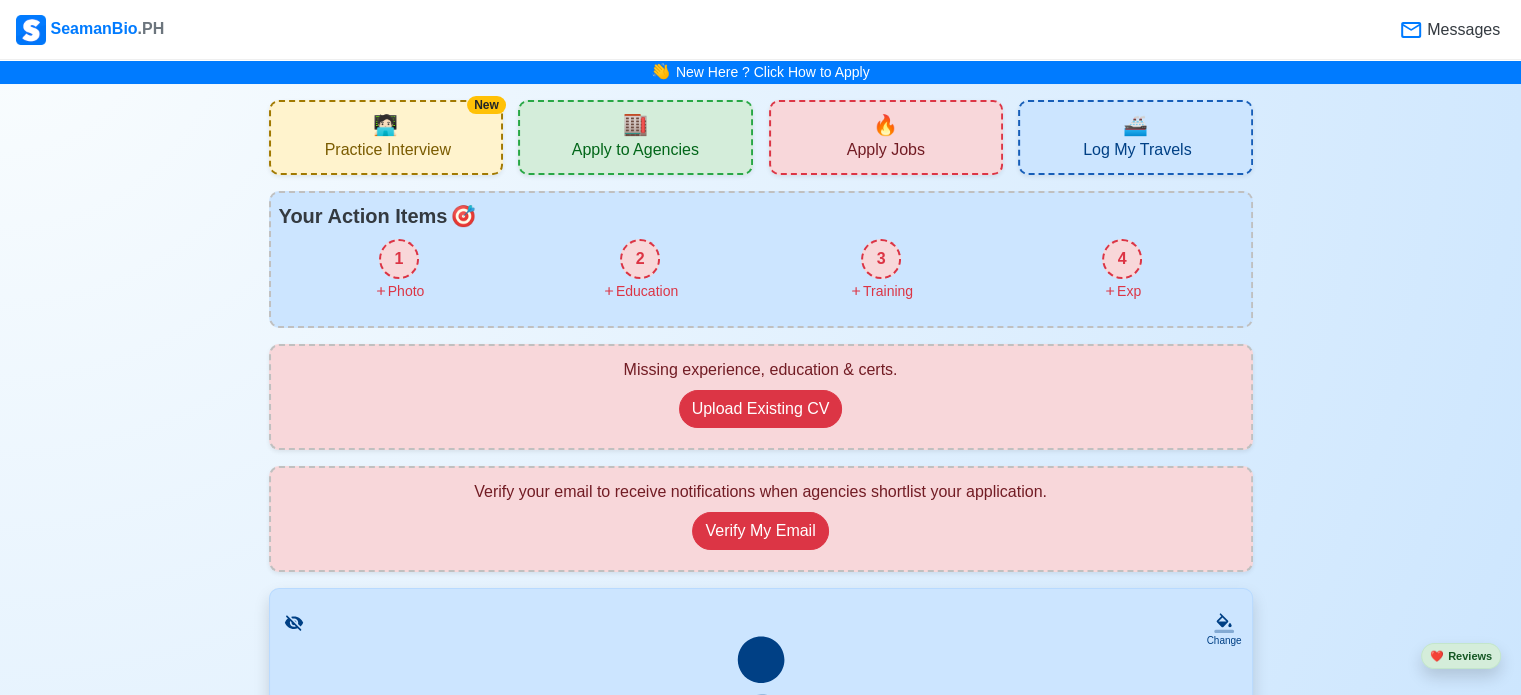 click on "Apply to Agencies" at bounding box center [635, 152] 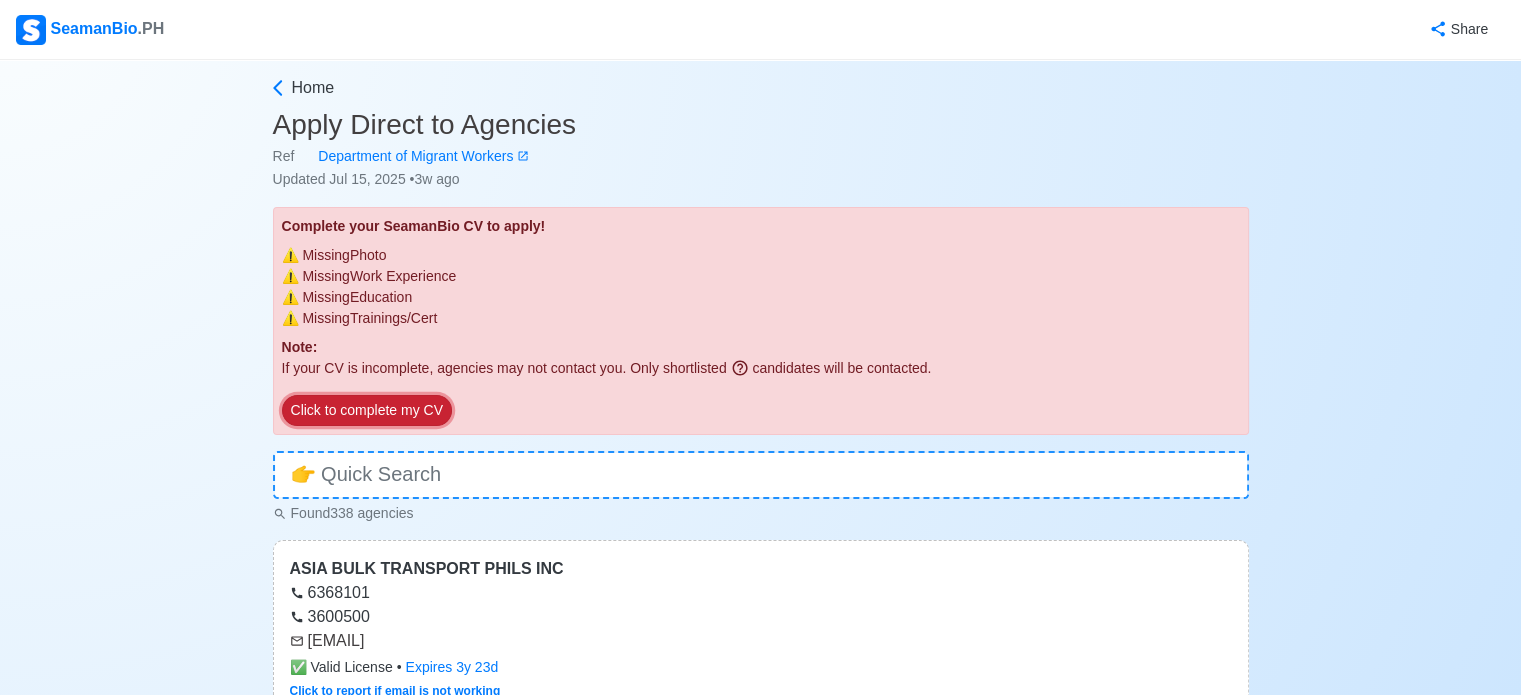click on "Click to complete my CV" at bounding box center [367, 410] 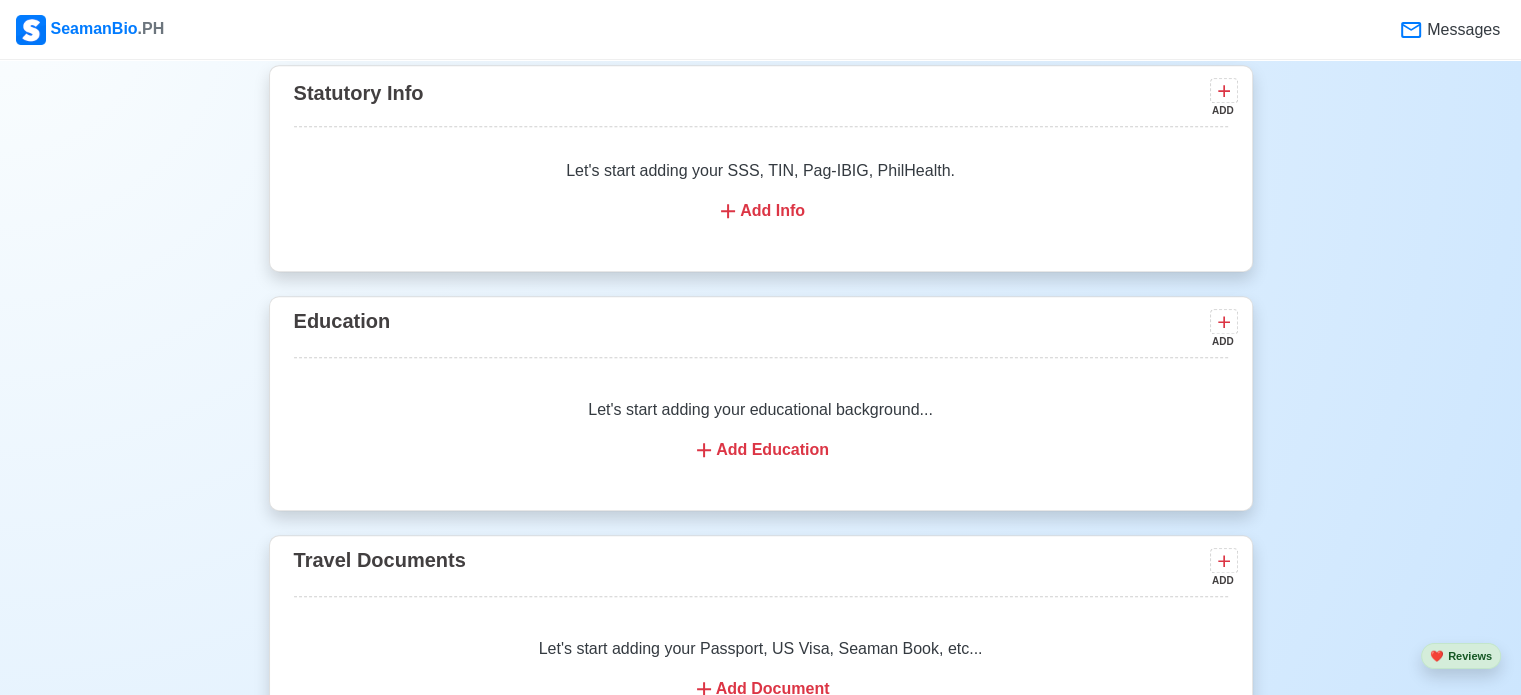 scroll, scrollTop: 1400, scrollLeft: 0, axis: vertical 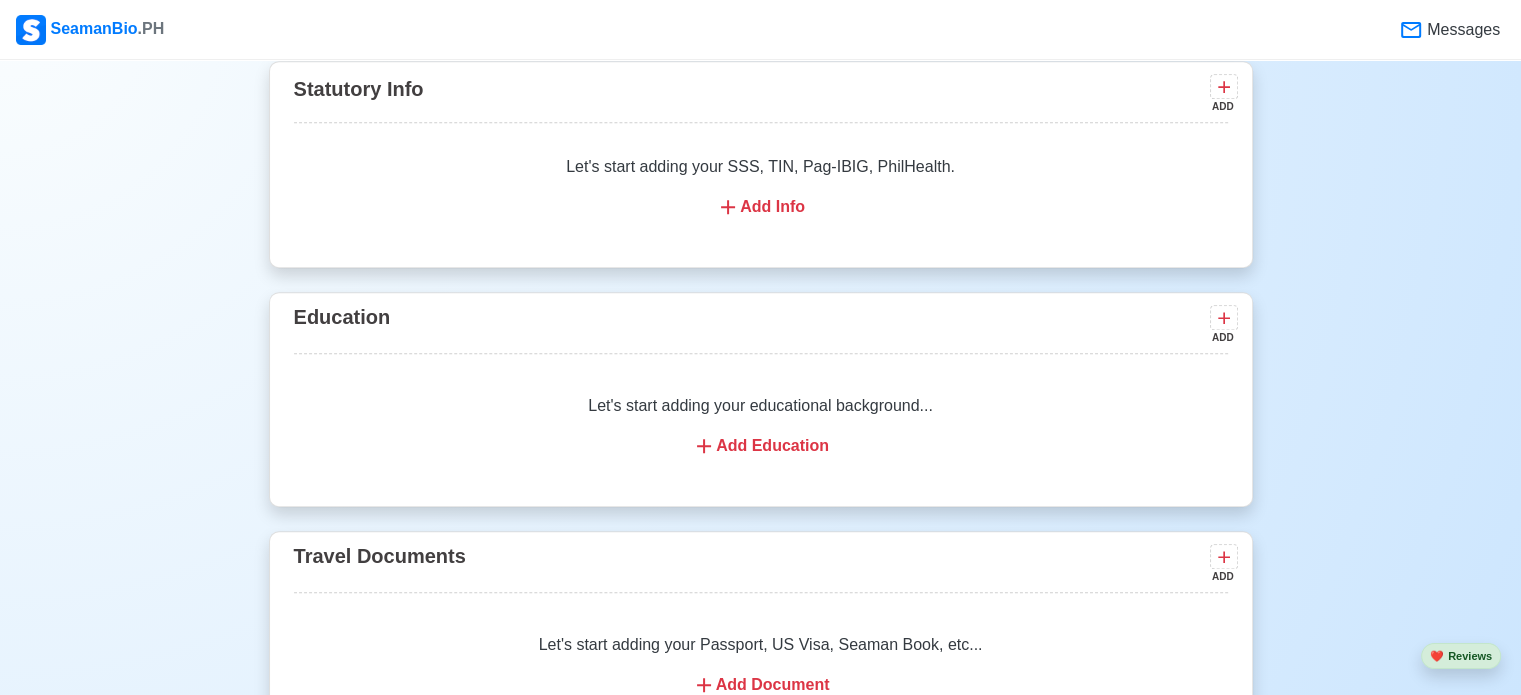 click 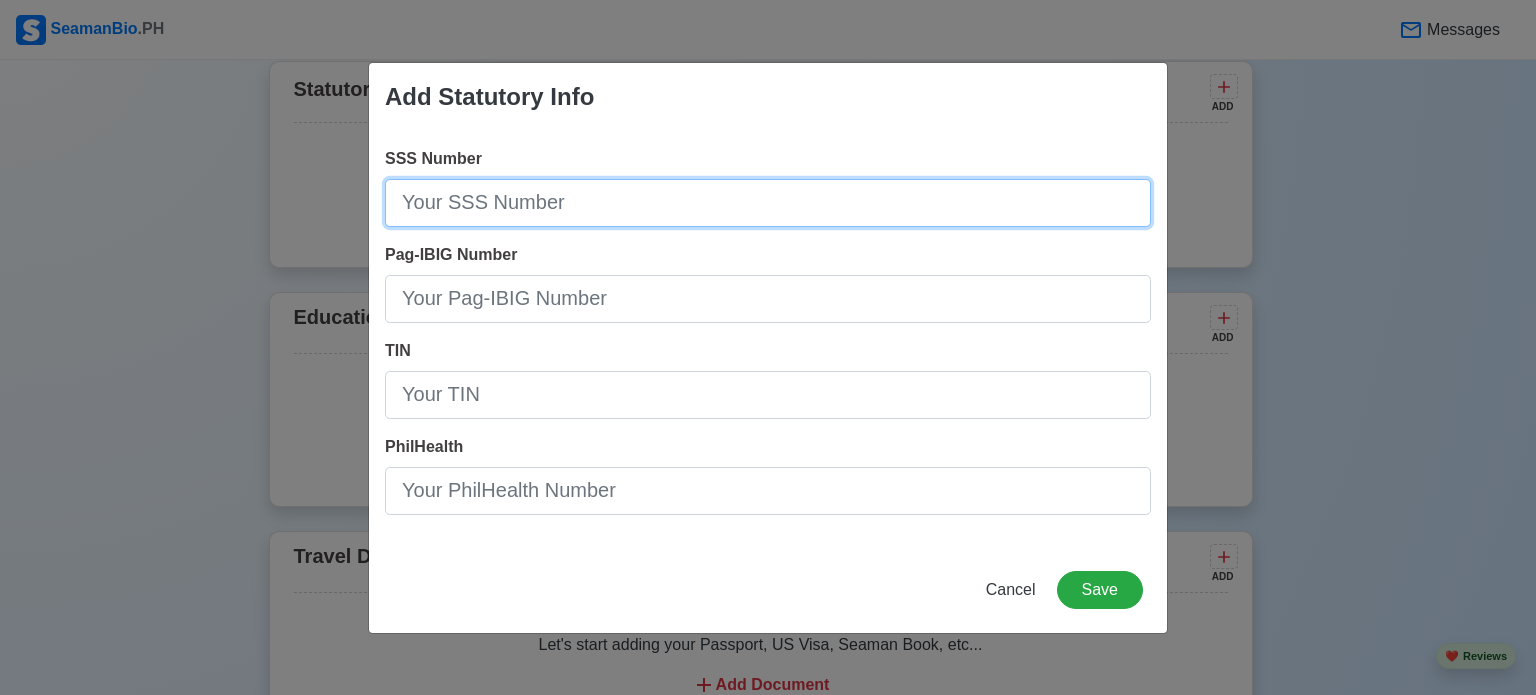click on "SSS Number" at bounding box center [768, 203] 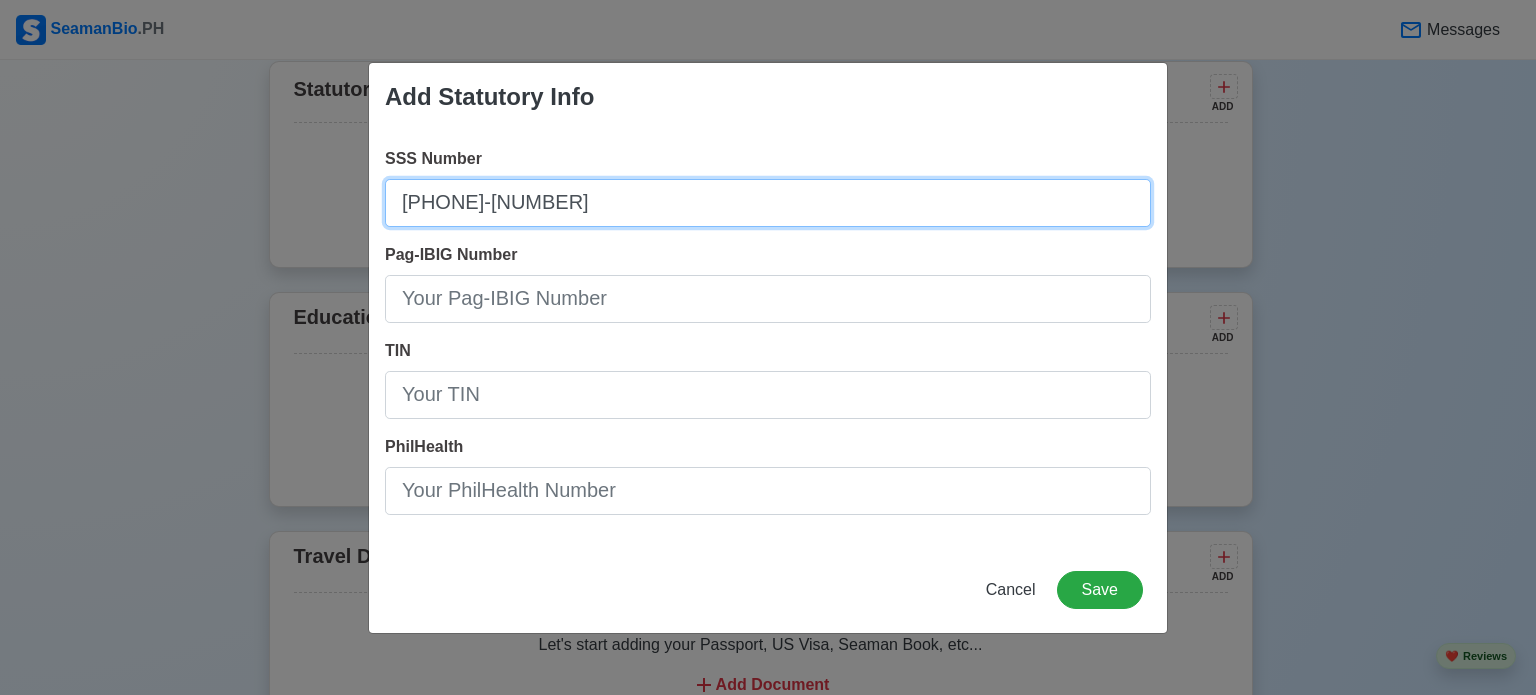 type on "[PHONE]-[NUMBER]" 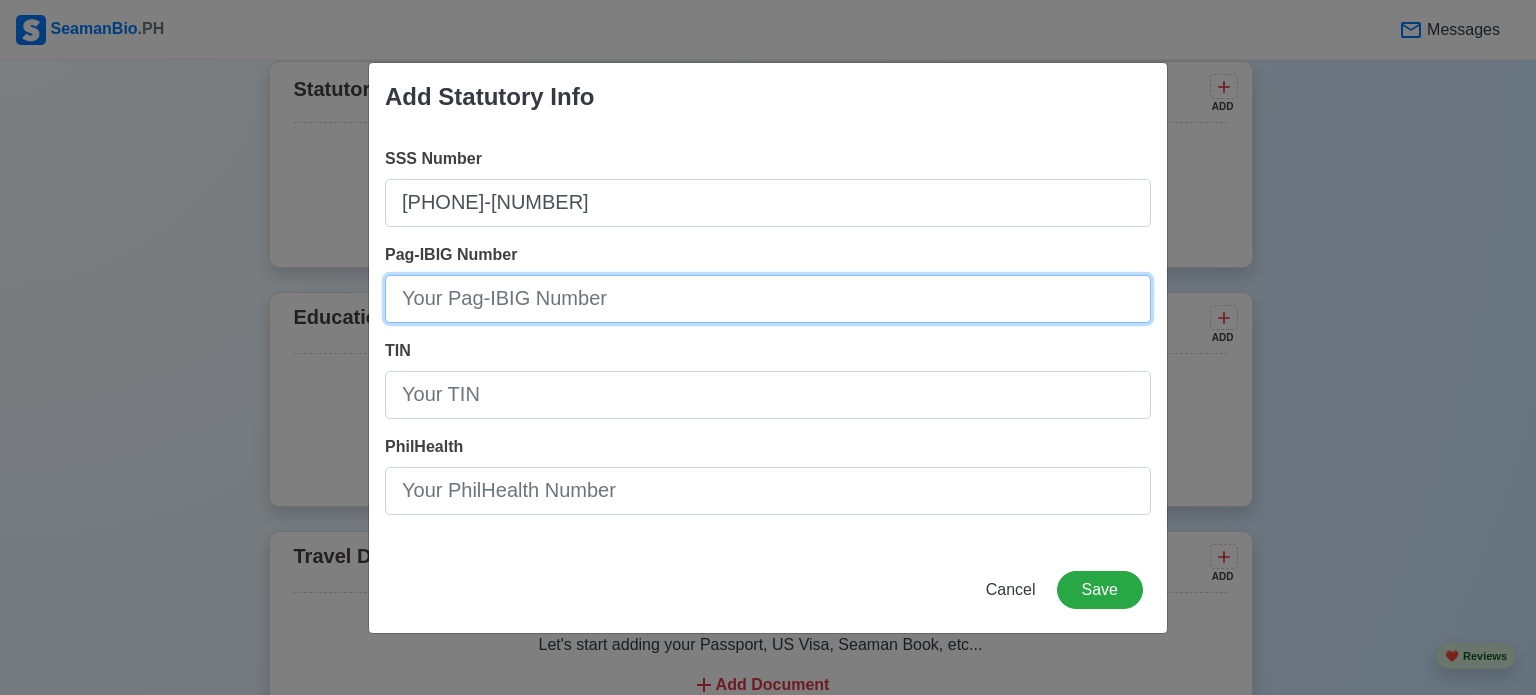 click on "Pag-IBIG Number" at bounding box center (768, 299) 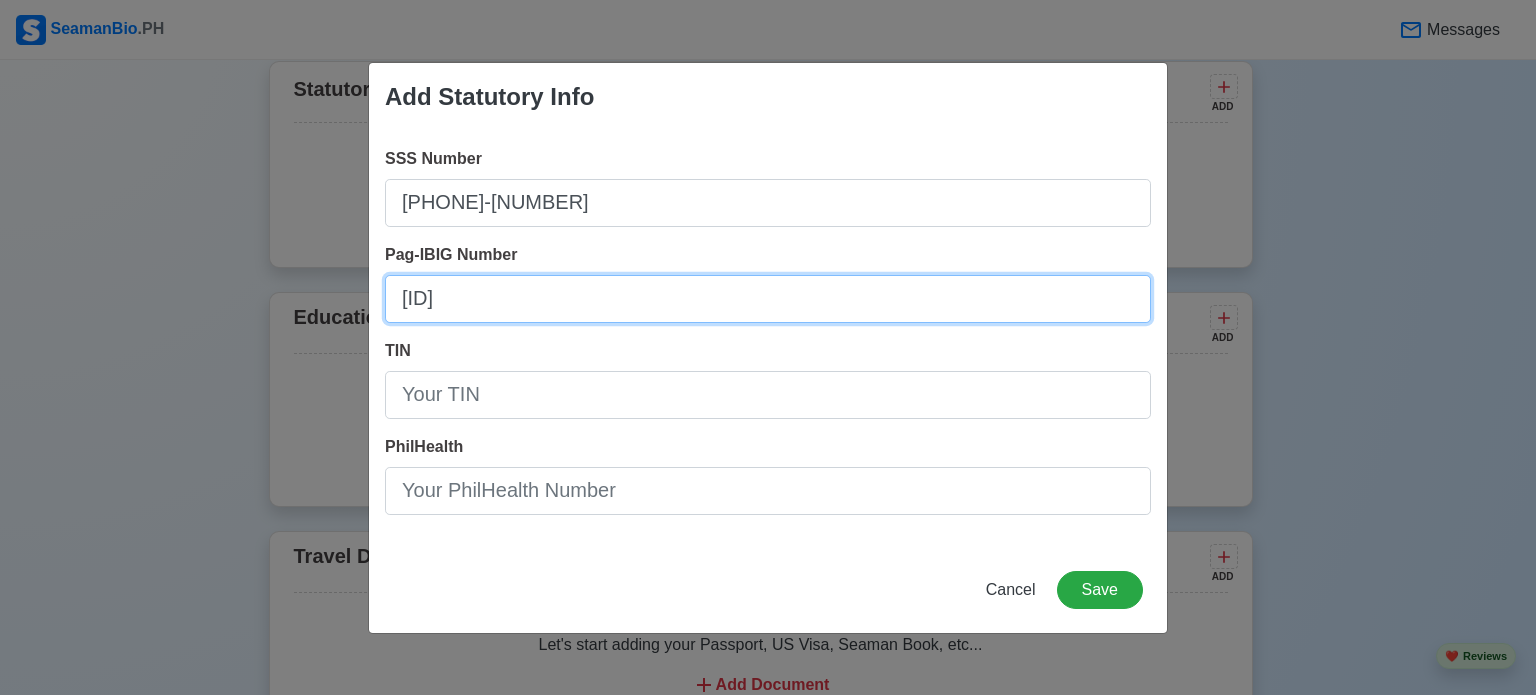 type on "[ID]" 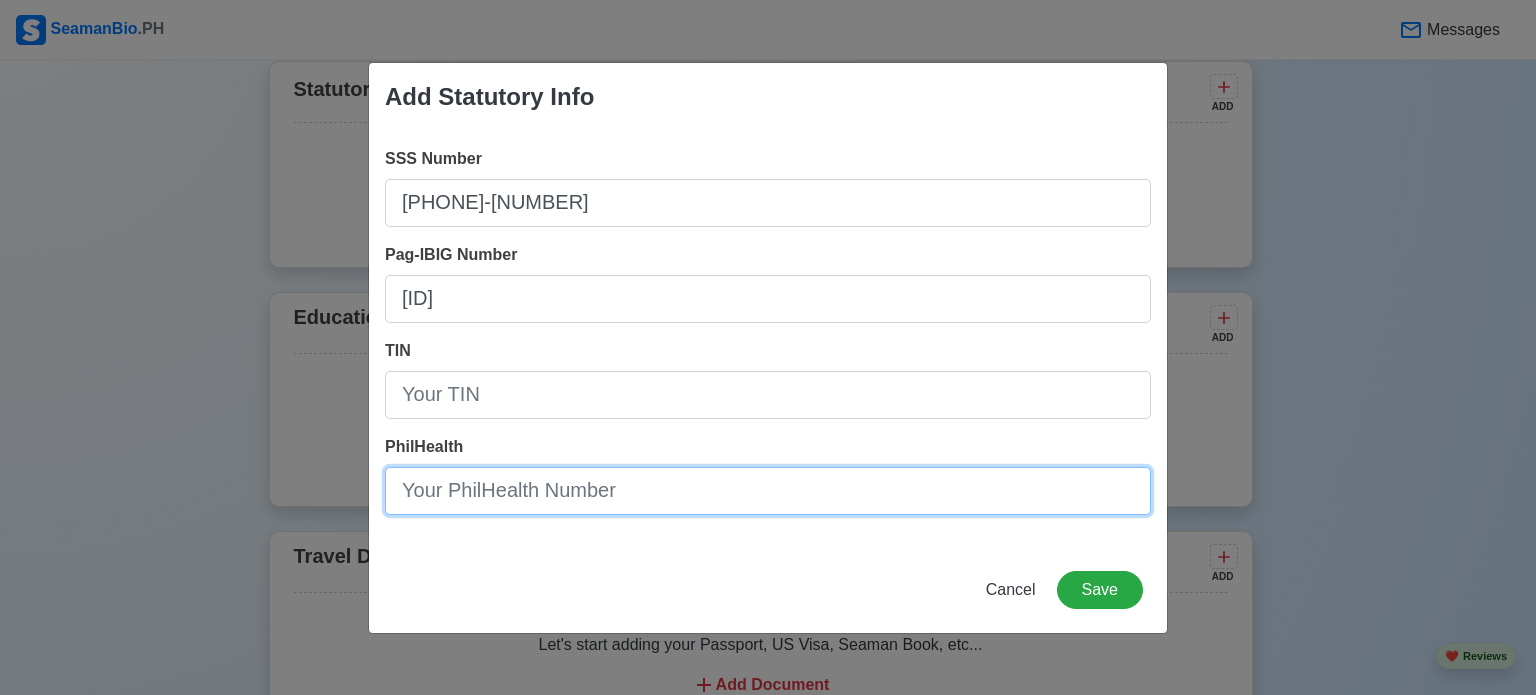 click on "PhilHealth" at bounding box center [768, 491] 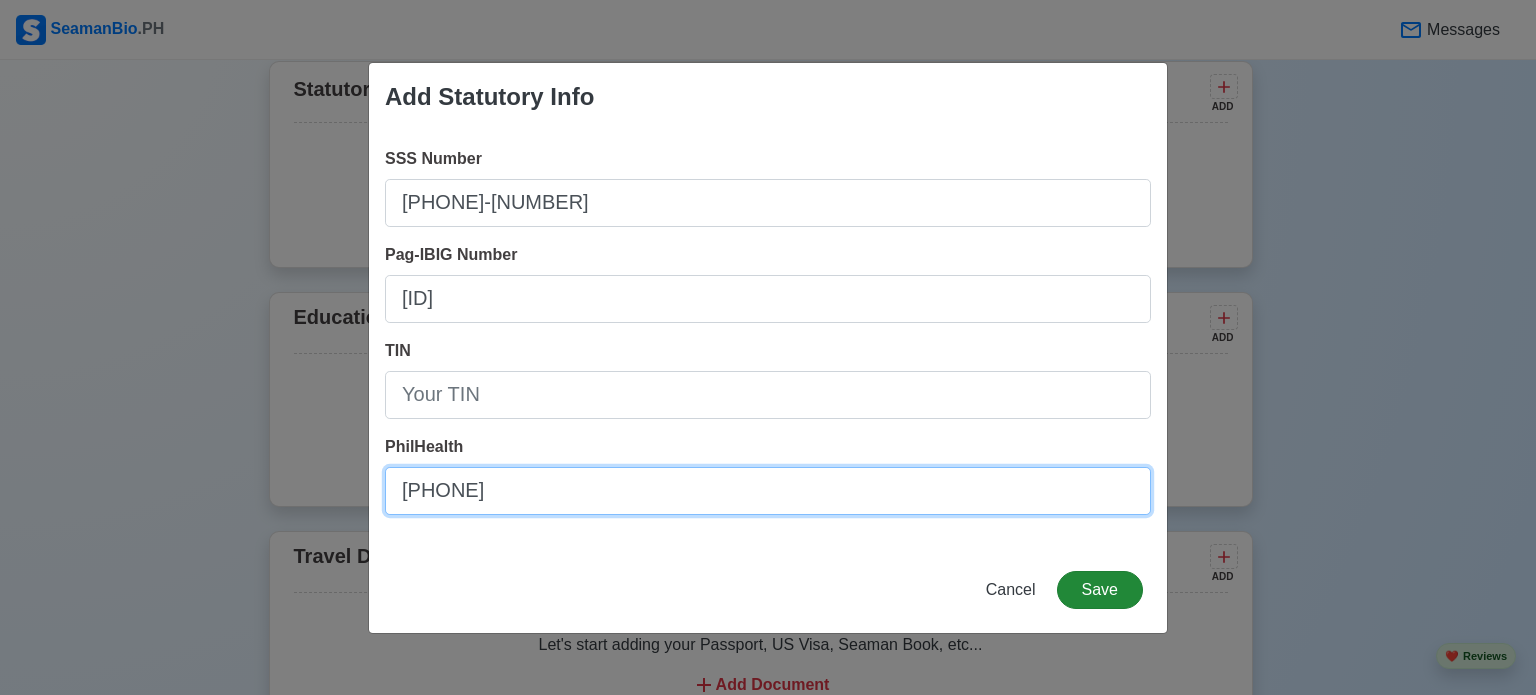 type on "[PHONE]" 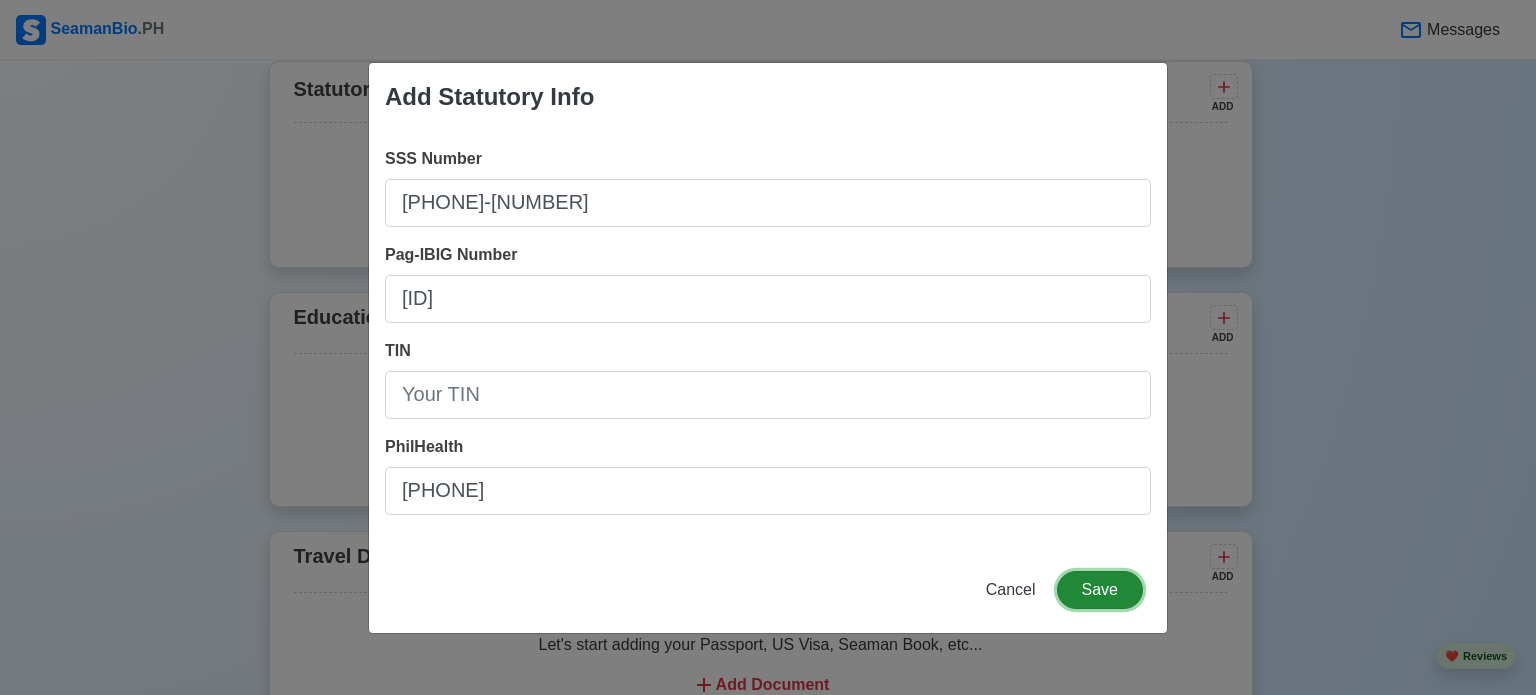 click on "Save" at bounding box center [1100, 590] 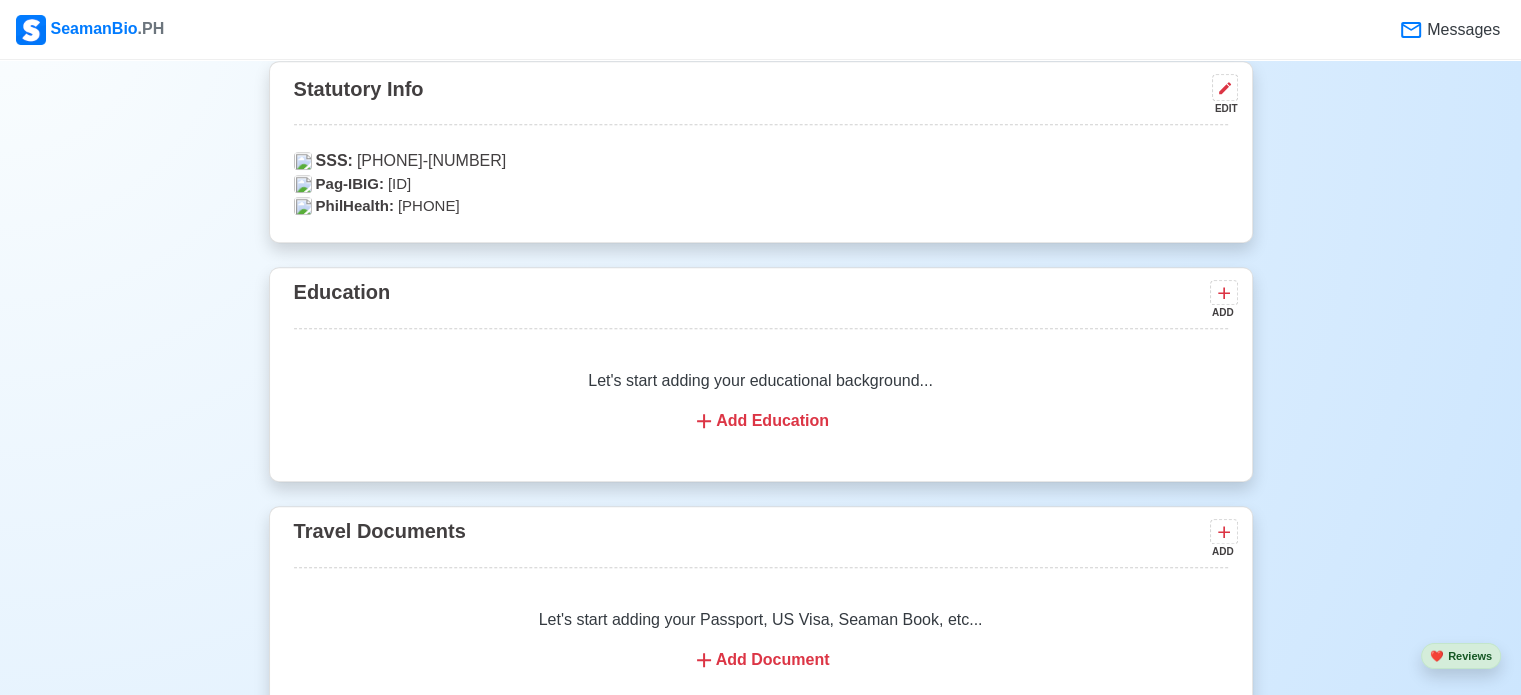 click on "Add Education" at bounding box center [761, 421] 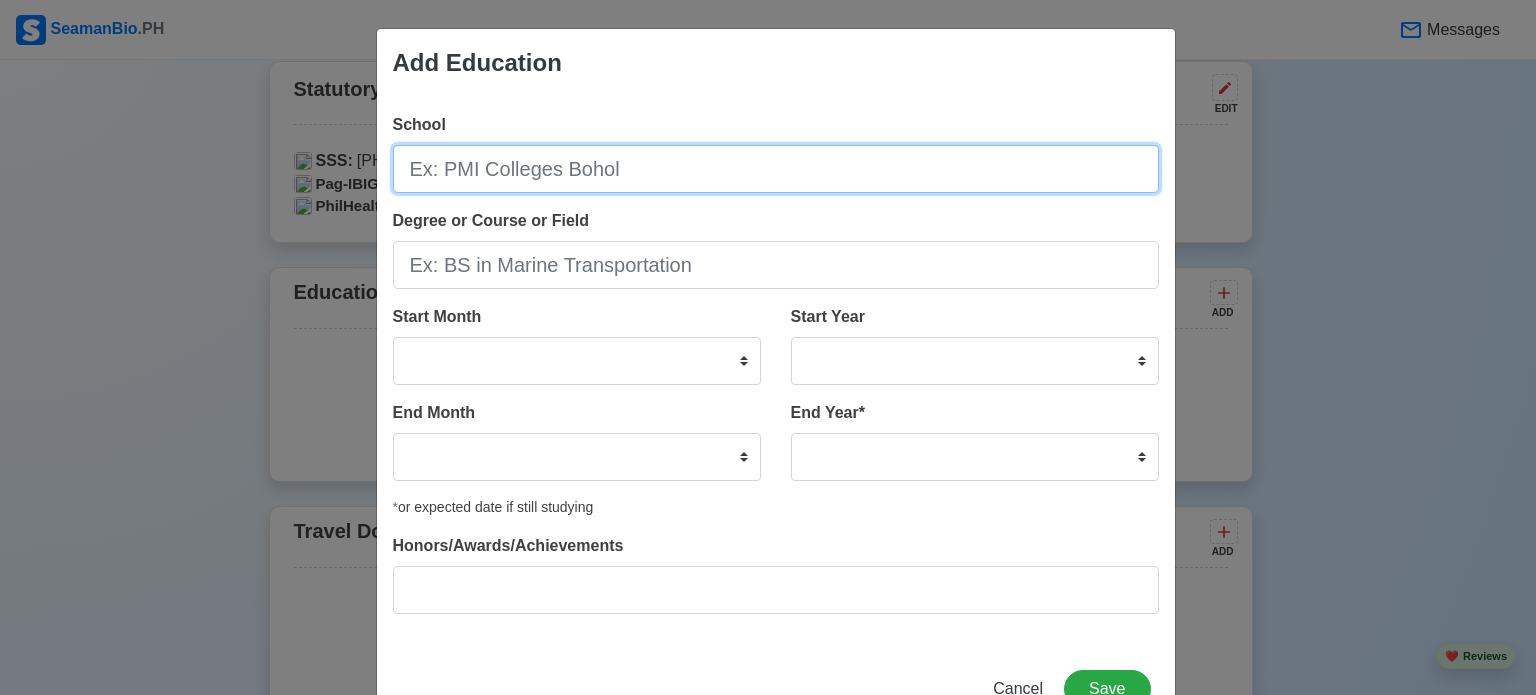 click on "School" at bounding box center [776, 169] 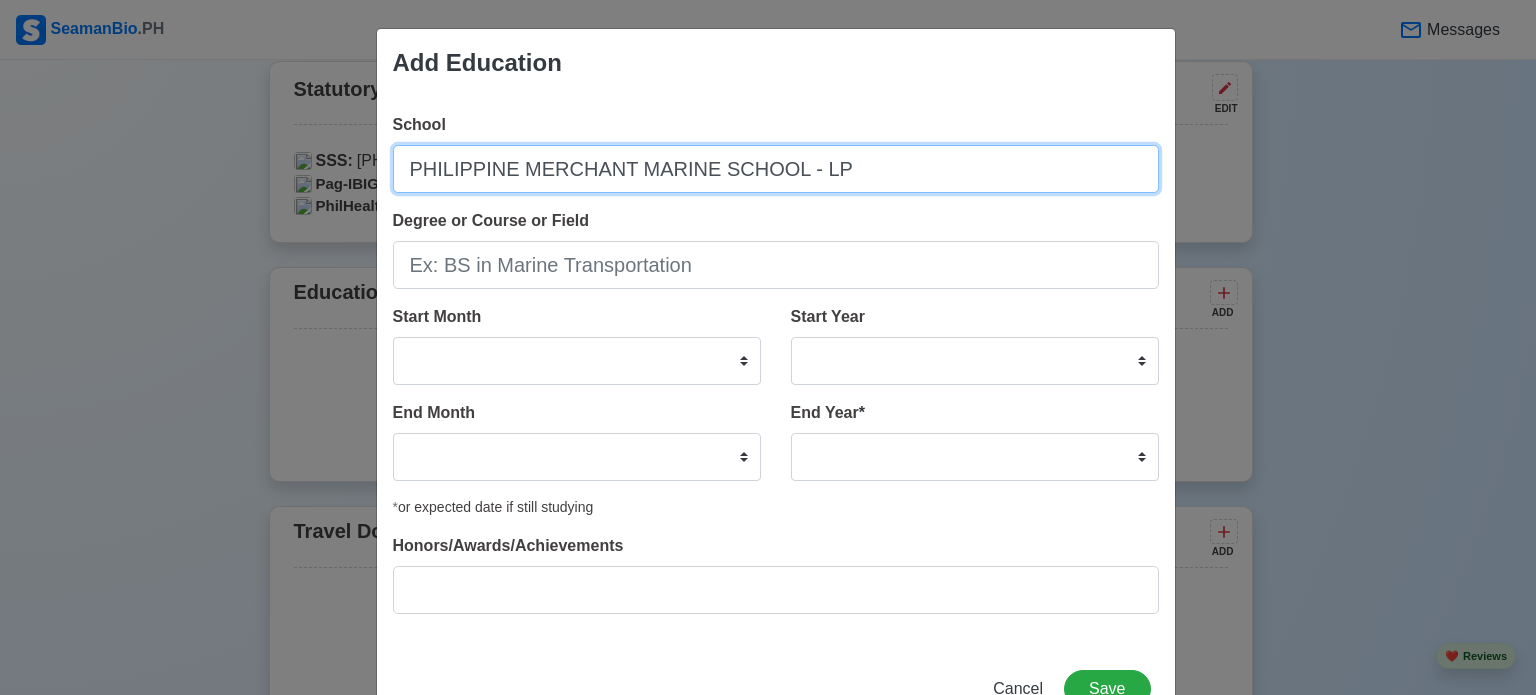 type on "PHILIPPINE MERCHANT MARINE SCHOOL - LP" 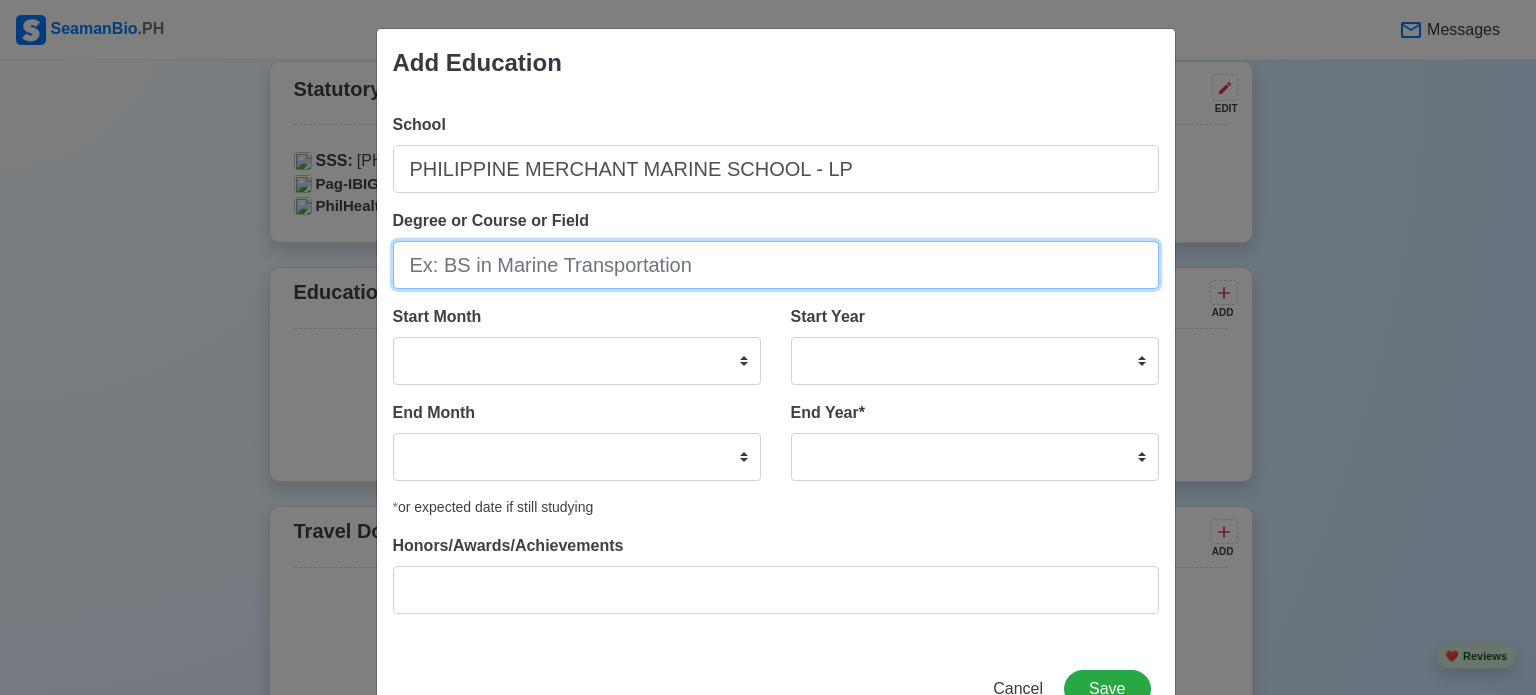 click on "Degree or Course or Field" at bounding box center (776, 265) 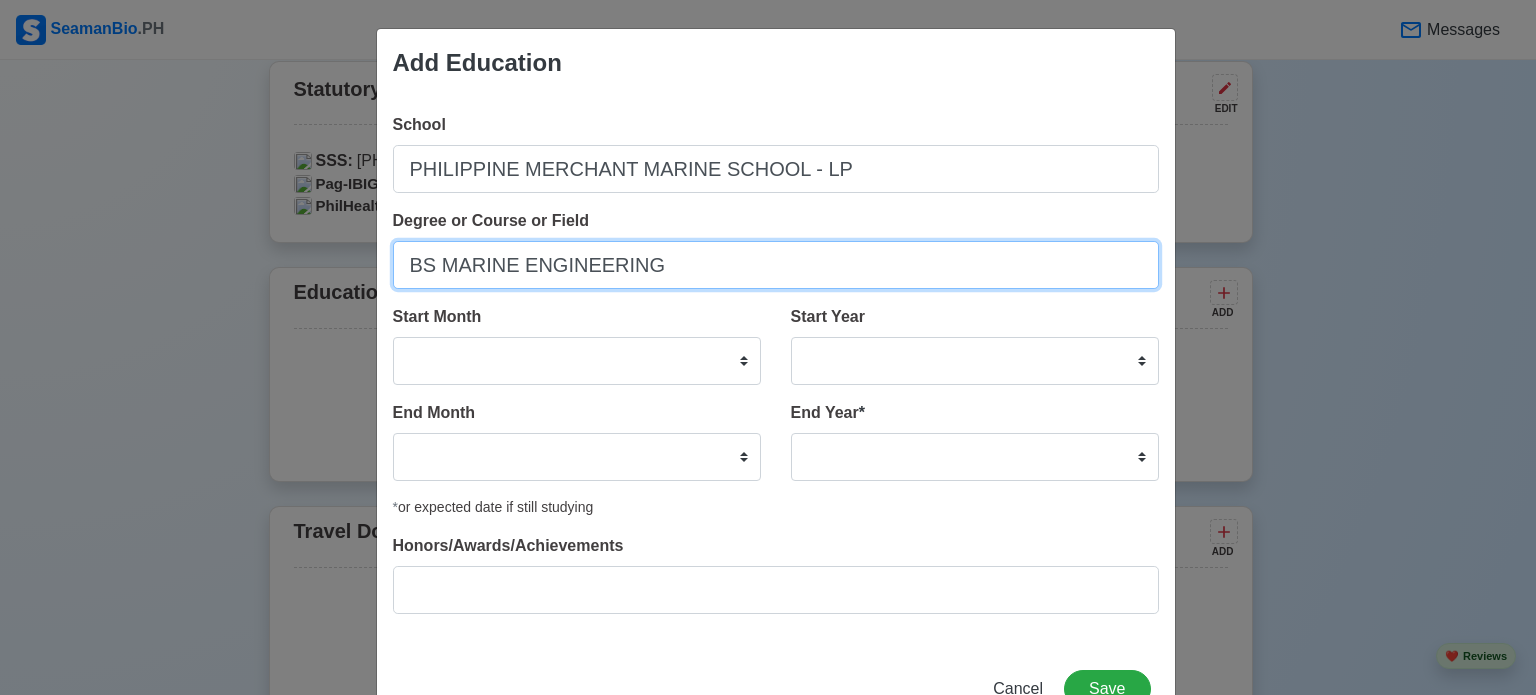 type on "BS MARINE ENGINEERING" 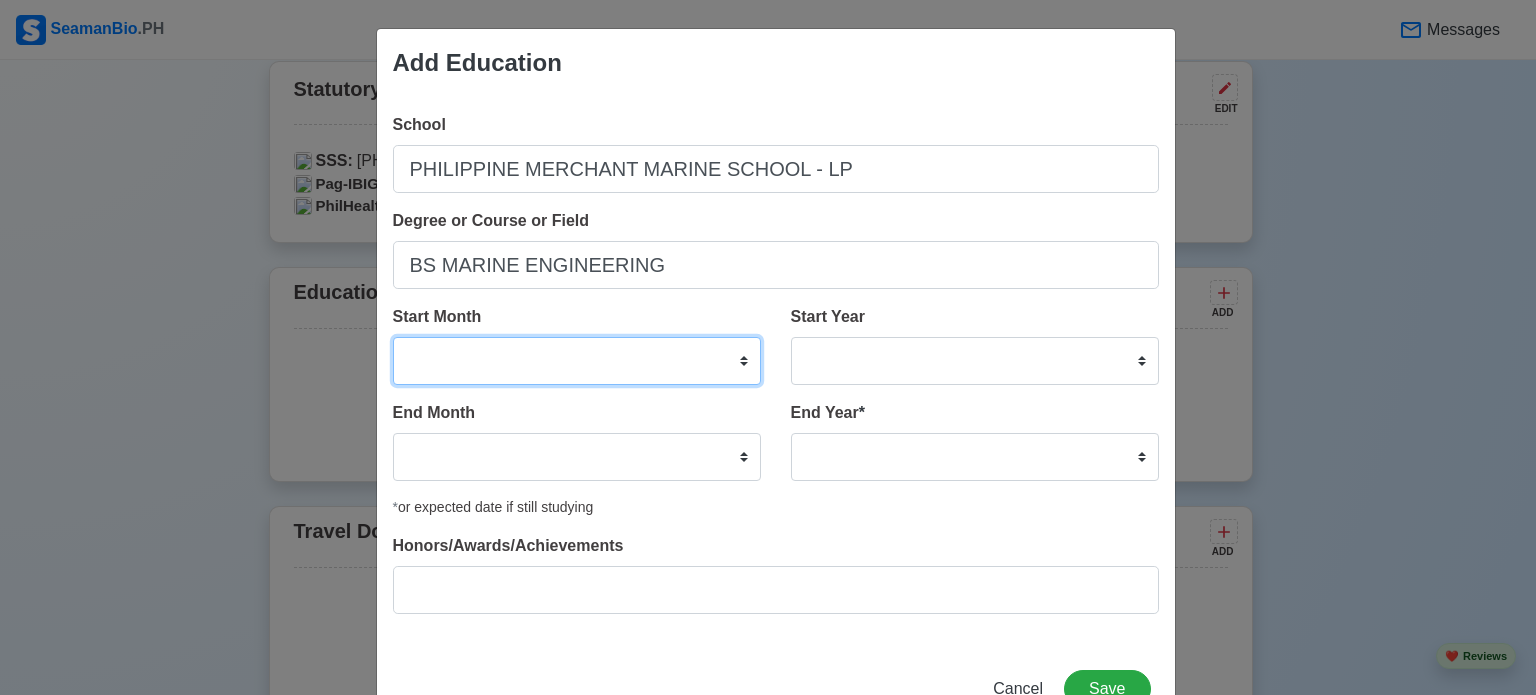 click on "January February March April May June July August September October November December" at bounding box center (577, 361) 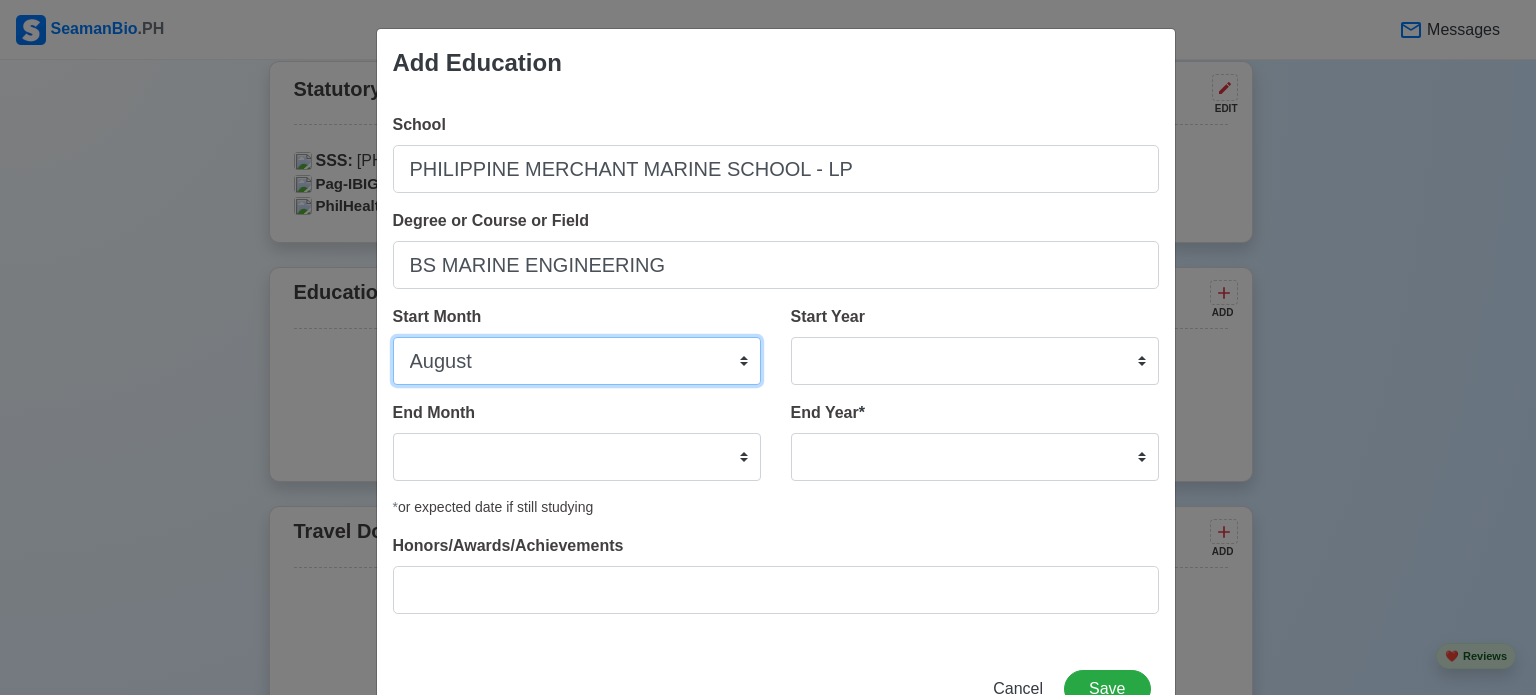 click on "January February March April May June July August September October November December" at bounding box center [577, 361] 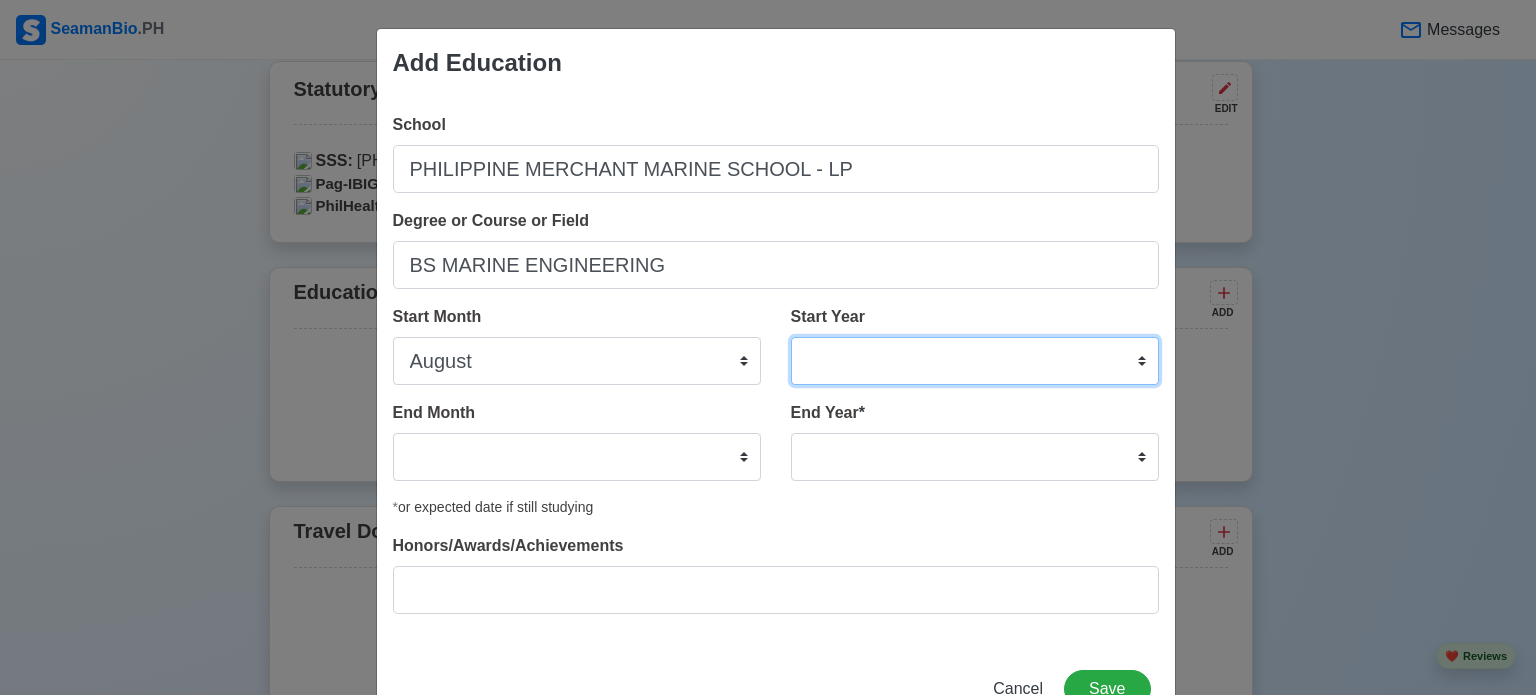 click on "2025 2024 2023 2022 2021 2020 2019 2018 2017 2016 2015 2014 2013 2012 2011 2010 2009 2008 2007 2006 2005 2004 2003 2002 2001 2000 1999 1998 1997 1996 1995 1994 1993 1992 1991 1990 1989 1988 1987 1986 1985 1984 1983 1982 1981 1980 1979 1978 1977 1976 1975 1974 1973 1972 1971 1970 1969 1968 1967 1966 1965 1964 1963 1962 1961 1960 1959 1958 1957 1956 1955 1954 1953 1952 1951 1950 1949 1948 1947 1946 1945 1944 1943 1942 1941 1940 1939 1938 1937 1936 1935 1934 1933 1932 1931 1930 1929 1928 1927 1926 1925" at bounding box center [975, 361] 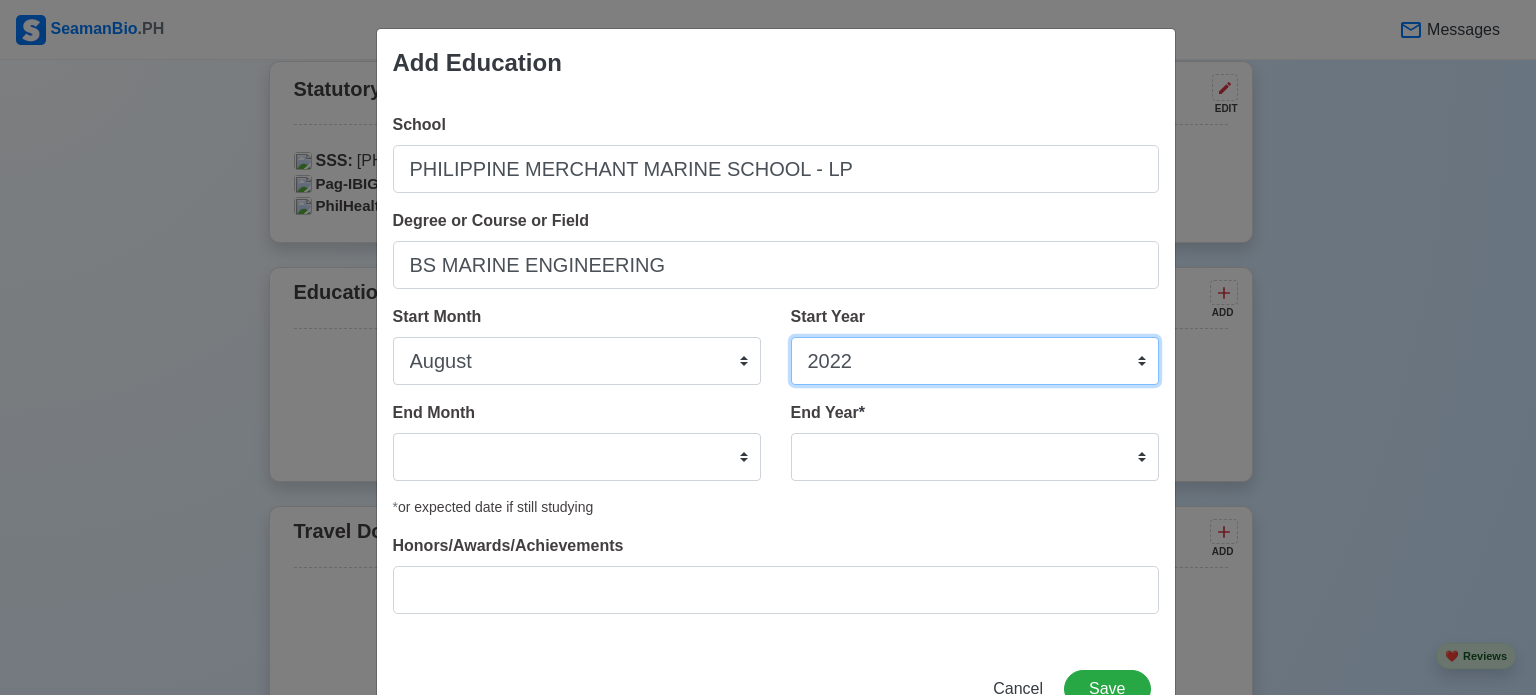 click on "2025 2024 2023 2022 2021 2020 2019 2018 2017 2016 2015 2014 2013 2012 2011 2010 2009 2008 2007 2006 2005 2004 2003 2002 2001 2000 1999 1998 1997 1996 1995 1994 1993 1992 1991 1990 1989 1988 1987 1986 1985 1984 1983 1982 1981 1980 1979 1978 1977 1976 1975 1974 1973 1972 1971 1970 1969 1968 1967 1966 1965 1964 1963 1962 1961 1960 1959 1958 1957 1956 1955 1954 1953 1952 1951 1950 1949 1948 1947 1946 1945 1944 1943 1942 1941 1940 1939 1938 1937 1936 1935 1934 1933 1932 1931 1930 1929 1928 1927 1926 1925" at bounding box center [975, 361] 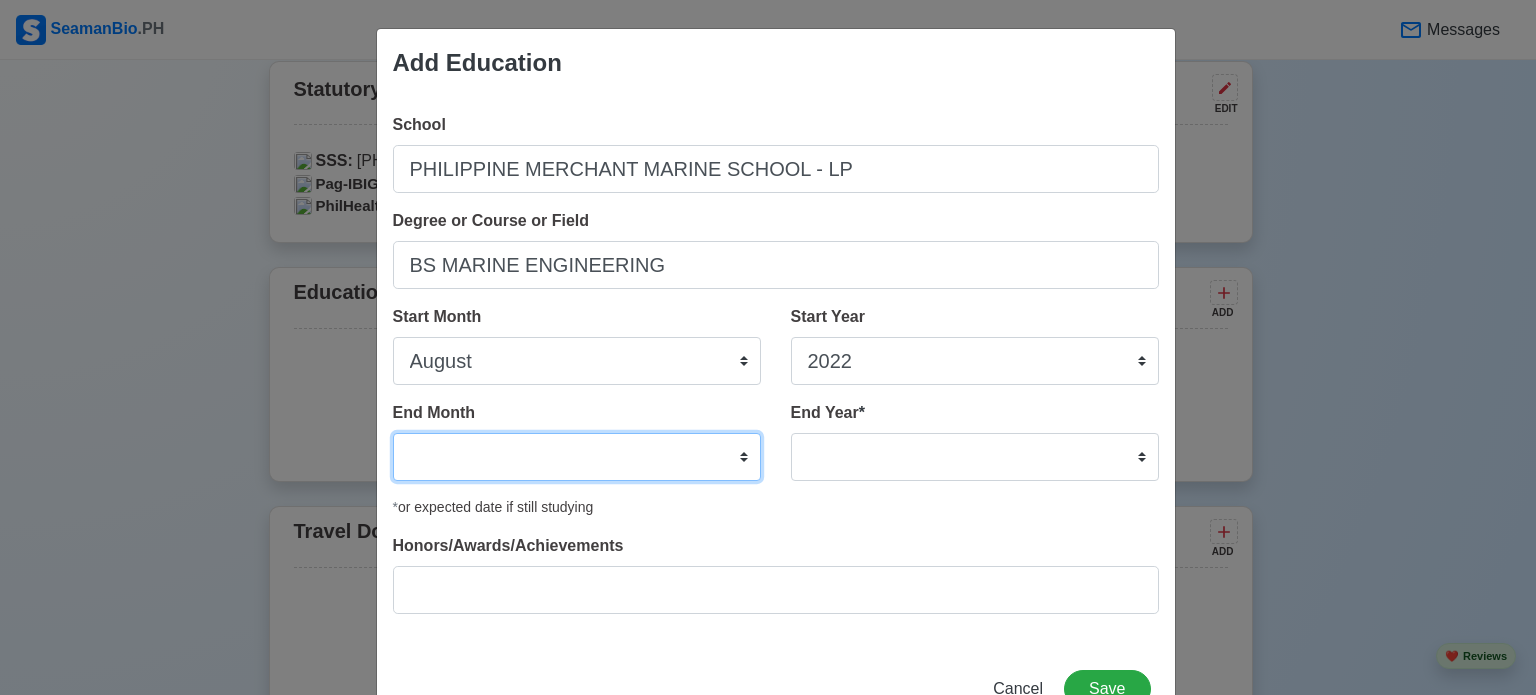 click on "January February March April May June July August September October November December" at bounding box center [577, 457] 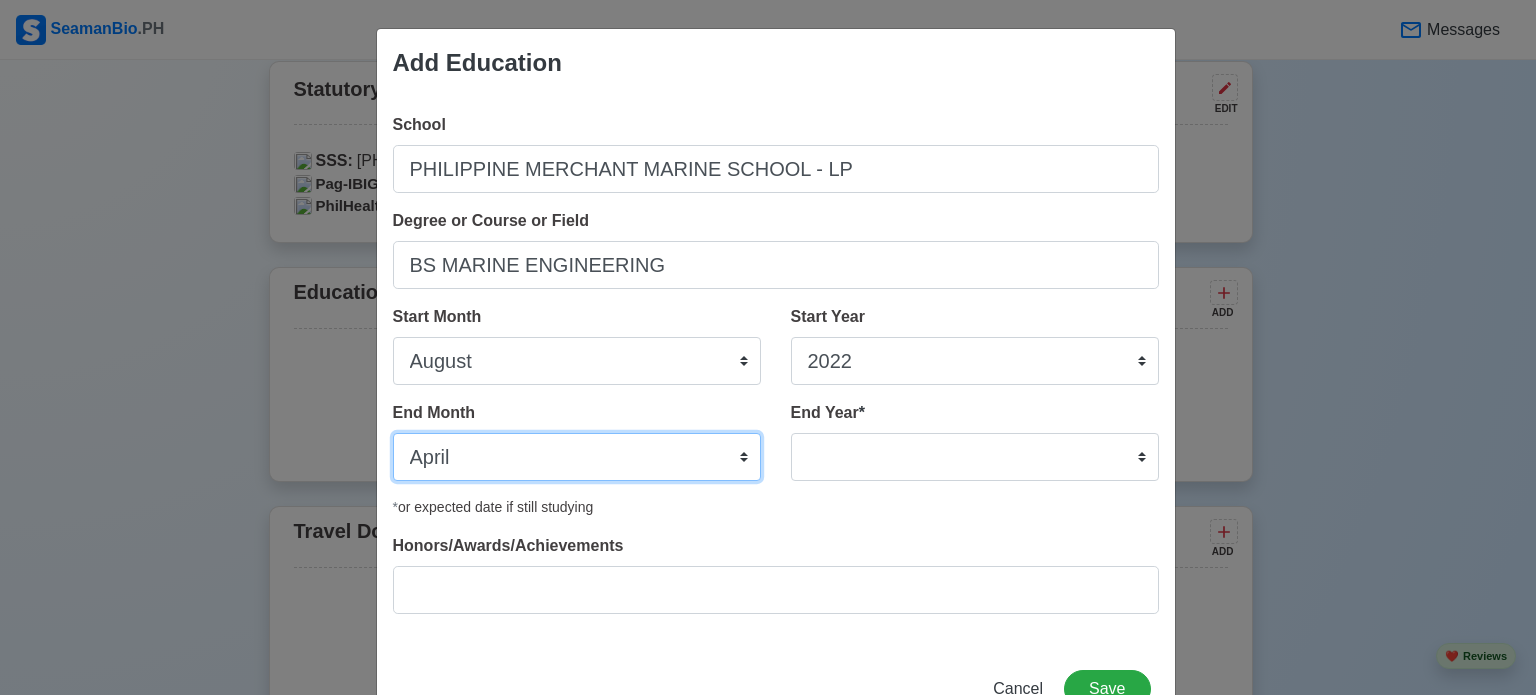 click on "January February March April May June July August September October November December" at bounding box center [577, 457] 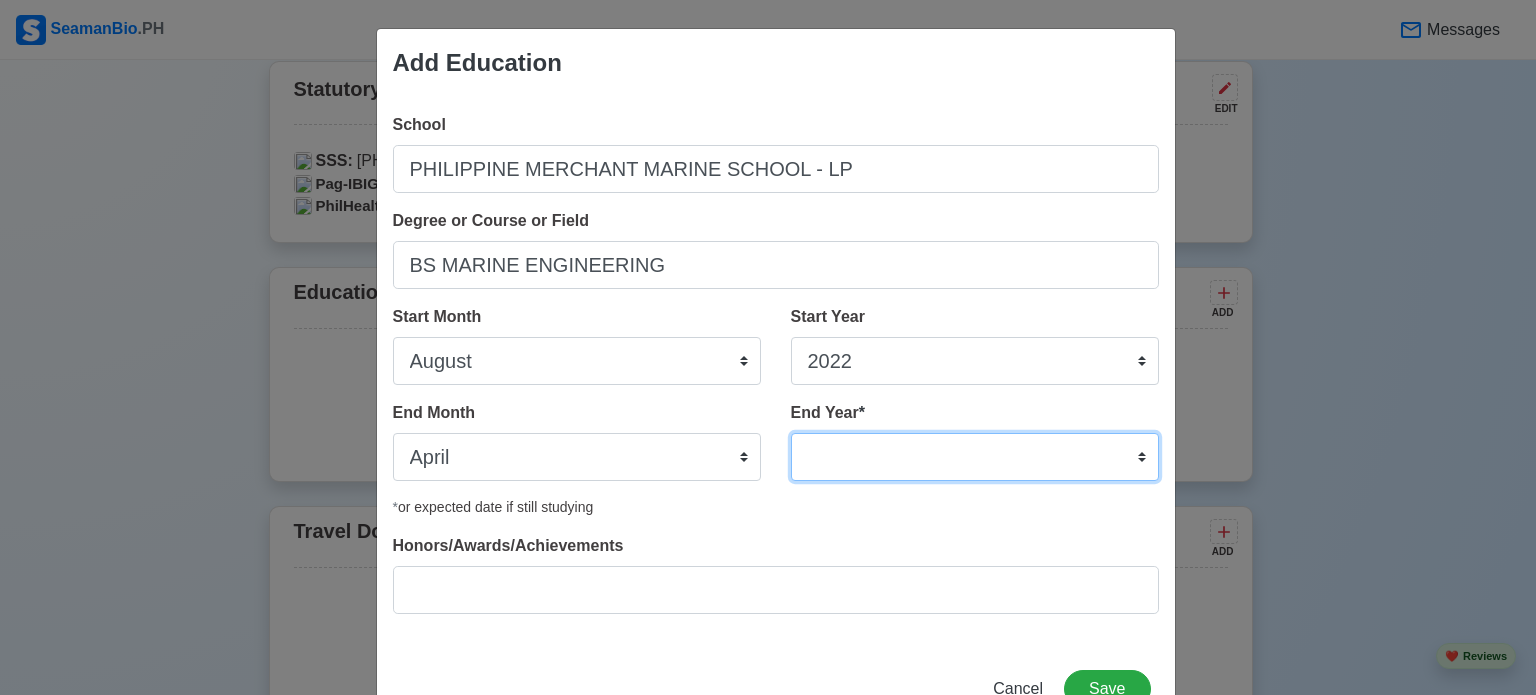 click on "2035 2034 2033 2032 2031 2030 2029 2028 2027 2026 2025 2024 2023 2022 2021 2020 2019 2018 2017 2016 2015 2014 2013 2012 2011 2010 2009 2008 2007 2006 2005 2004 2003 2002 2001 2000 1999 1998 1997 1996 1995 1994 1993 1992 1991 1990 1989 1988 1987 1986 1985 1984 1983 1982 1981 1980 1979 1978 1977 1976 1975 1974 1973 1972 1971 1970 1969 1968 1967 1966 1965 1964 1963 1962 1961 1960 1959 1958 1957 1956 1955 1954 1953 1952 1951 1950 1949 1948 1947 1946 1945 1944 1943 1942 1941 1940 1939 1938 1937 1936 1935" at bounding box center [975, 457] 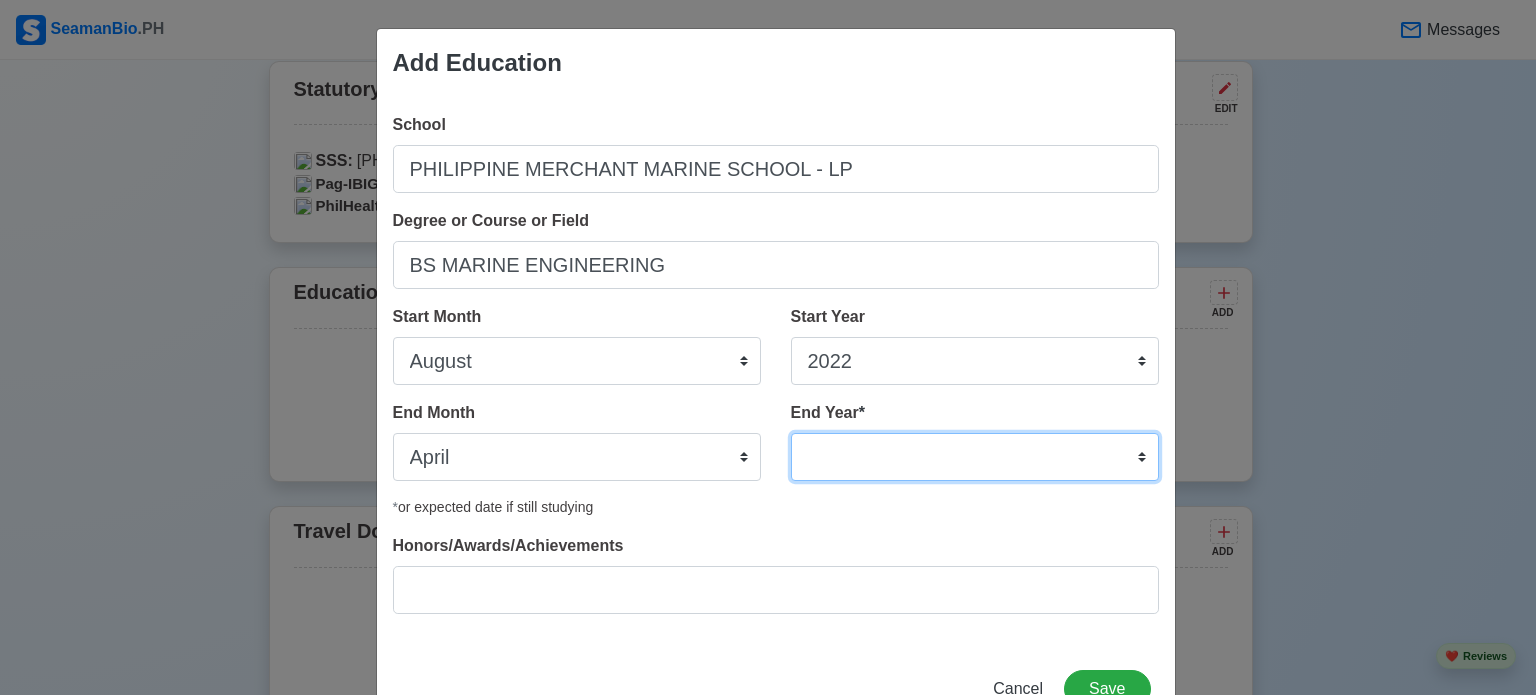 select on "2025" 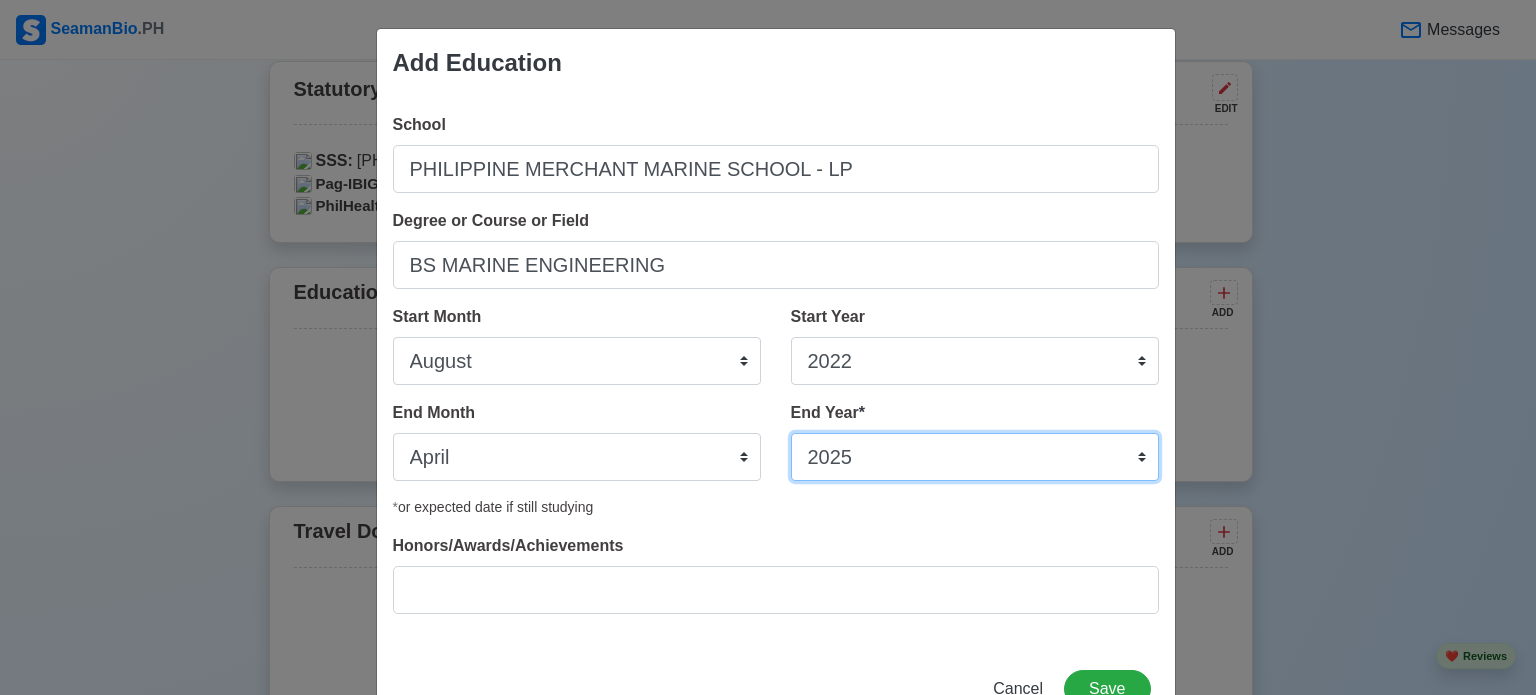 click on "2035 2034 2033 2032 2031 2030 2029 2028 2027 2026 2025 2024 2023 2022 2021 2020 2019 2018 2017 2016 2015 2014 2013 2012 2011 2010 2009 2008 2007 2006 2005 2004 2003 2002 2001 2000 1999 1998 1997 1996 1995 1994 1993 1992 1991 1990 1989 1988 1987 1986 1985 1984 1983 1982 1981 1980 1979 1978 1977 1976 1975 1974 1973 1972 1971 1970 1969 1968 1967 1966 1965 1964 1963 1962 1961 1960 1959 1958 1957 1956 1955 1954 1953 1952 1951 1950 1949 1948 1947 1946 1945 1944 1943 1942 1941 1940 1939 1938 1937 1936 1935" at bounding box center (975, 457) 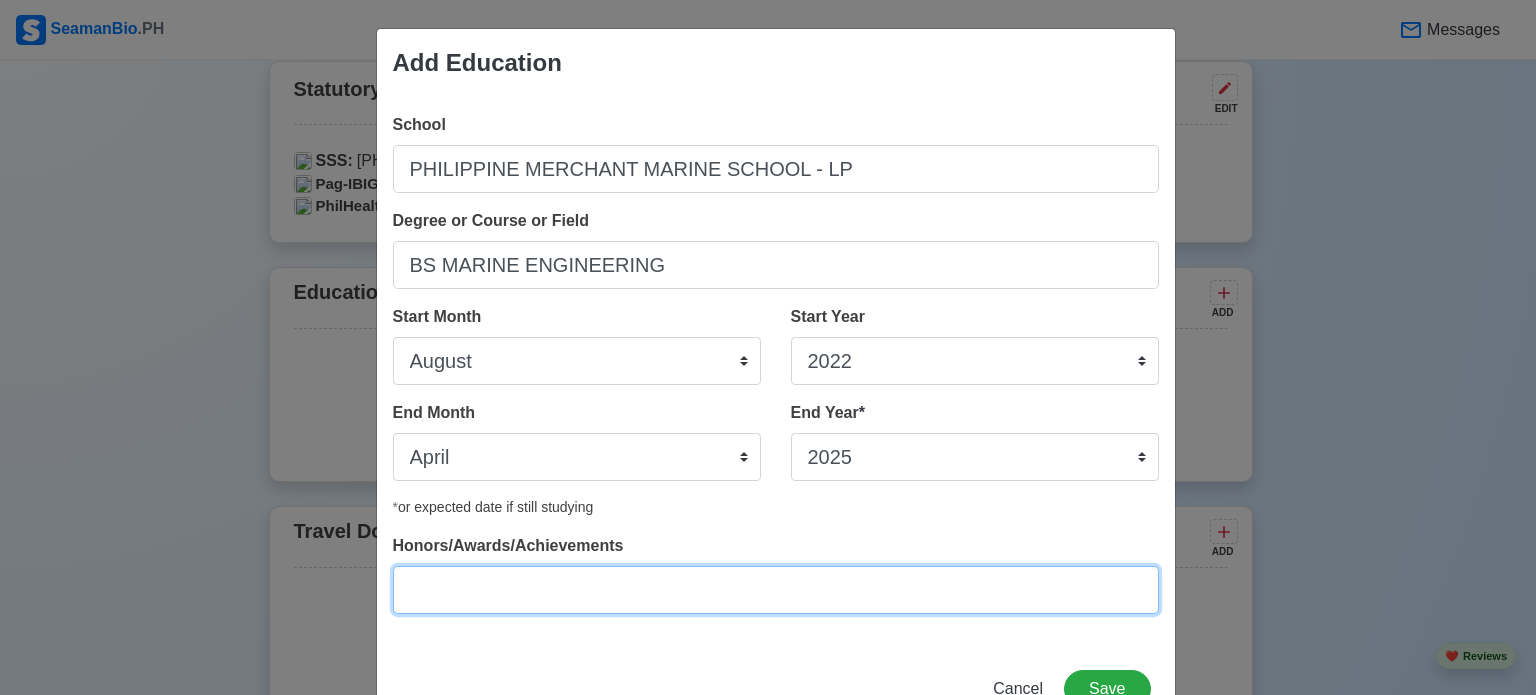 click on "Honors/Awards/Achievements" at bounding box center (776, 590) 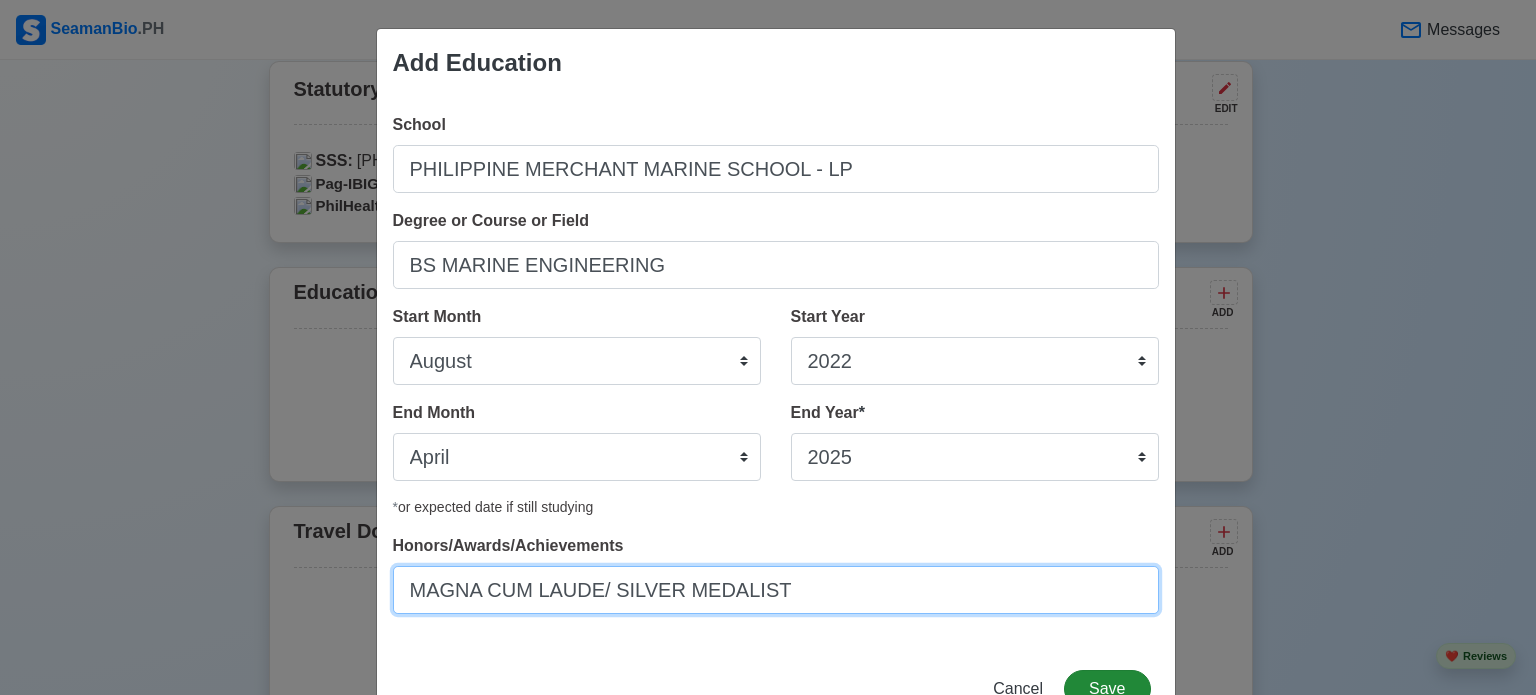type on "MAGNA CUM LAUDE/ SILVER MEDALIST" 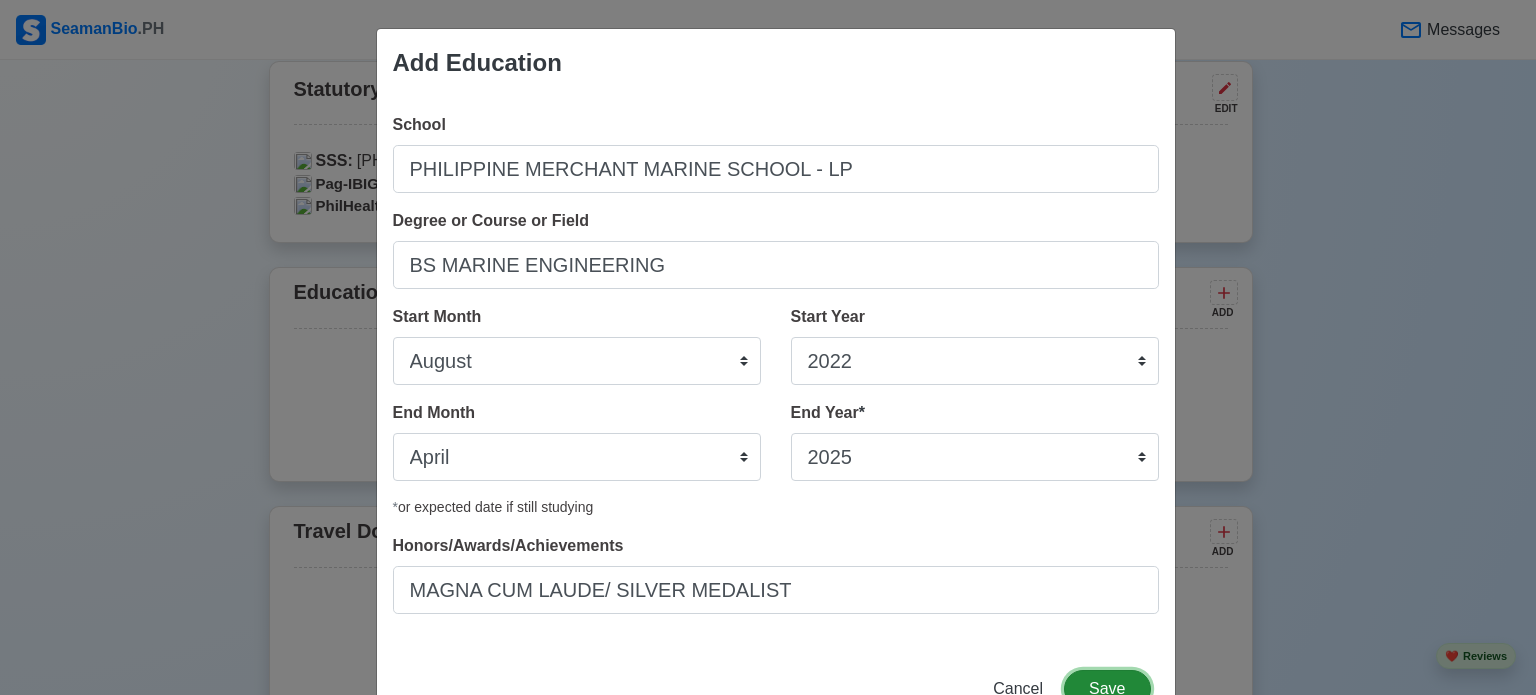 click on "Save" at bounding box center [1107, 689] 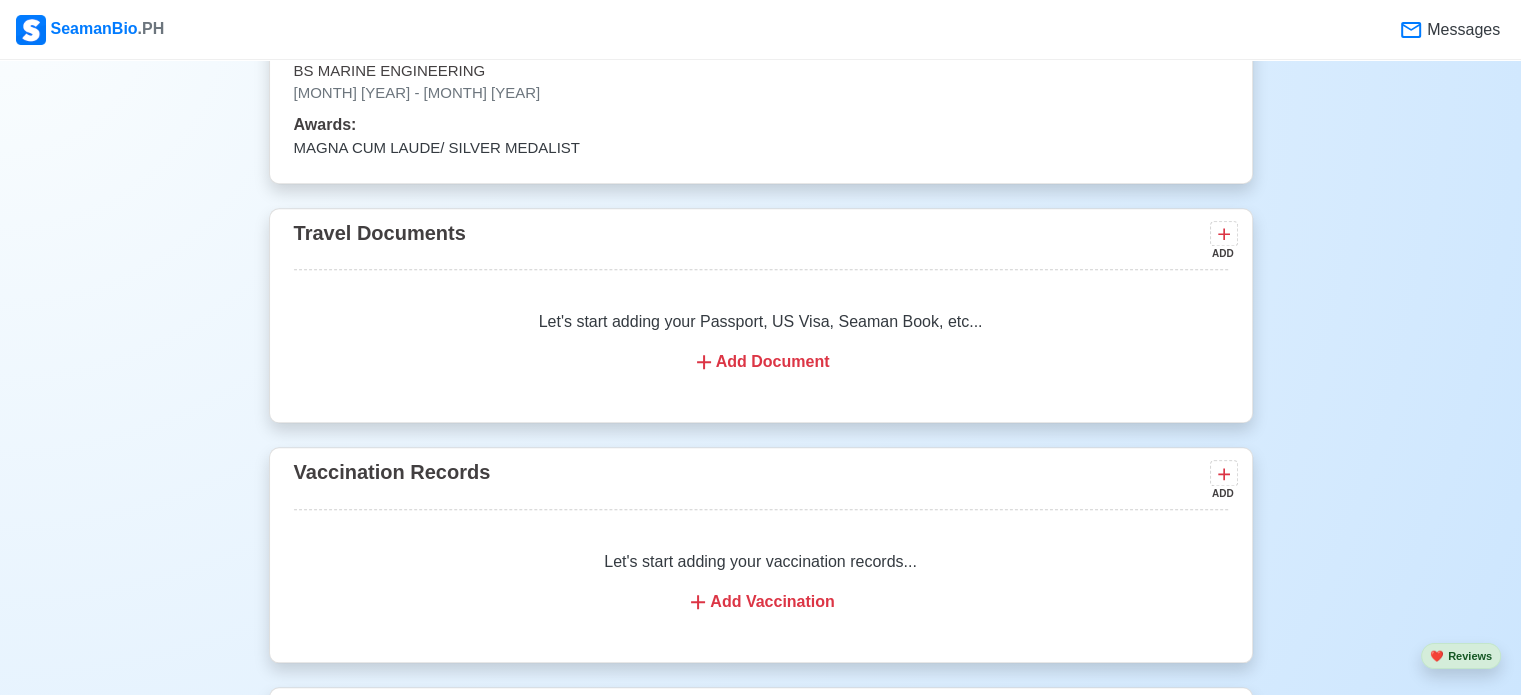scroll, scrollTop: 1760, scrollLeft: 0, axis: vertical 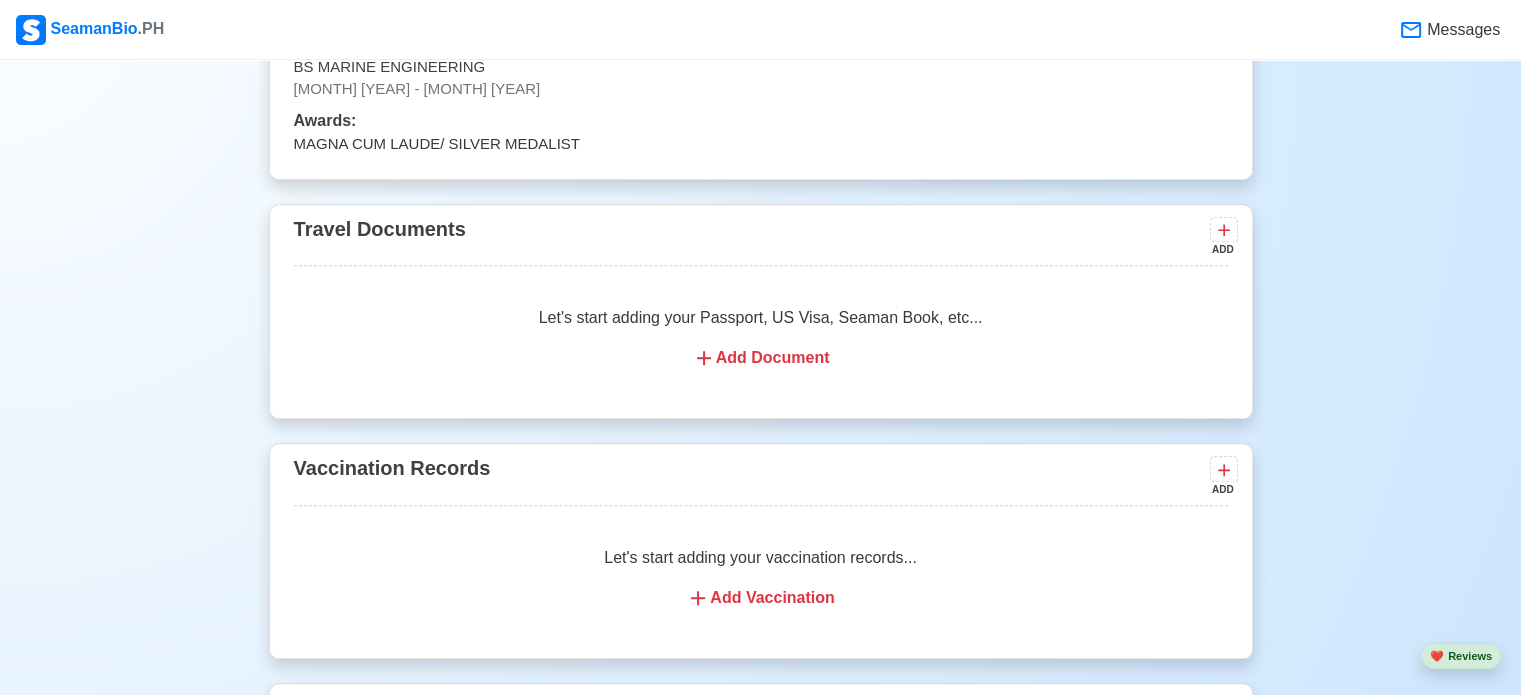 click on "Add Document" at bounding box center [761, 358] 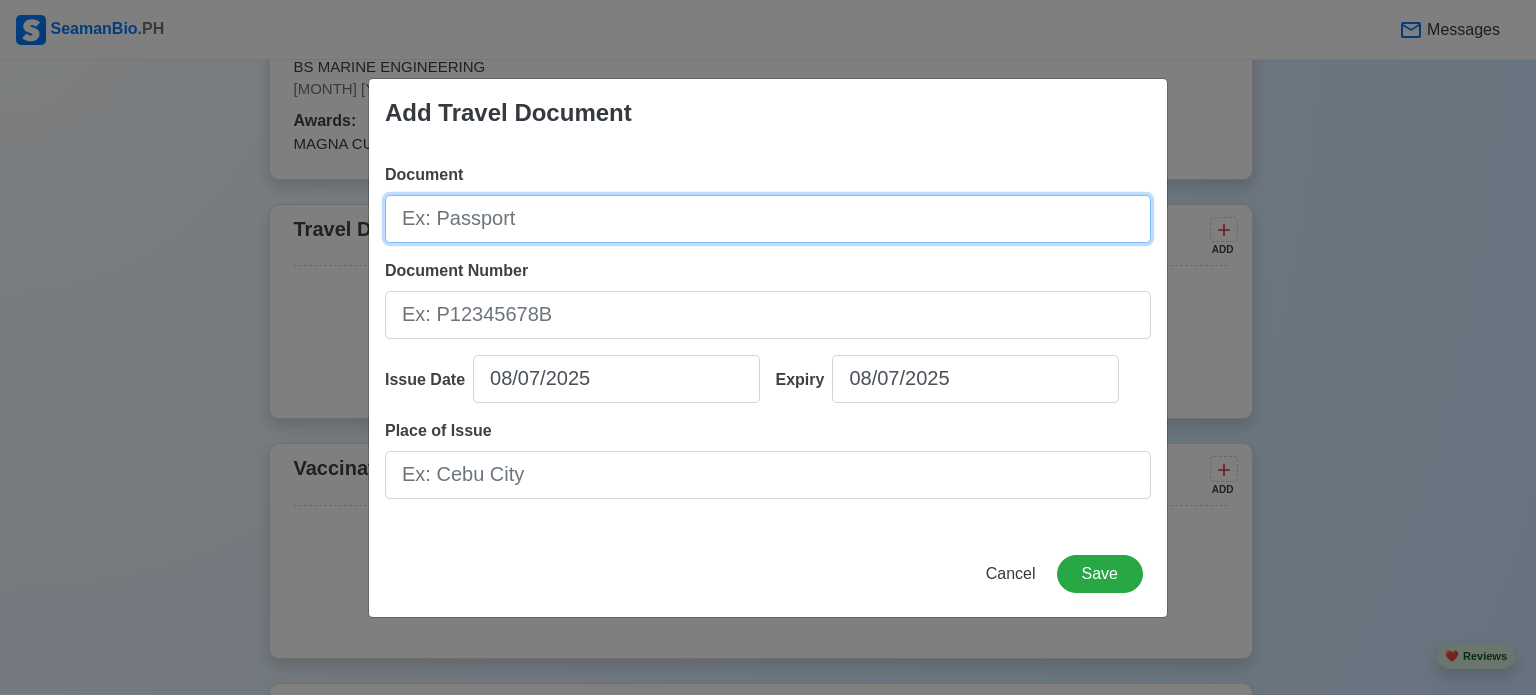 click on "Document" at bounding box center (768, 219) 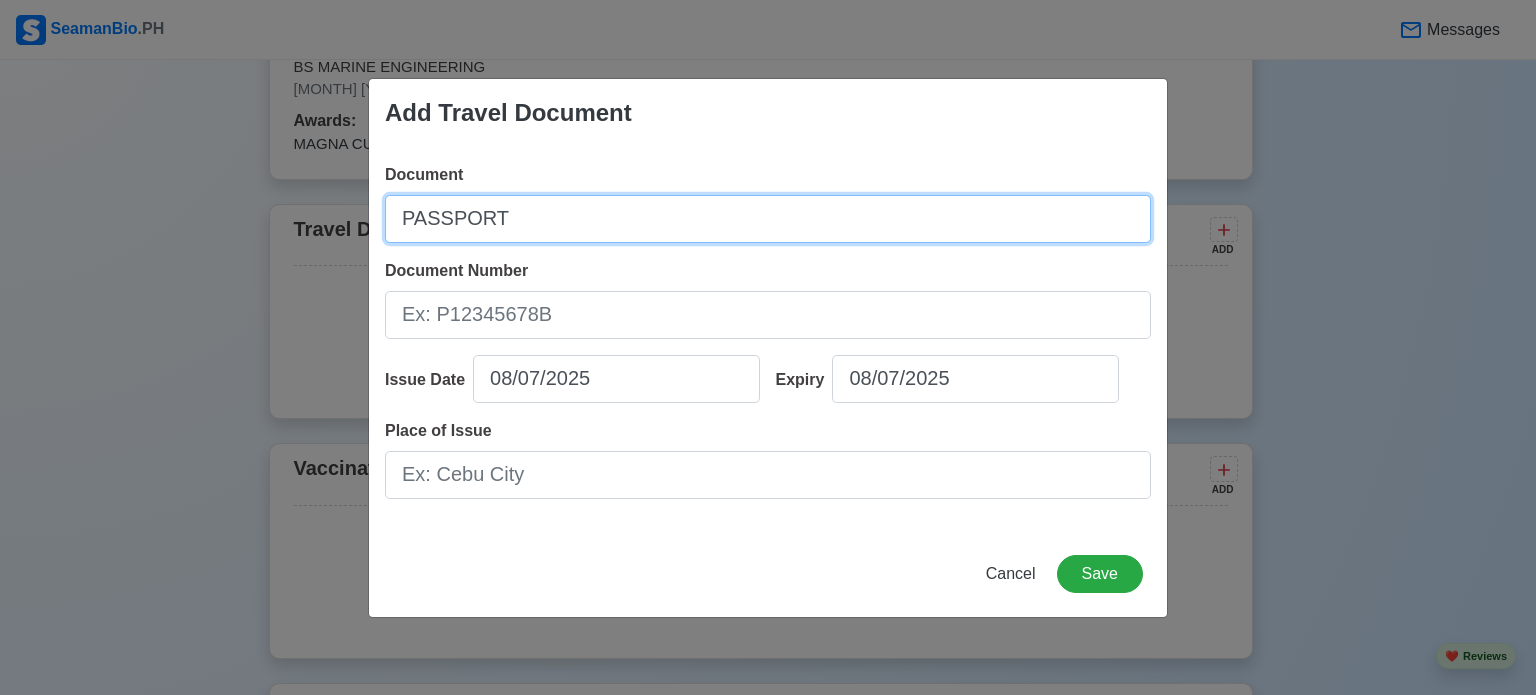 type on "PASSPORT" 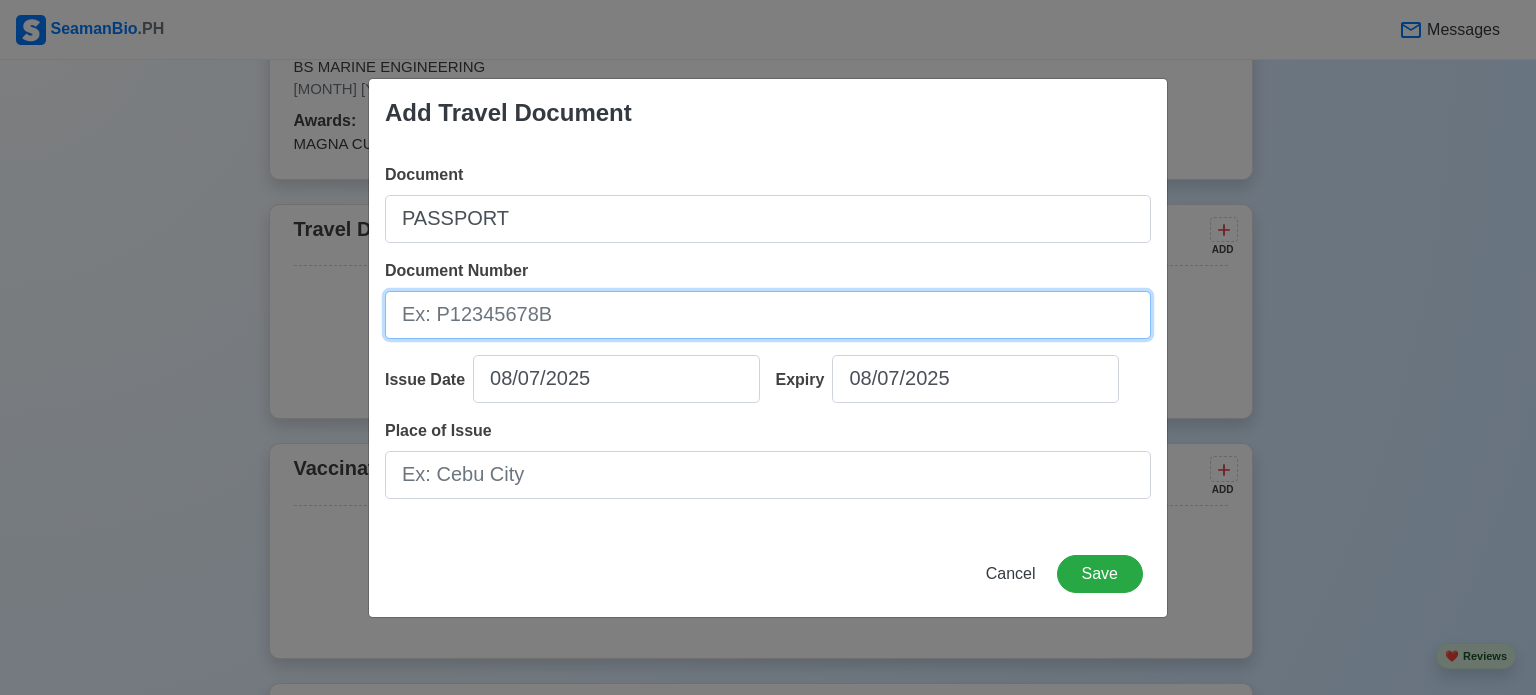 click on "Document Number" at bounding box center [768, 315] 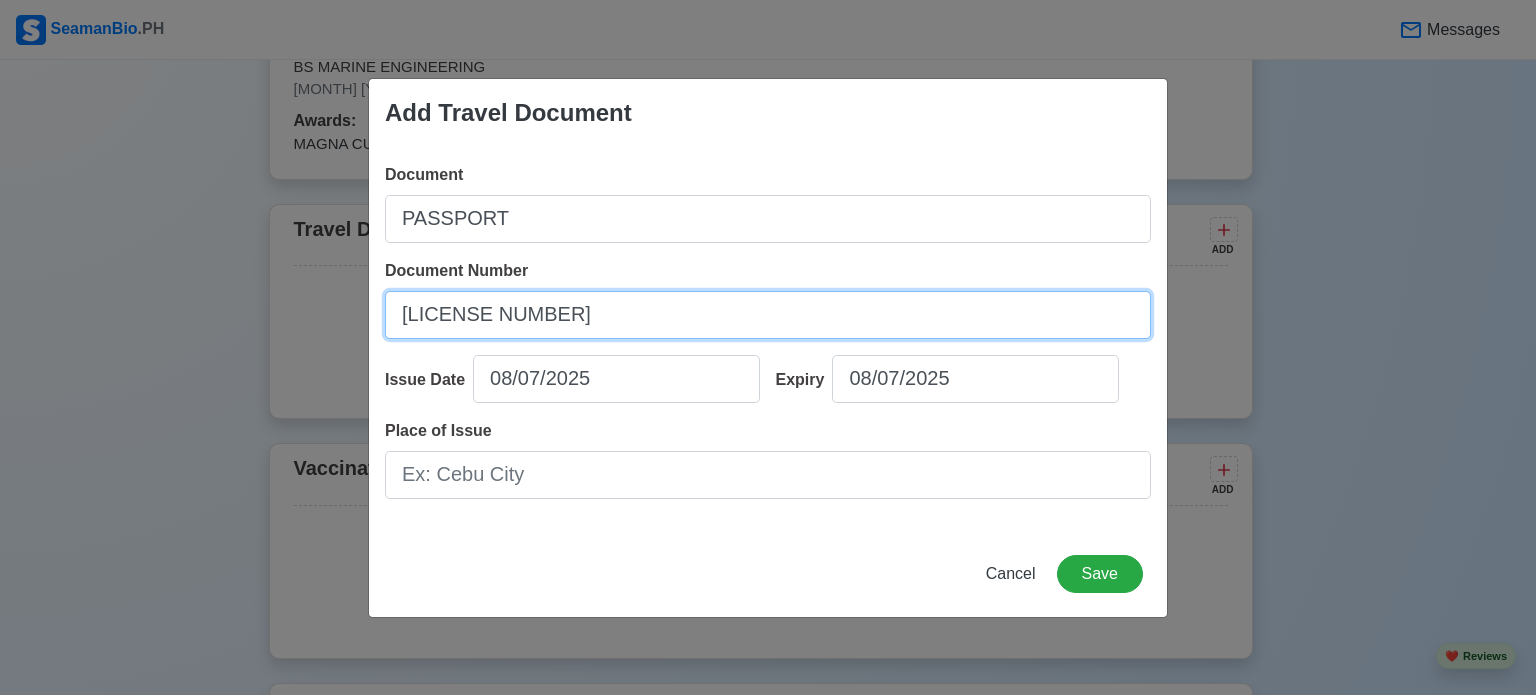 type on "[LICENSE NUMBER]" 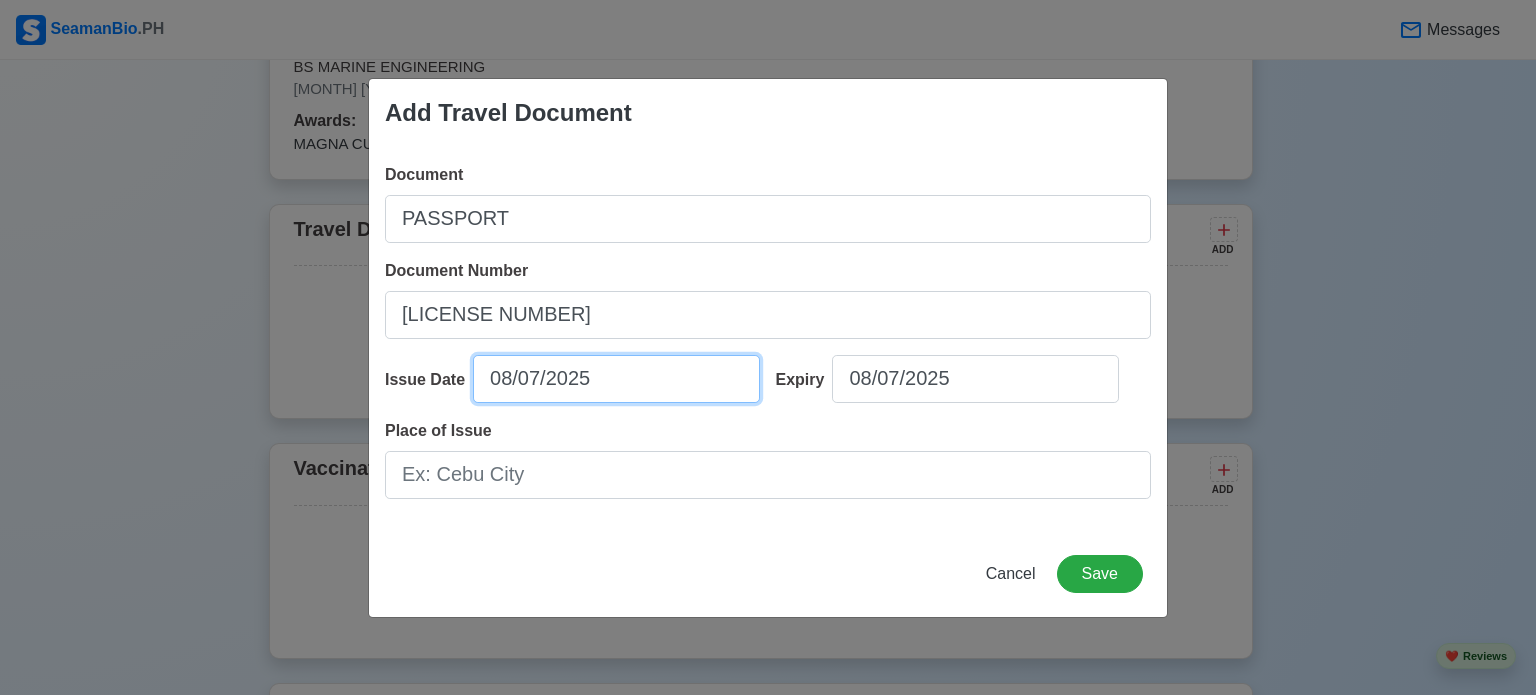 click on "08/07/2025" at bounding box center [616, 379] 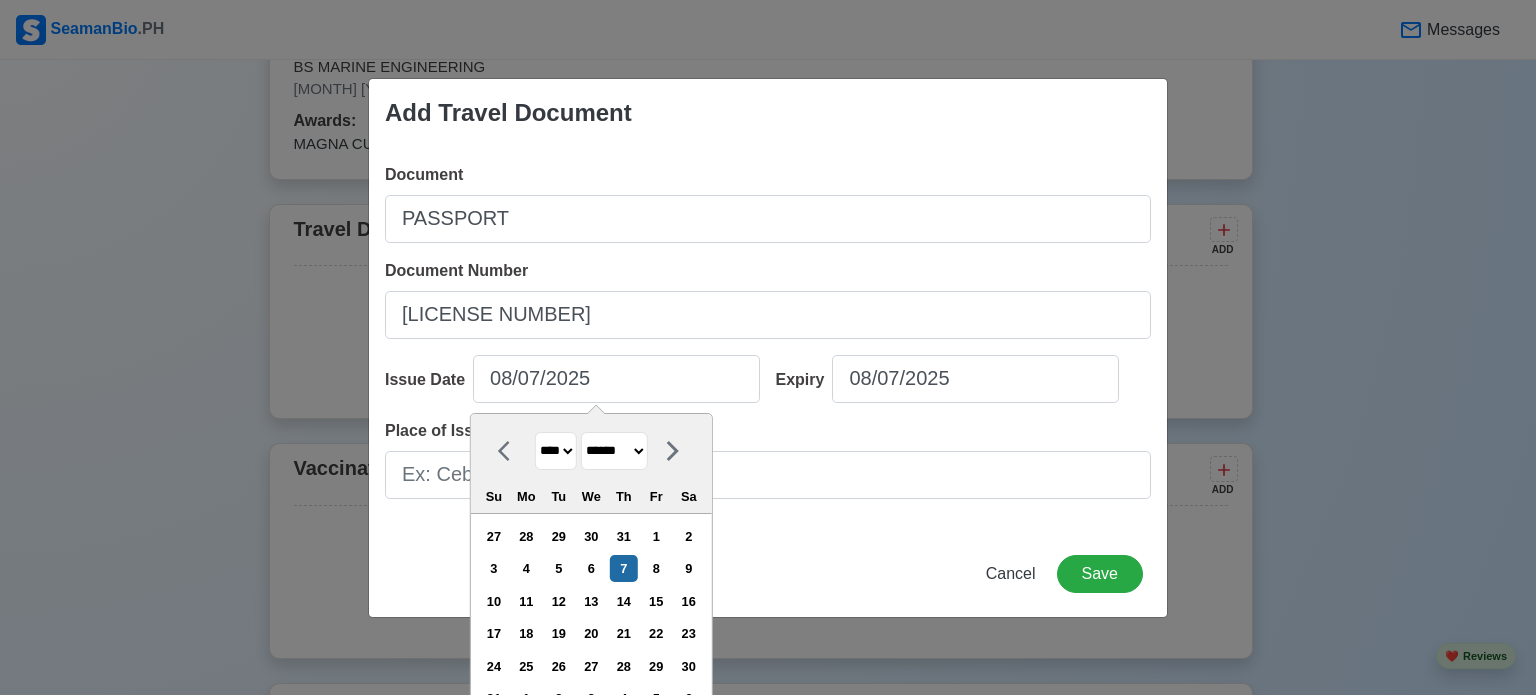 click on "******* ******** ***** ***** *** **** **** ****** ********* ******* ******** ********" at bounding box center (614, 451) 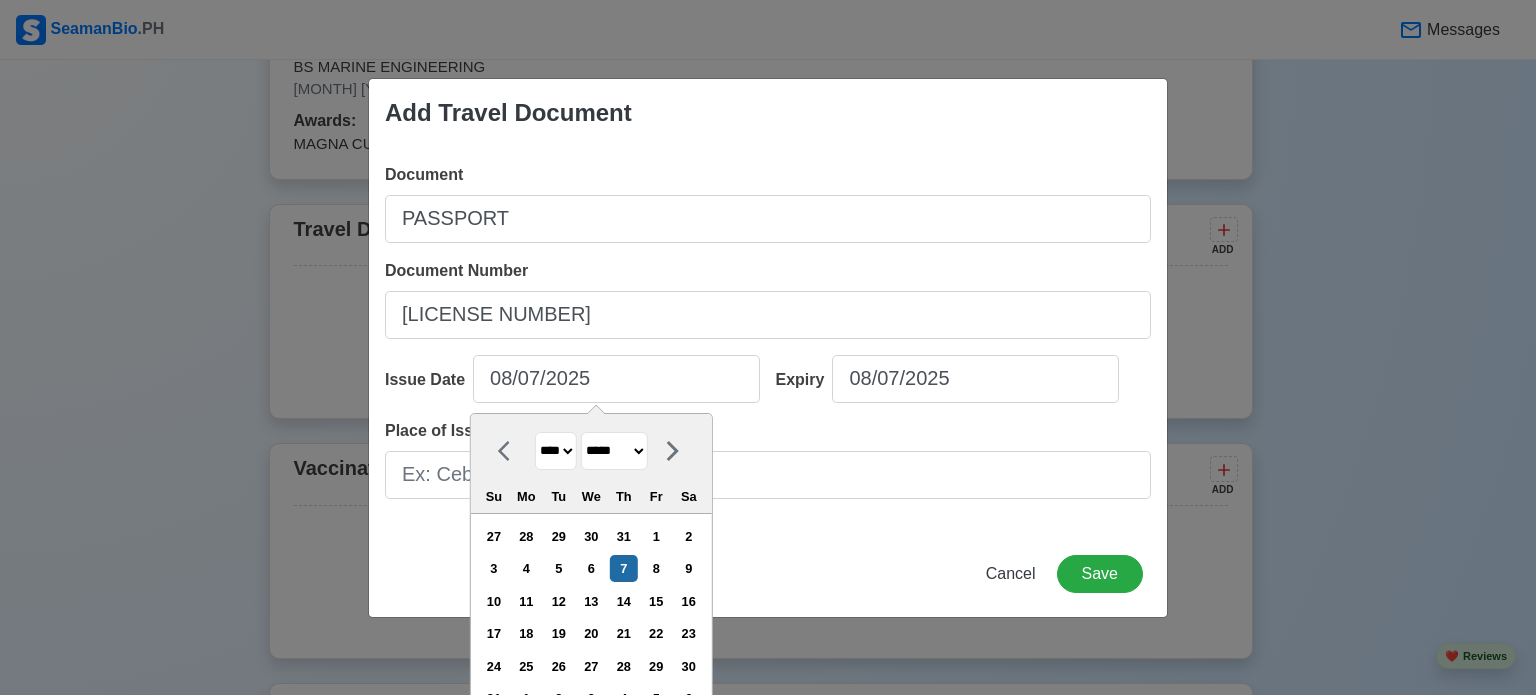 click on "******* ******** ***** ***** *** **** **** ****** ********* ******* ******** ********" at bounding box center (614, 451) 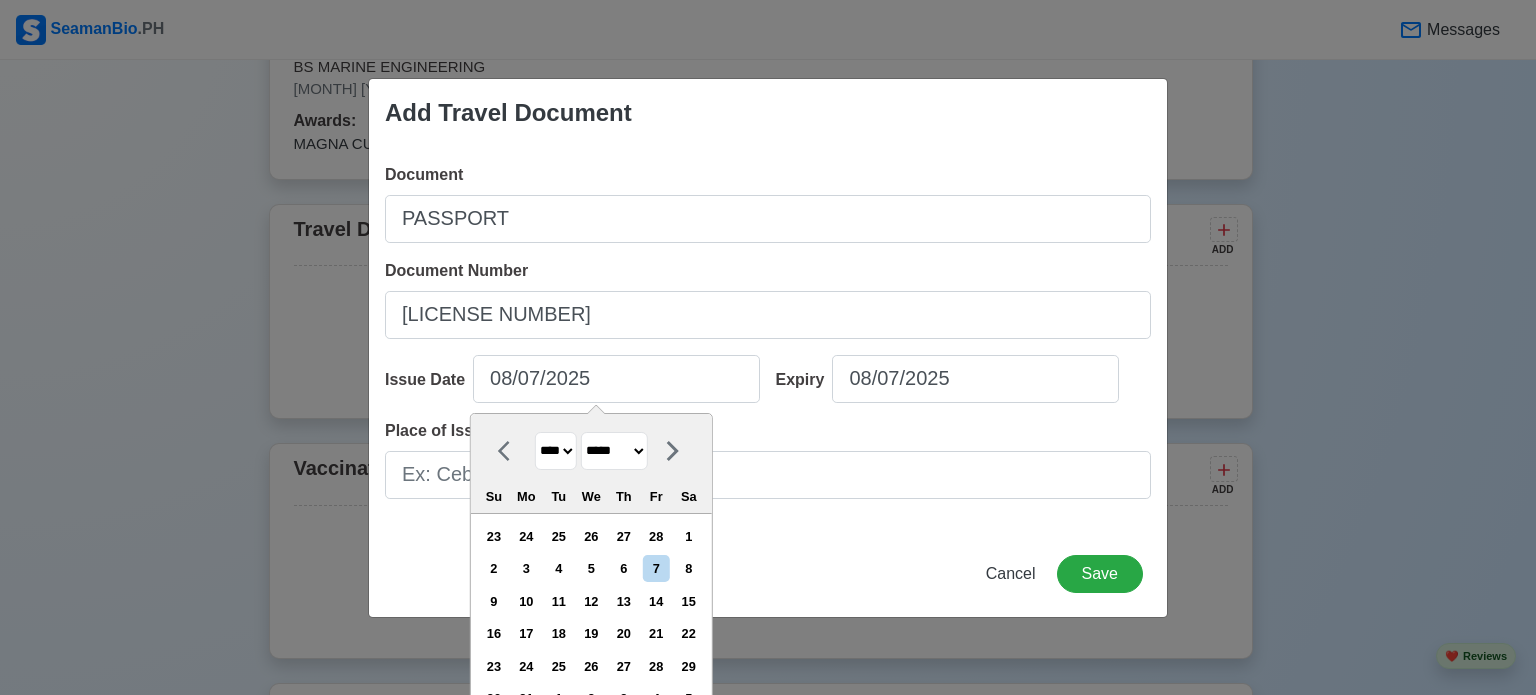 click on "**** **** **** **** **** **** **** **** **** **** **** **** **** **** **** **** **** **** **** **** **** **** **** **** **** **** **** **** **** **** **** **** **** **** **** **** **** **** **** **** **** **** **** **** **** **** **** **** **** **** **** **** **** **** **** **** **** **** **** **** **** **** **** **** **** **** **** **** **** **** **** **** **** **** **** **** **** **** **** **** **** **** **** **** **** **** **** **** **** **** **** **** **** **** **** **** **** **** **** **** **** **** **** **** **** ****" at bounding box center (556, 451) 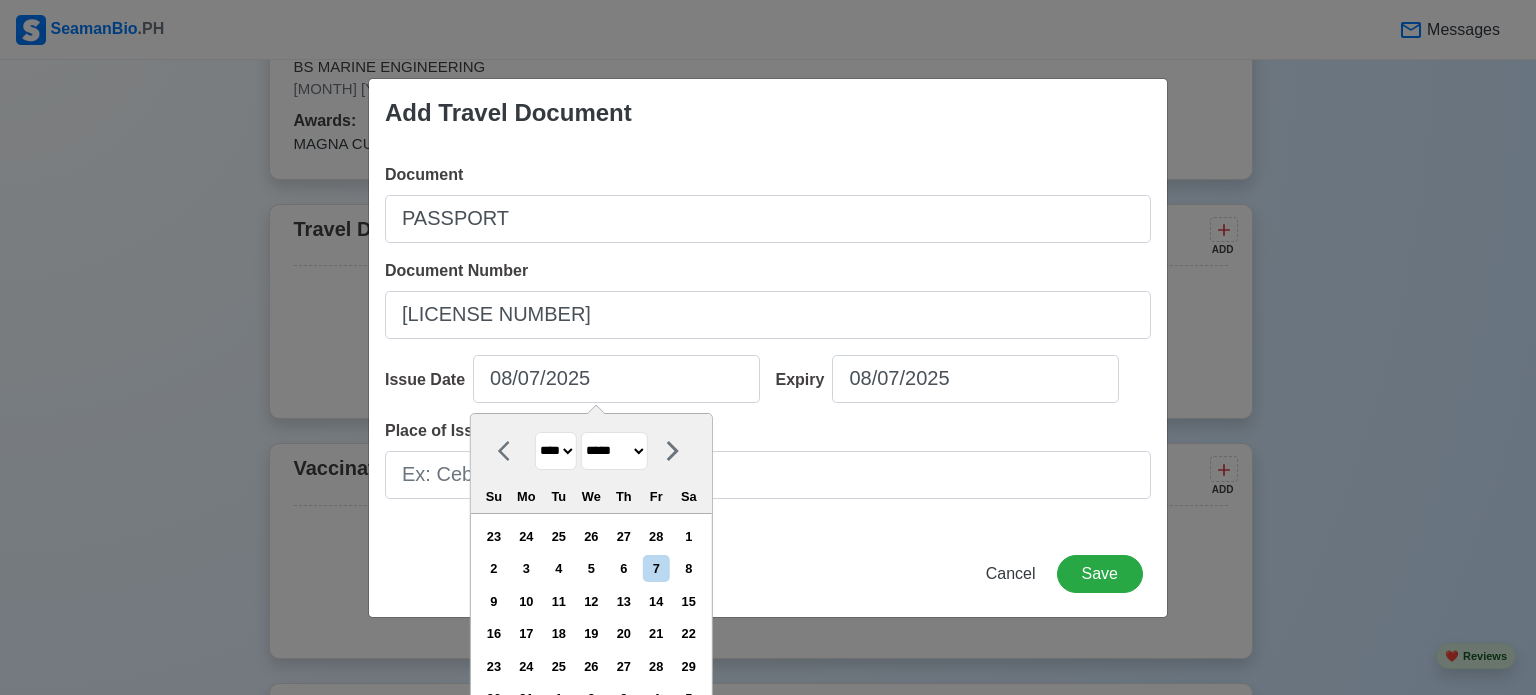 select on "****" 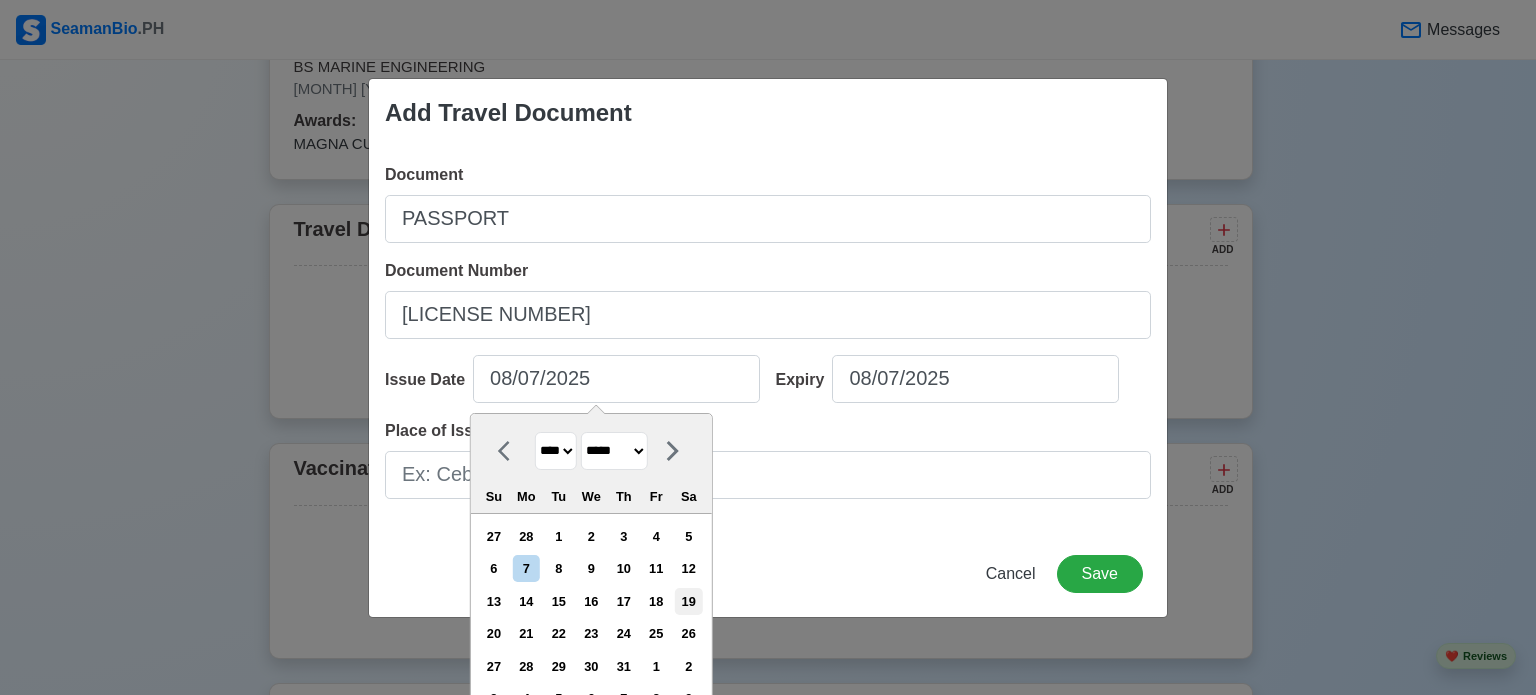 click on "19" at bounding box center [688, 601] 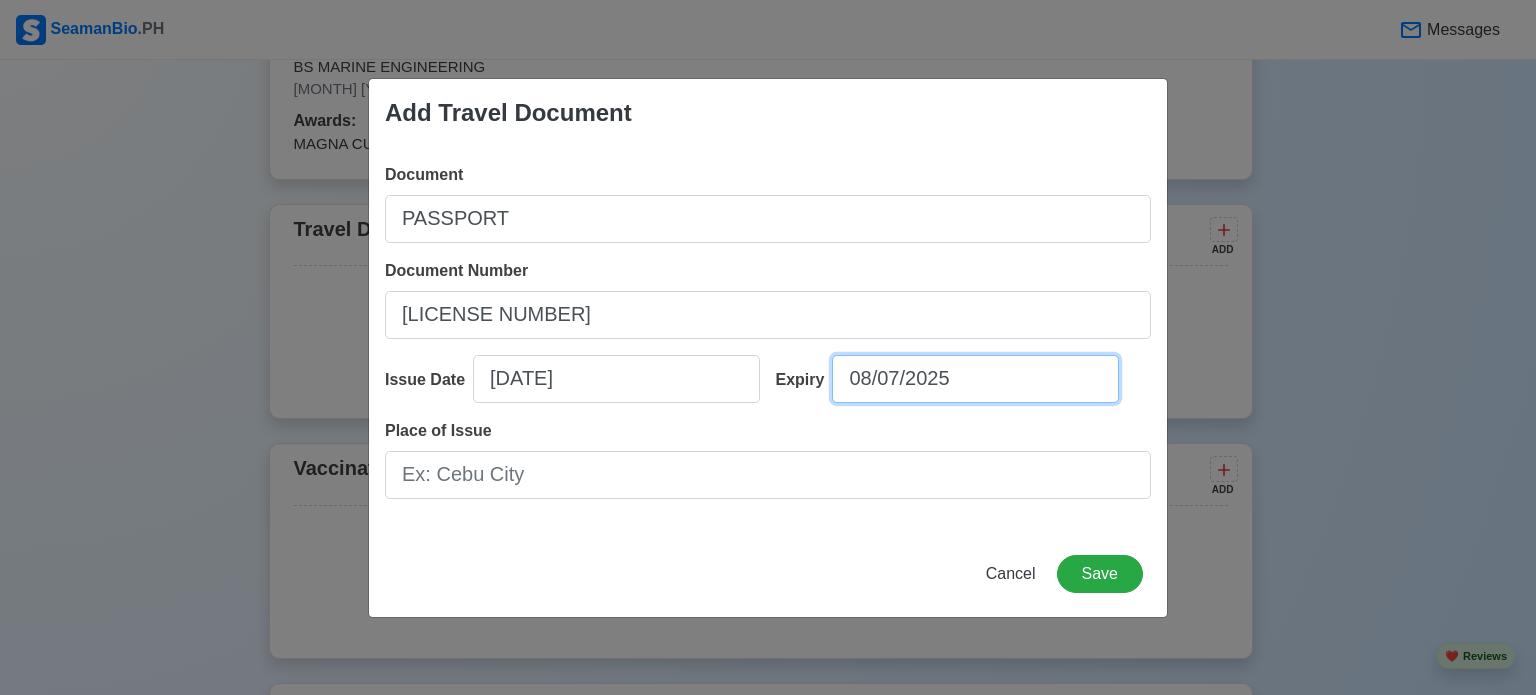 click on "08/07/2025" at bounding box center [975, 379] 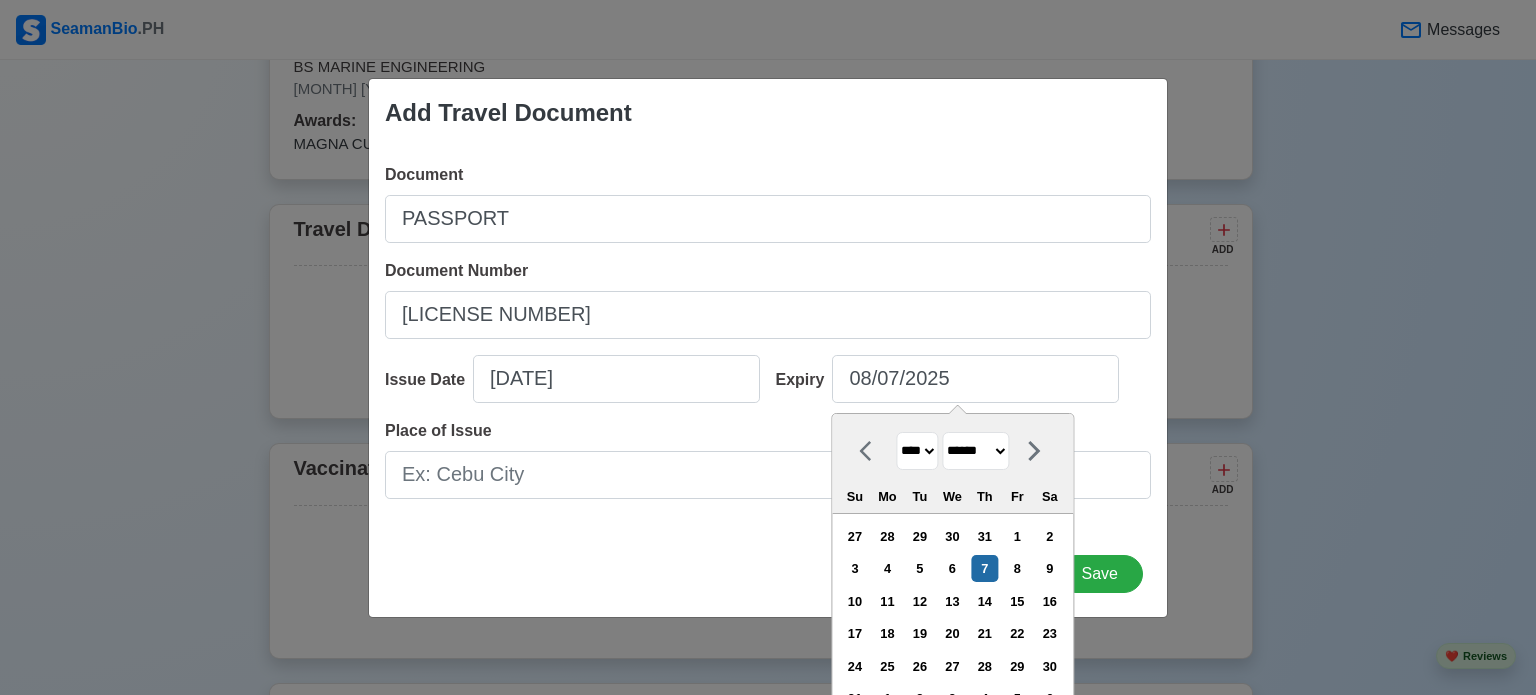 click on "**** **** **** **** **** **** **** **** **** **** **** **** **** **** **** **** **** **** **** **** **** **** **** **** **** **** **** **** **** **** **** **** **** **** **** **** **** **** **** **** **** **** **** **** **** **** **** **** **** **** **** **** **** **** **** **** **** **** **** **** **** **** **** **** **** **** **** **** **** **** **** **** **** **** **** **** **** **** **** **** **** **** **** **** **** **** **** **** **** **** **** **** **** **** **** **** **** **** **** **** **** **** **** **** **** **** **** **** **** **** **** **** **** **** **** **** **** **** **** **** ****" at bounding box center [917, 451] 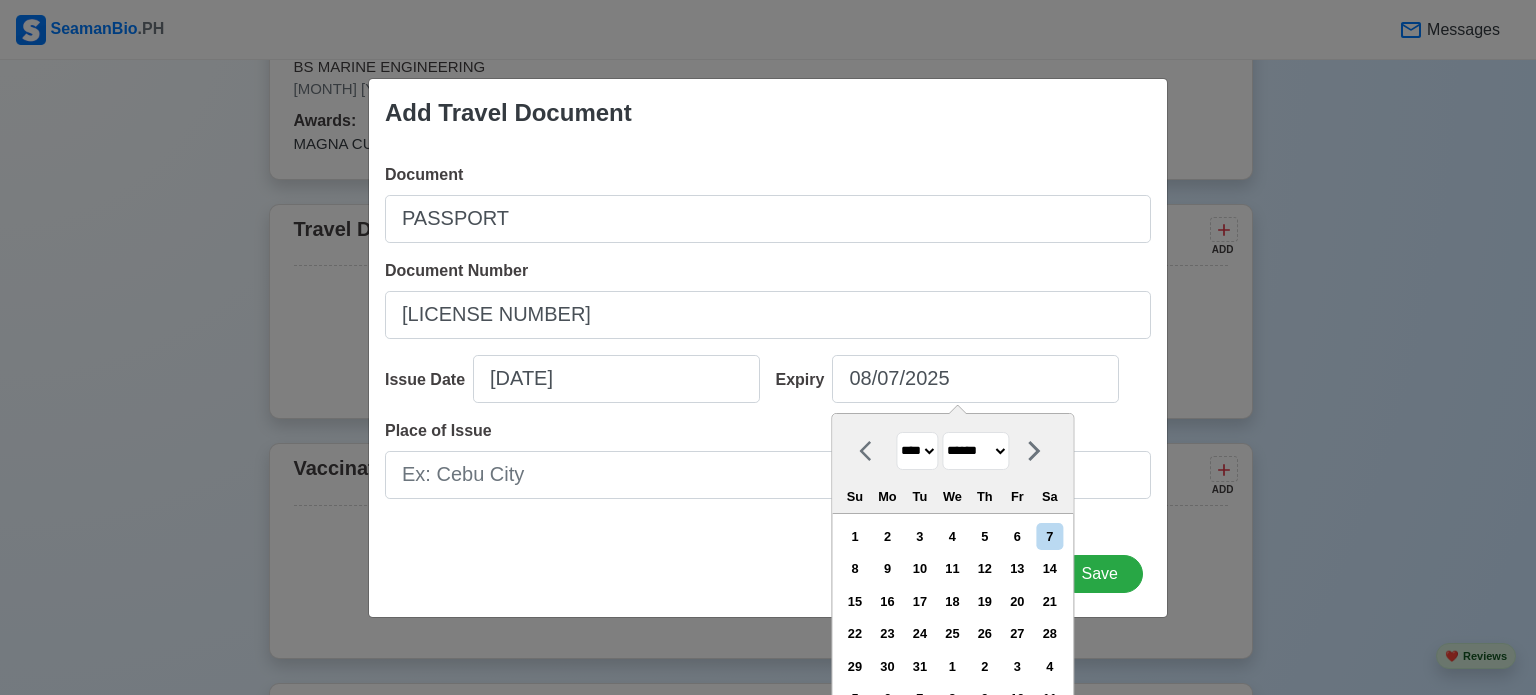click on "******* ******** ***** ***** *** **** **** ****** ********* ******* ******** ********" at bounding box center (975, 451) 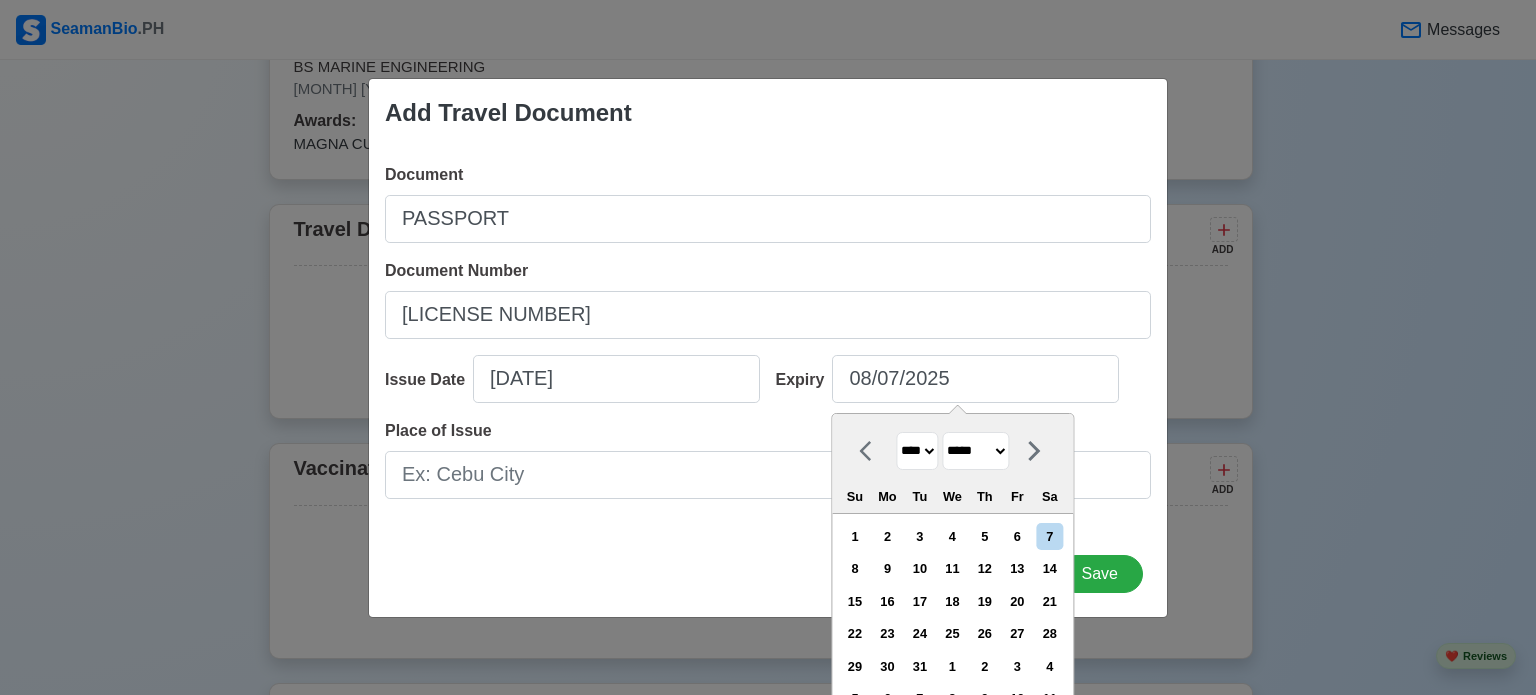 click on "******* ******** ***** ***** *** **** **** ****** ********* ******* ******** ********" at bounding box center (975, 451) 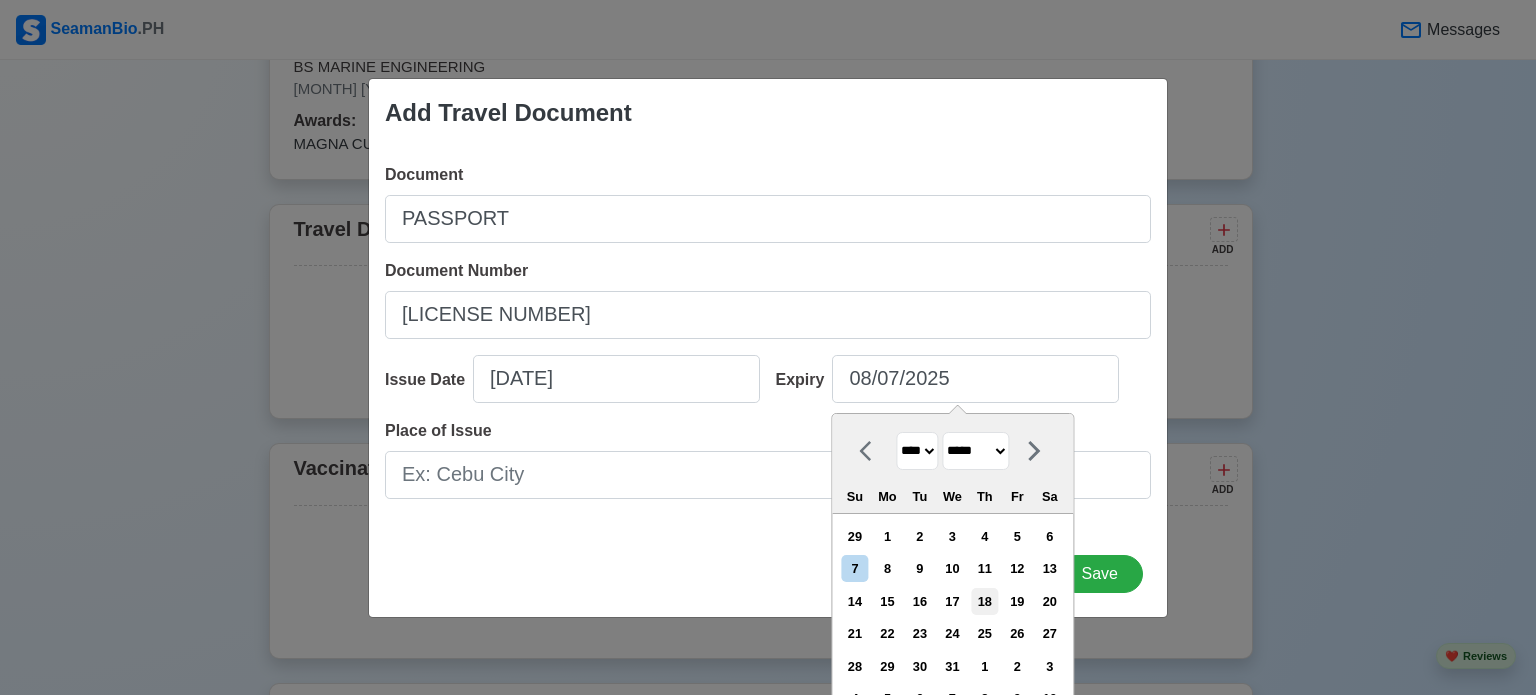 click on "18" at bounding box center [984, 601] 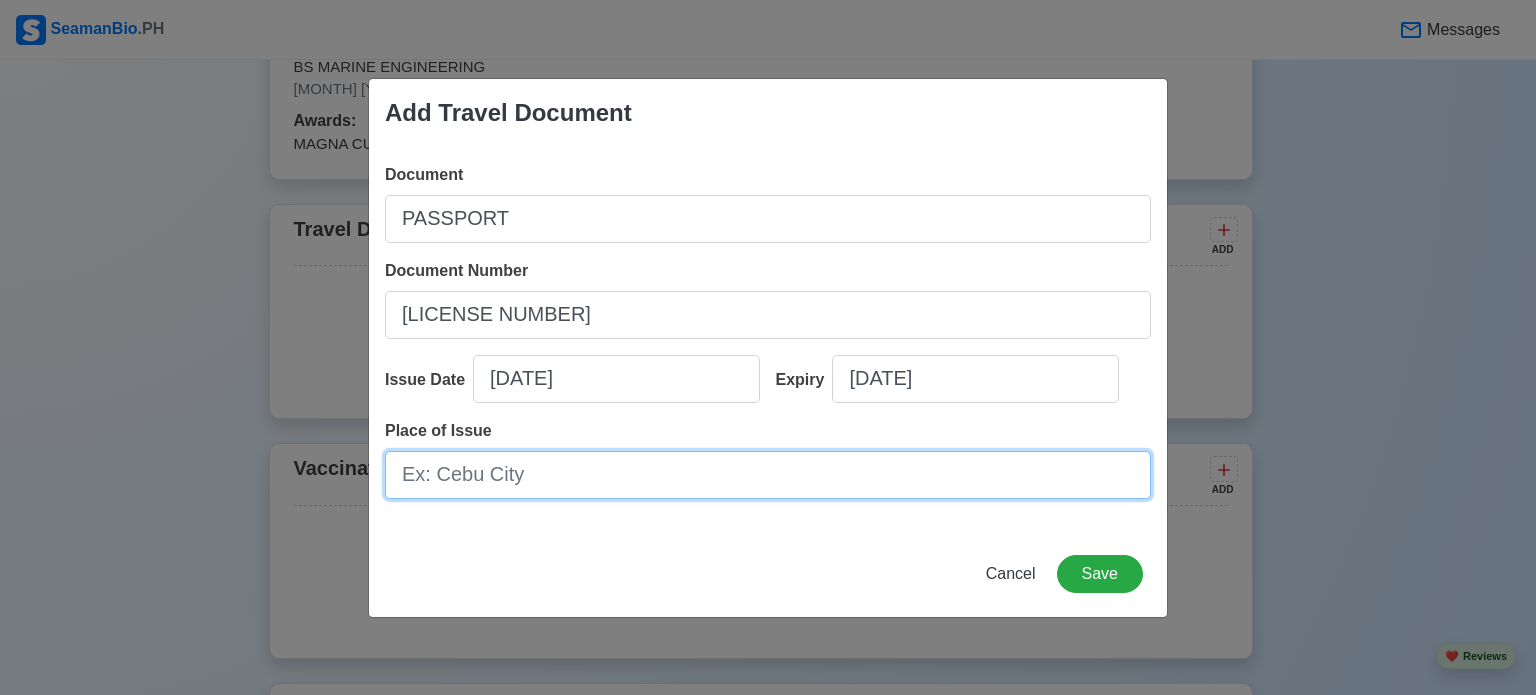 click on "Place of Issue" at bounding box center [768, 475] 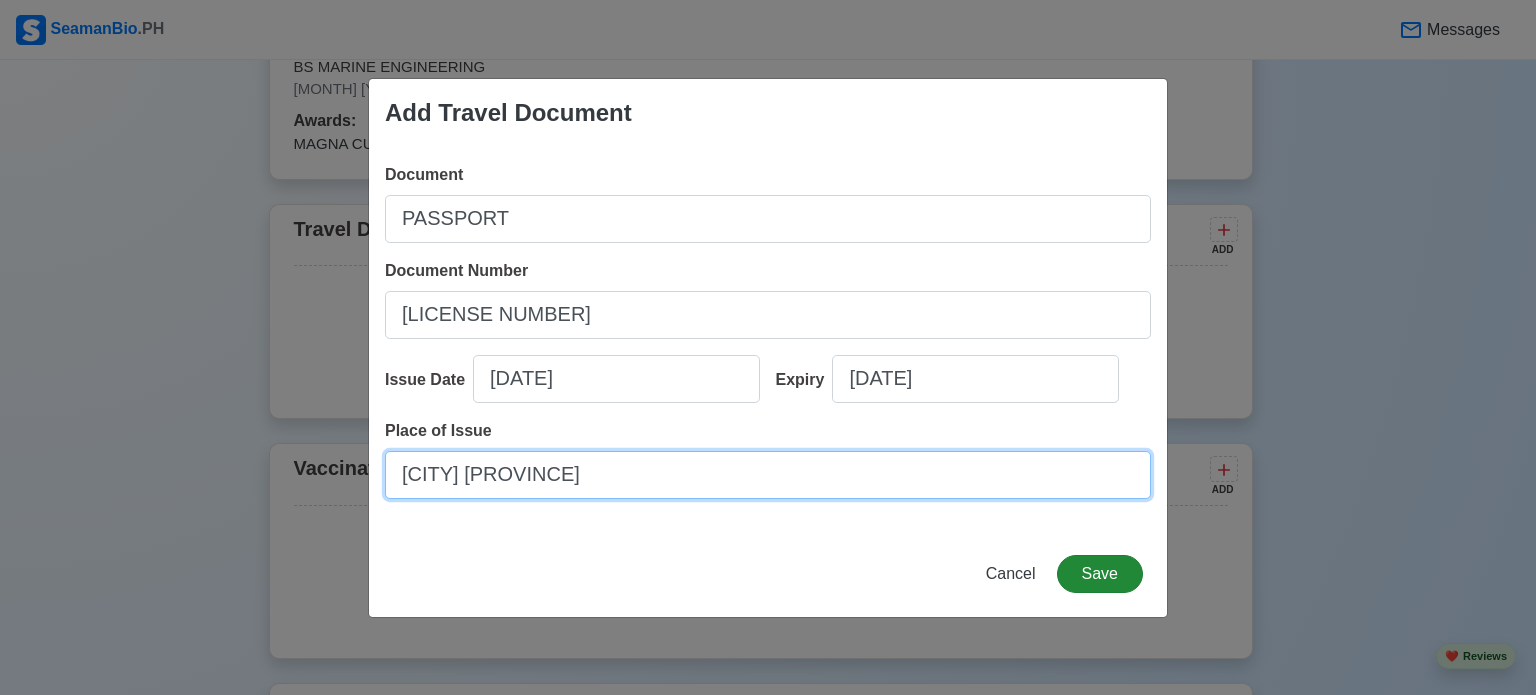 type on "[CITY] [PROVINCE]" 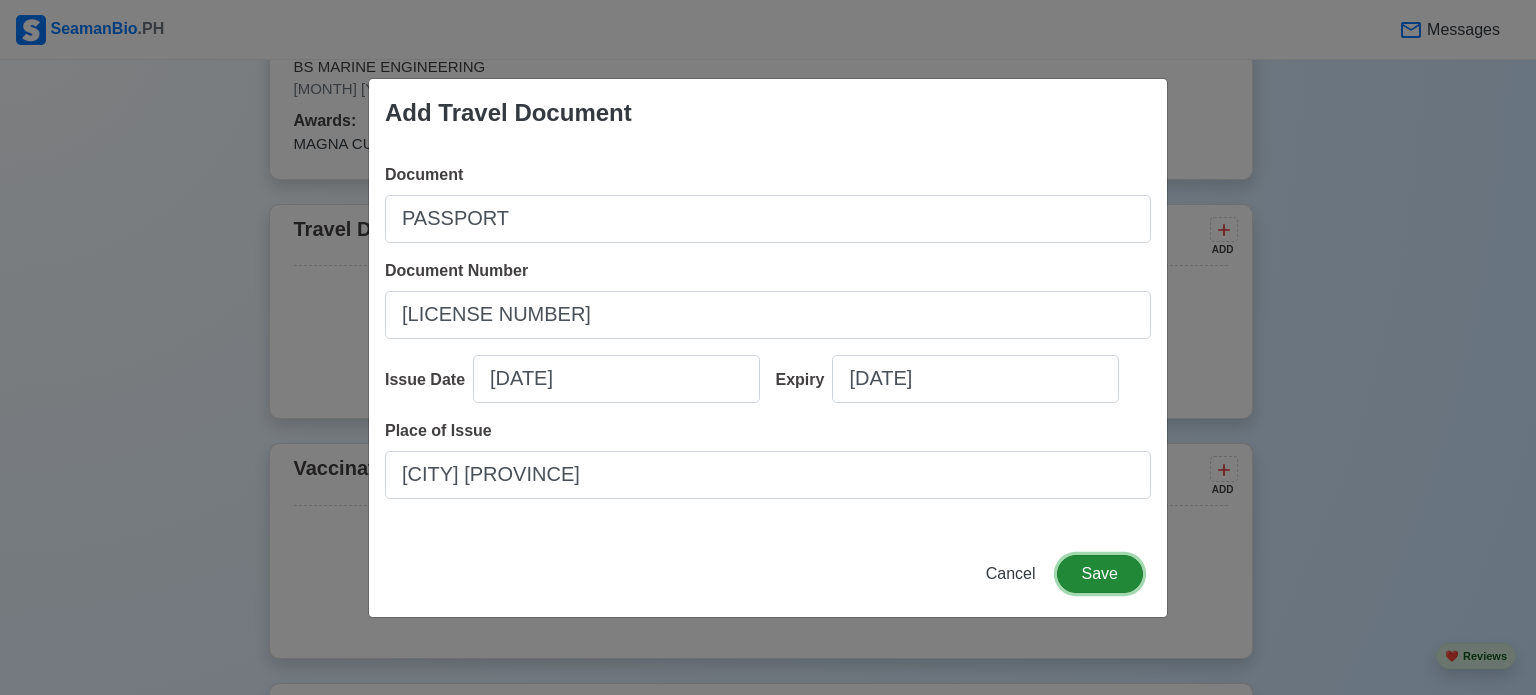 click on "Save" at bounding box center (1100, 574) 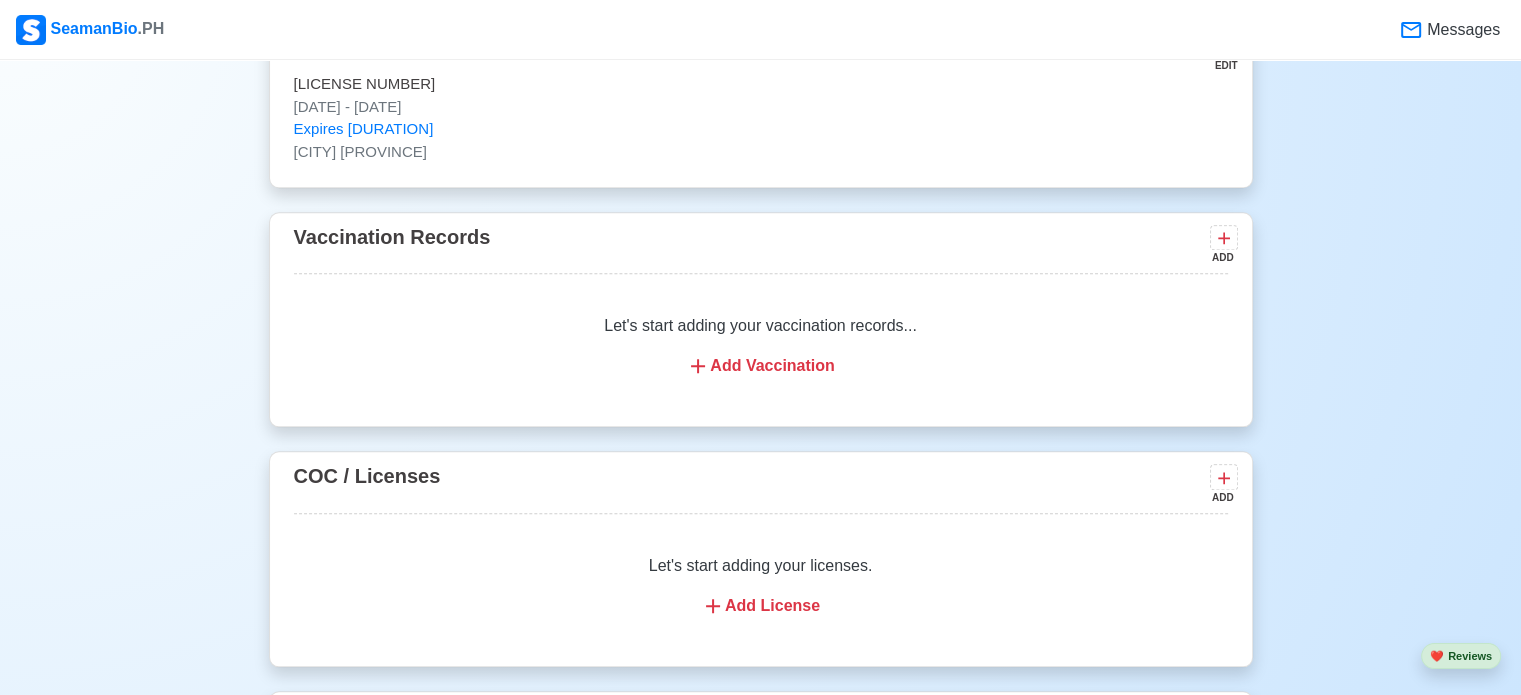 scroll, scrollTop: 2080, scrollLeft: 0, axis: vertical 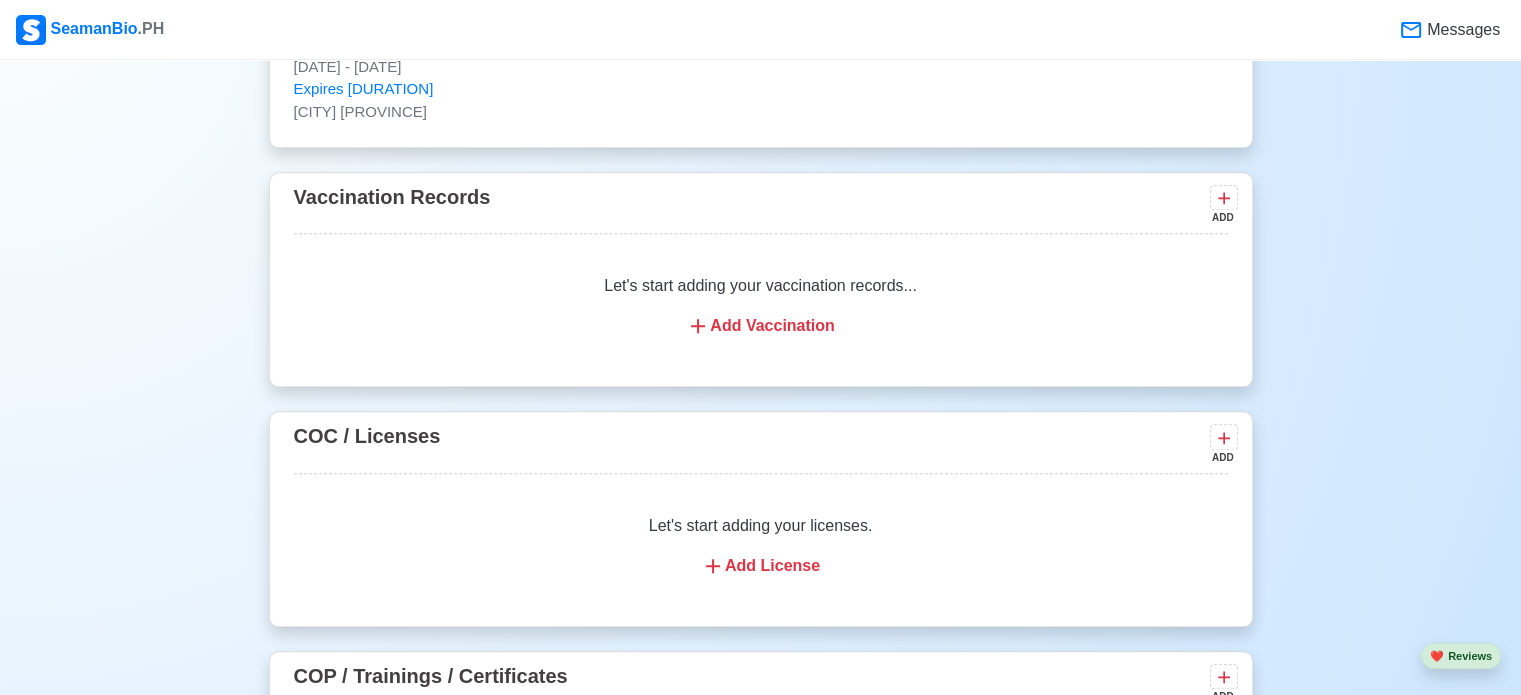 click on "Add Vaccination" at bounding box center [761, 326] 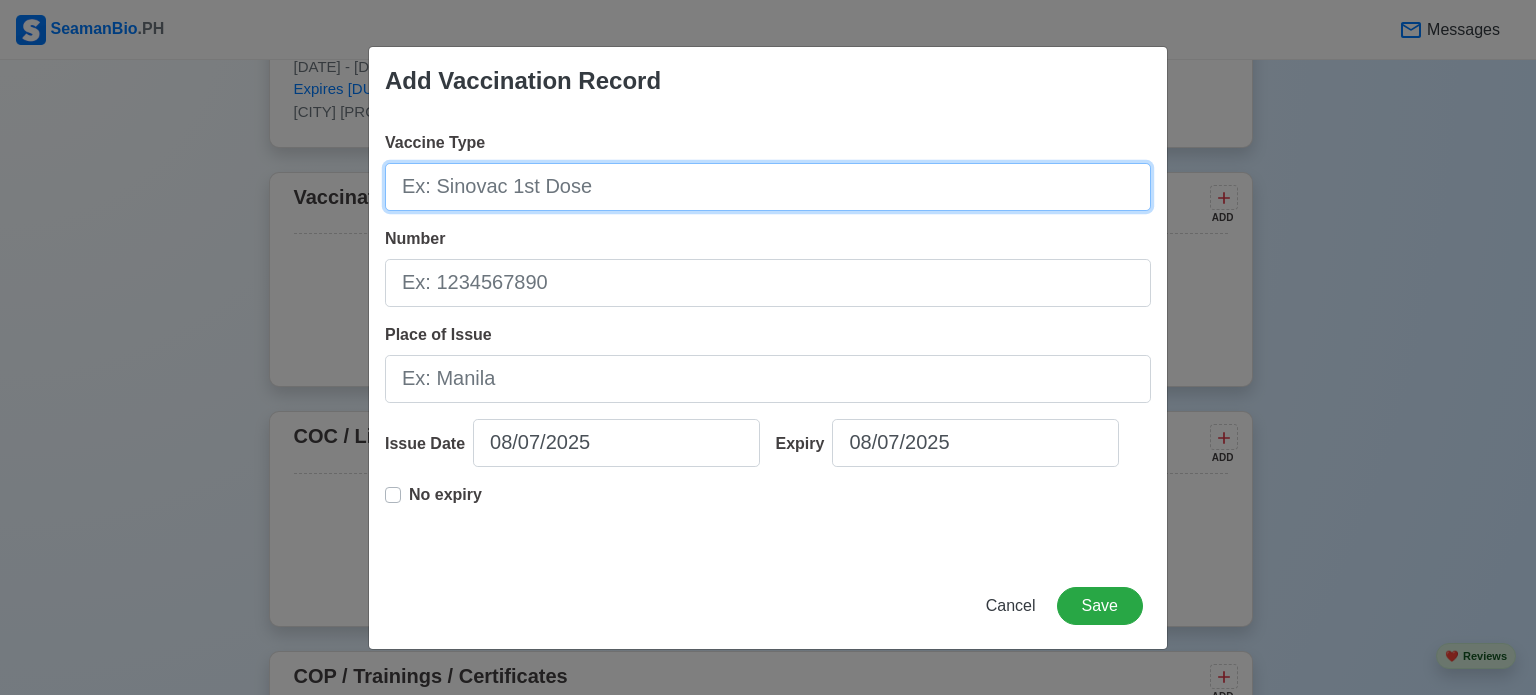 click on "Vaccine Type" at bounding box center [768, 187] 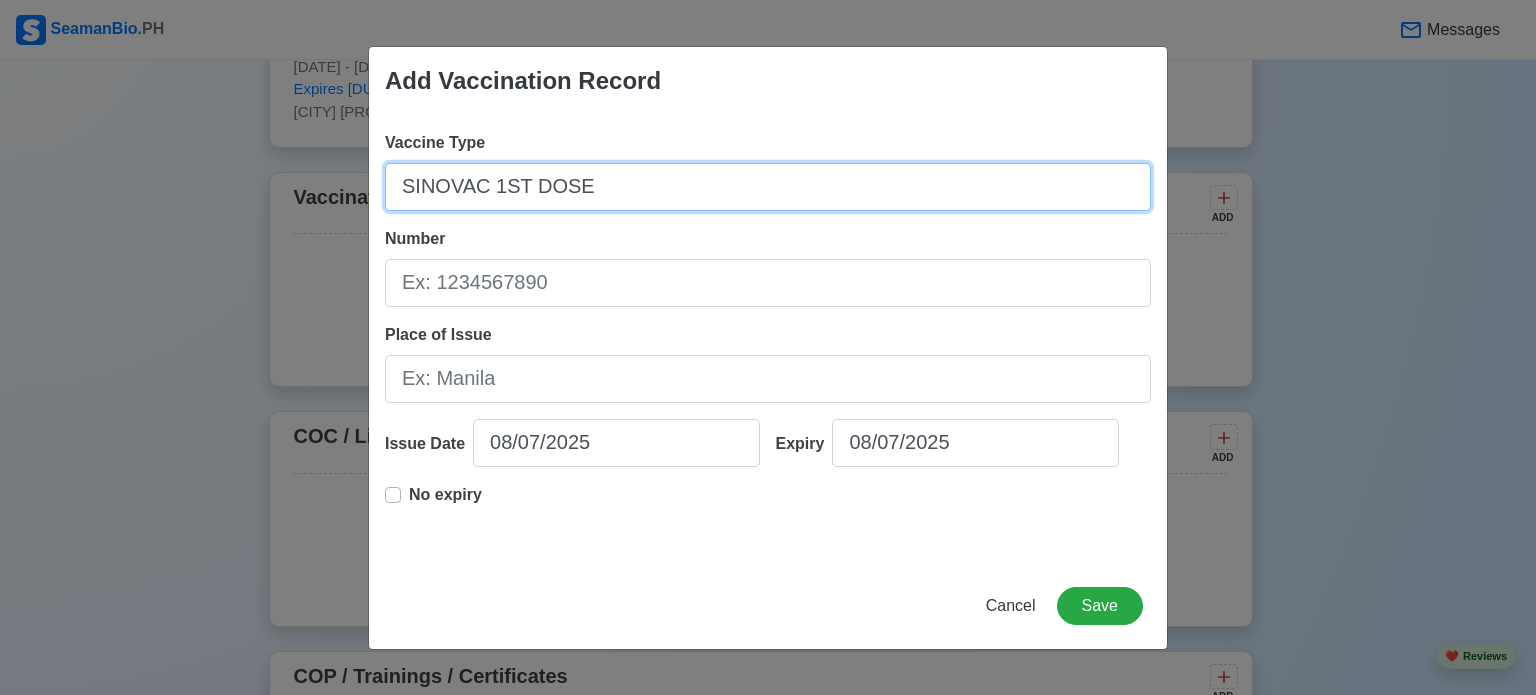 type on "SINOVAC 1ST DOSE" 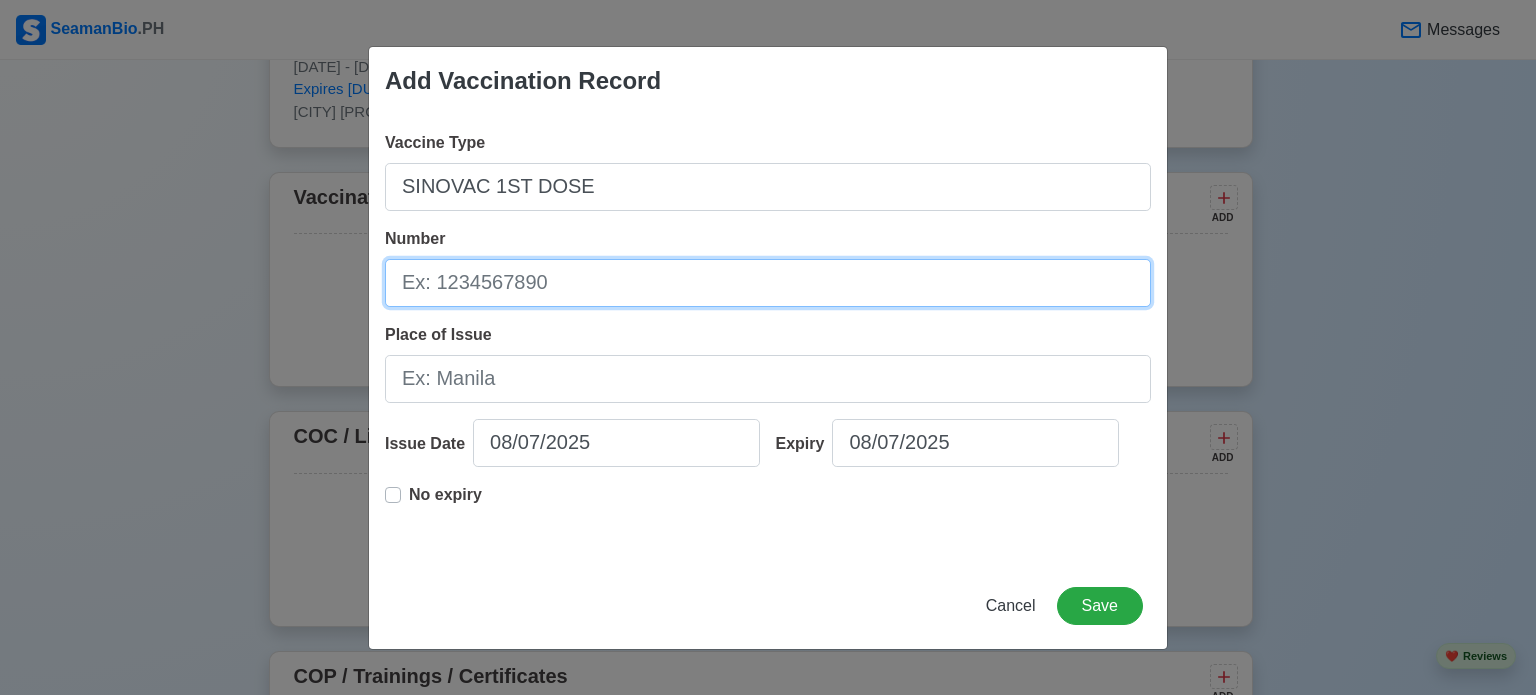 click on "Number" at bounding box center [768, 283] 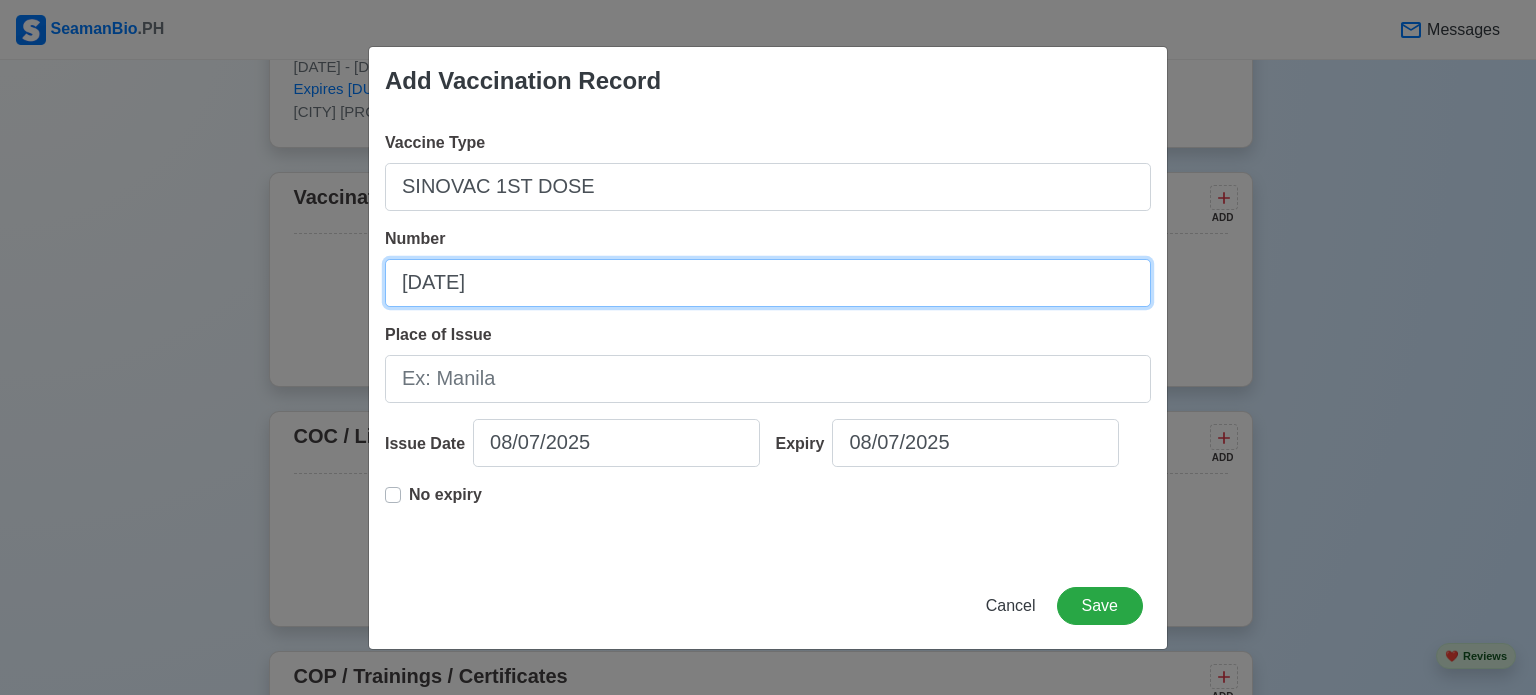 type on "[DATE]" 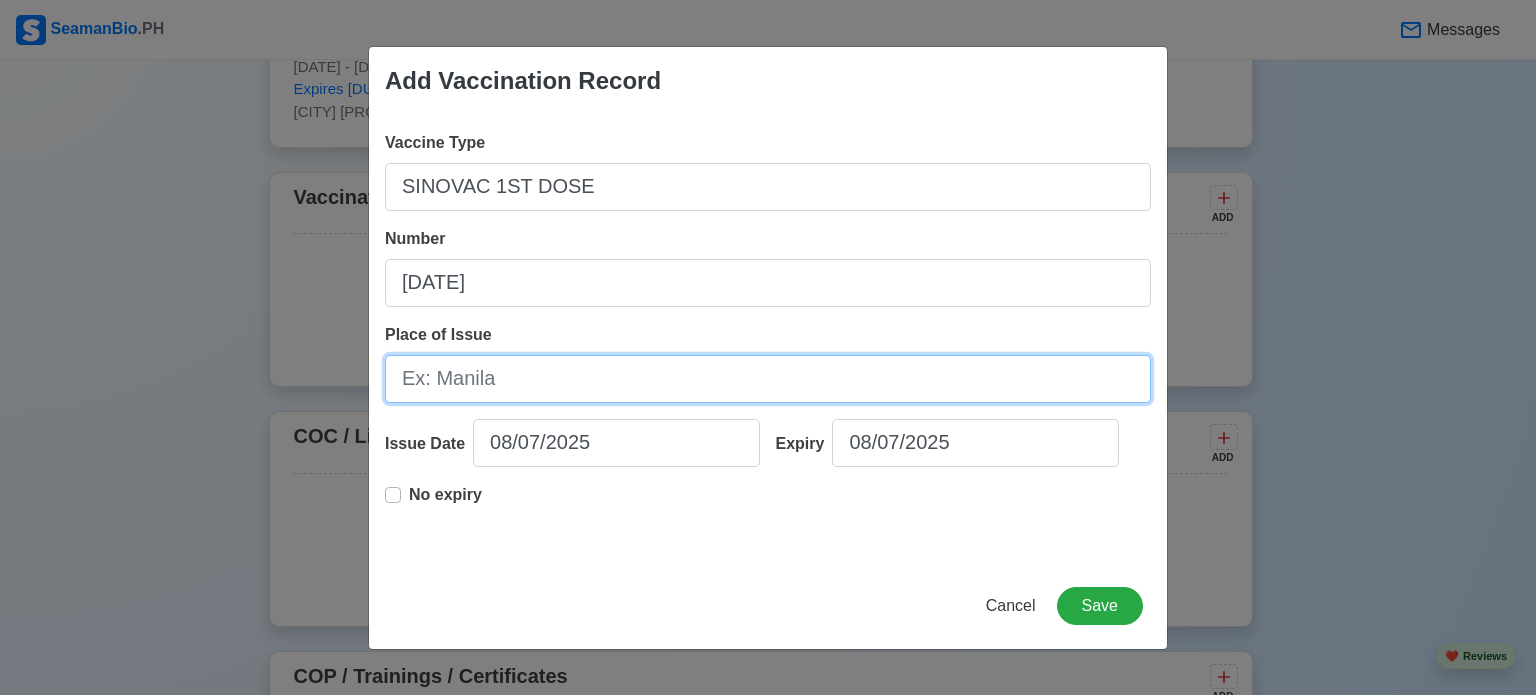 click on "Place of Issue" at bounding box center [768, 379] 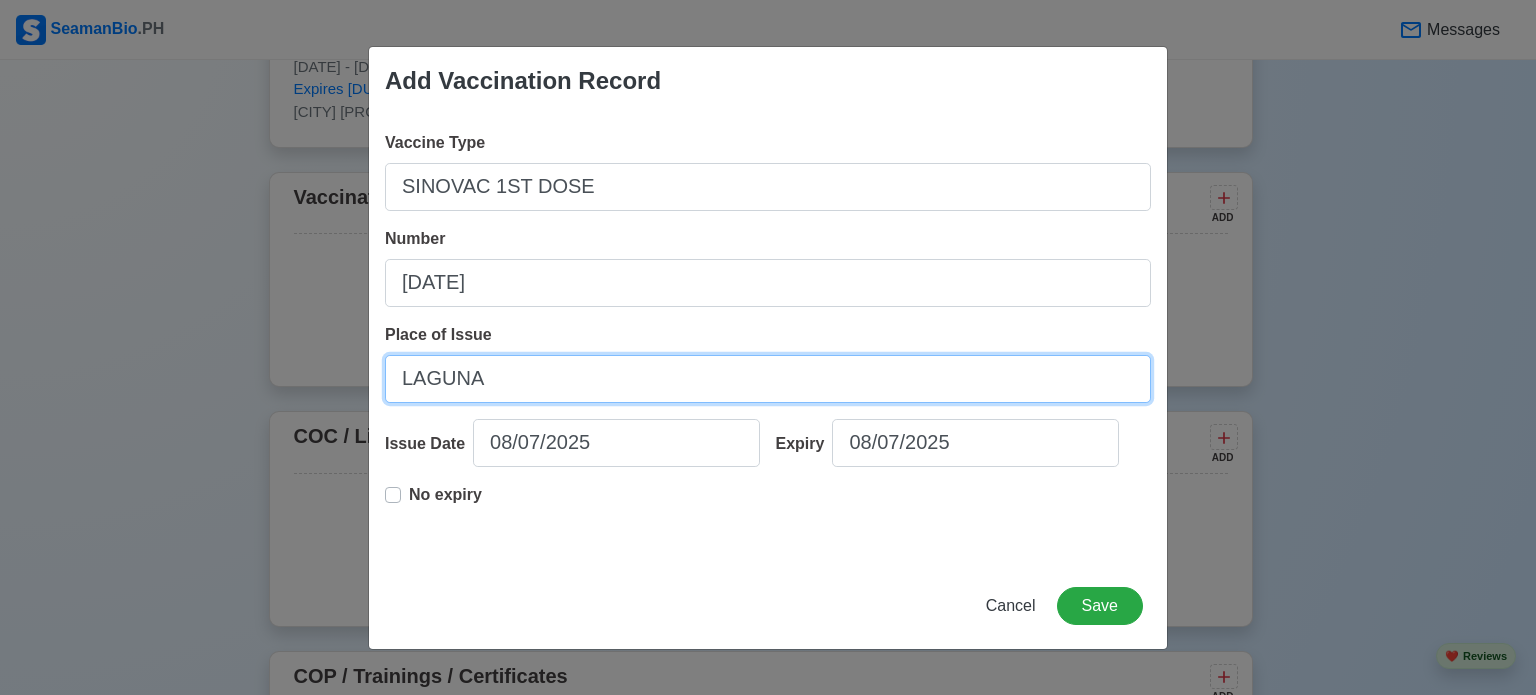 type on "LAGUNA" 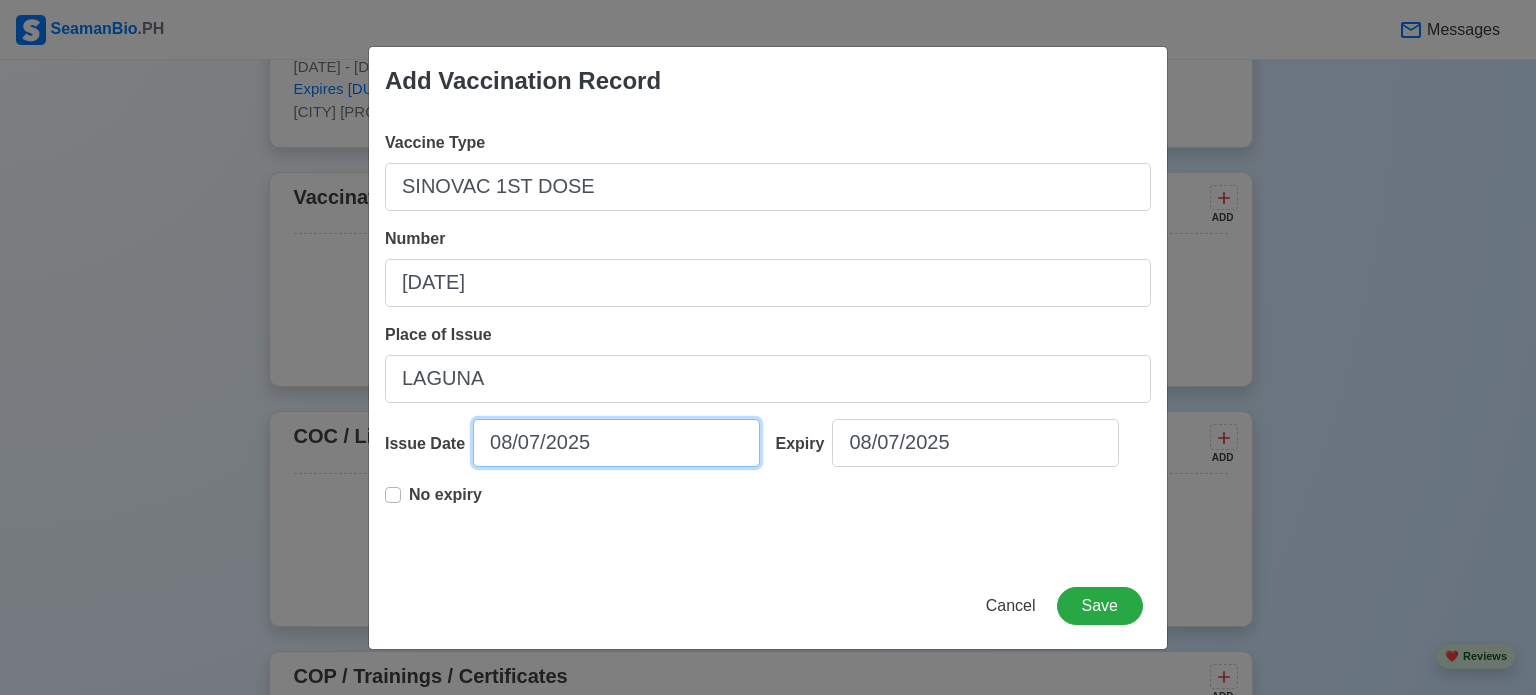 click on "08/07/2025" at bounding box center (616, 443) 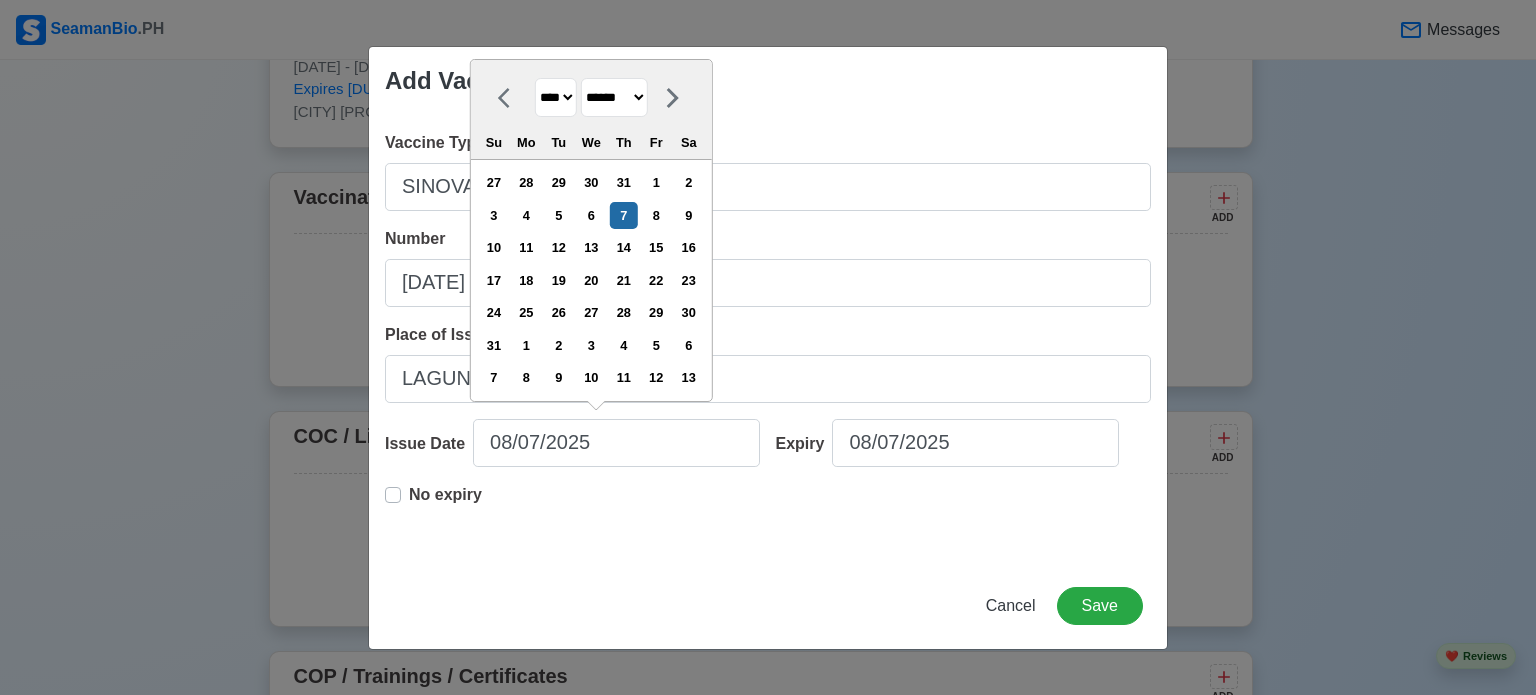 click on "**** **** **** **** **** **** **** **** **** **** **** **** **** **** **** **** **** **** **** **** **** **** **** **** **** **** **** **** **** **** **** **** **** **** **** **** **** **** **** **** **** **** **** **** **** **** **** **** **** **** **** **** **** **** **** **** **** **** **** **** **** **** **** **** **** **** **** **** **** **** **** **** **** **** **** **** **** **** **** **** **** **** **** **** **** **** **** **** **** **** **** **** **** **** **** **** **** **** **** **** **** **** **** **** **** ****" at bounding box center [556, 97] 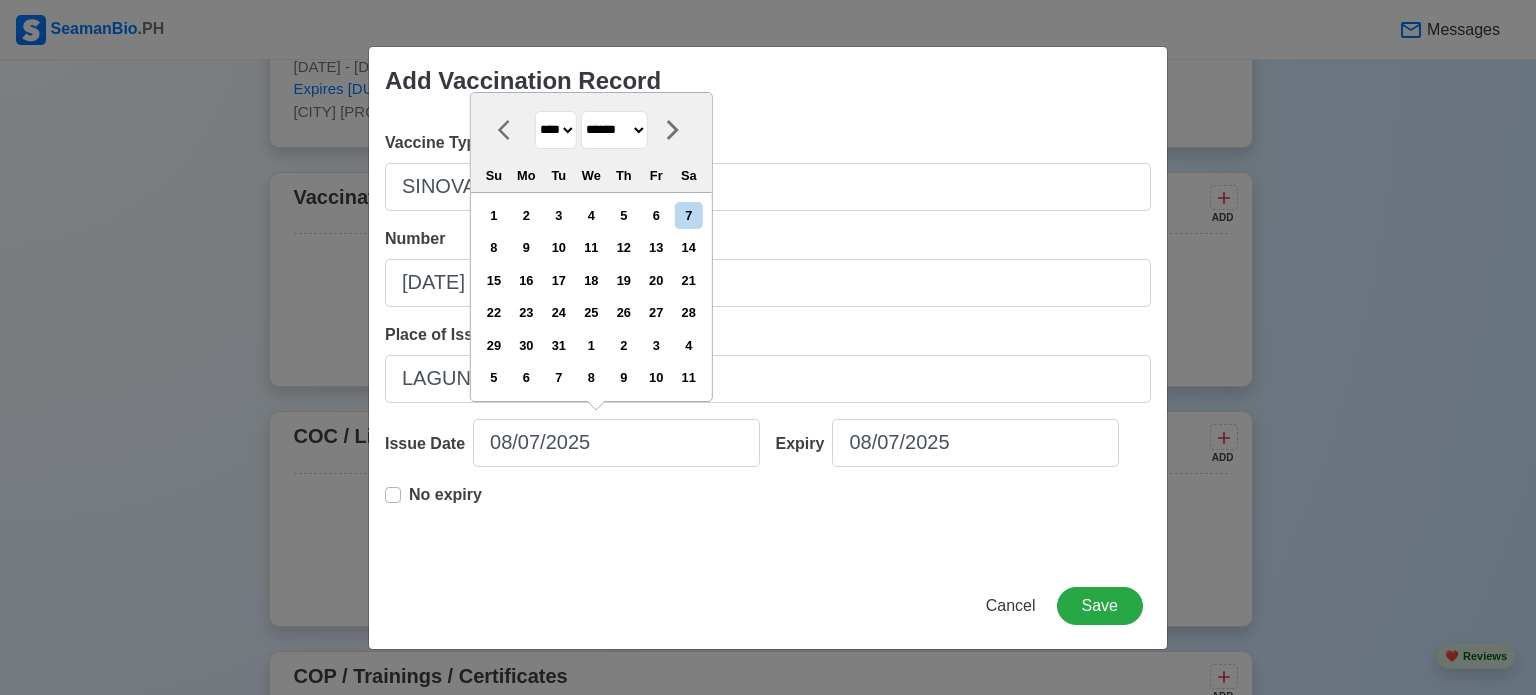 click on "******* ******** ***** ***** *** **** **** ****** ********* ******* ******** ********" at bounding box center (614, 130) 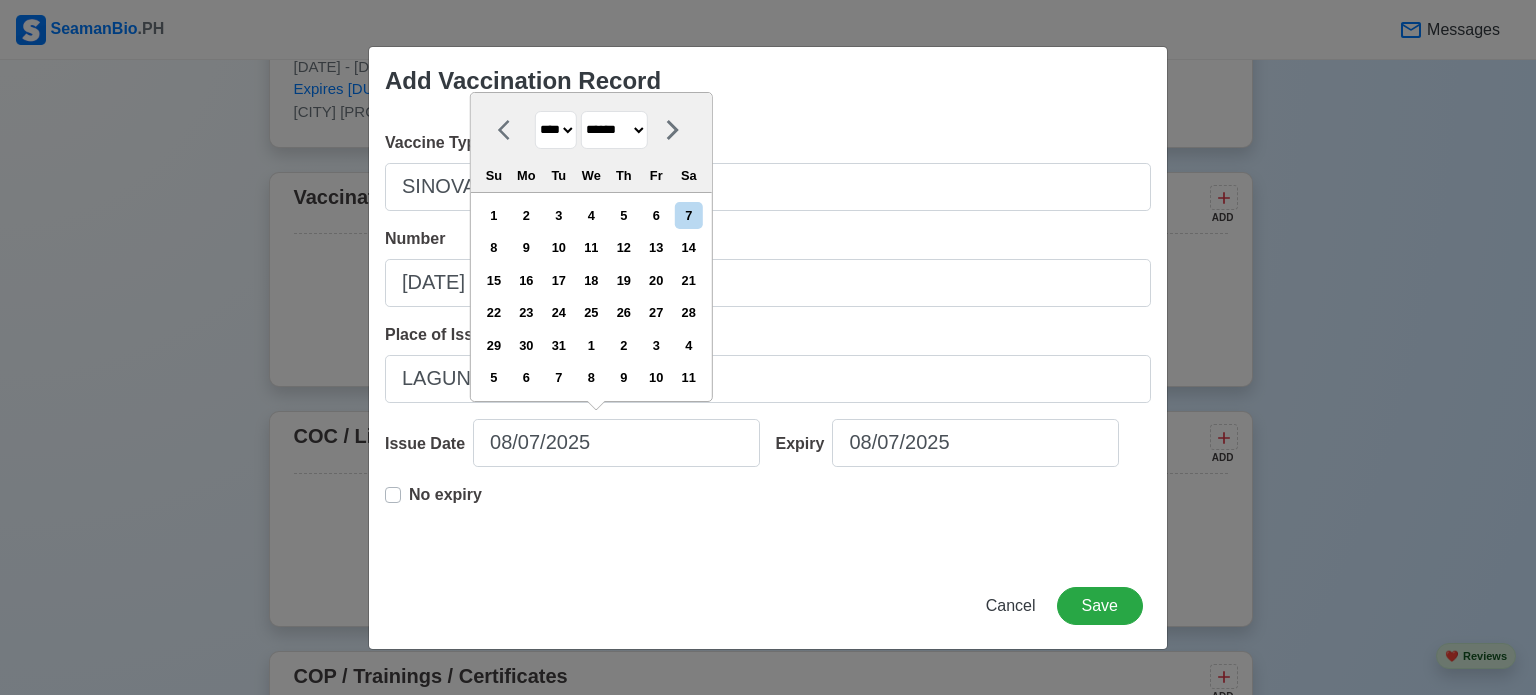 click on "******* ******** ***** ***** *** **** **** ****** ********* ******* ******** ********" at bounding box center [614, 130] 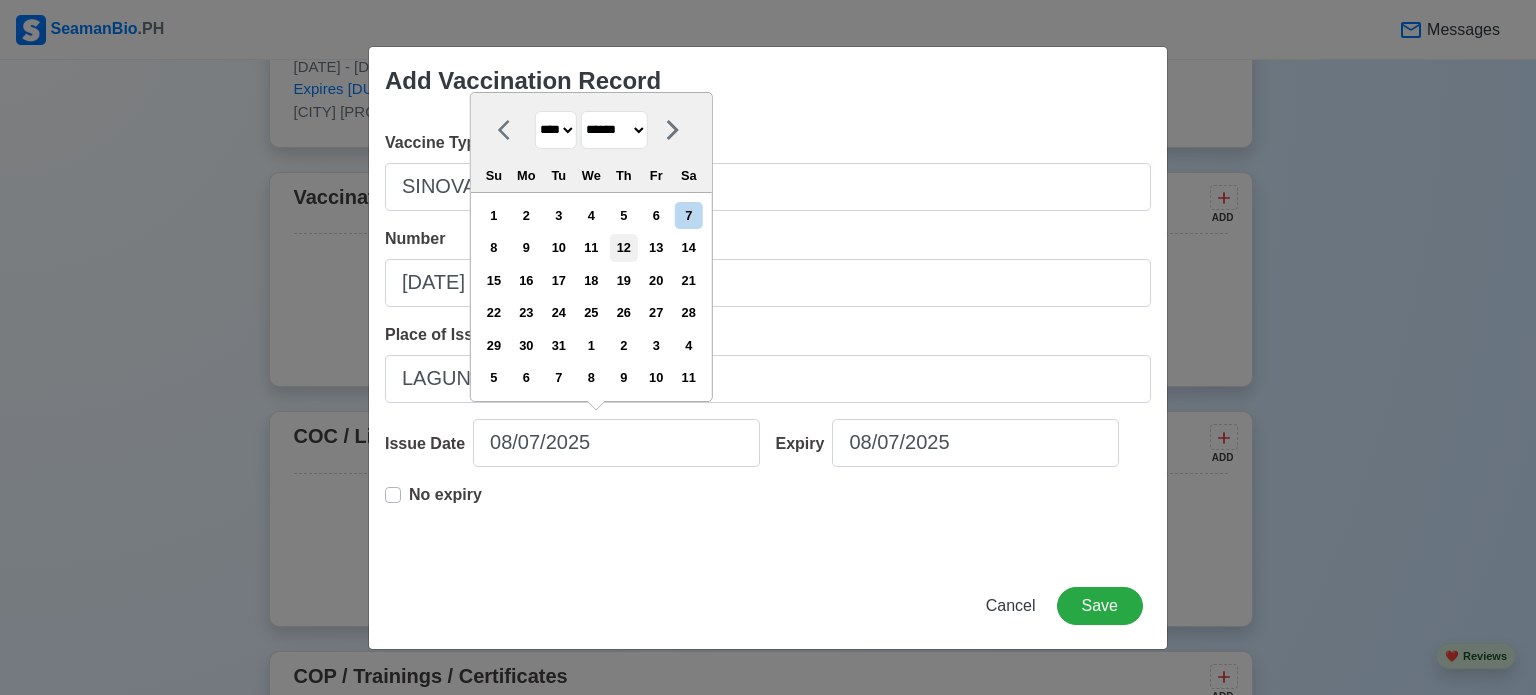 click on "12" at bounding box center (623, 247) 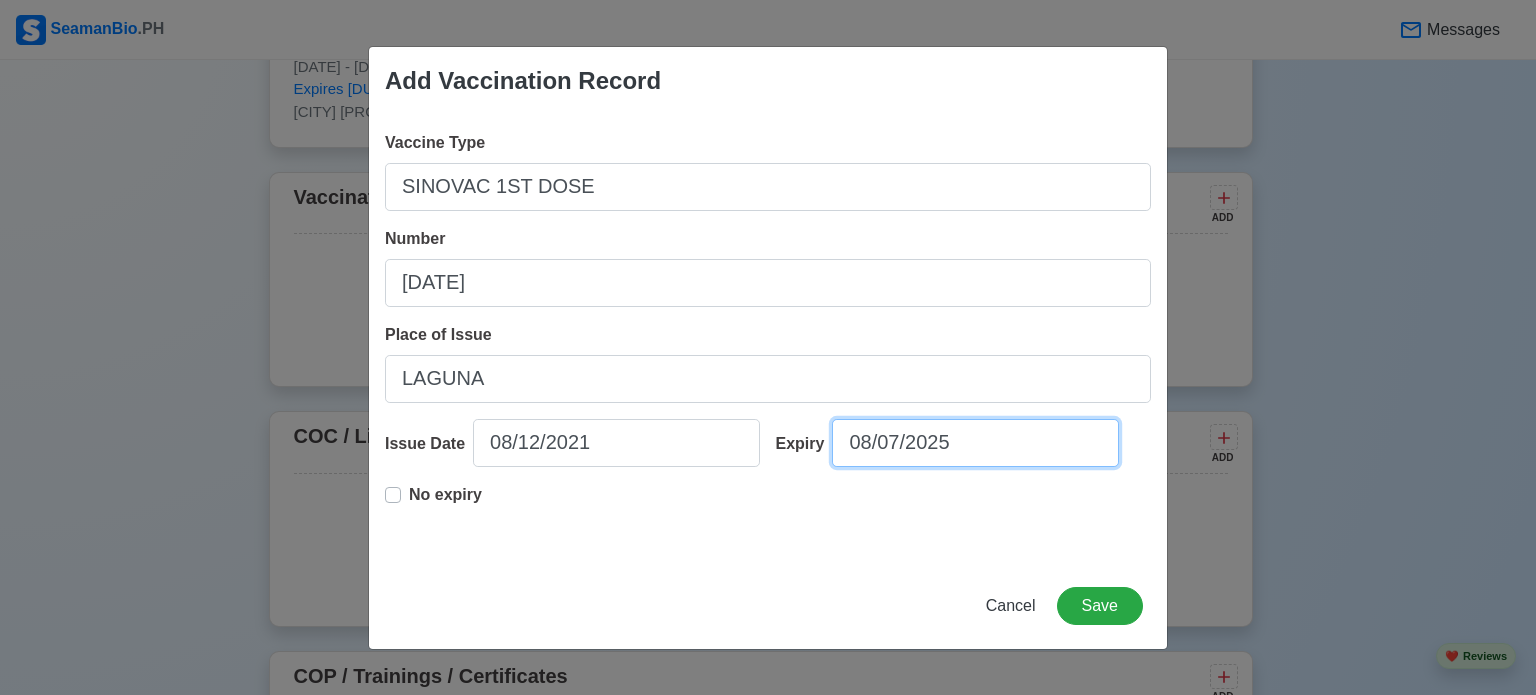 select on "****" 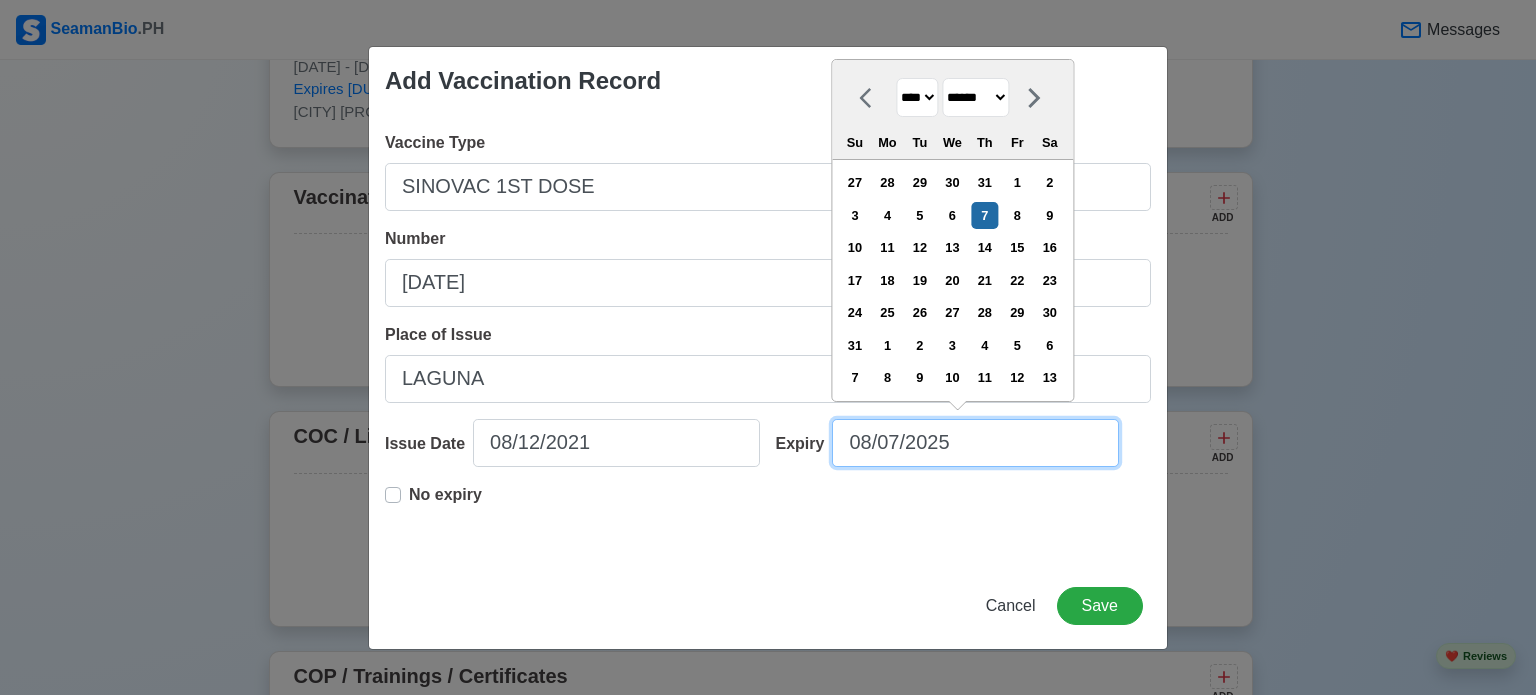click on "08/07/2025" at bounding box center (975, 443) 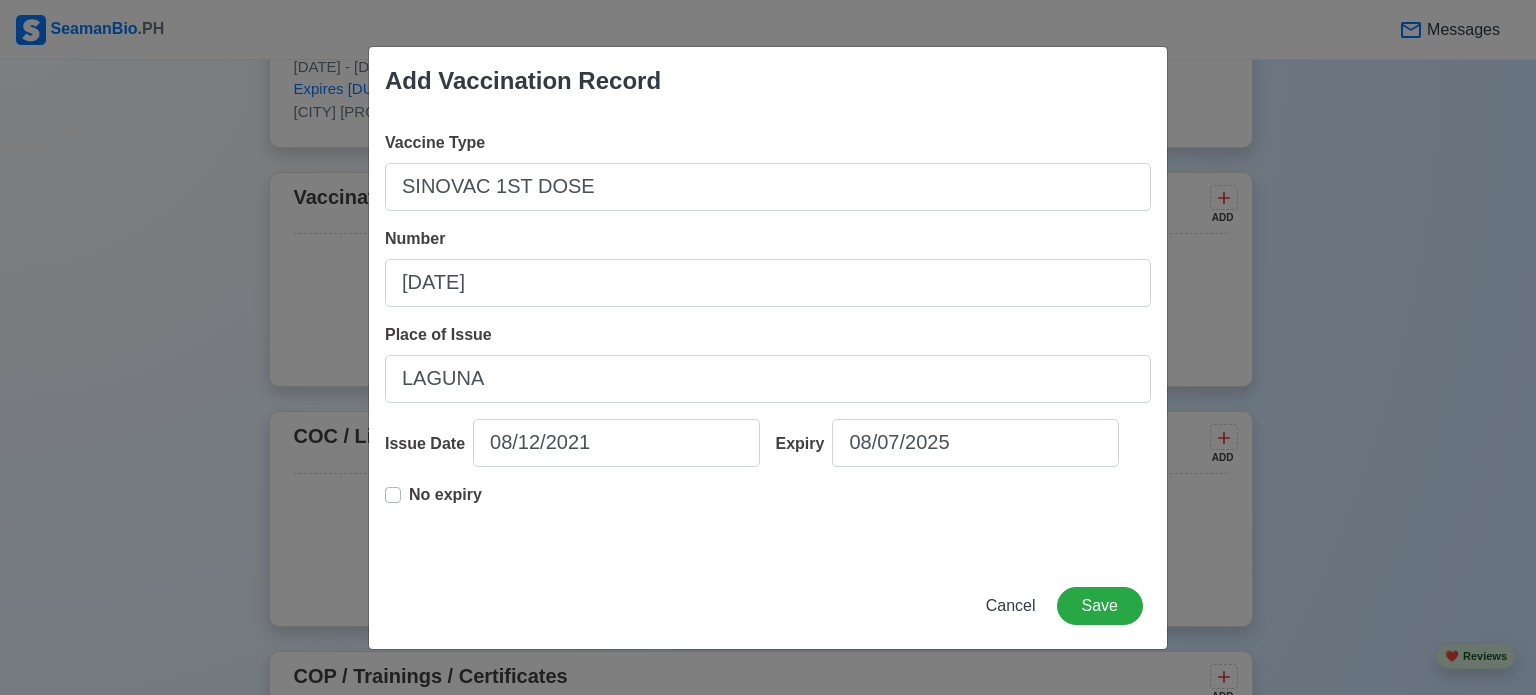 click on "No expiry" at bounding box center (445, 503) 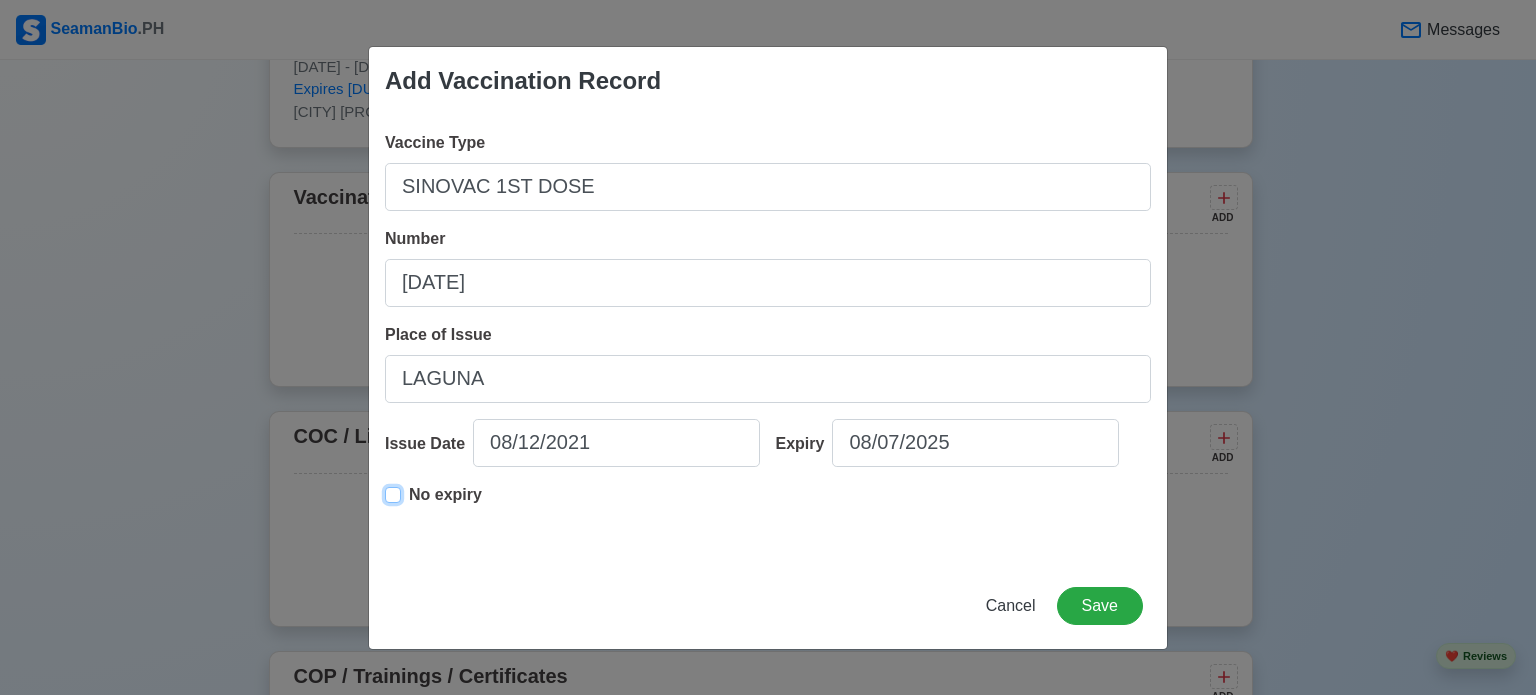 type on "08/12/2021" 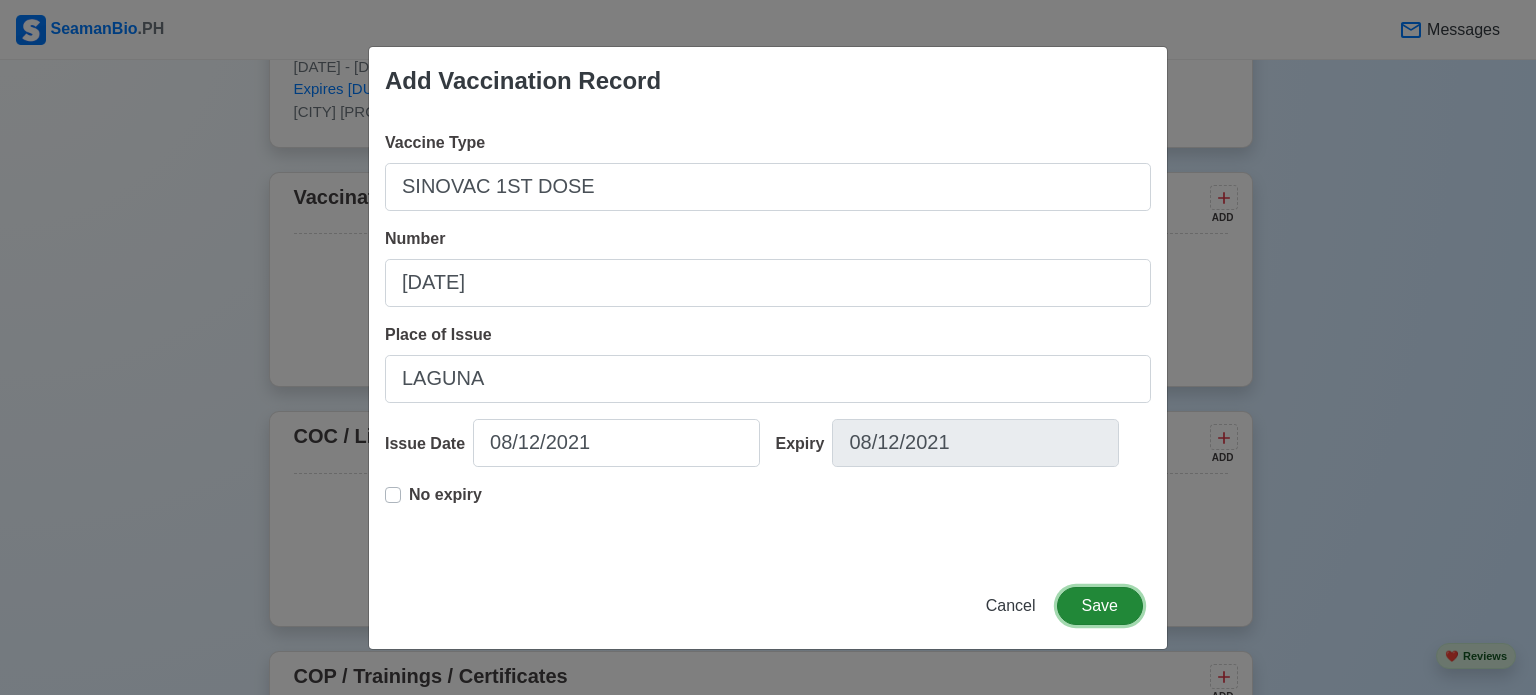 click on "Save" at bounding box center (1100, 606) 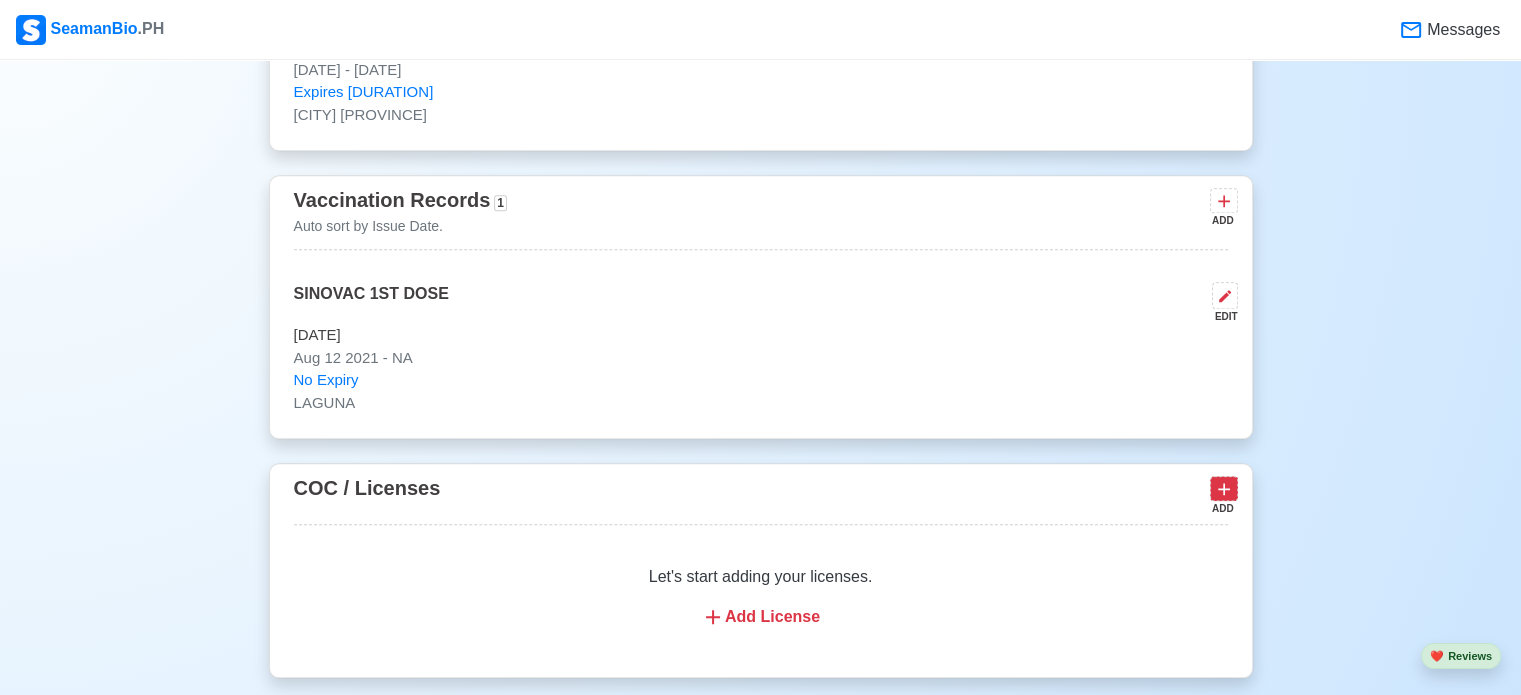 scroll, scrollTop: 2040, scrollLeft: 0, axis: vertical 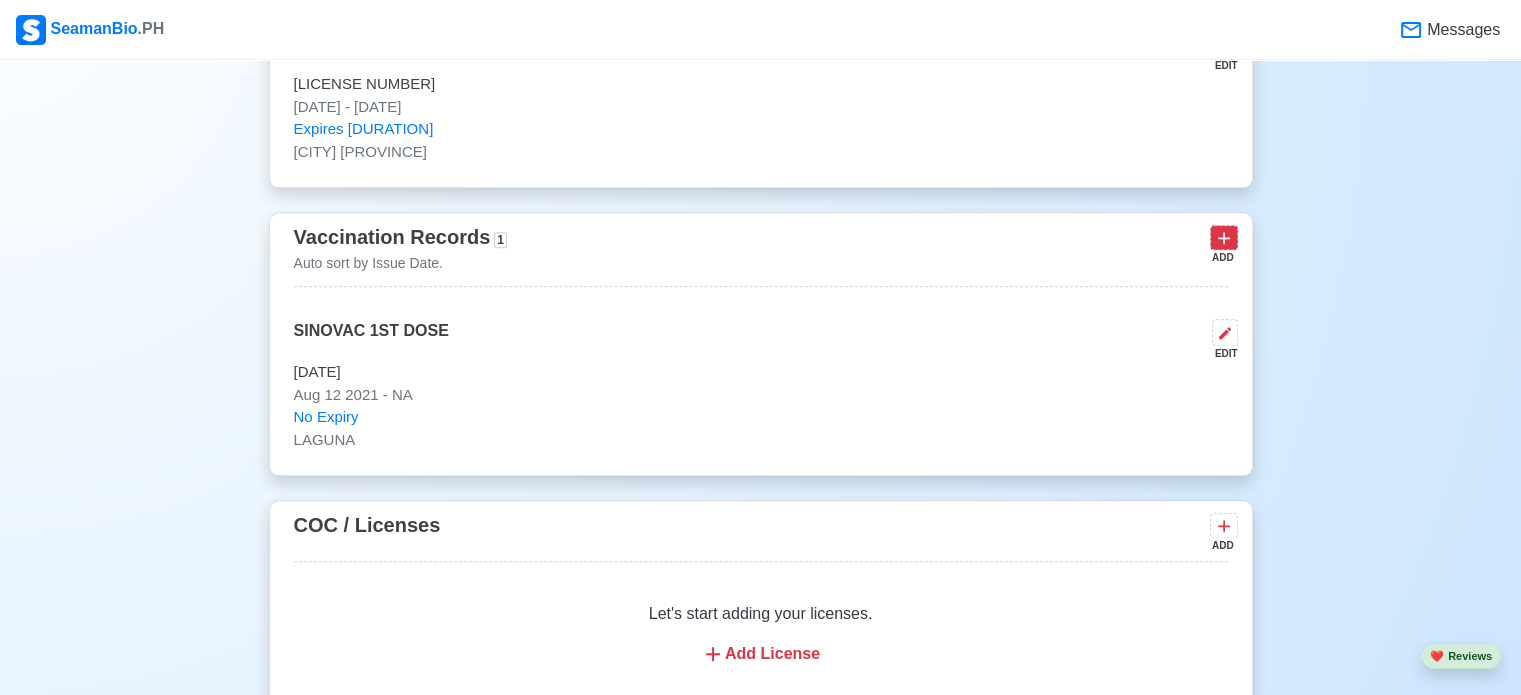 click at bounding box center [1224, 237] 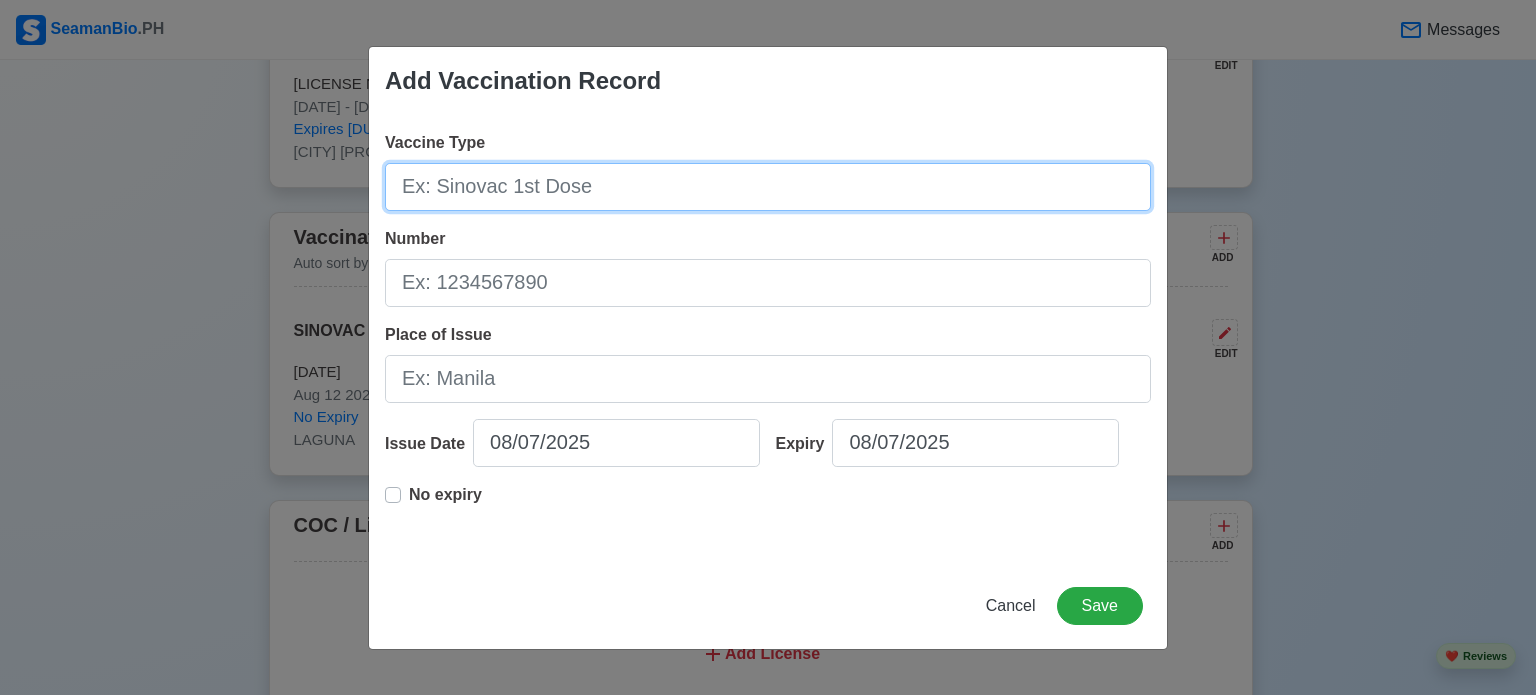 click on "Vaccine Type" at bounding box center [768, 187] 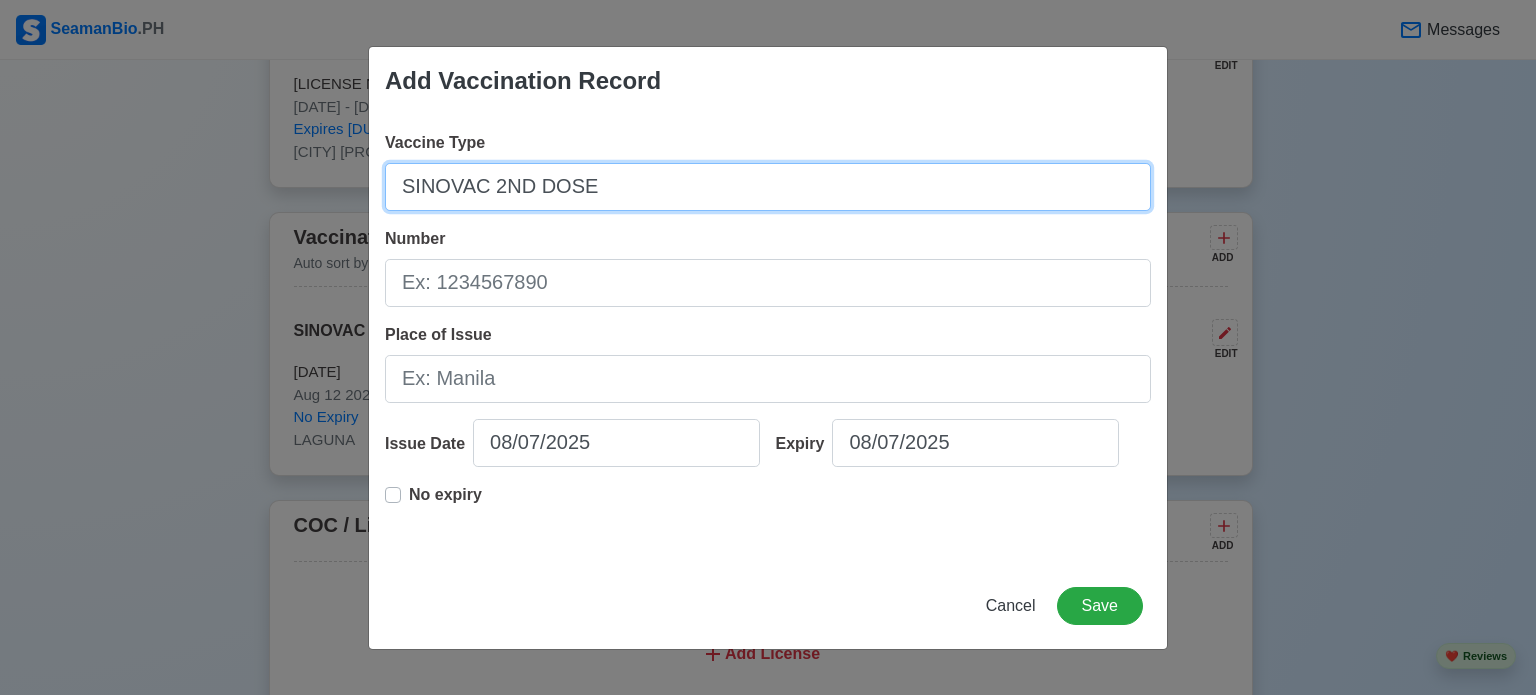 type on "SINOVAC 2ND DOSE" 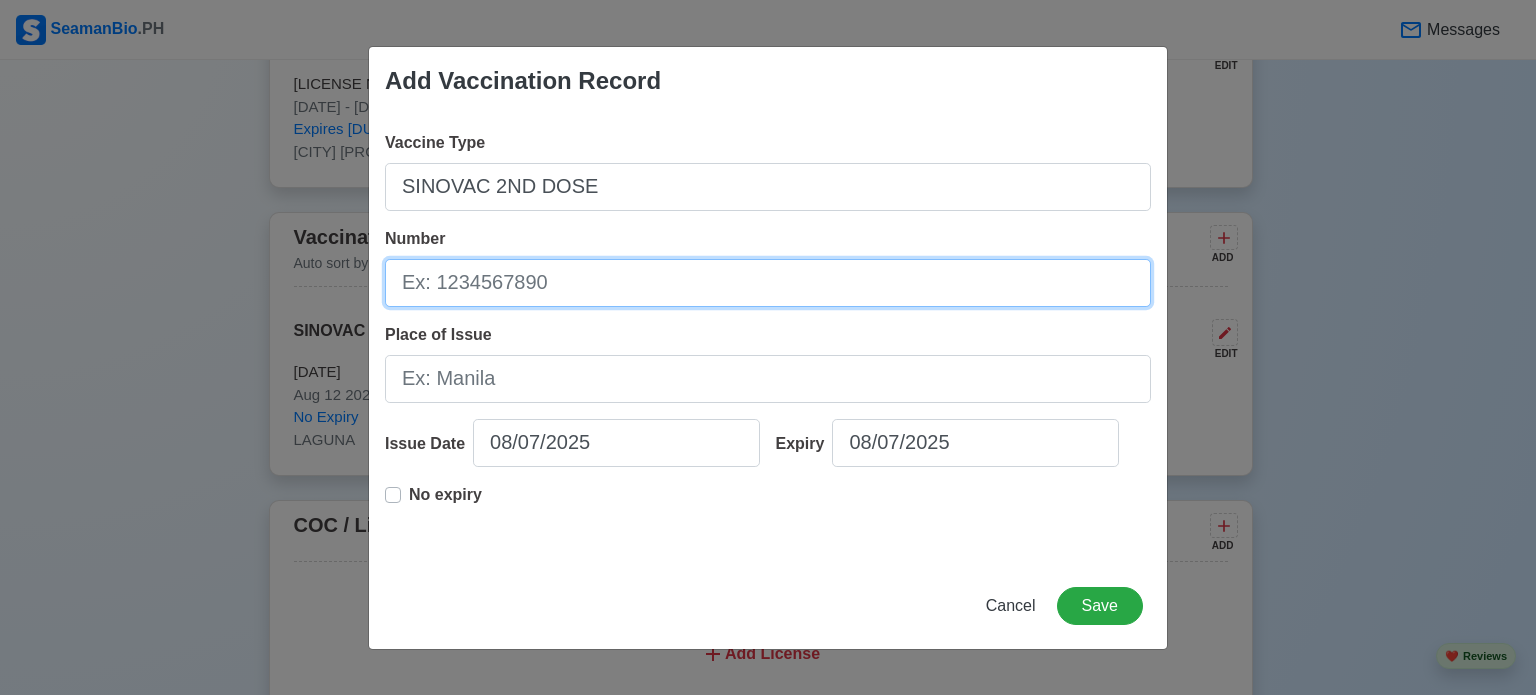 click on "Number" at bounding box center (768, 283) 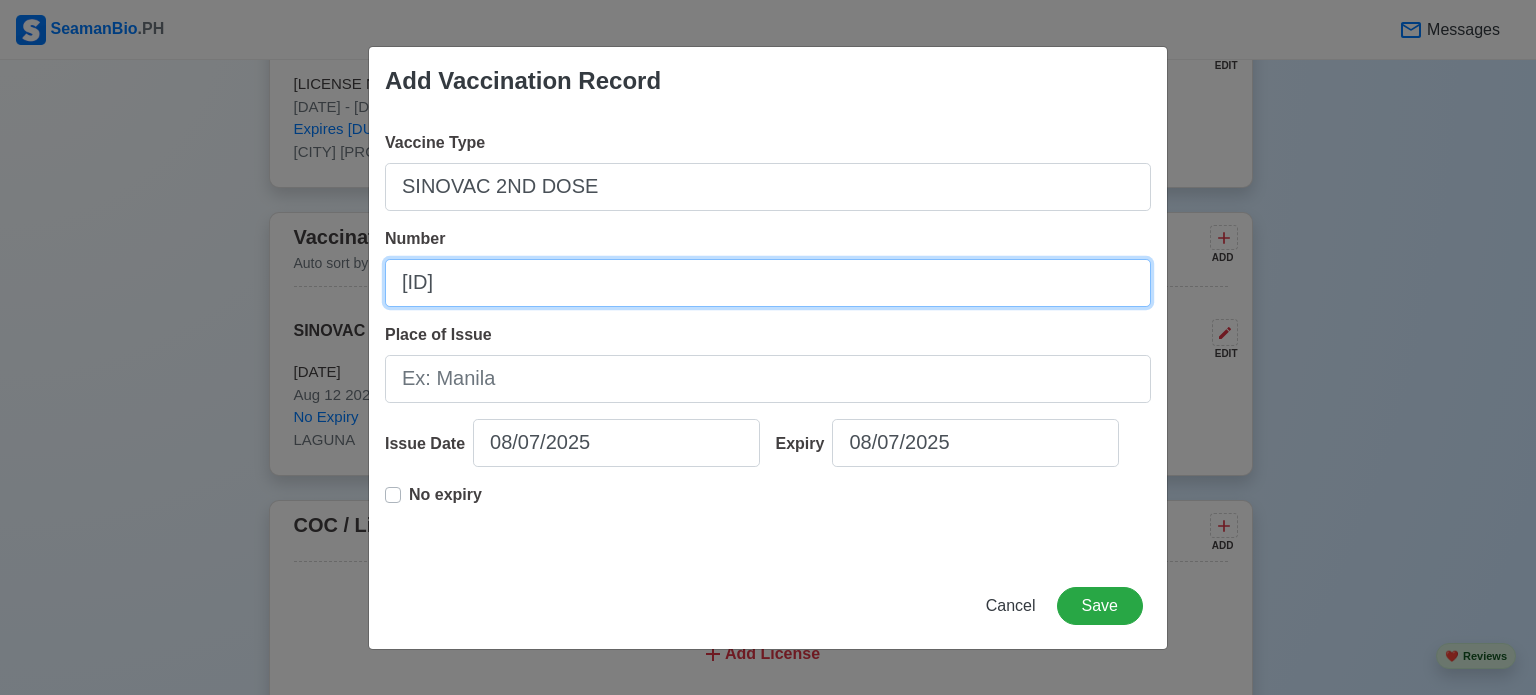 type on "[ID]" 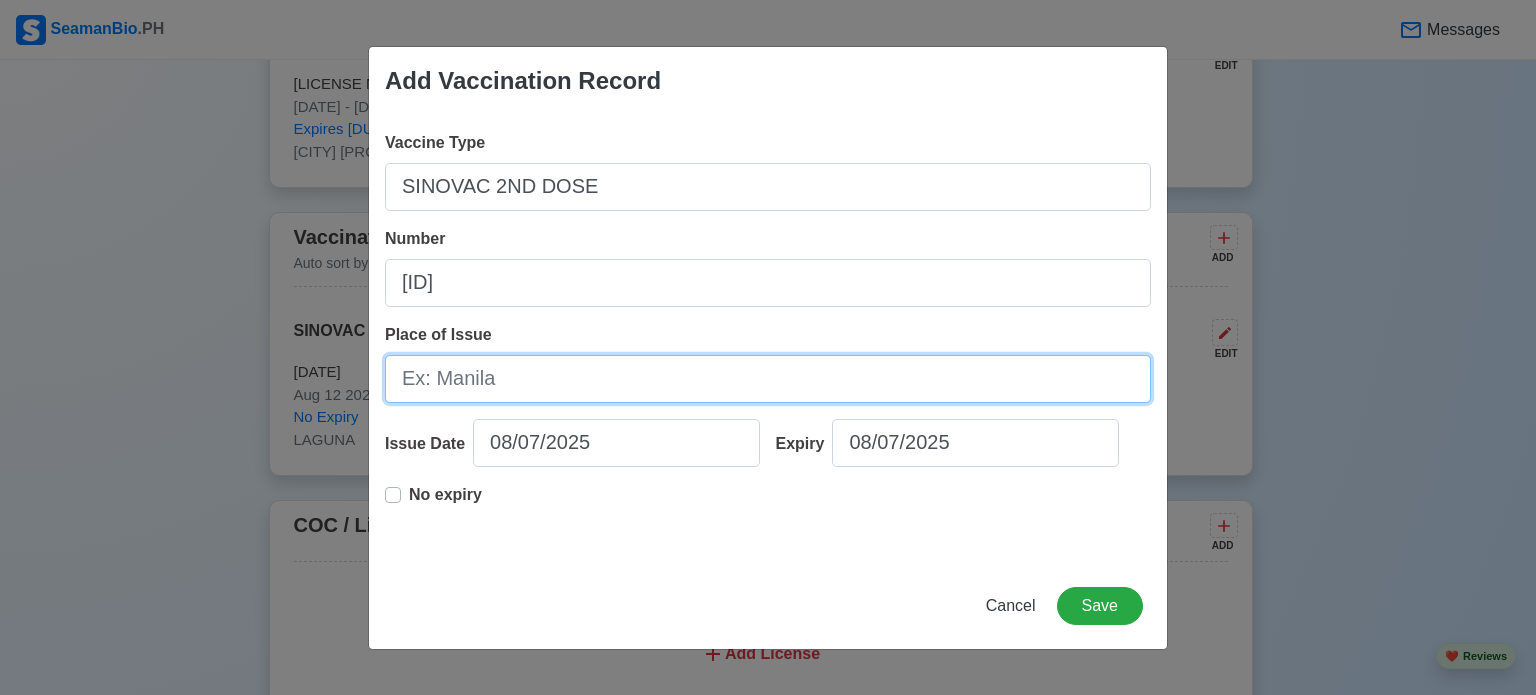 click on "Place of Issue" at bounding box center [768, 379] 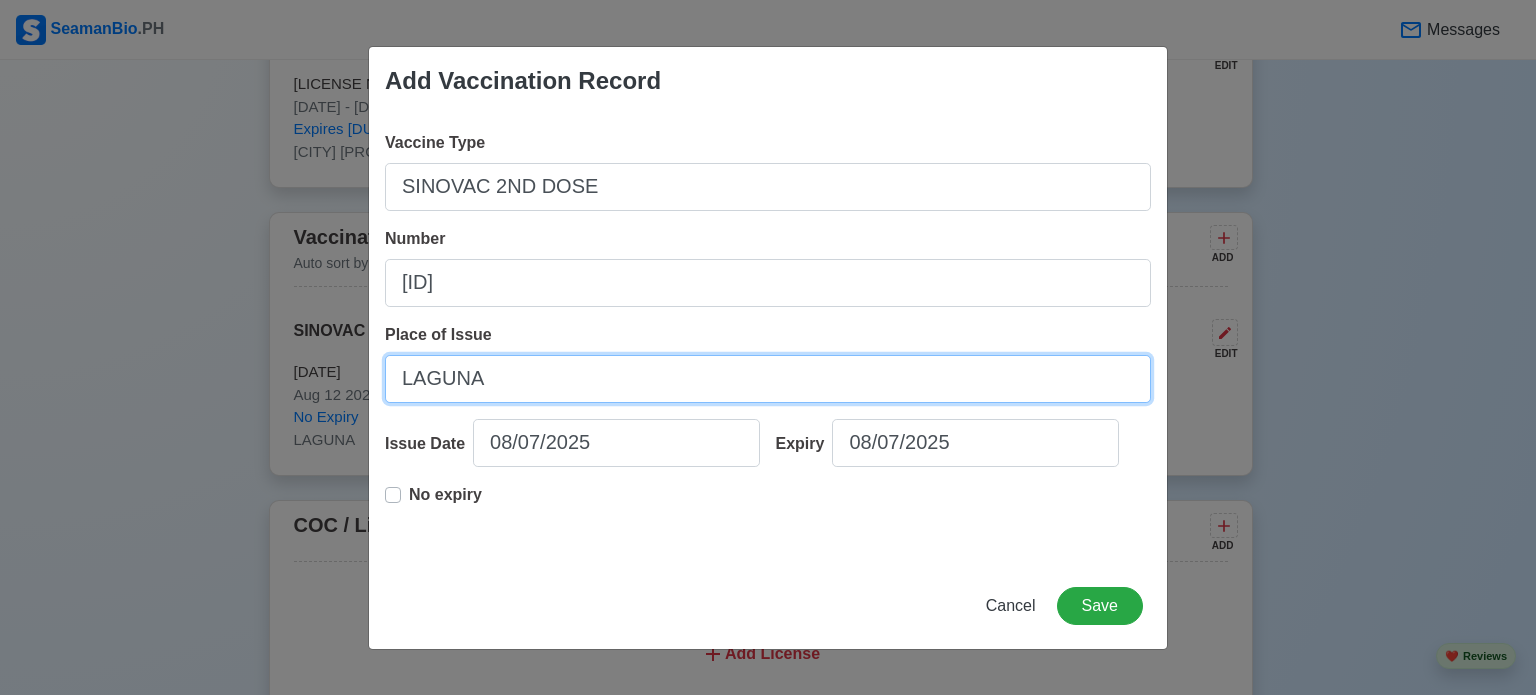type on "LAGUNA" 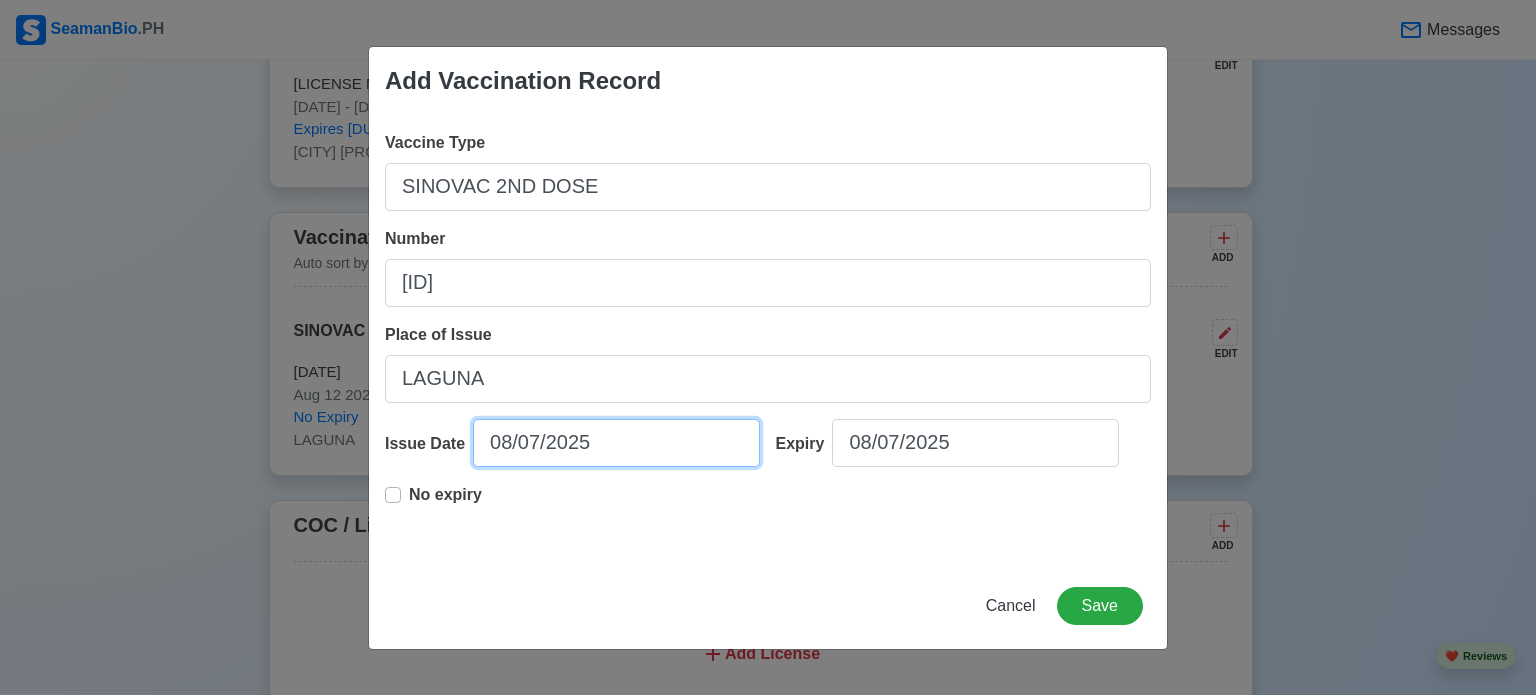 click on "08/07/2025" at bounding box center (616, 443) 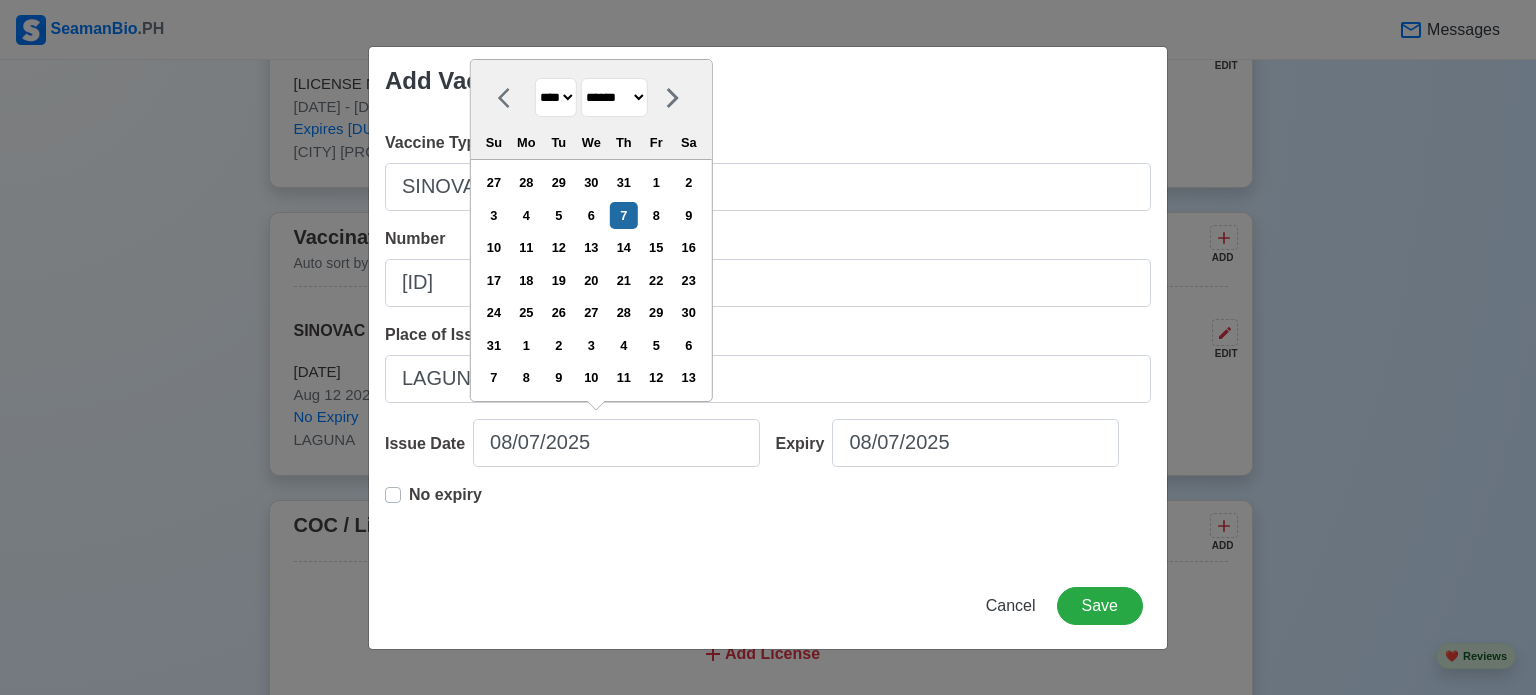 drag, startPoint x: 664, startPoint y: 95, endPoint x: 660, endPoint y: 118, distance: 23.345236 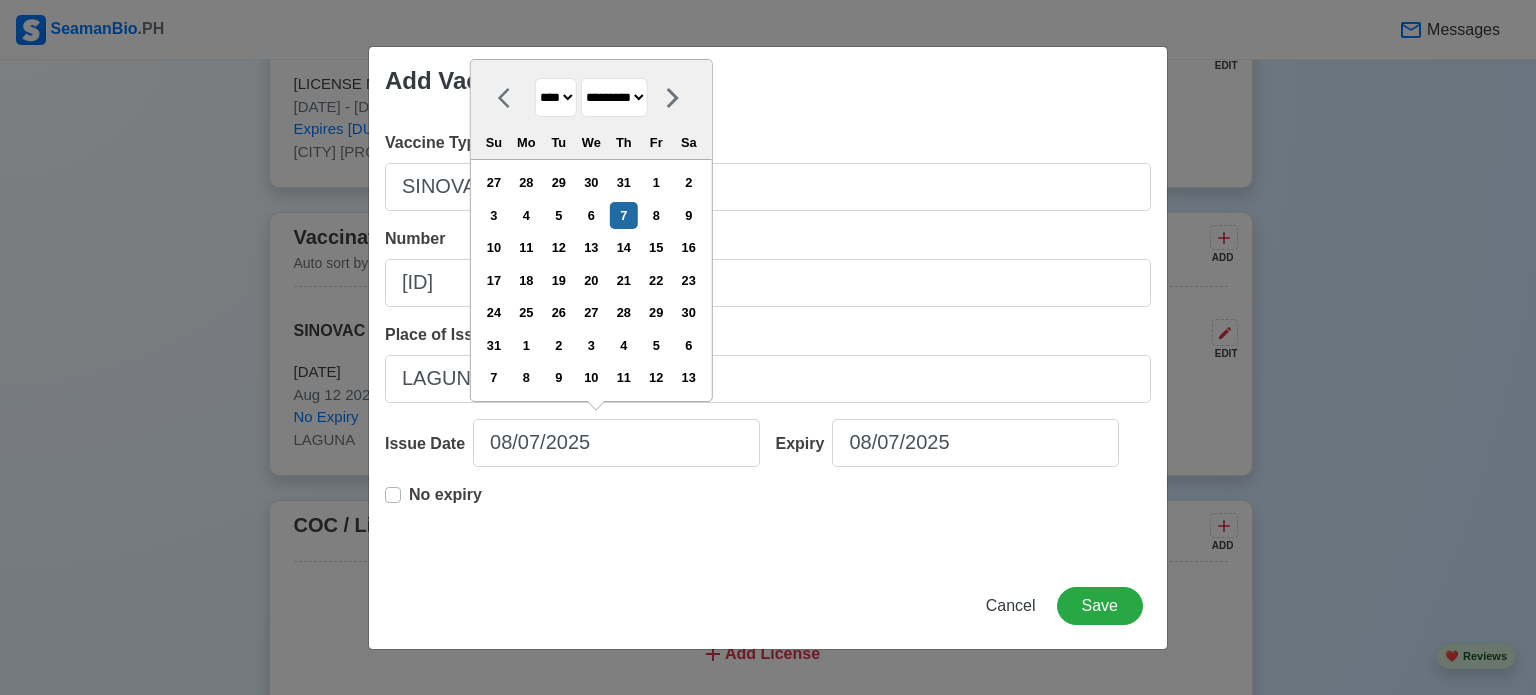 click on "******* ******** ***** ***** *** **** **** ****** ********* ******* ******** ********" at bounding box center (614, 97) 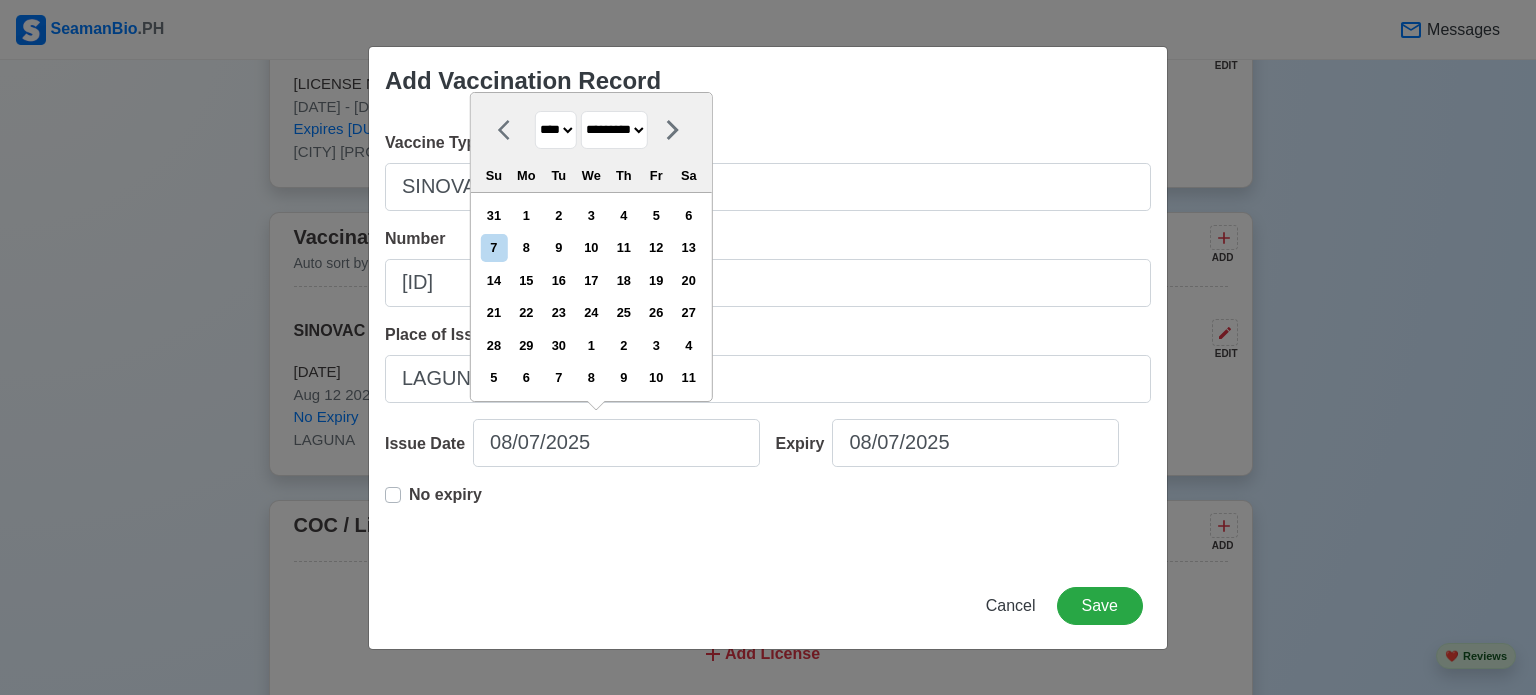 click on "**** **** **** **** **** **** **** **** **** **** **** **** **** **** **** **** **** **** **** **** **** **** **** **** **** **** **** **** **** **** **** **** **** **** **** **** **** **** **** **** **** **** **** **** **** **** **** **** **** **** **** **** **** **** **** **** **** **** **** **** **** **** **** **** **** **** **** **** **** **** **** **** **** **** **** **** **** **** **** **** **** **** **** **** **** **** **** **** **** **** **** **** **** **** **** **** **** **** **** **** **** **** **** **** **** ****" at bounding box center [556, 130] 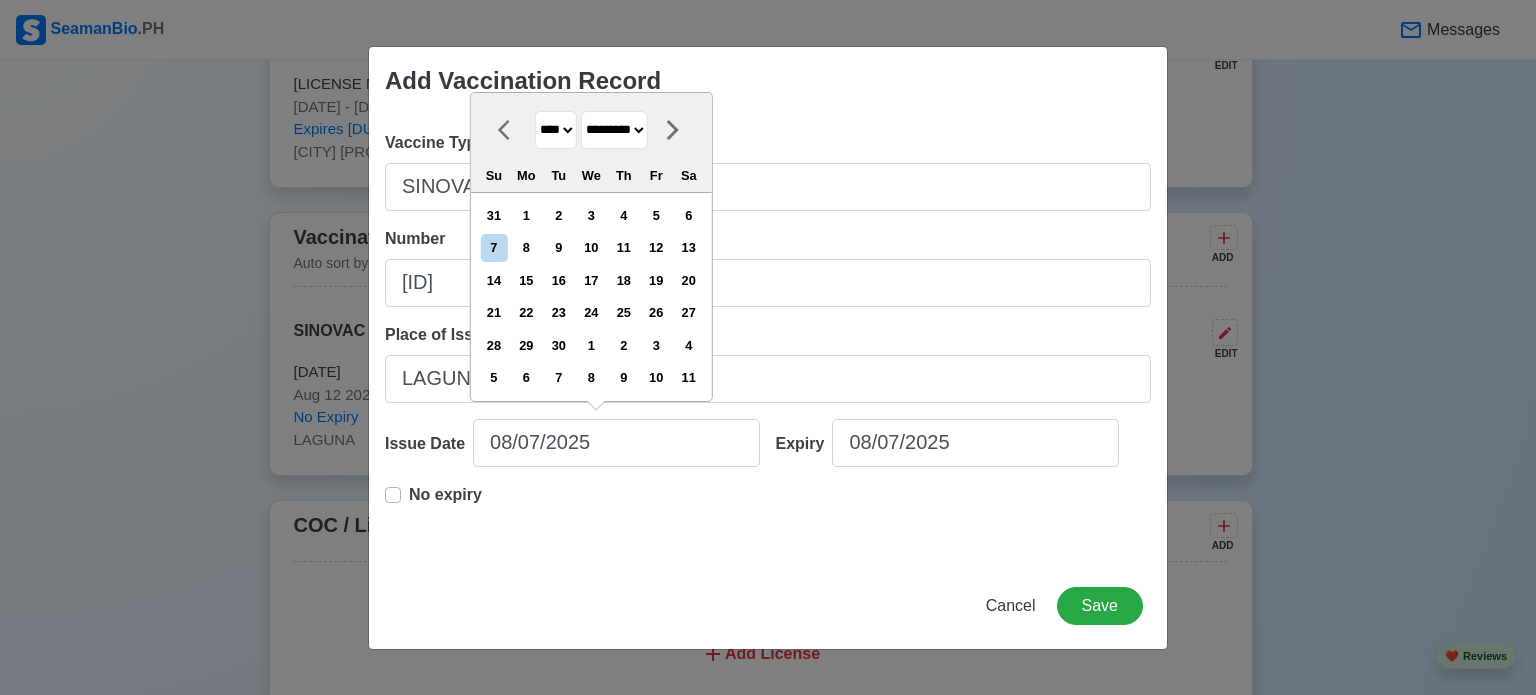 select on "****" 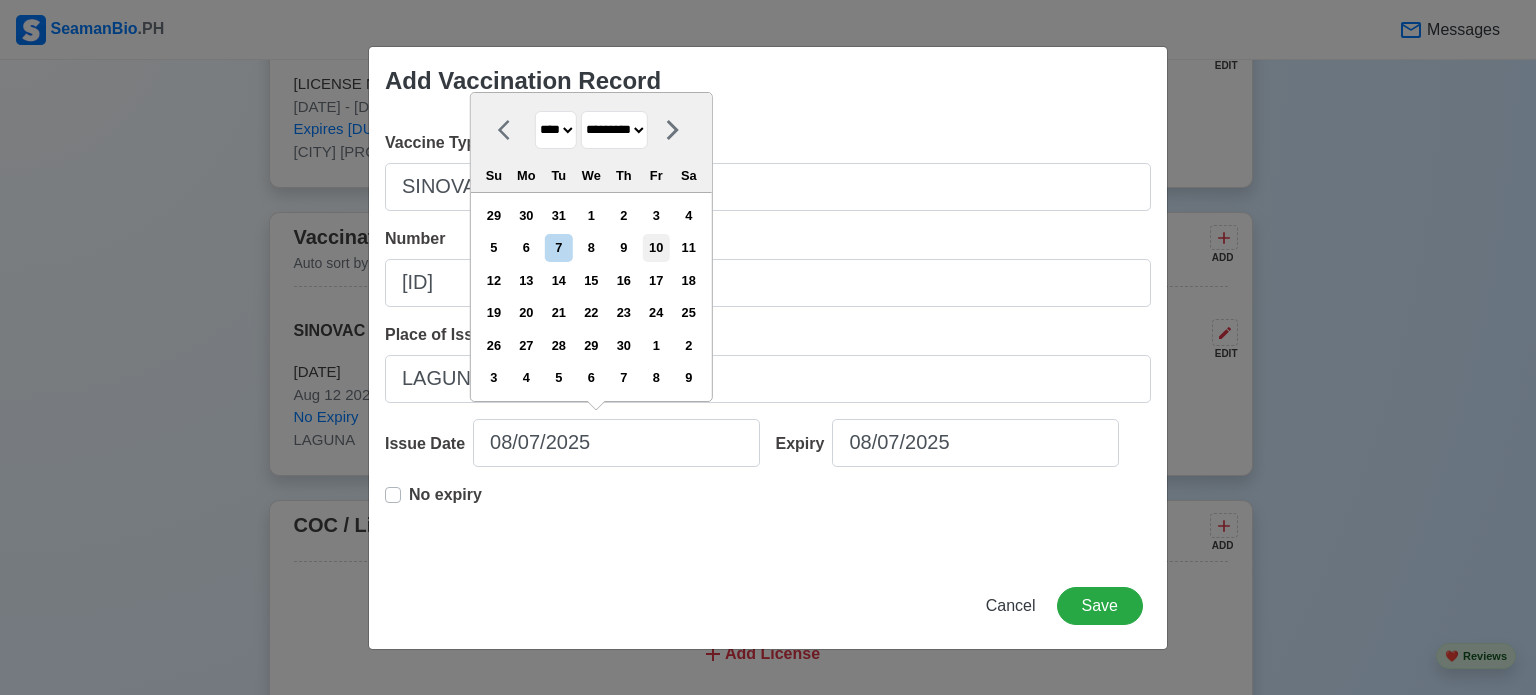click on "10" at bounding box center [656, 247] 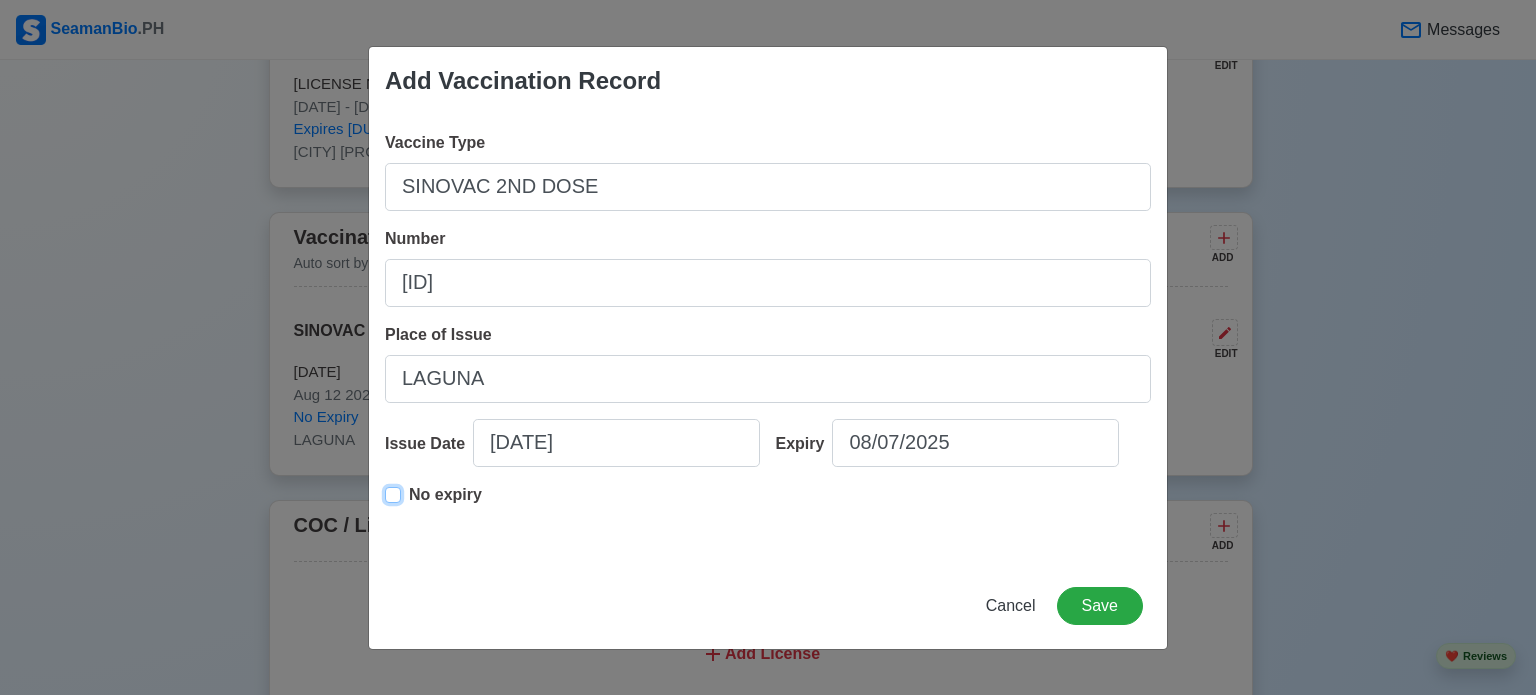 type on "[DATE]" 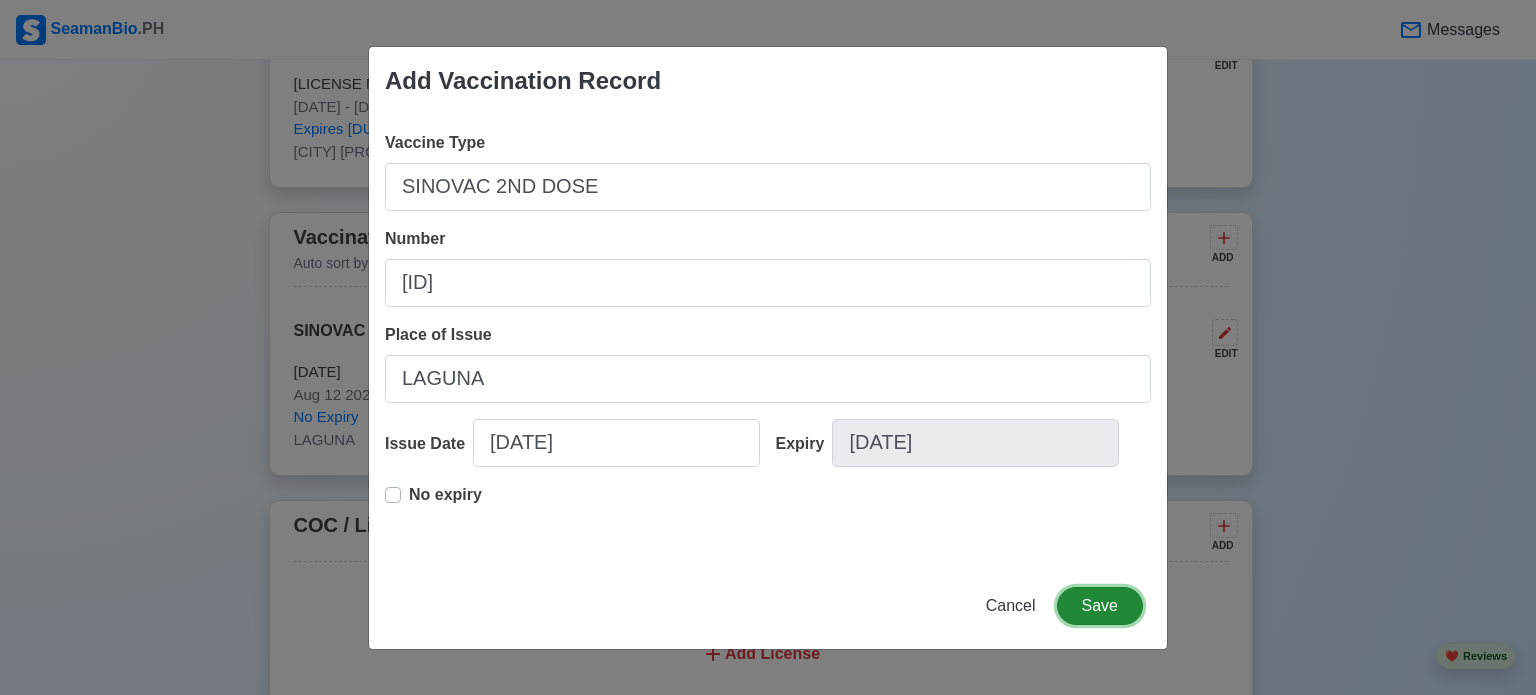 click on "Save" at bounding box center (1100, 606) 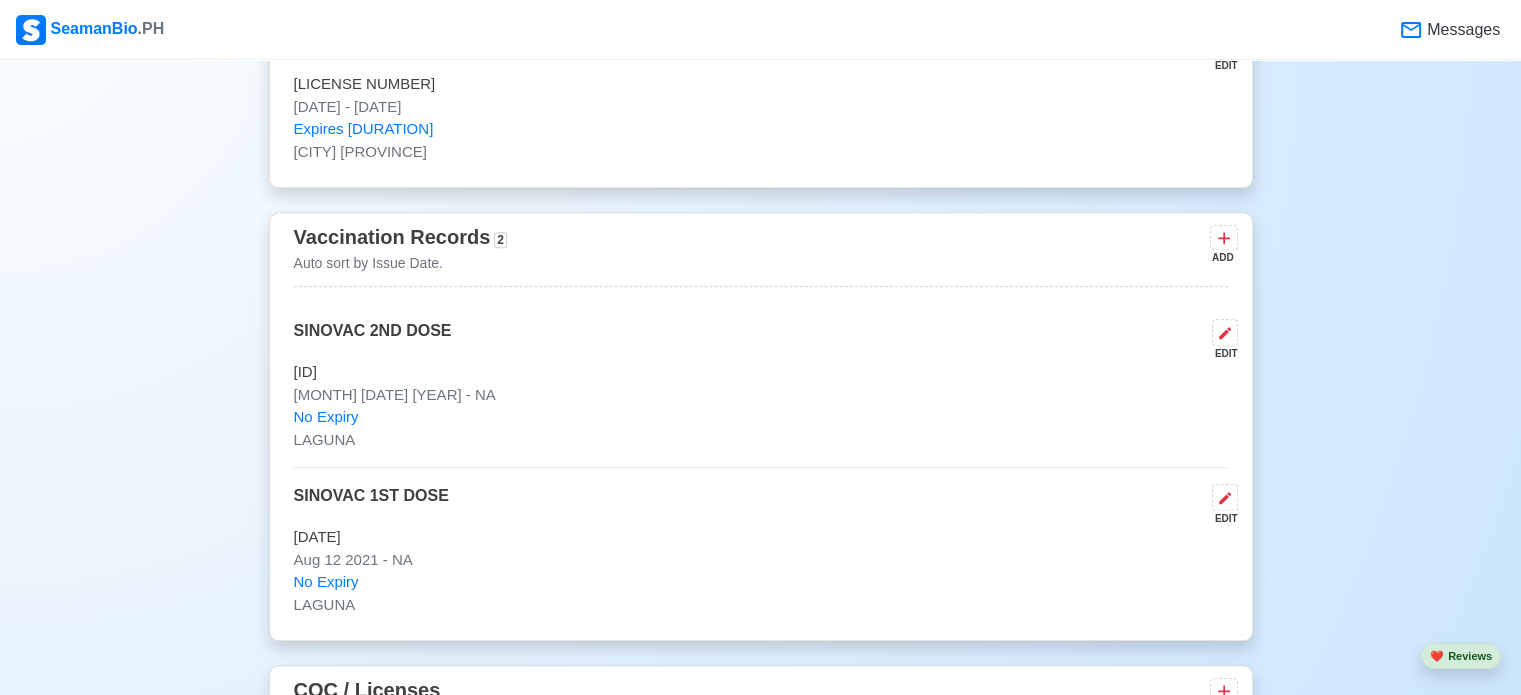 type 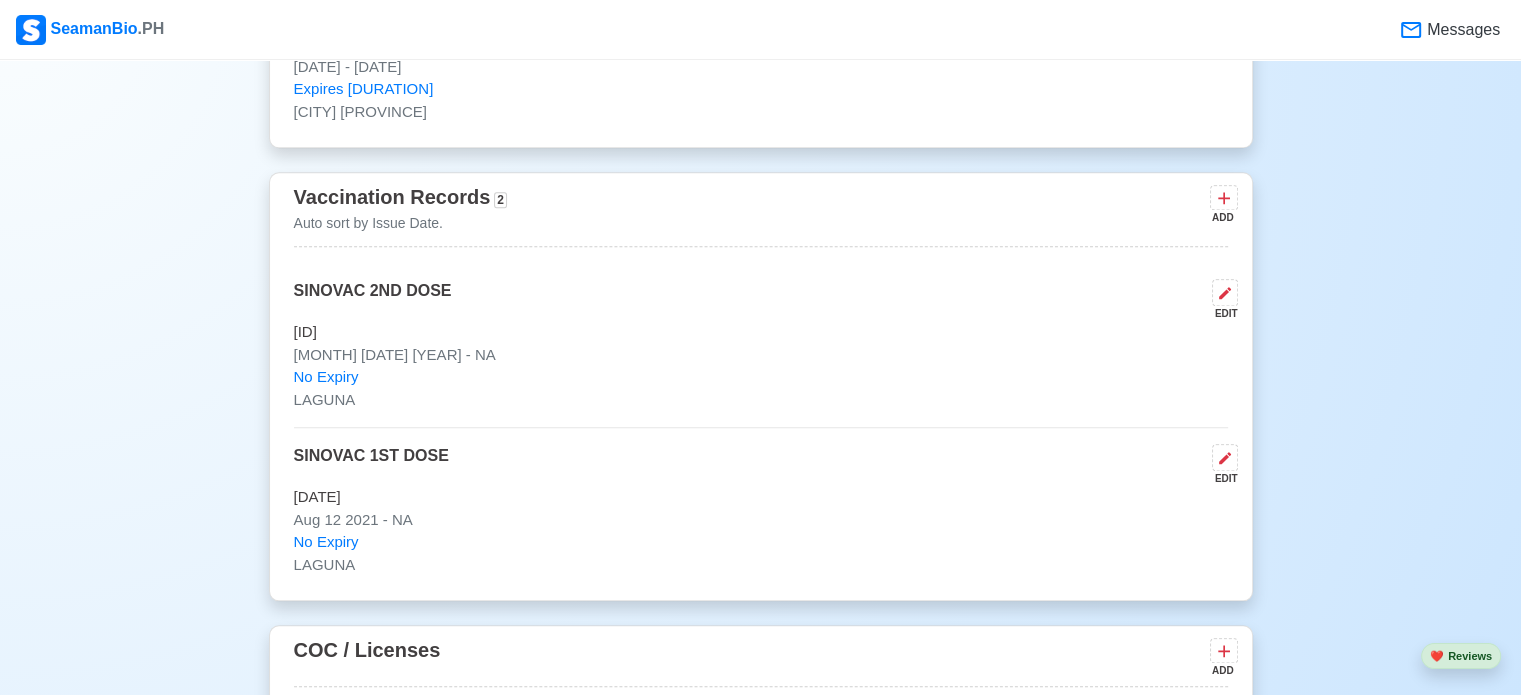 scroll, scrollTop: 2120, scrollLeft: 0, axis: vertical 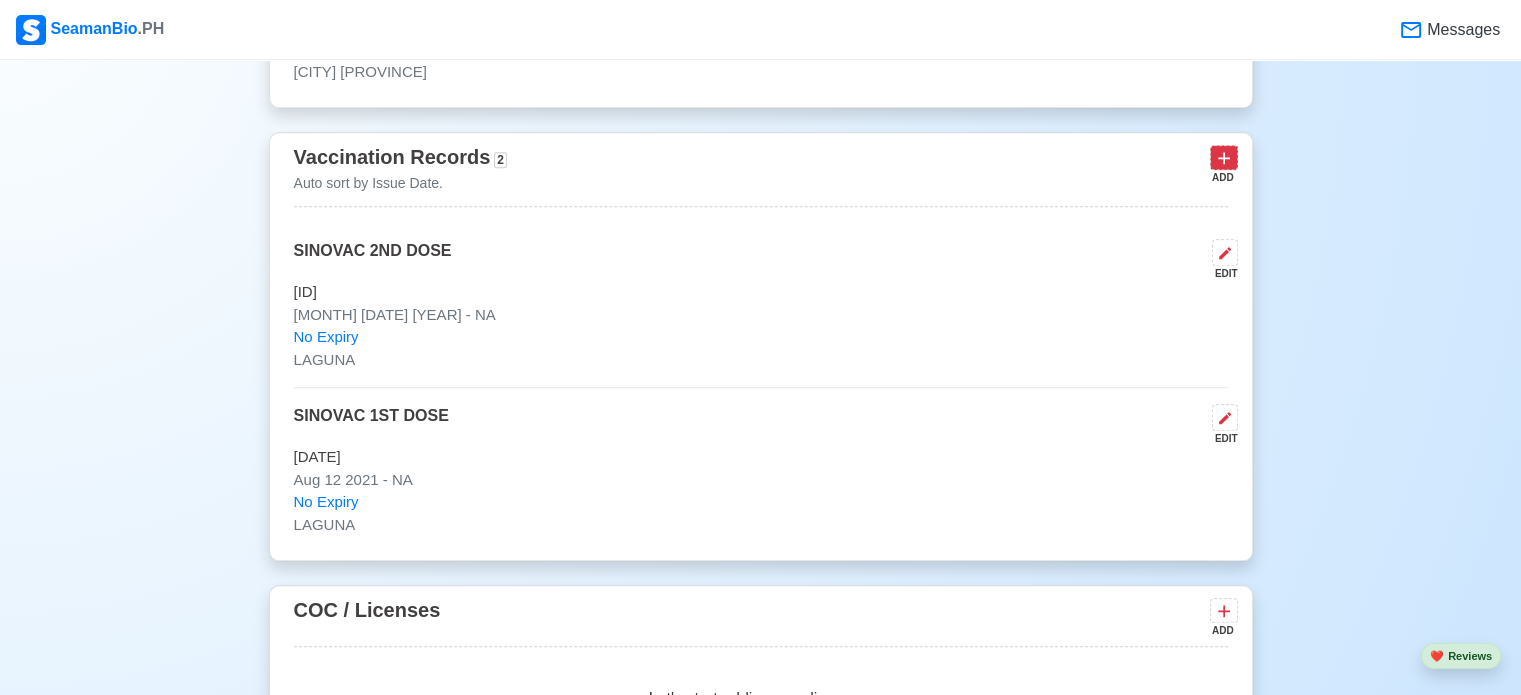 click 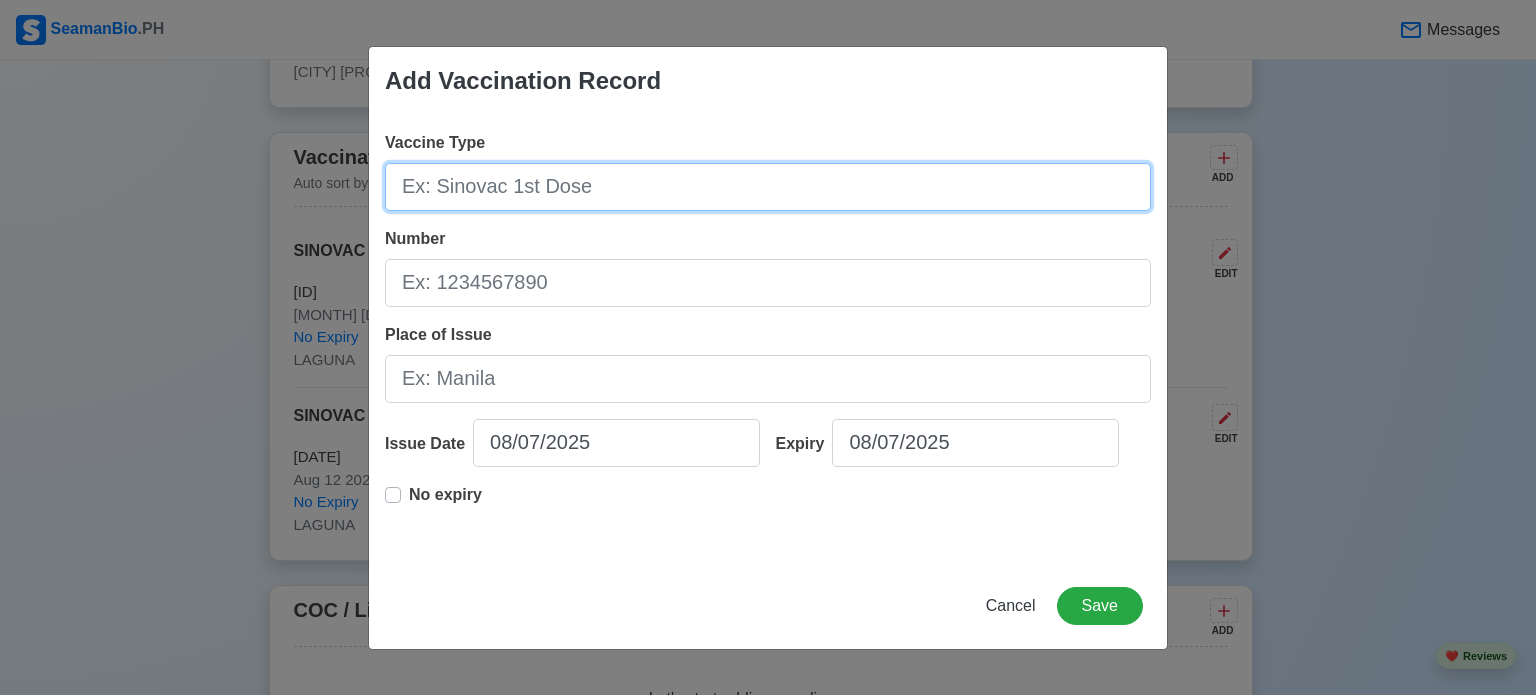 click on "Vaccine Type" at bounding box center [768, 187] 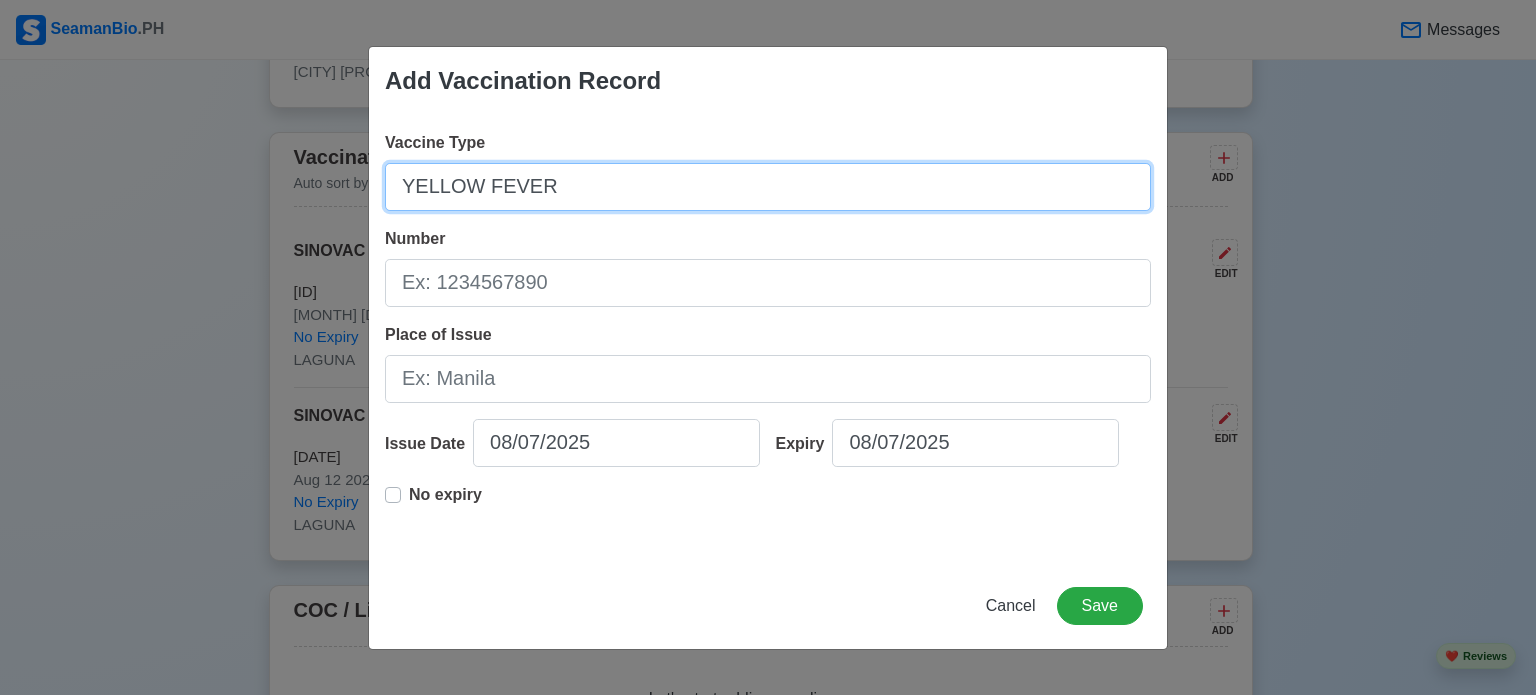 type on "YELLOW FEVER" 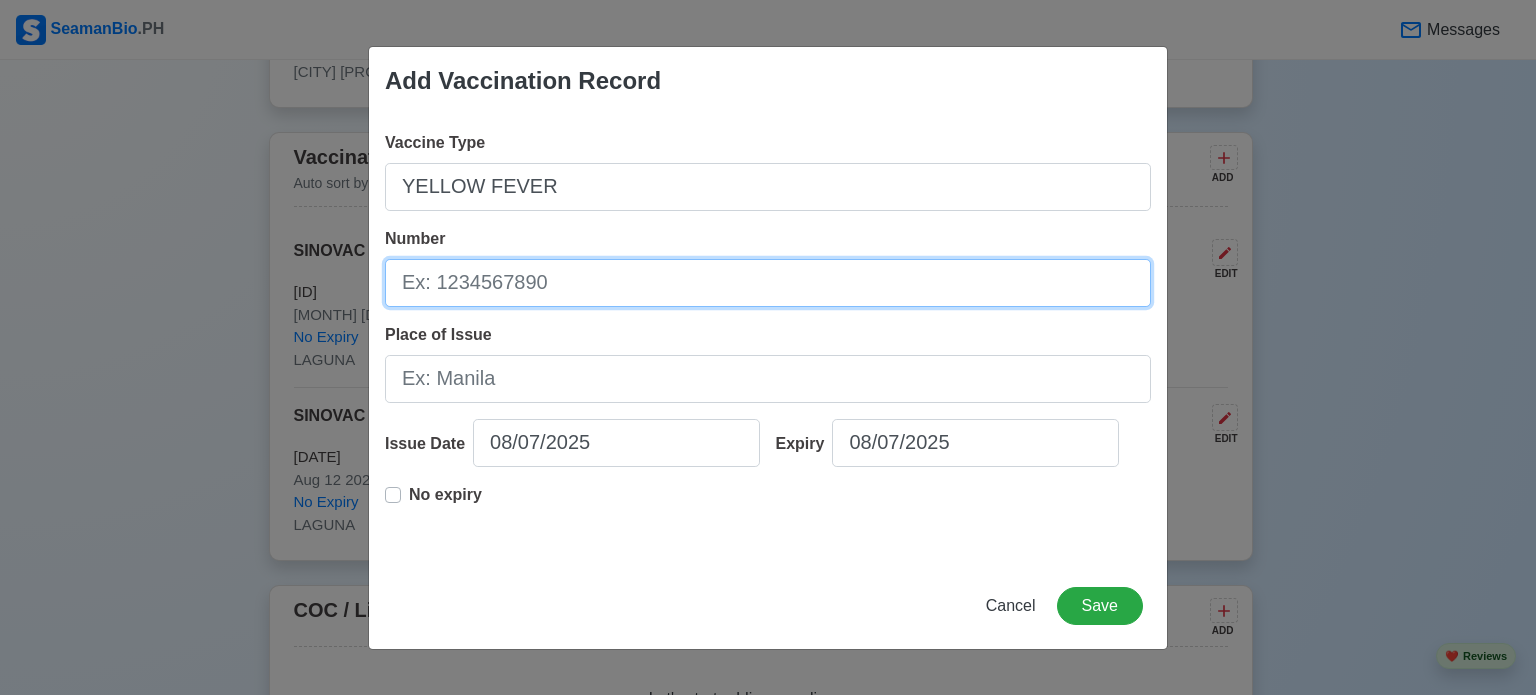 click on "Number" at bounding box center (768, 283) 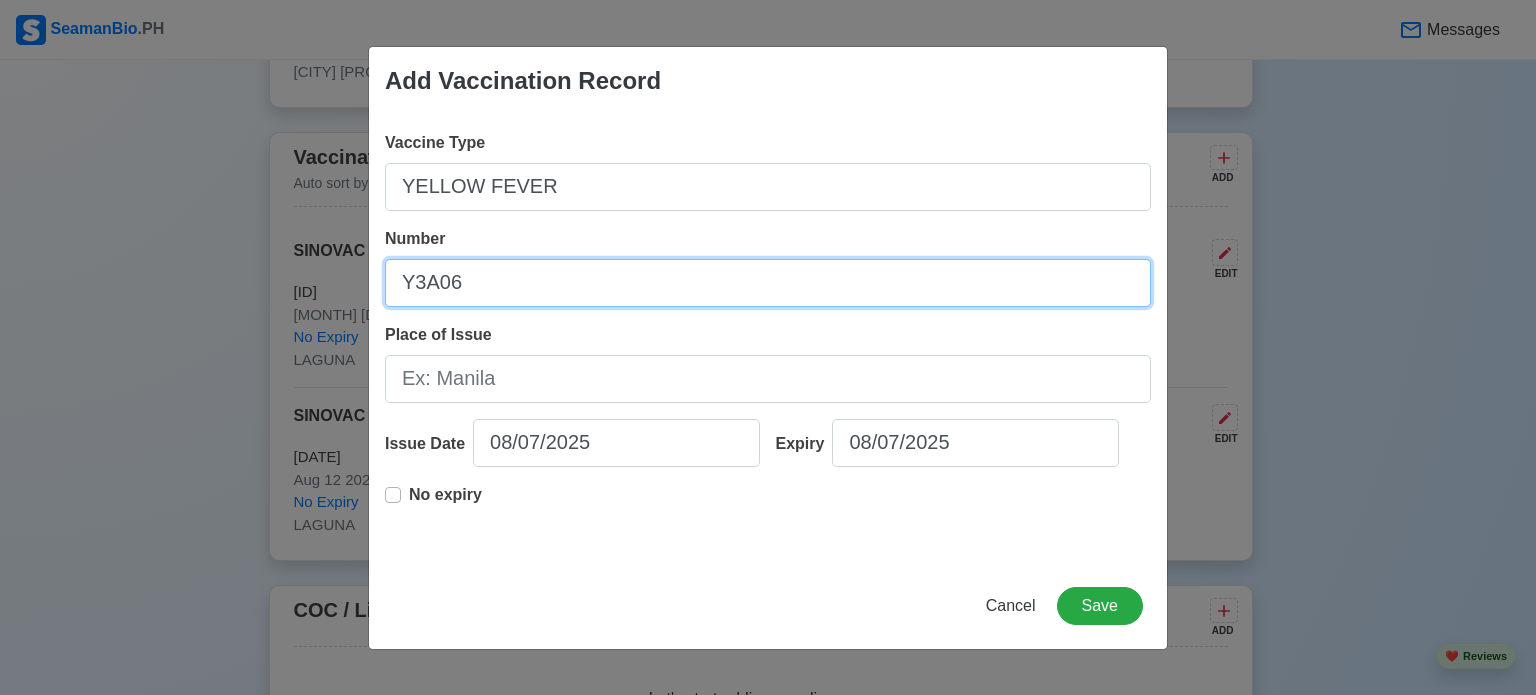 type on "Y3A06" 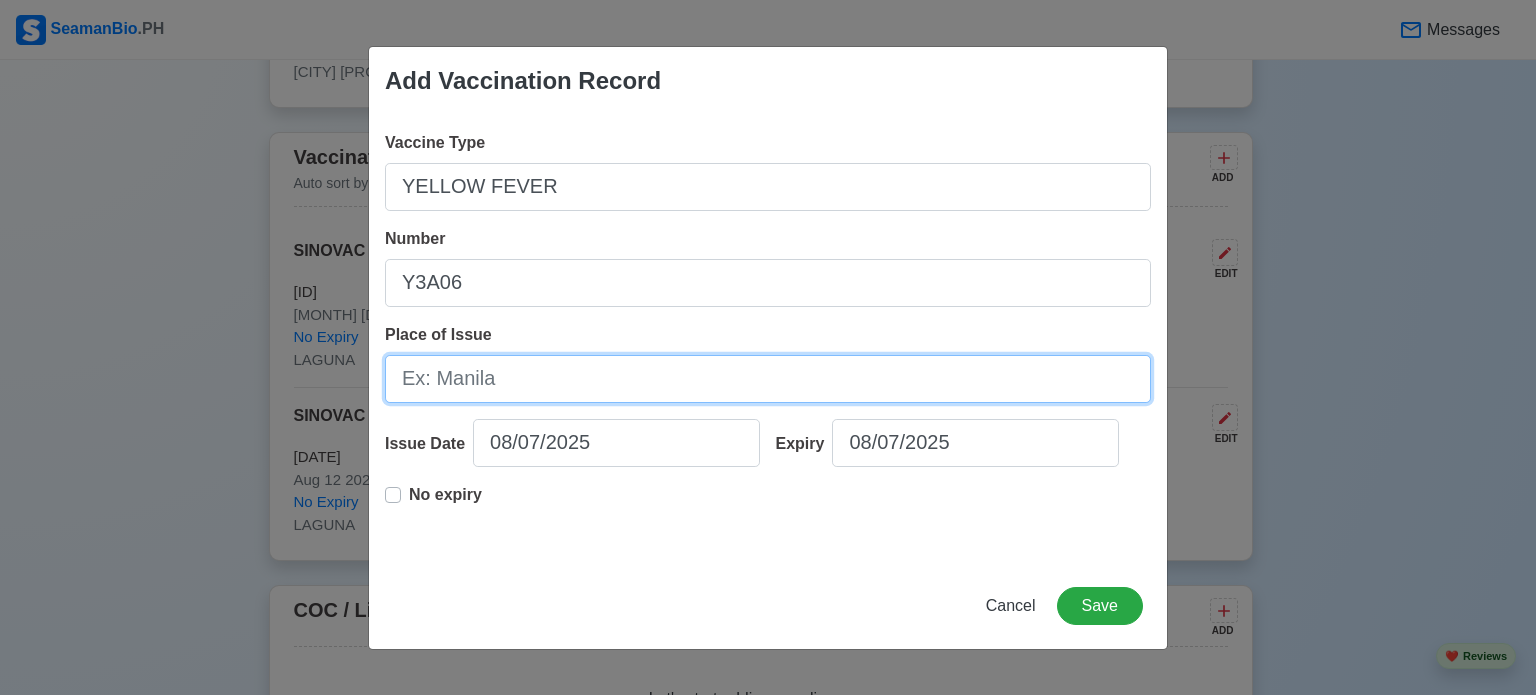 click on "Place of Issue" at bounding box center (768, 379) 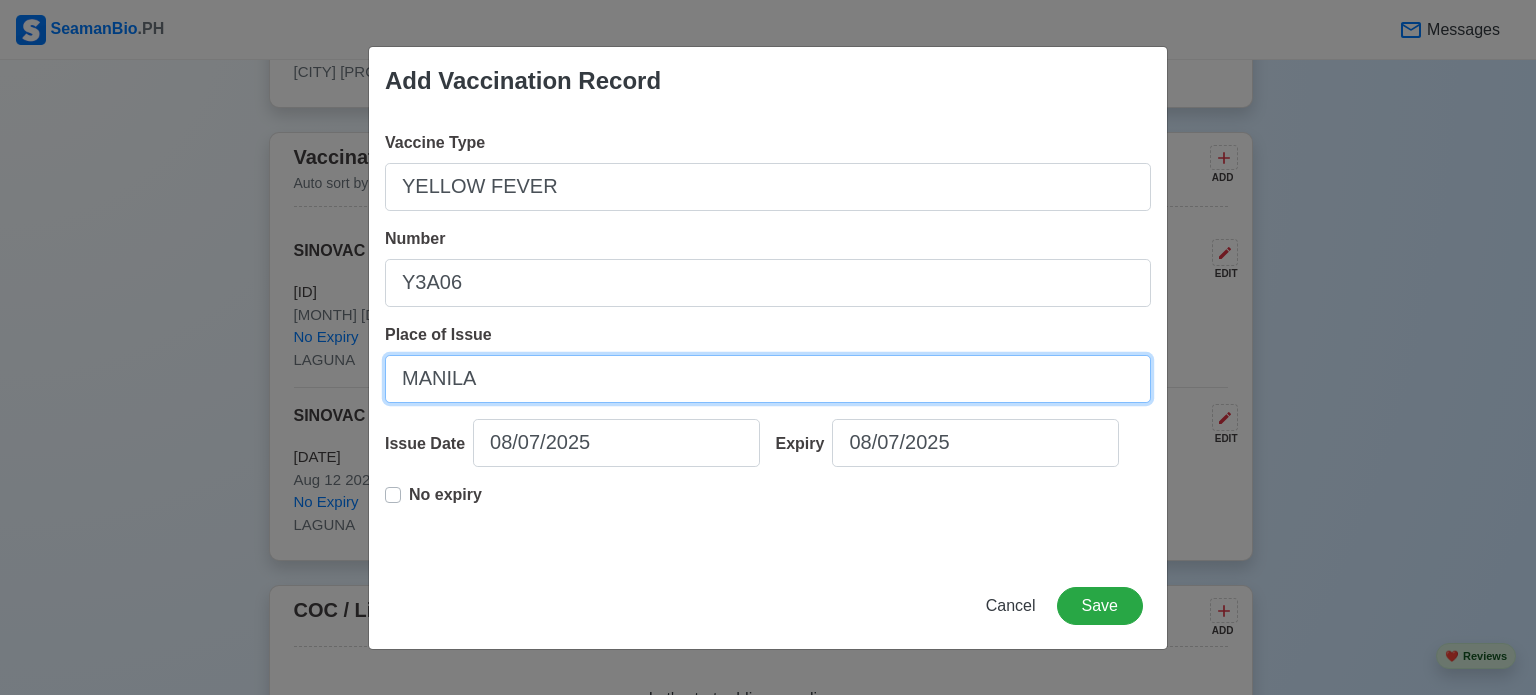 type on "MANILA" 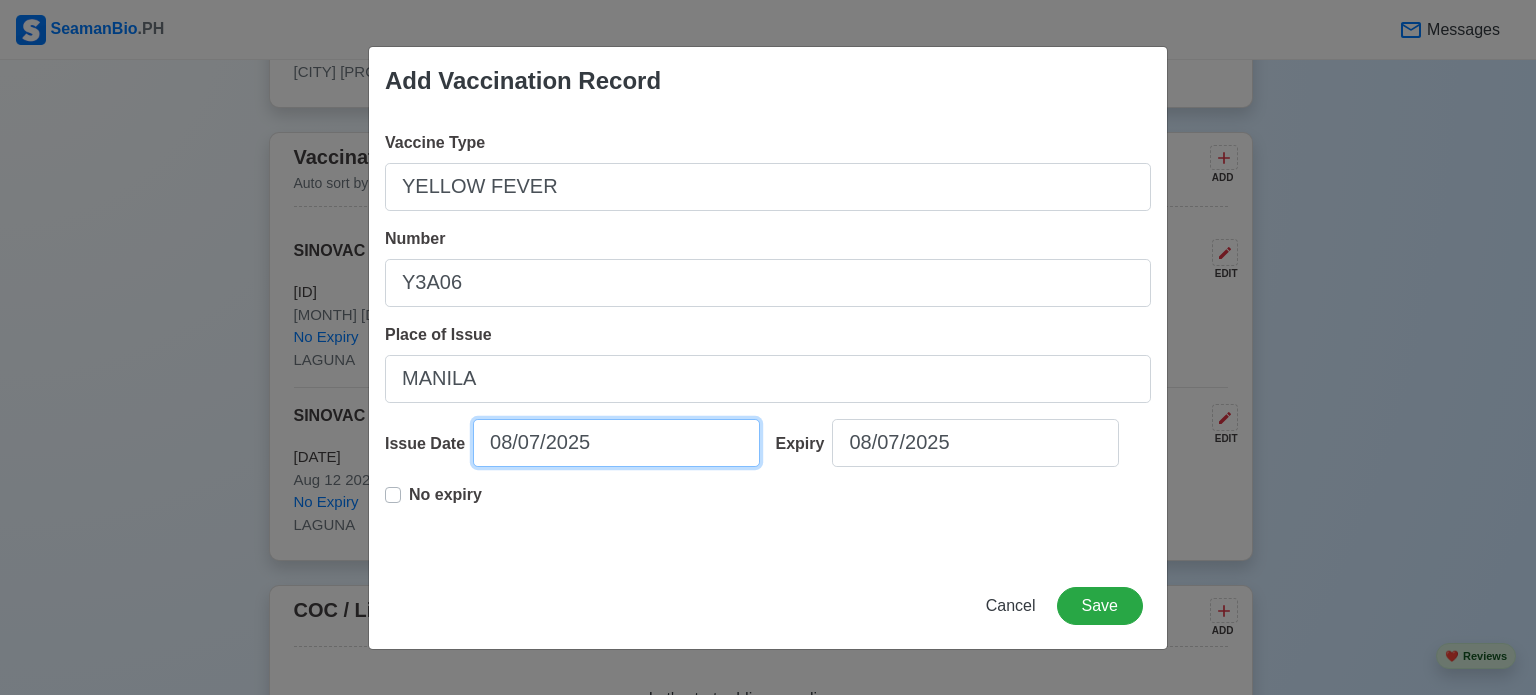 click on "08/07/2025" at bounding box center (616, 443) 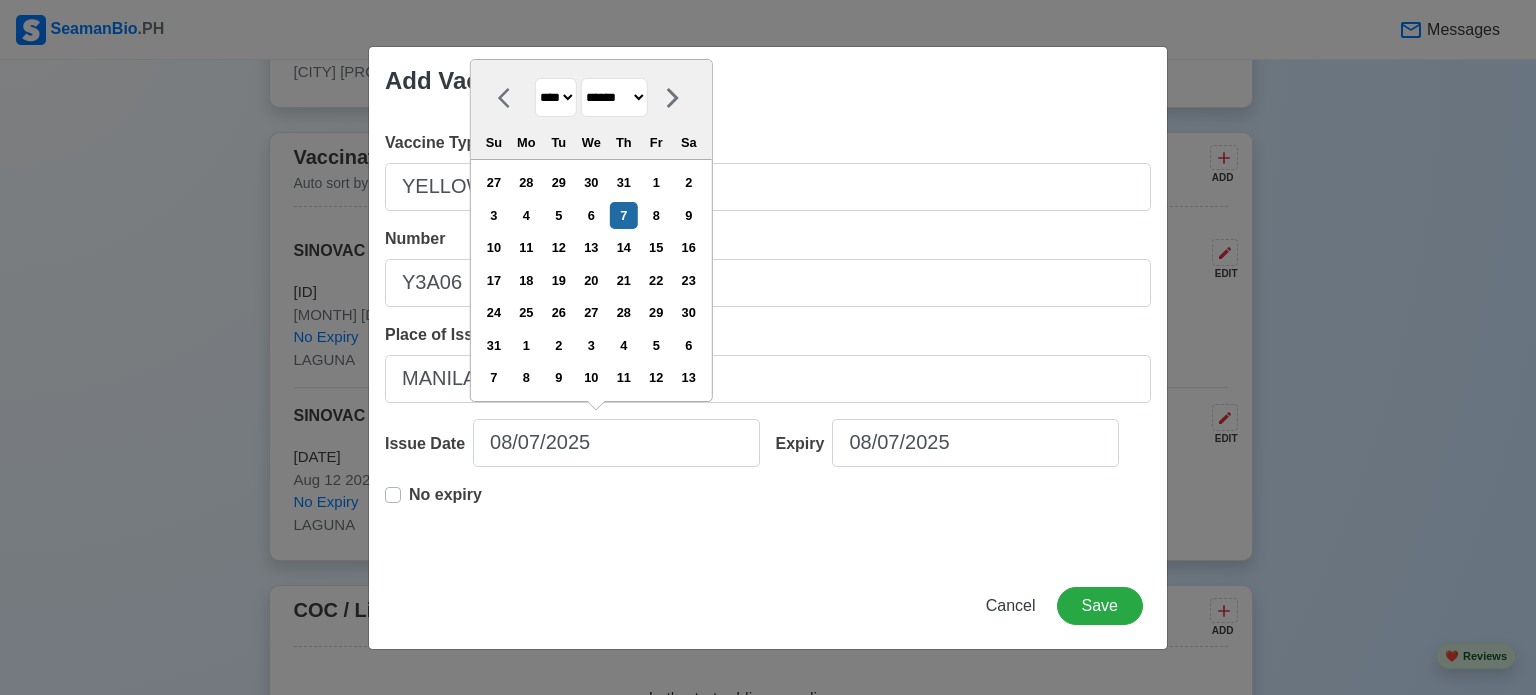 click on "******* ******** ***** ***** *** **** **** ****** ********* ******* ******** ********" at bounding box center [614, 97] 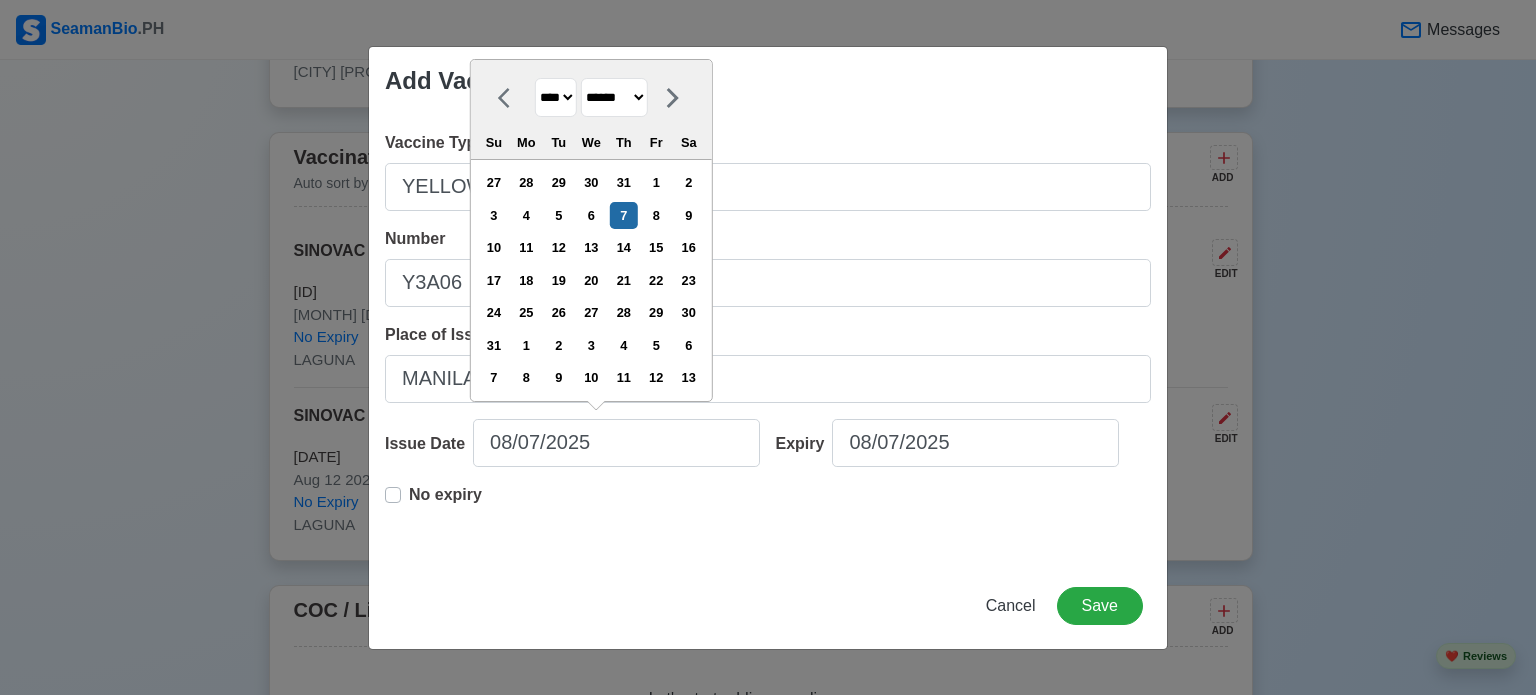 select on "*******" 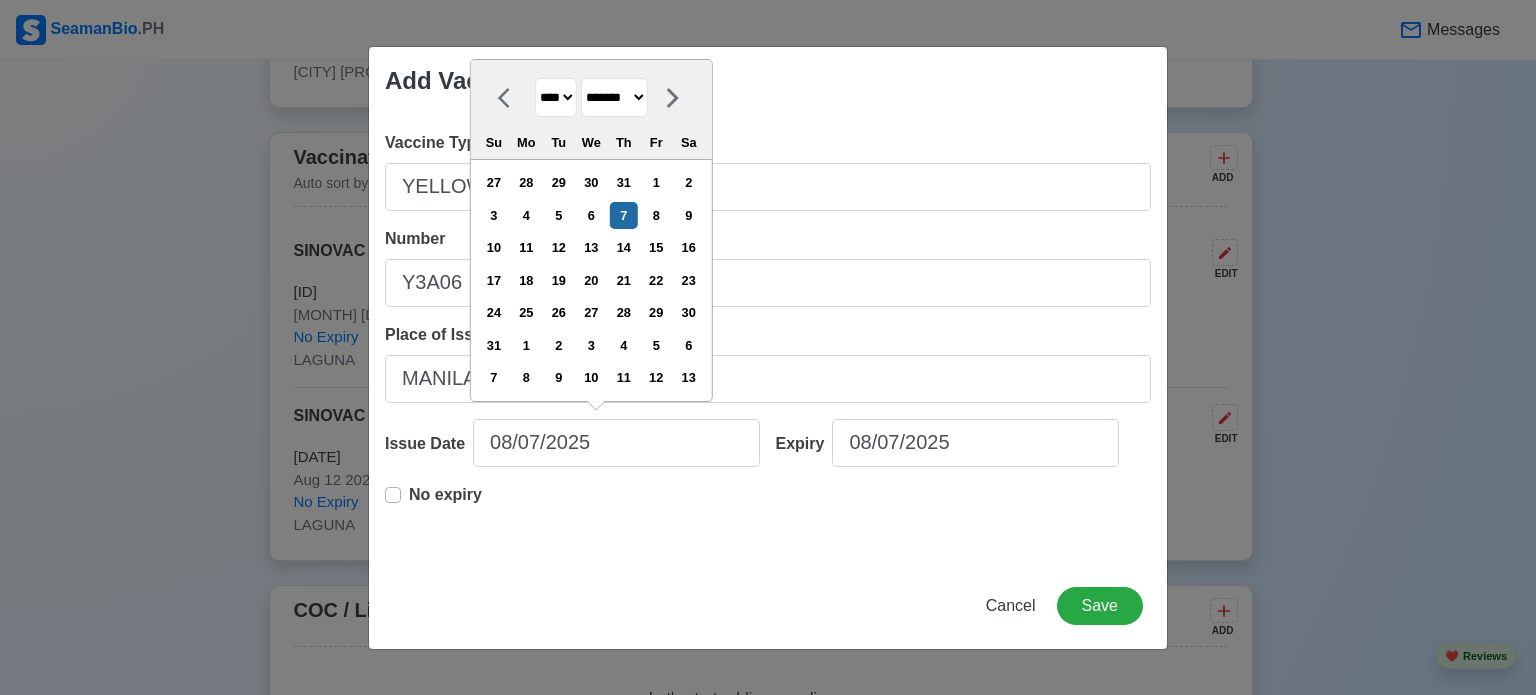 click on "******* ******** ***** ***** *** **** **** ****** ********* ******* ******** ********" at bounding box center [614, 97] 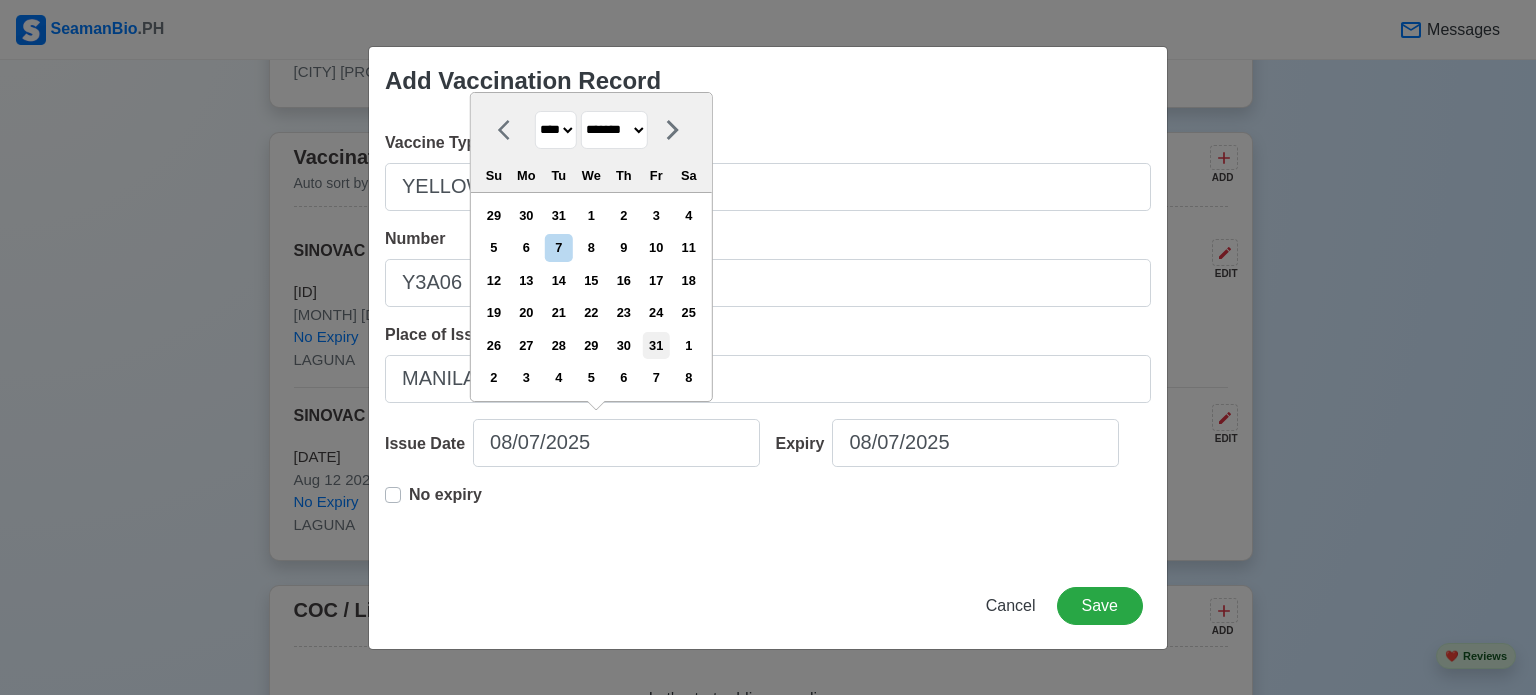 click on "31" at bounding box center (656, 345) 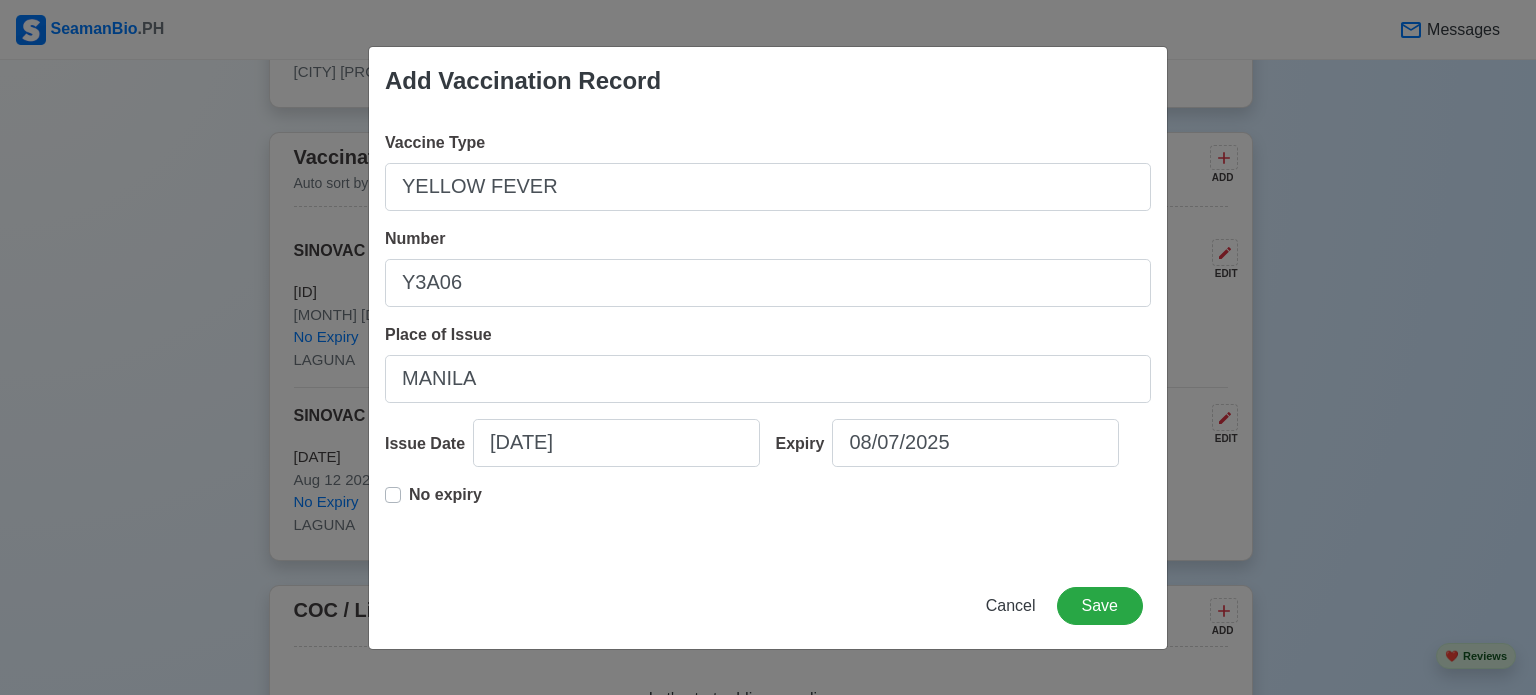 click on "No expiry" at bounding box center [445, 503] 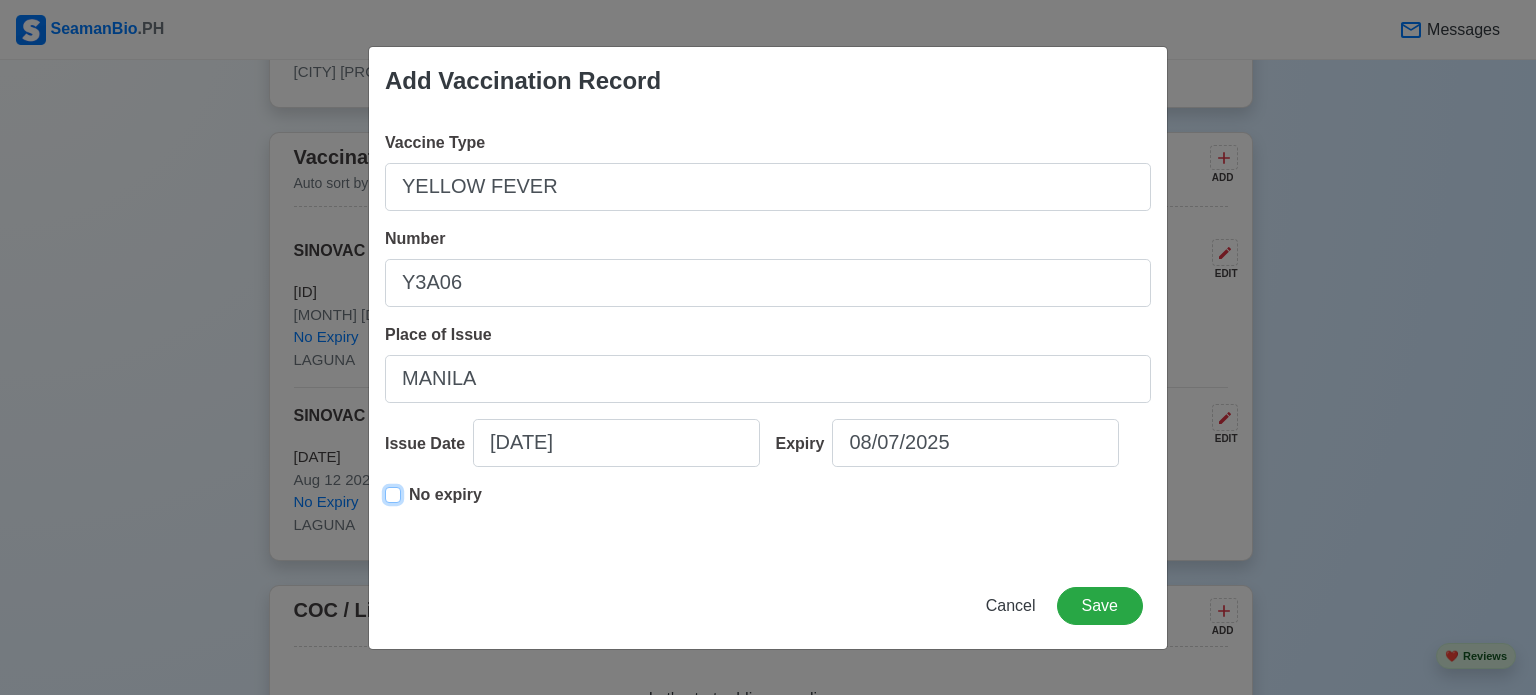 type on "[DATE]" 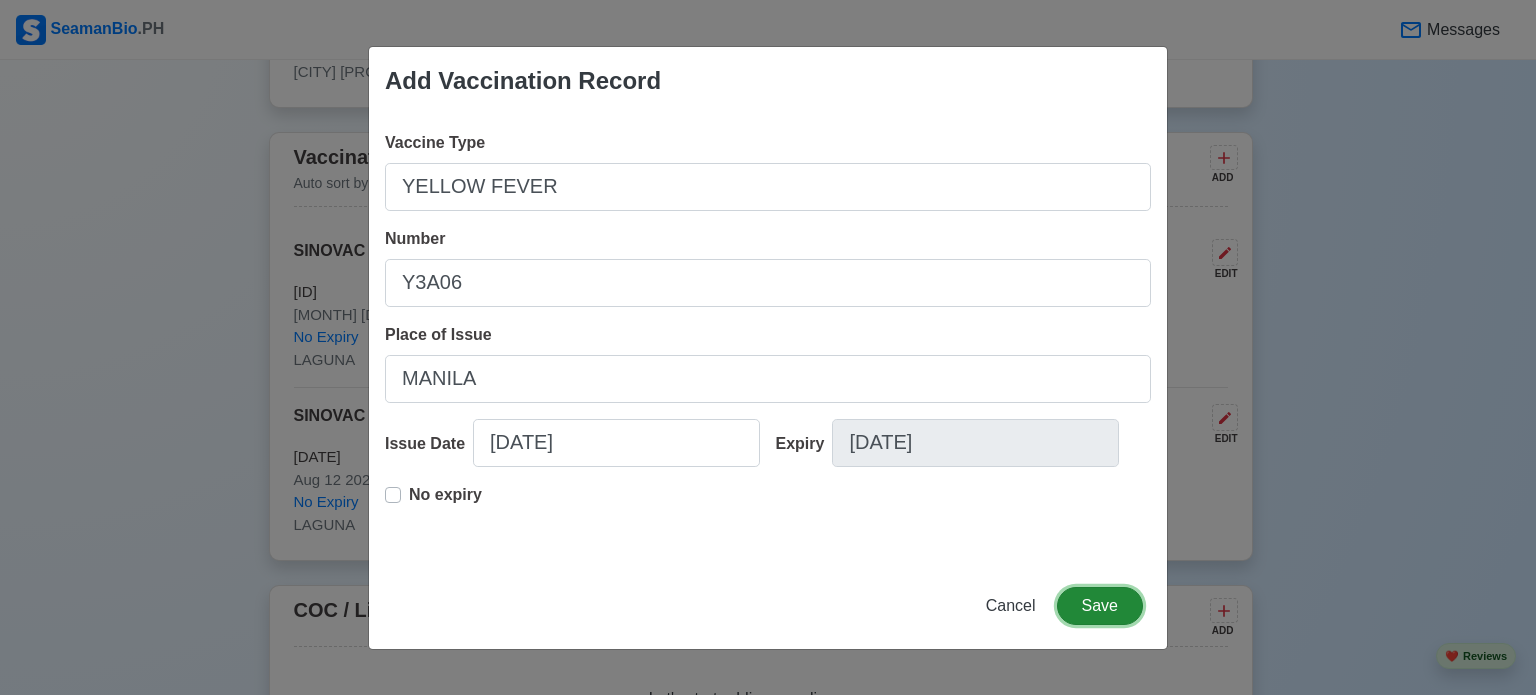 click on "Save" at bounding box center [1100, 606] 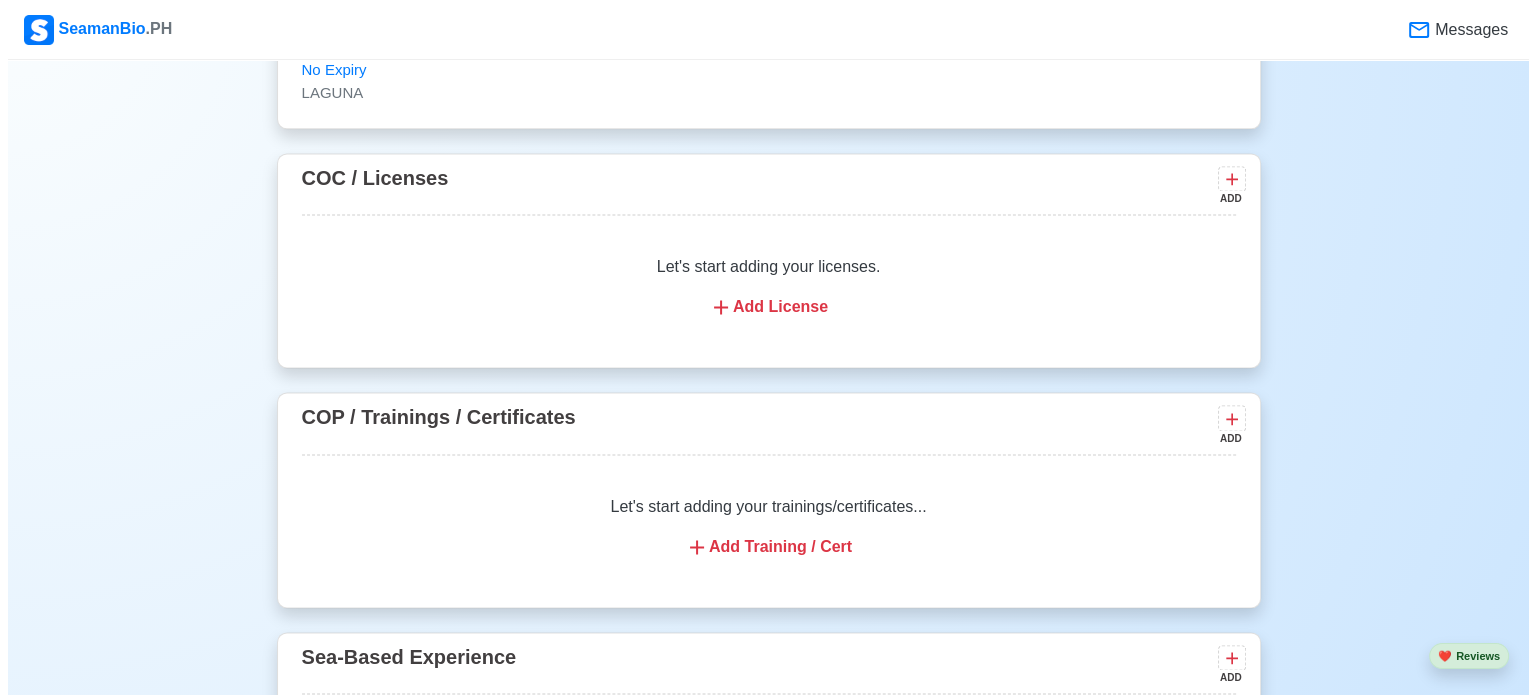 scroll, scrollTop: 2720, scrollLeft: 0, axis: vertical 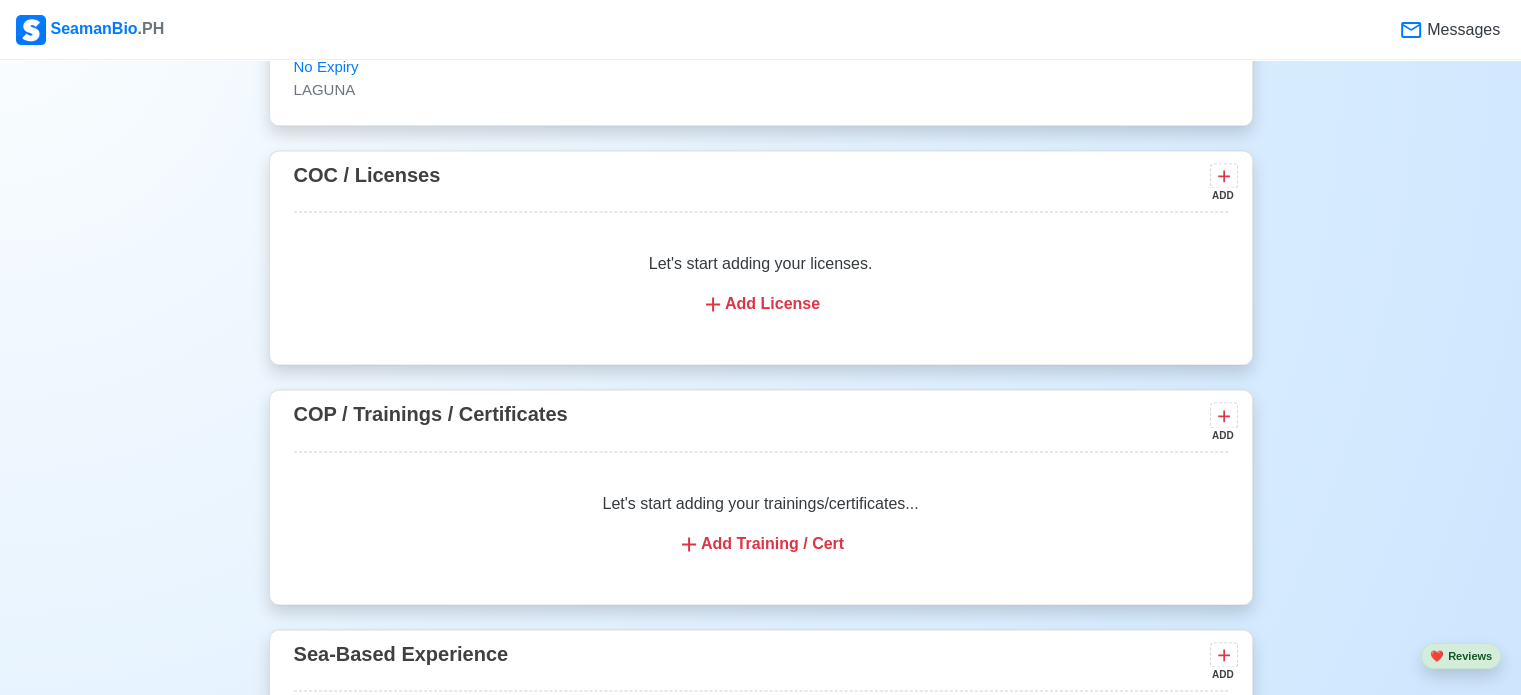 click on "Add License" at bounding box center (761, 304) 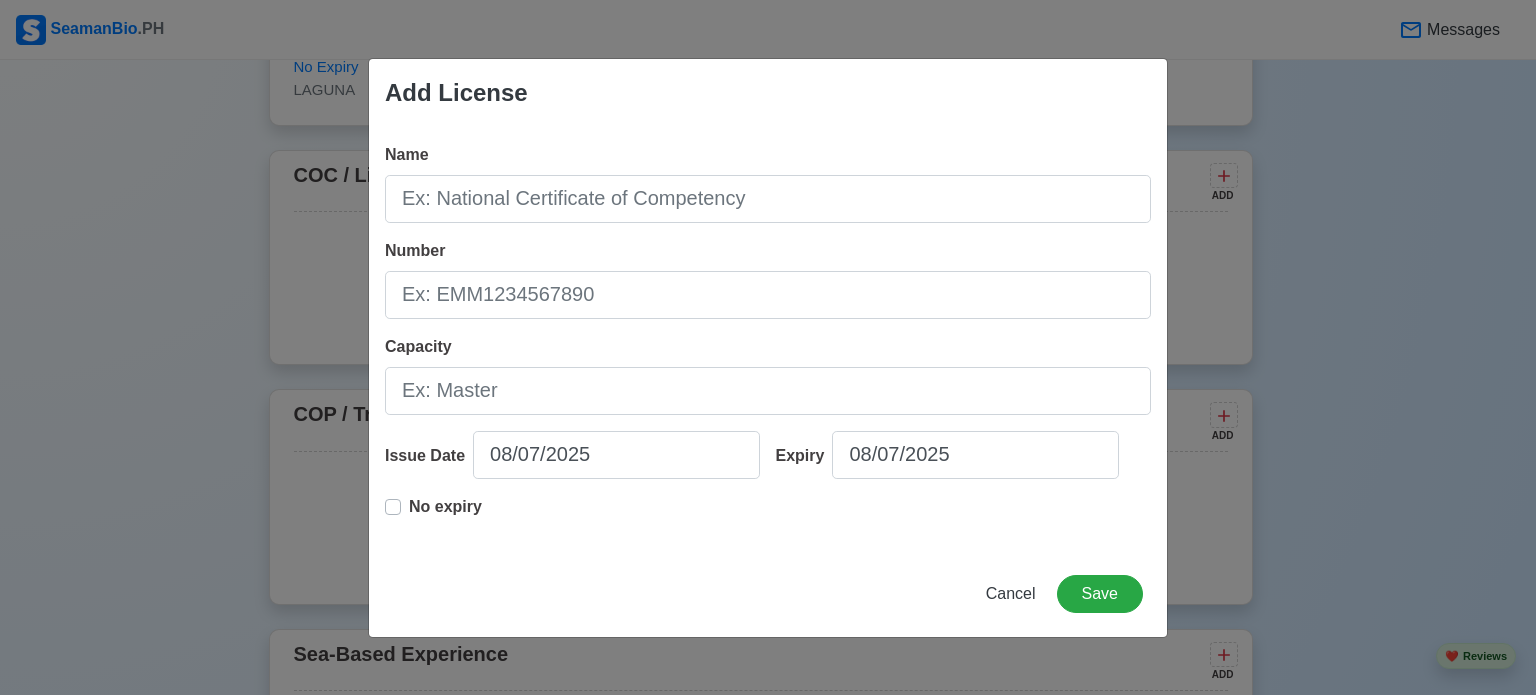 click on "Add License Name Number Capacity Issue Date [DATE] Expiry [DATE] No expiry Cancel Save" at bounding box center [768, 347] 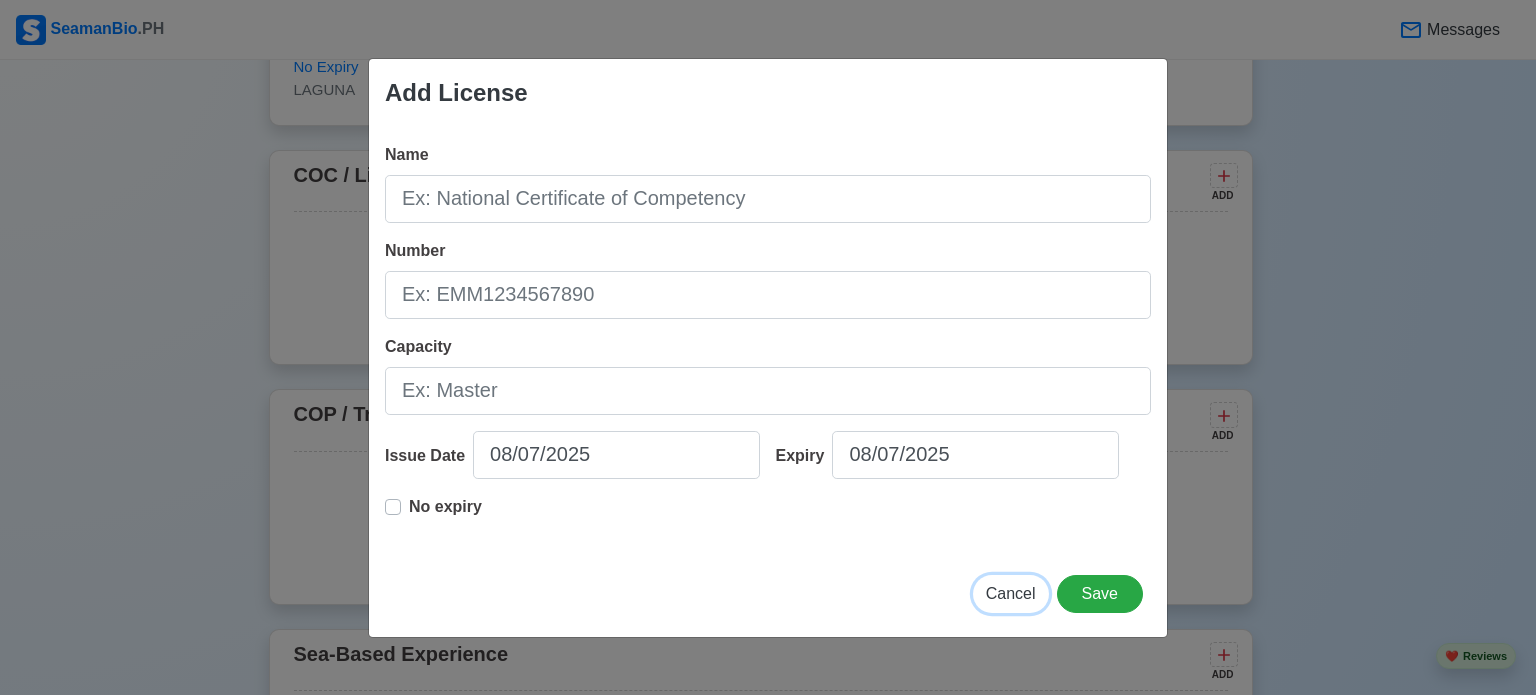 click on "Cancel" at bounding box center (1011, 593) 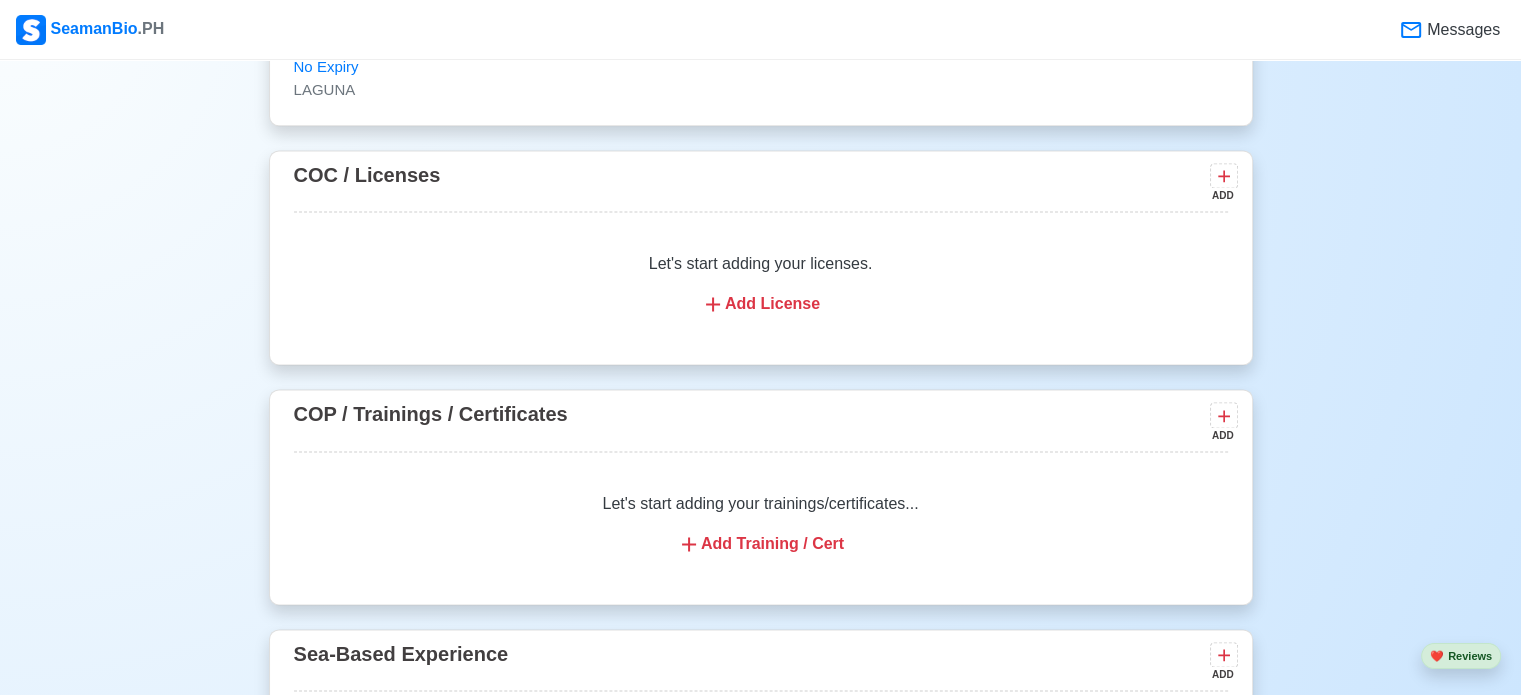 click on "Add Training / Cert" at bounding box center (761, 544) 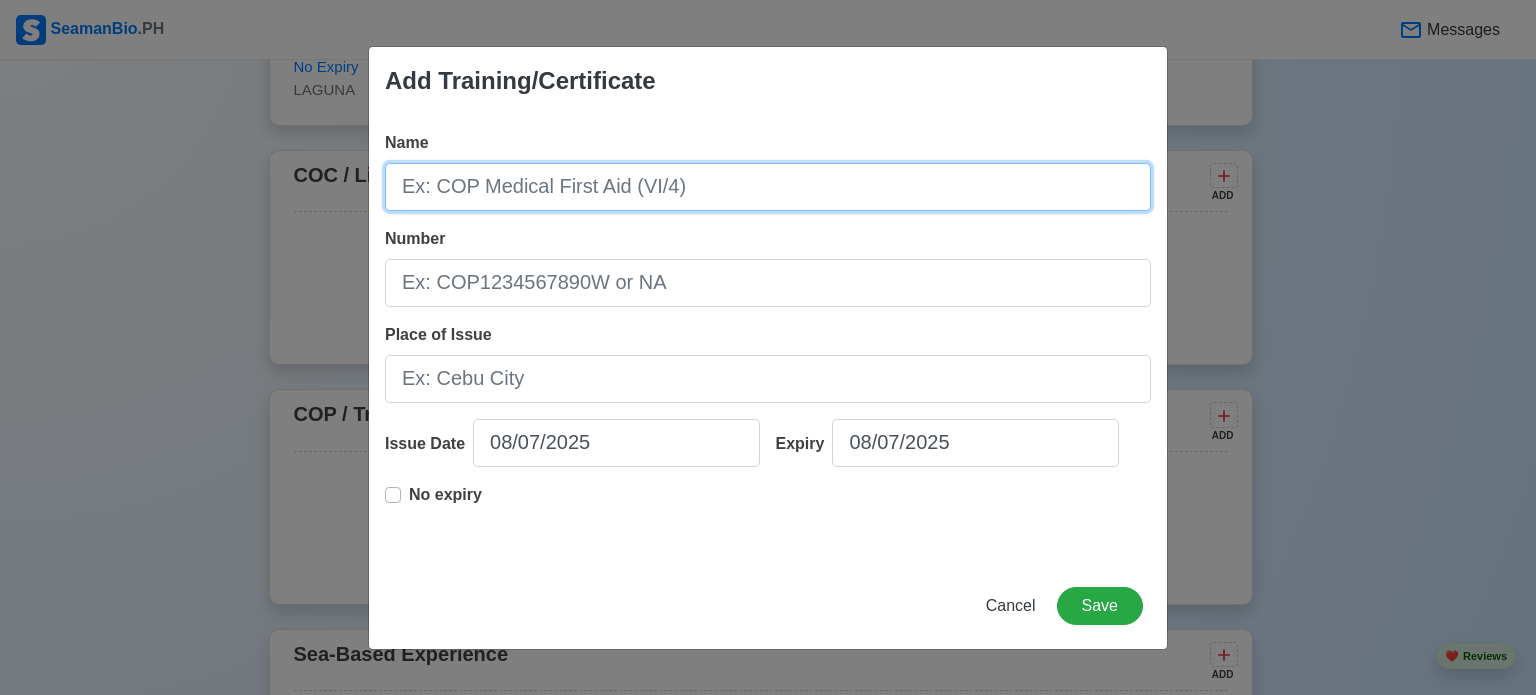 click on "Name" at bounding box center (768, 187) 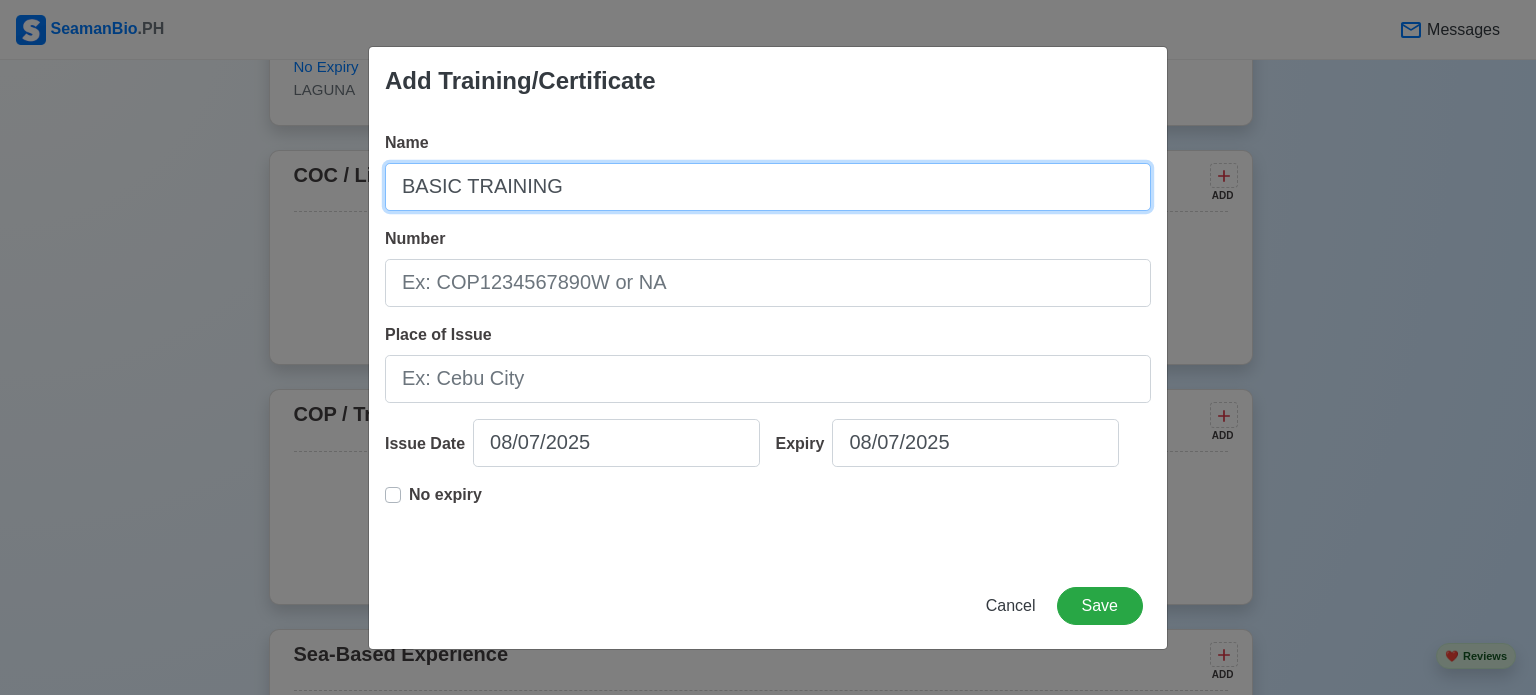 type on "BASIC TRAINING" 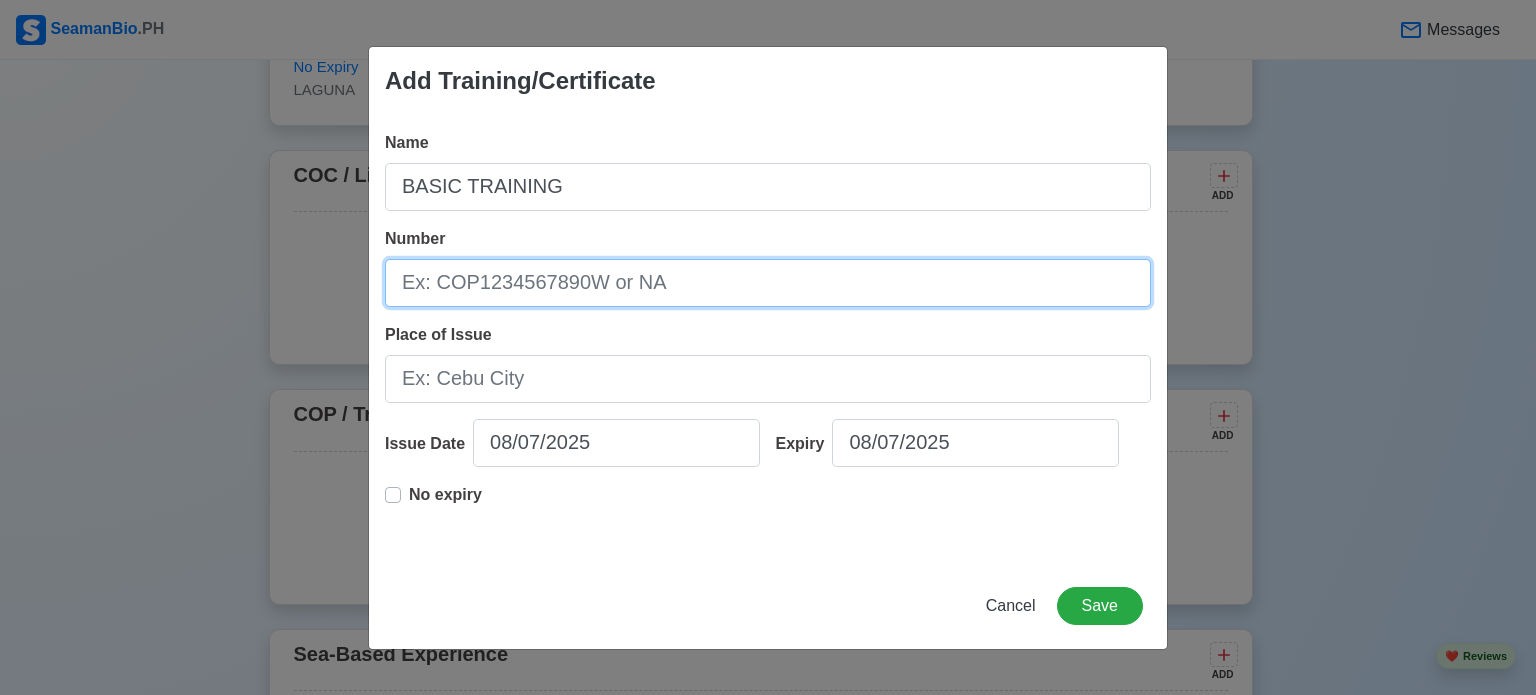 click on "Number" at bounding box center (768, 283) 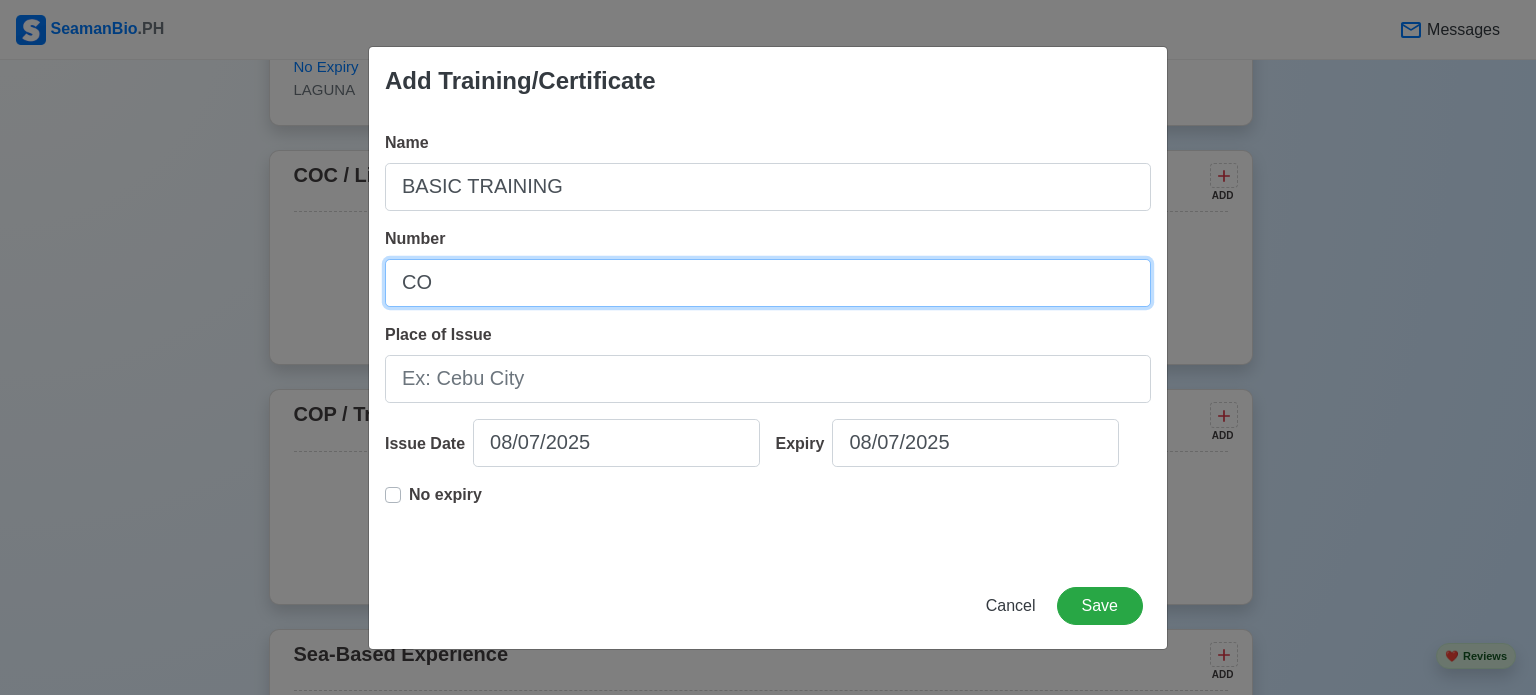 type on "C" 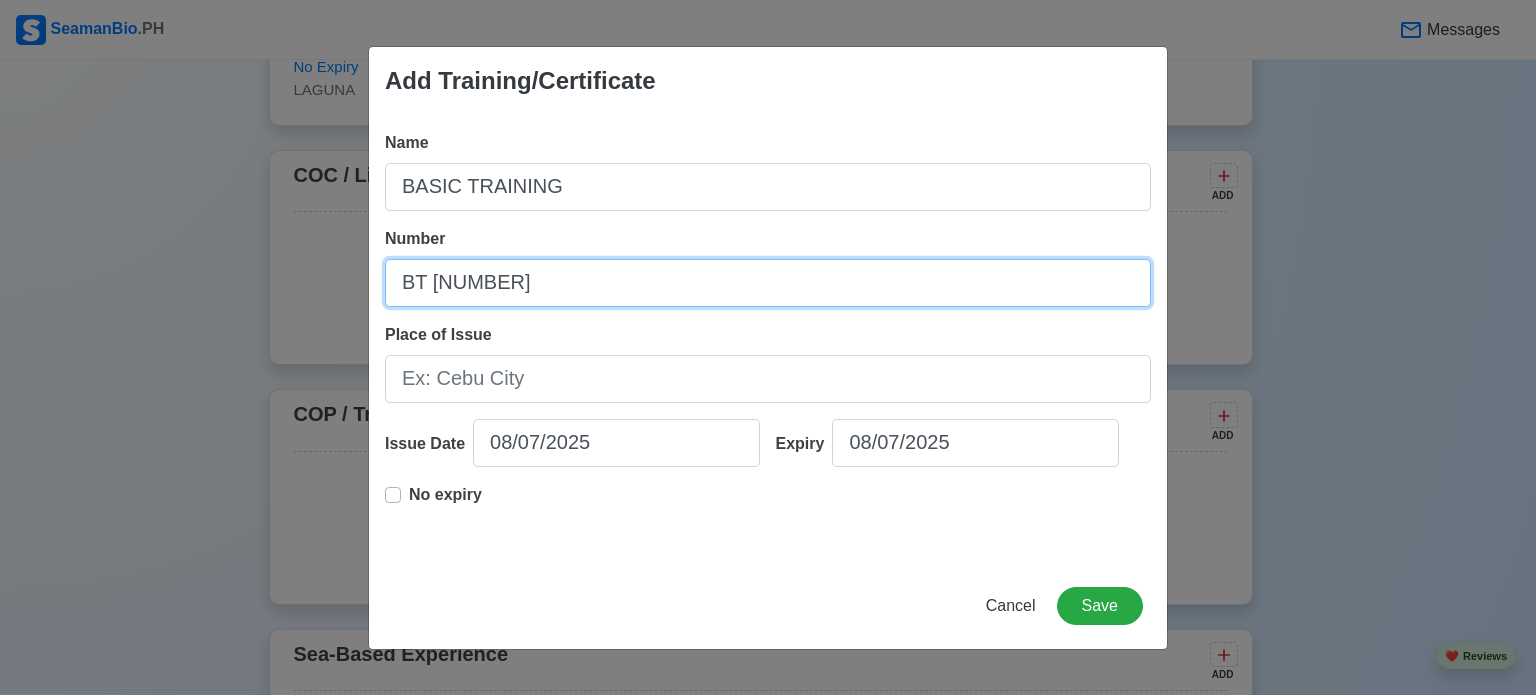 type on "BT [NUMBER]" 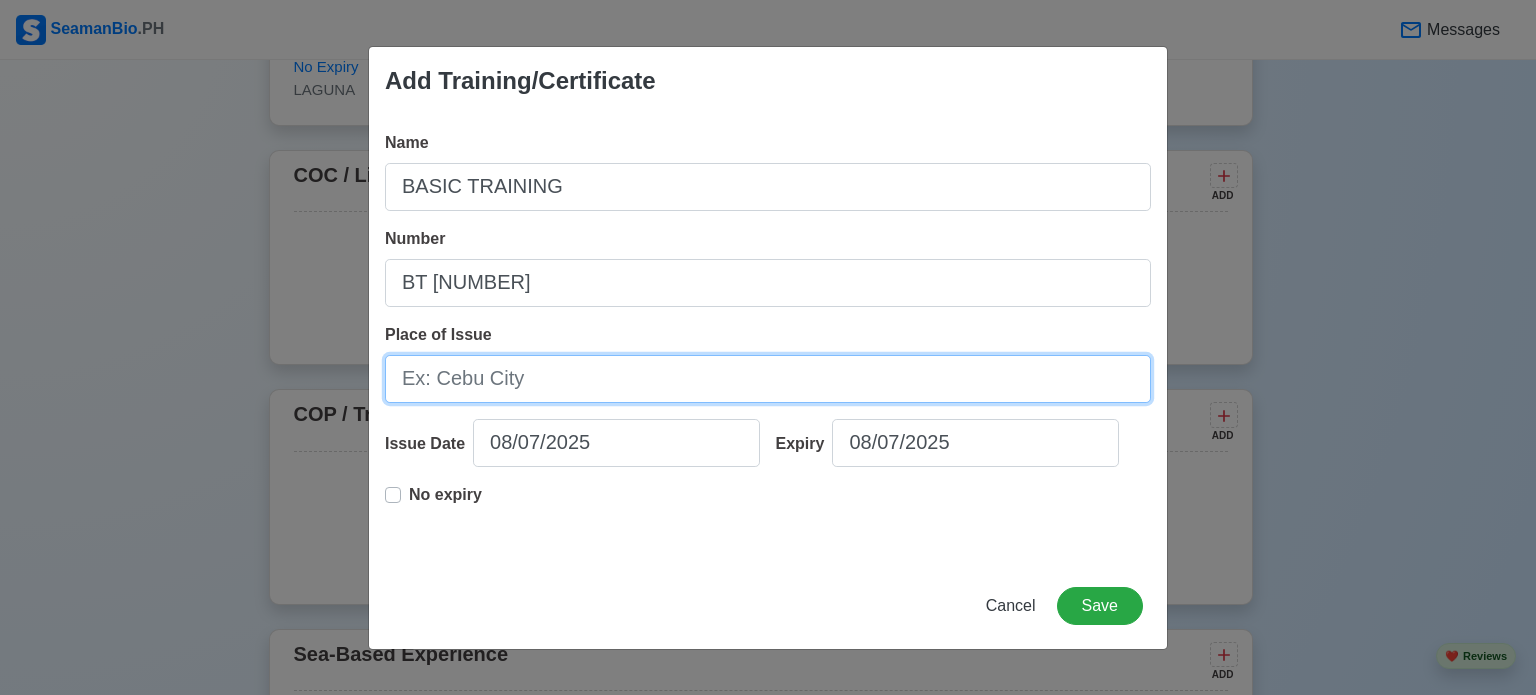 click on "Place of Issue" at bounding box center (768, 379) 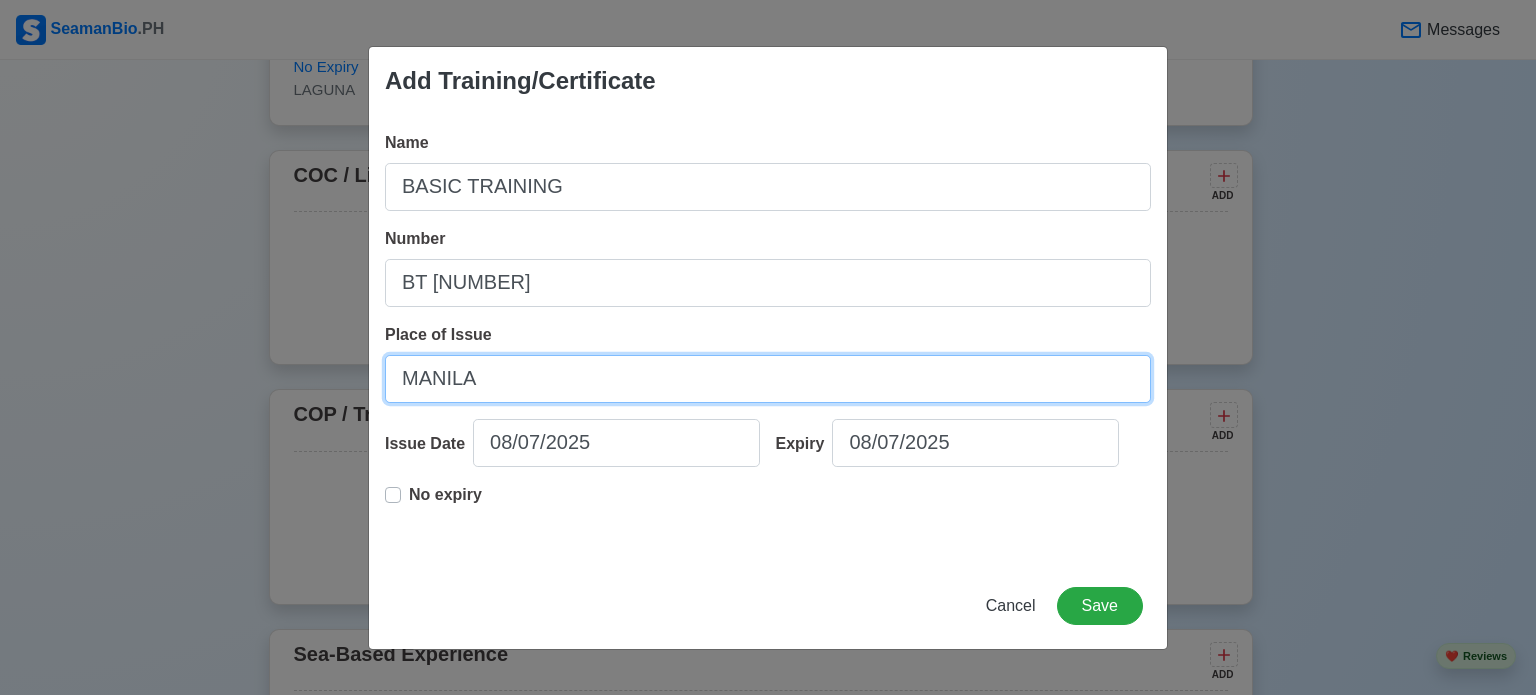 type on "MANILA" 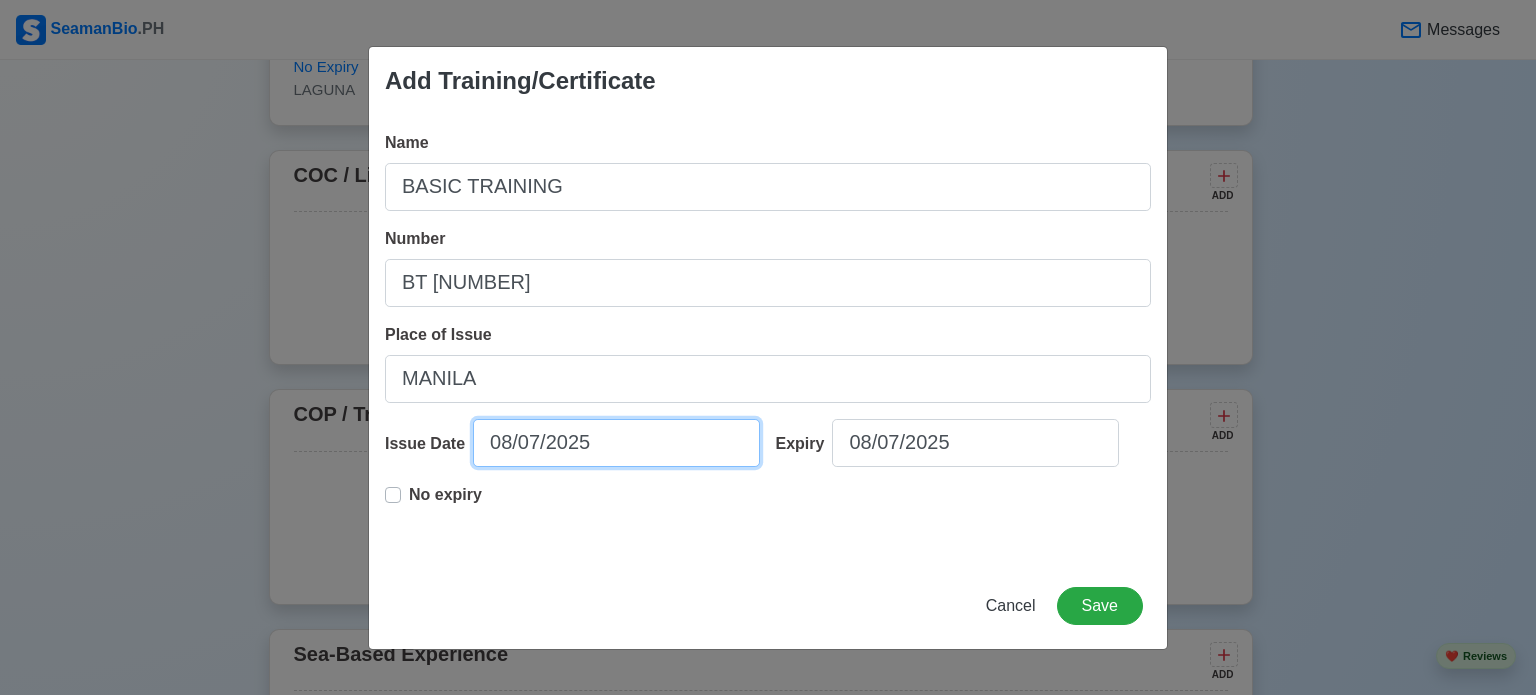 click on "08/07/2025" at bounding box center (616, 443) 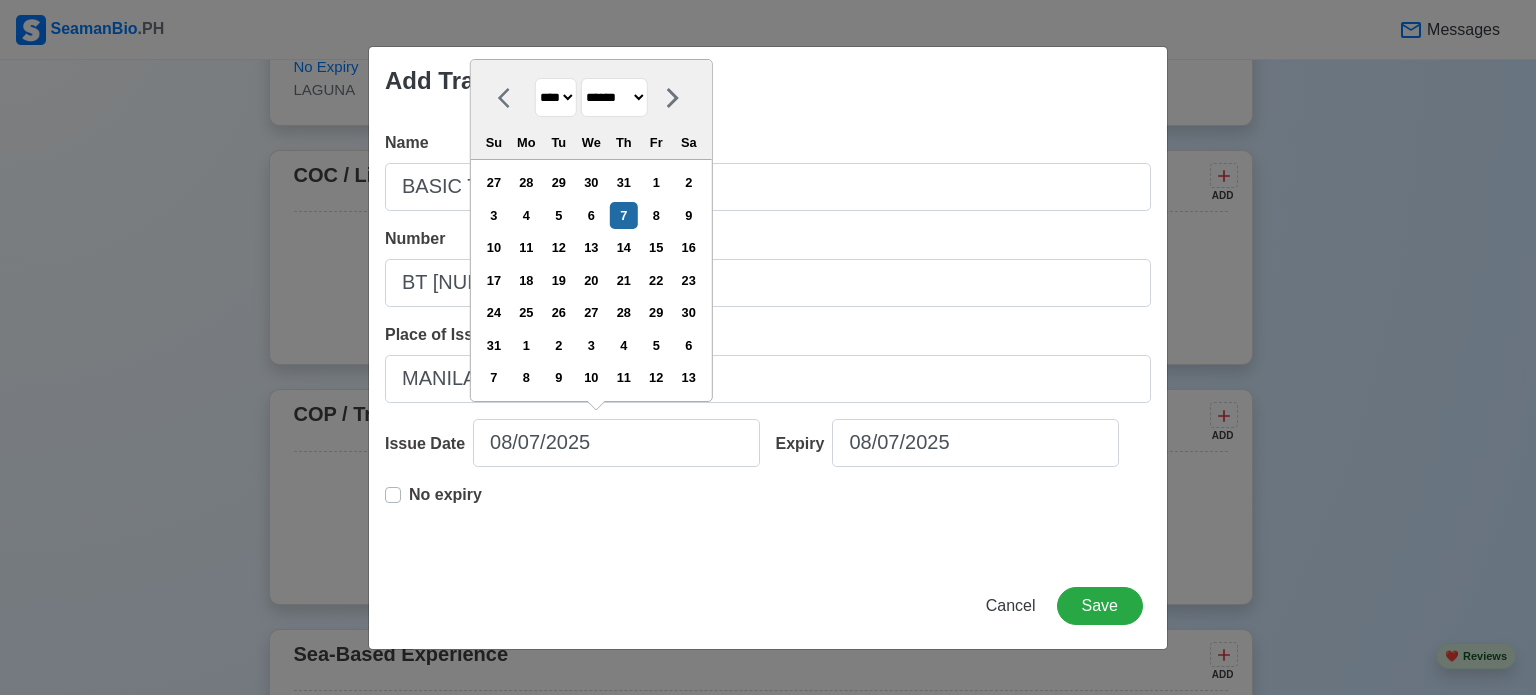 click on "******* ******** ***** ***** *** **** **** ****** ********* ******* ******** ********" at bounding box center (614, 97) 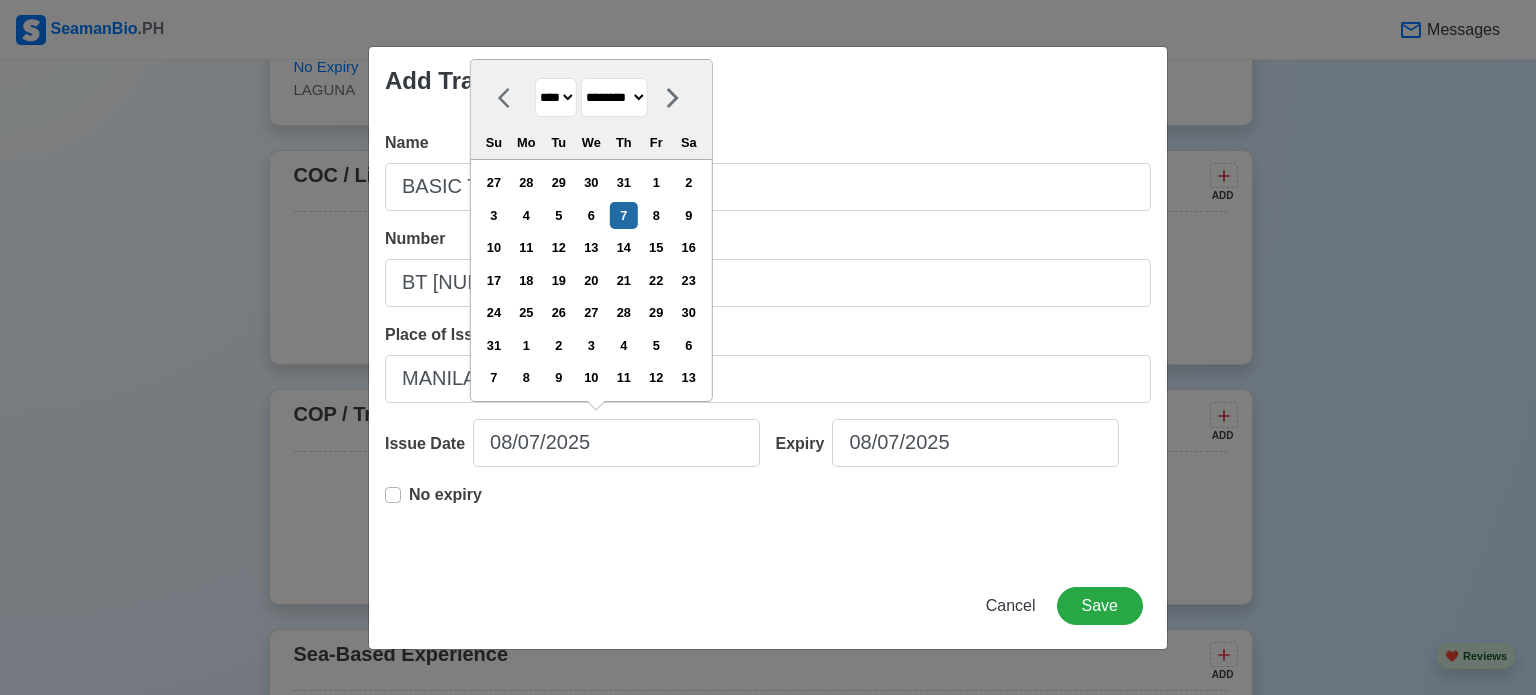 click on "******* ******** ***** ***** *** **** **** ****** ********* ******* ******** ********" at bounding box center (614, 97) 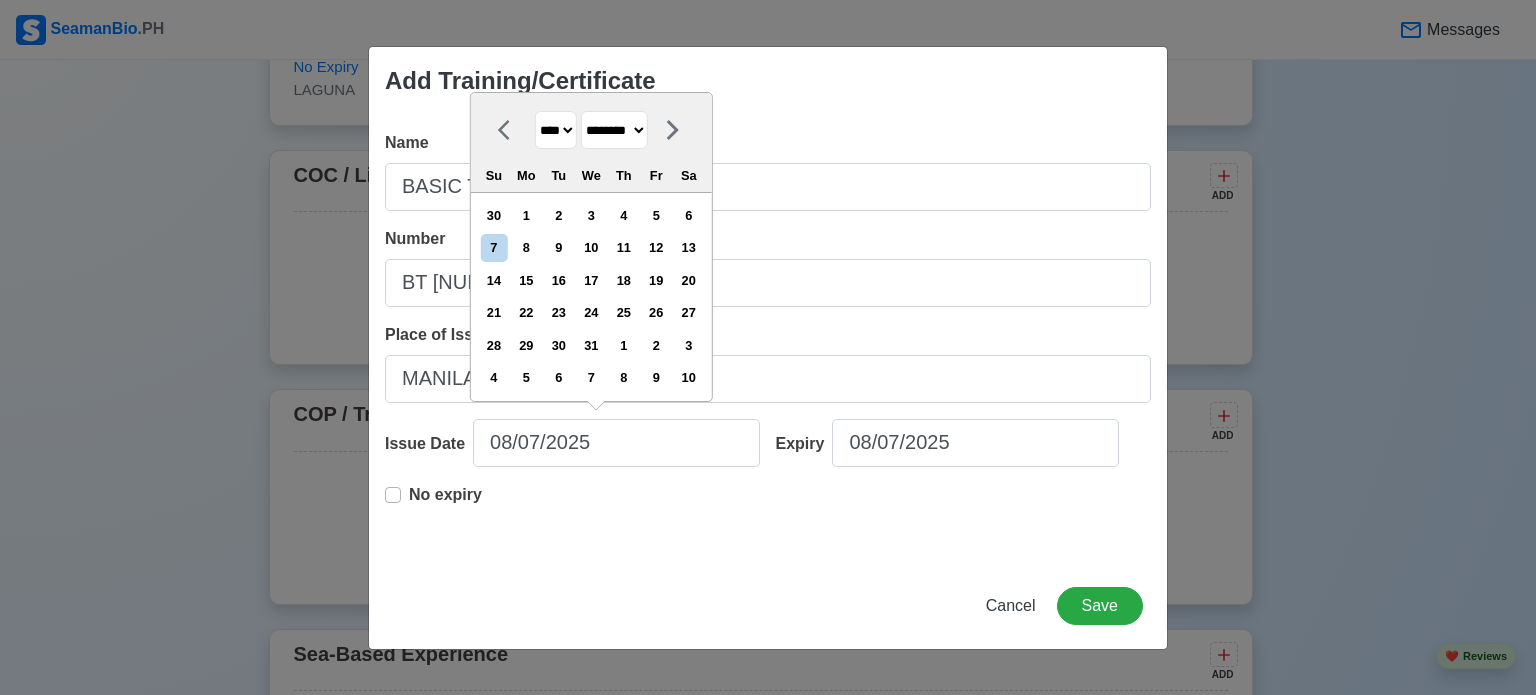 click on "**** **** **** **** **** **** **** **** **** **** **** **** **** **** **** **** **** **** **** **** **** **** **** **** **** **** **** **** **** **** **** **** **** **** **** **** **** **** **** **** **** **** **** **** **** **** **** **** **** **** **** **** **** **** **** **** **** **** **** **** **** **** **** **** **** **** **** **** **** **** **** **** **** **** **** **** **** **** **** **** **** **** **** **** **** **** **** **** **** **** **** **** **** **** **** **** **** **** **** **** **** **** **** **** **** ****" at bounding box center [556, 130] 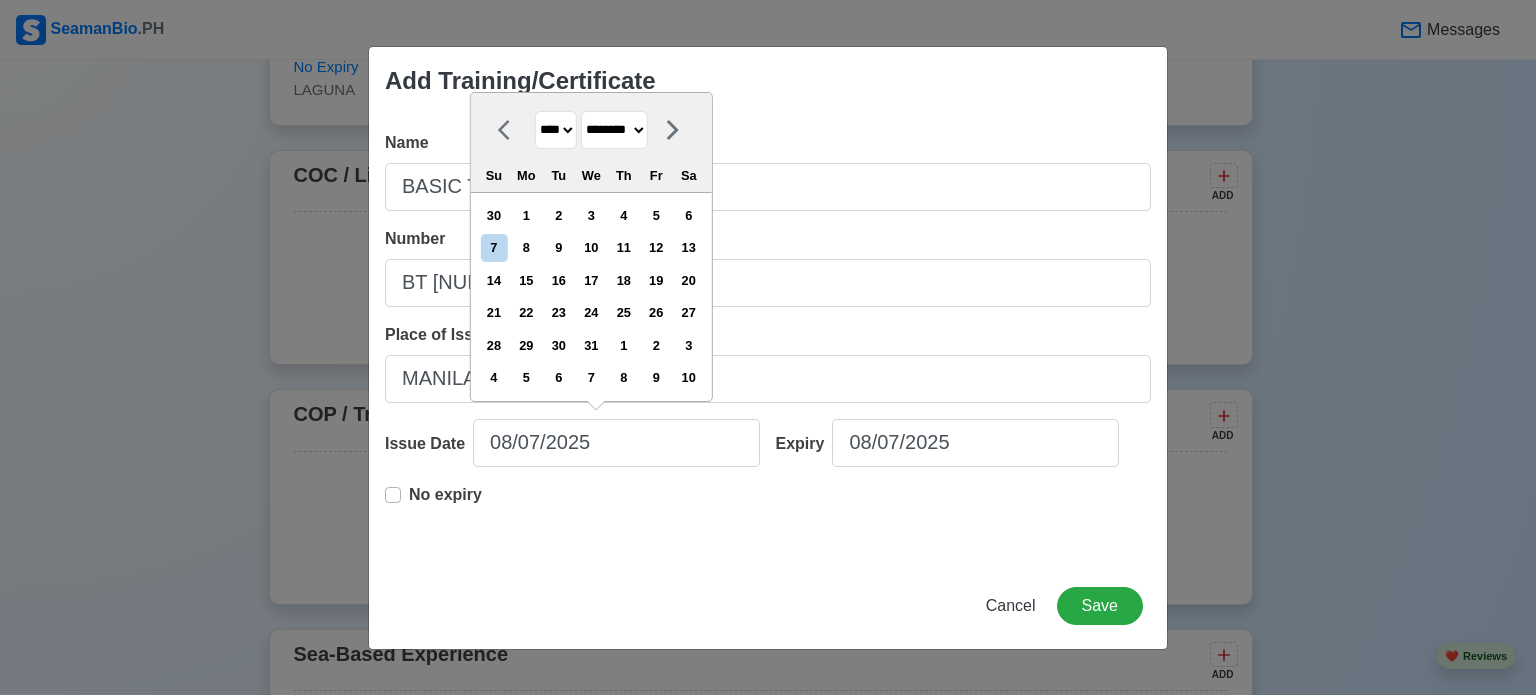 select on "****" 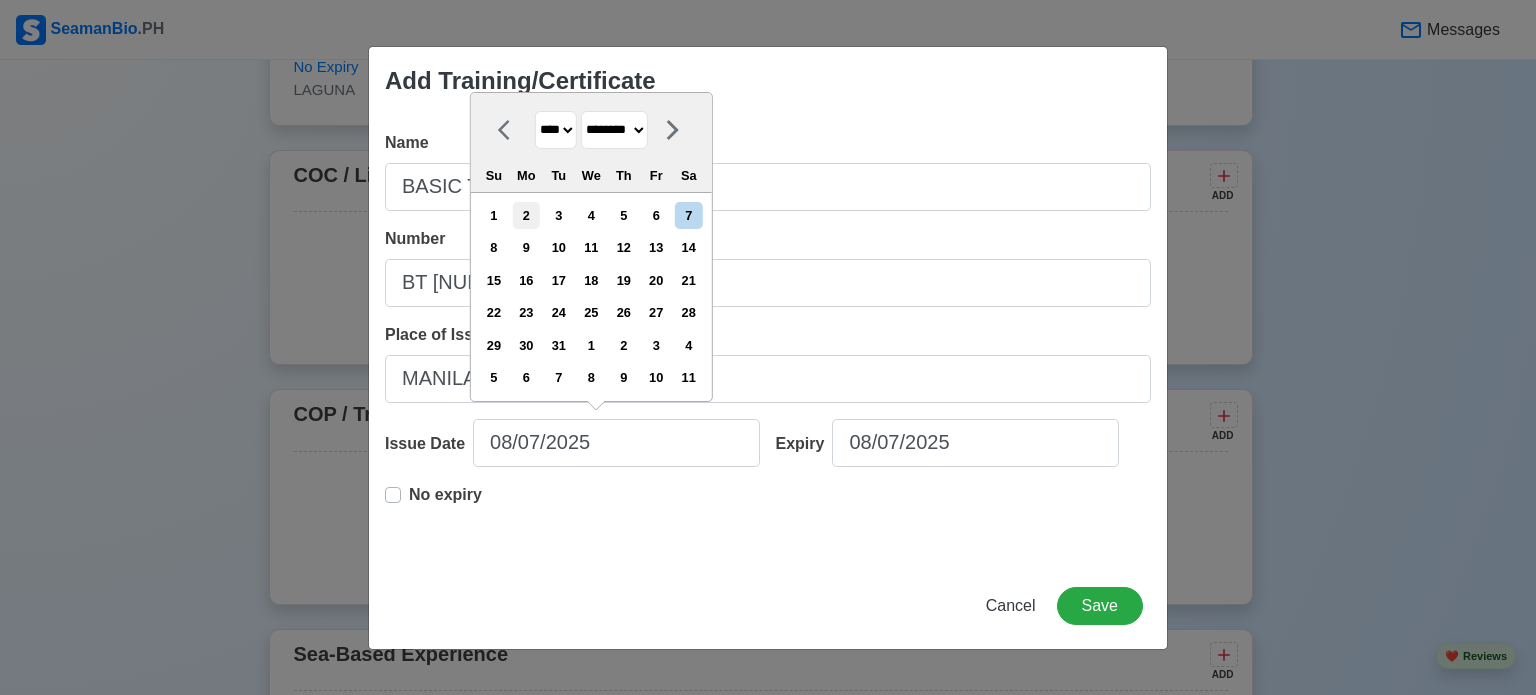 click on "2" at bounding box center [526, 215] 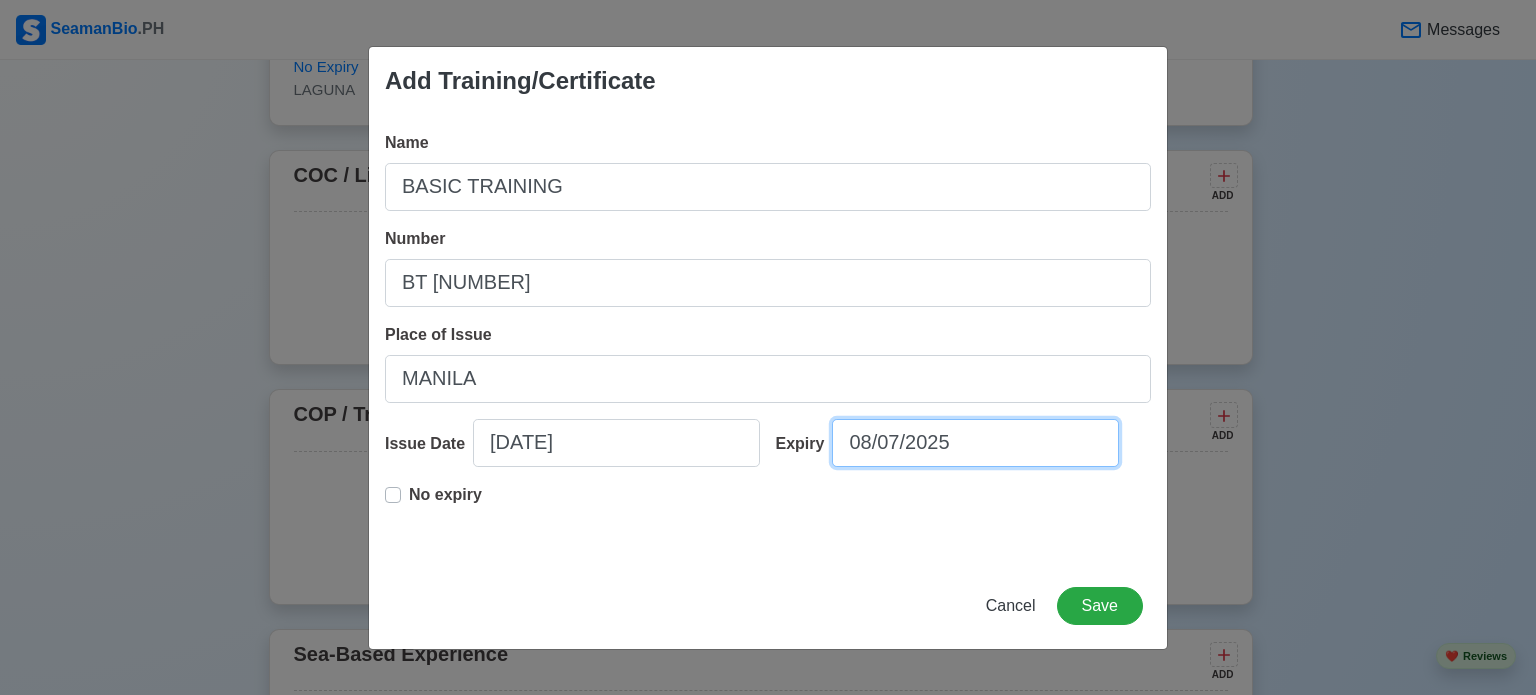 select on "****" 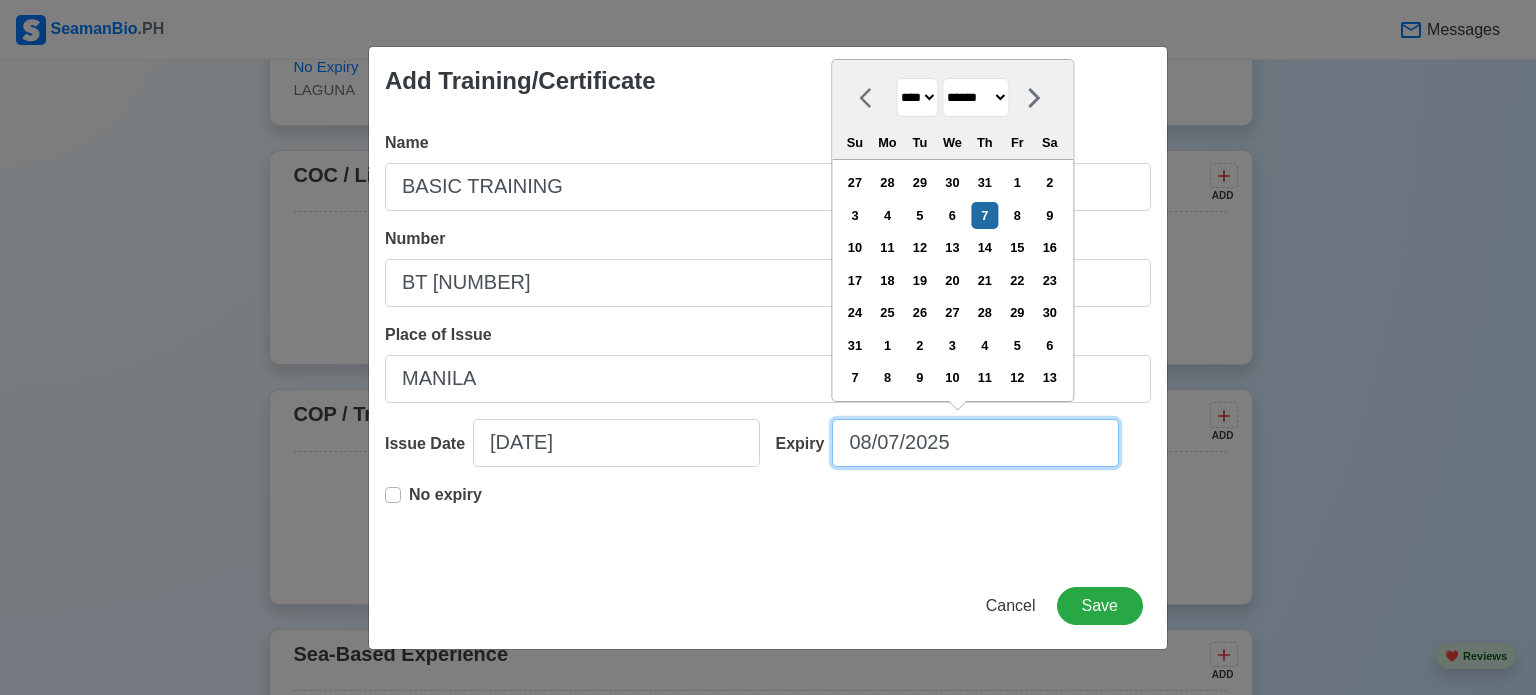 click on "08/07/2025" at bounding box center (975, 443) 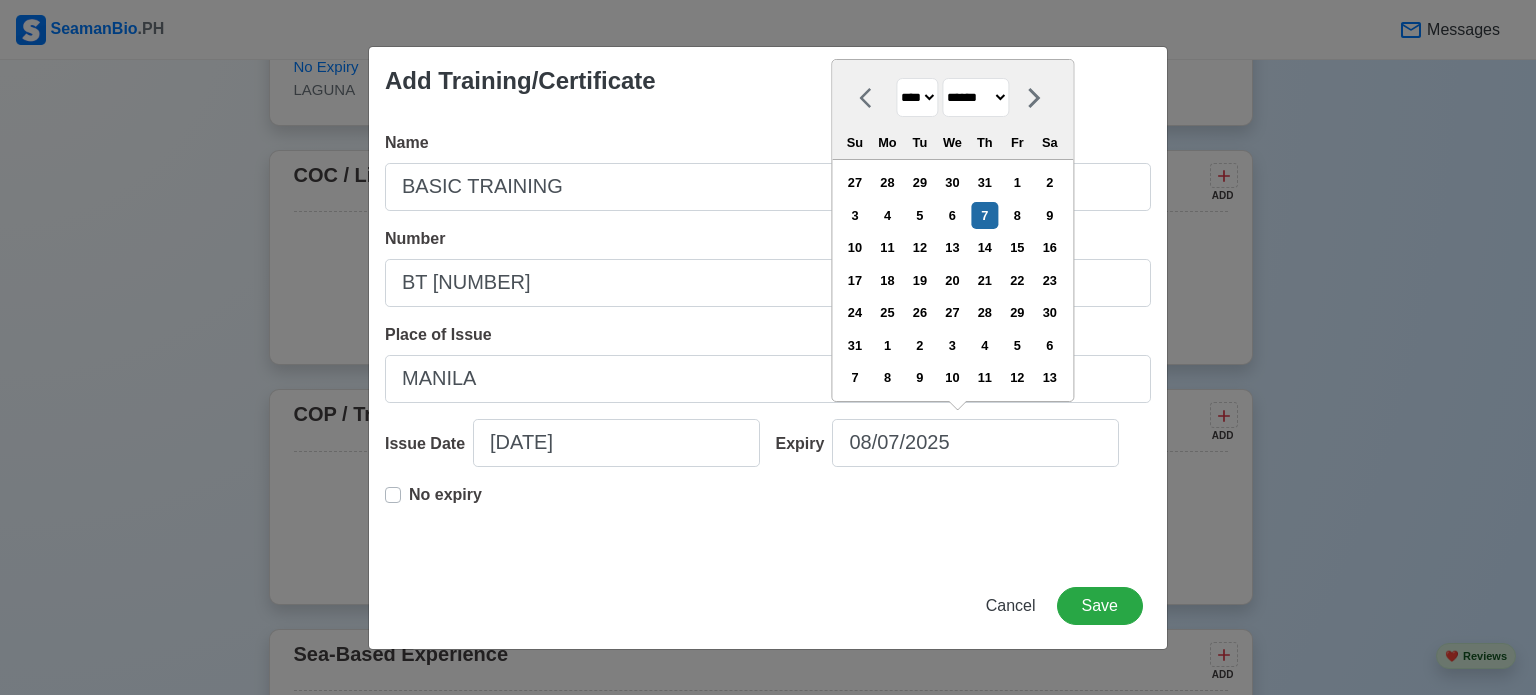 click on "**** **** **** **** **** **** **** **** **** **** **** **** **** **** **** **** **** **** **** **** **** **** **** **** **** **** **** **** **** **** **** **** **** **** **** **** **** **** **** **** **** **** **** **** **** **** **** **** **** **** **** **** **** **** **** **** **** **** **** **** **** **** **** **** **** **** **** **** **** **** **** **** **** **** **** **** **** **** **** **** **** **** **** **** **** **** **** **** **** **** **** **** **** **** **** **** **** **** **** **** **** **** **** **** **** **** **** **** **** **** **** **** **** **** **** **** **** **** **** **** ****" at bounding box center [917, 97] 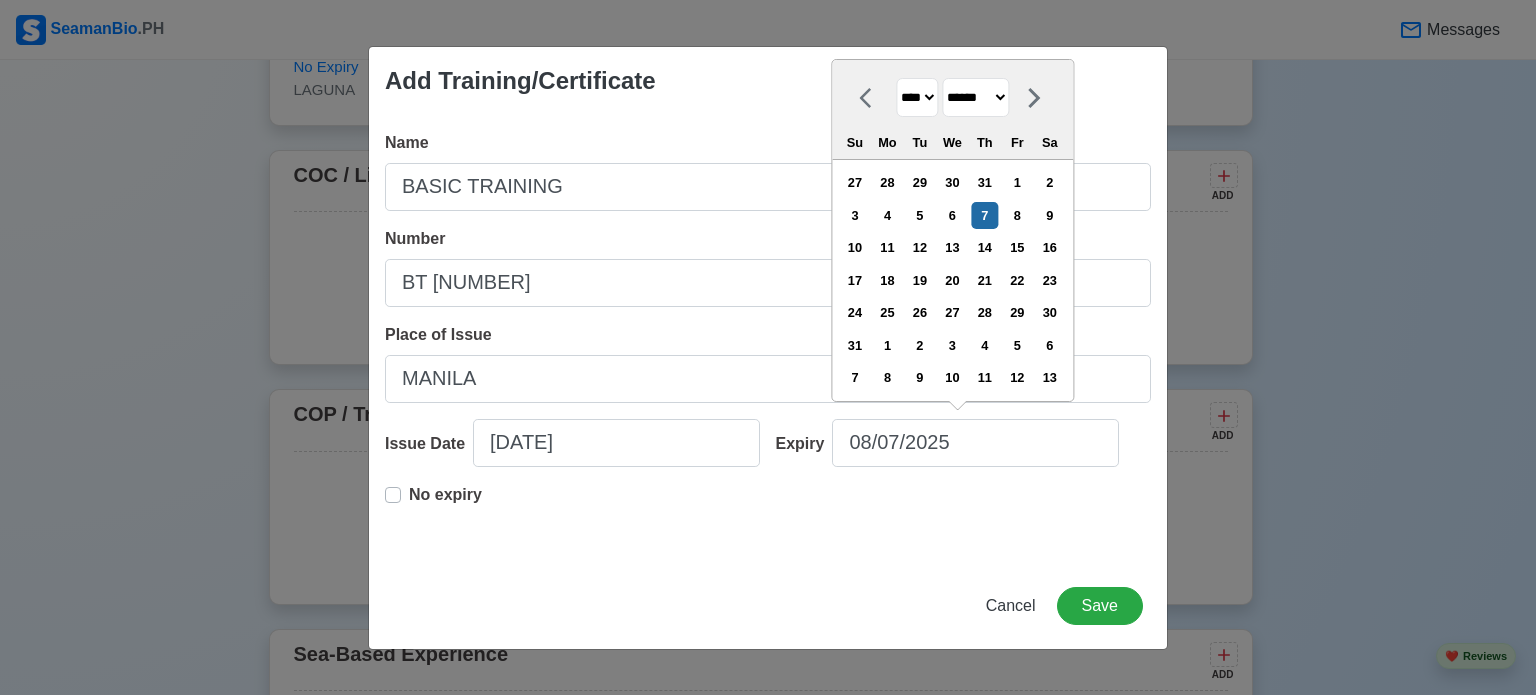 select on "****" 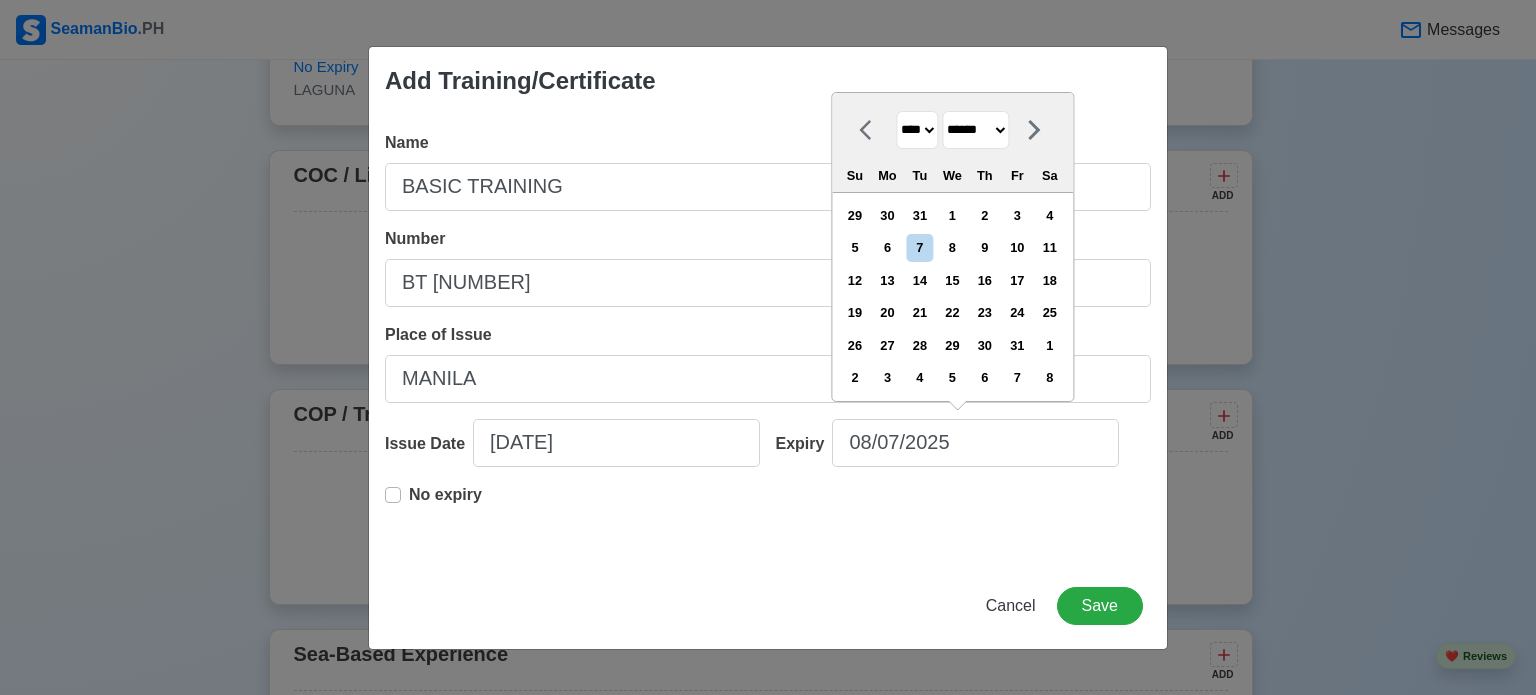 click on "******* ******** ***** ***** *** **** **** ****** ********* ******* ******** ********" at bounding box center [975, 130] 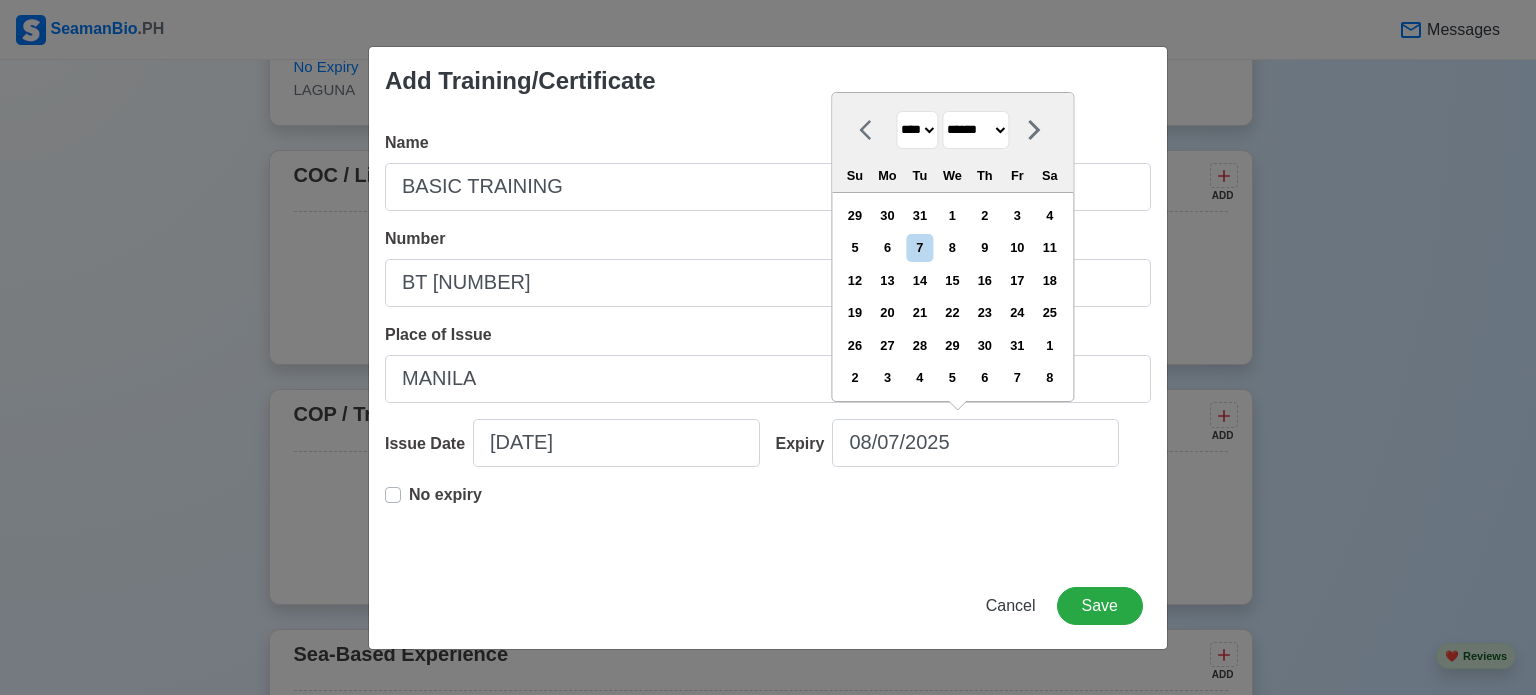 select on "********" 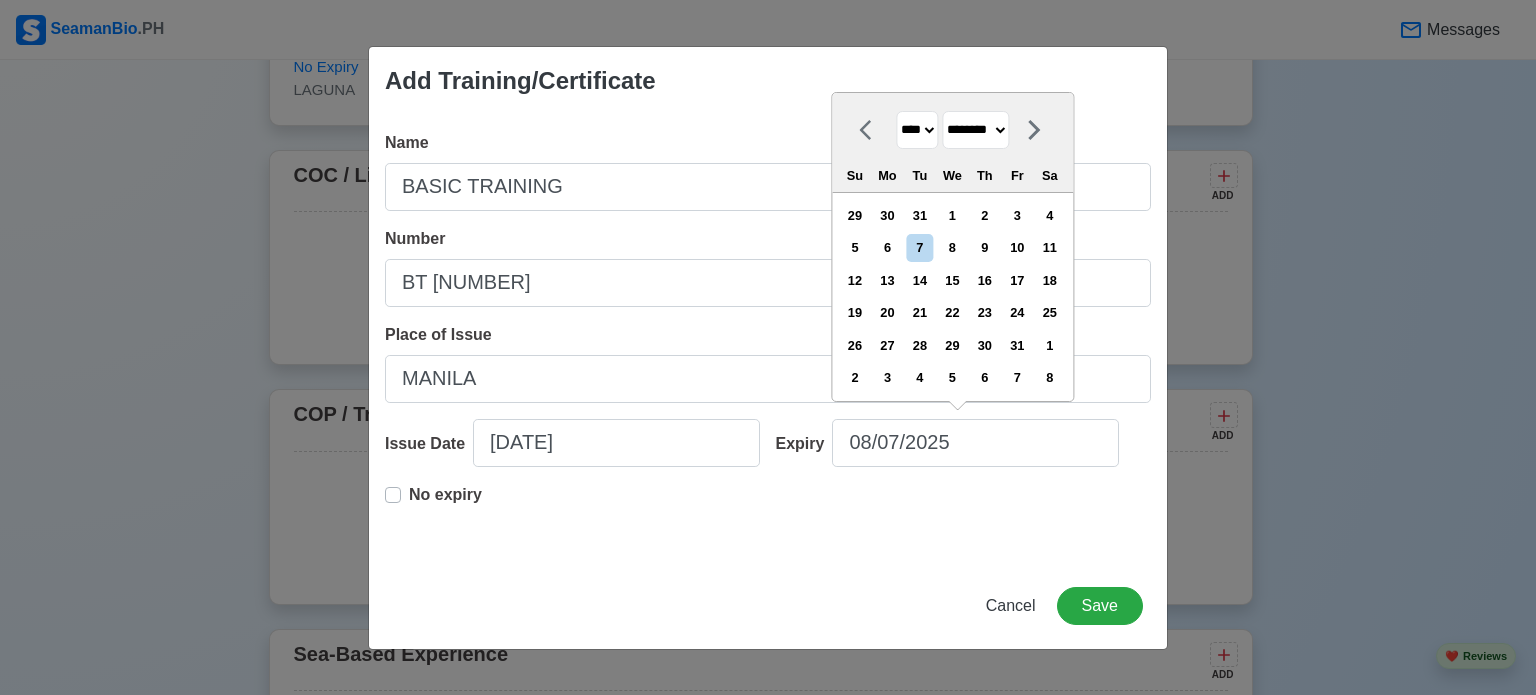 click on "******* ******** ***** ***** *** **** **** ****** ********* ******* ******** ********" at bounding box center [975, 130] 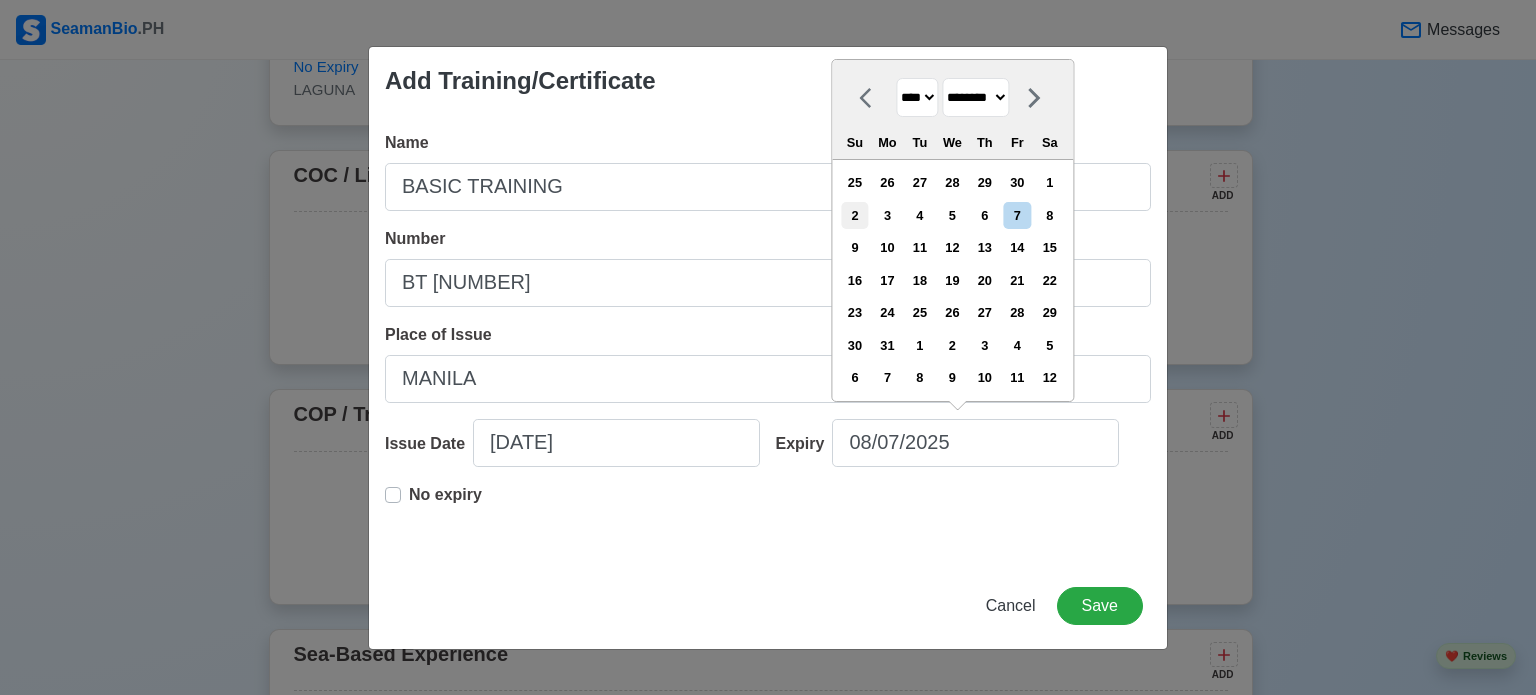 click on "2" at bounding box center (854, 215) 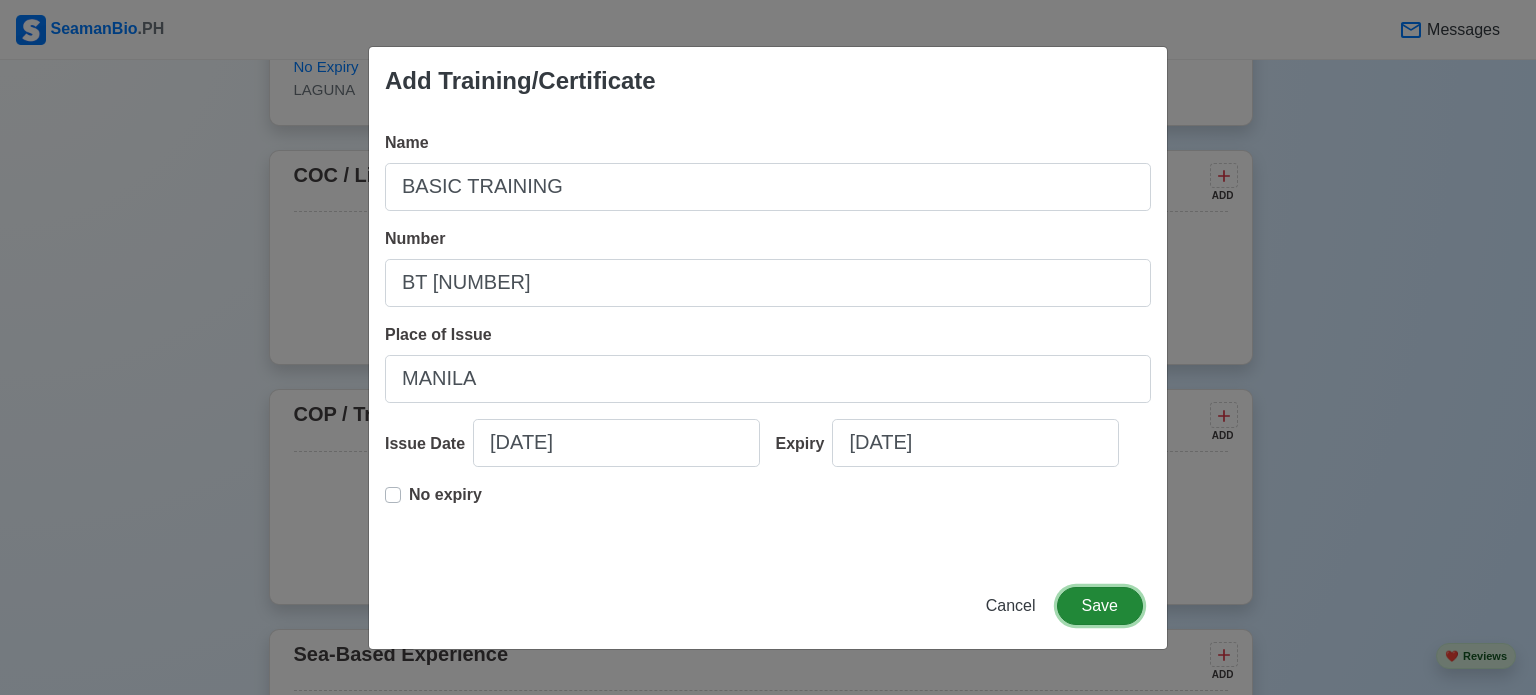 click on "Save" at bounding box center (1100, 606) 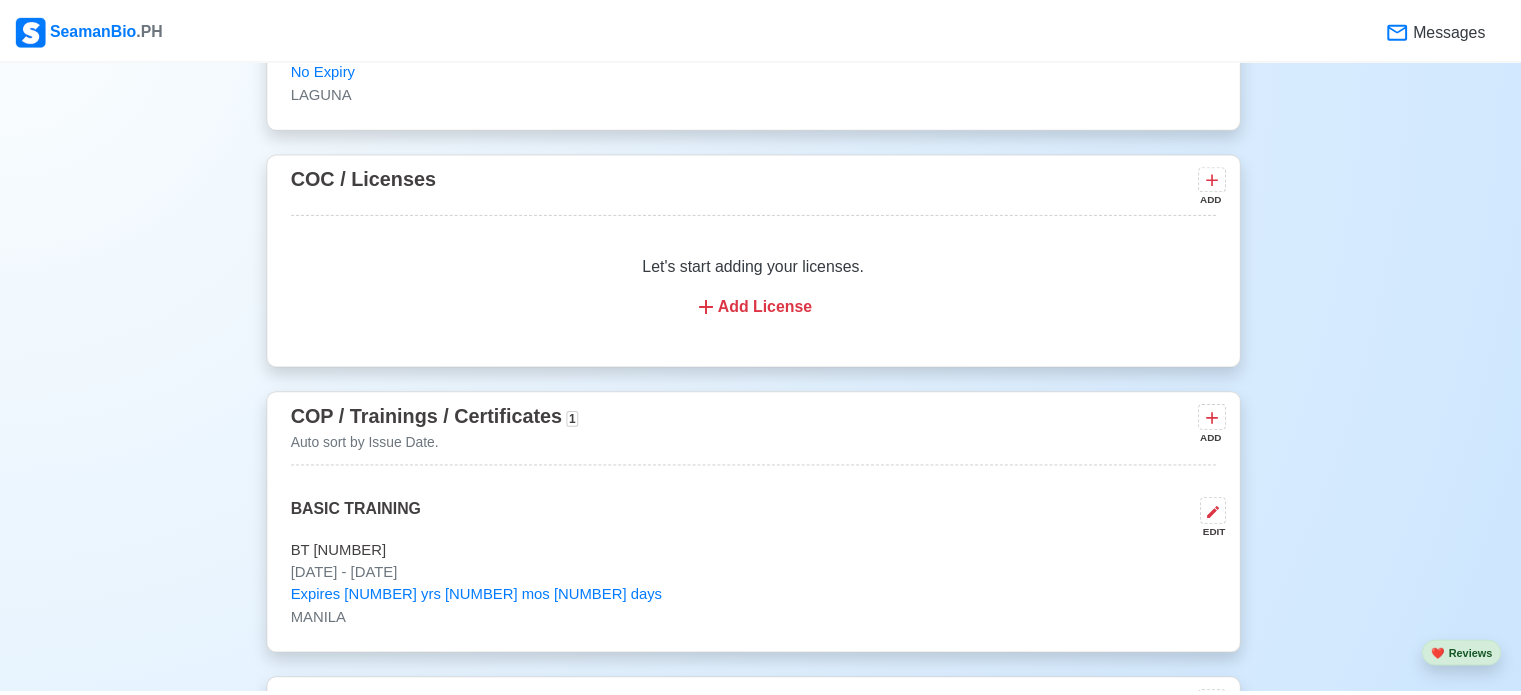 scroll, scrollTop: 2720, scrollLeft: 0, axis: vertical 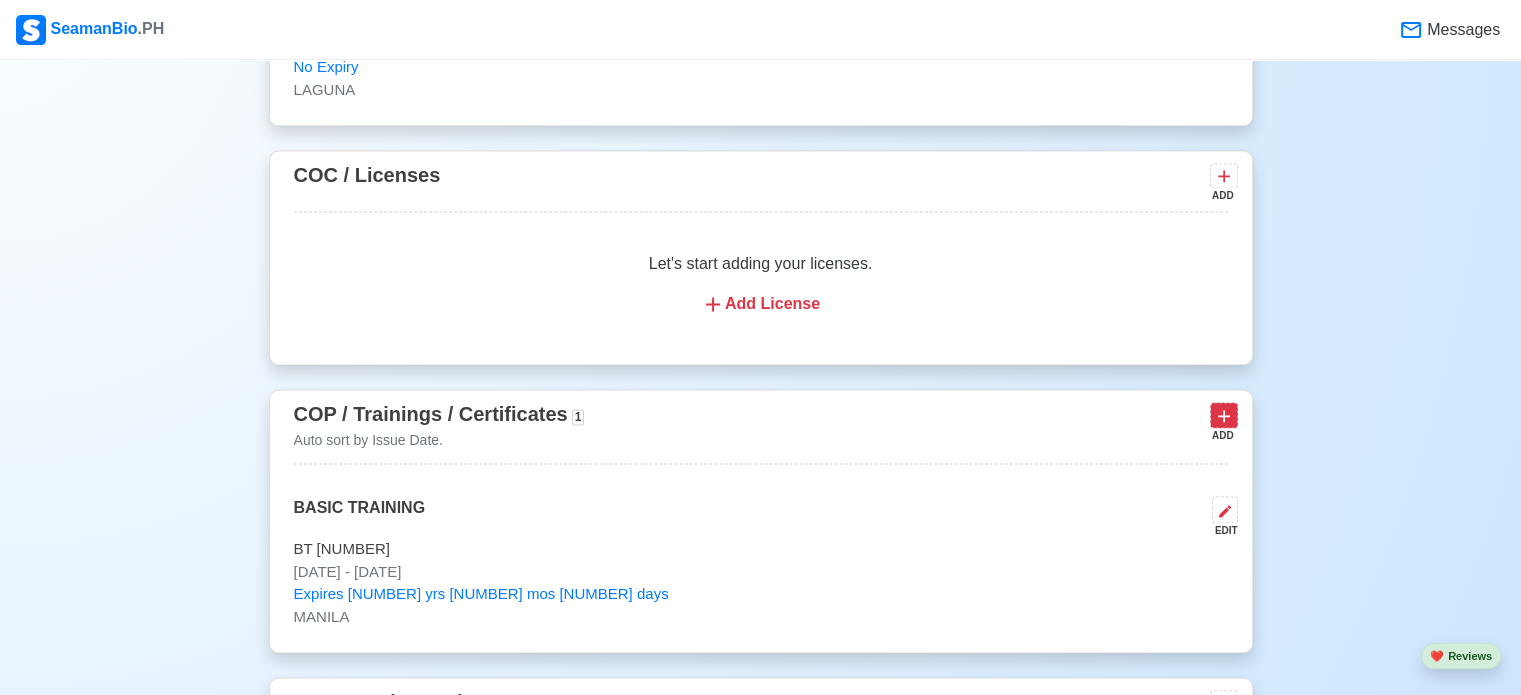 click 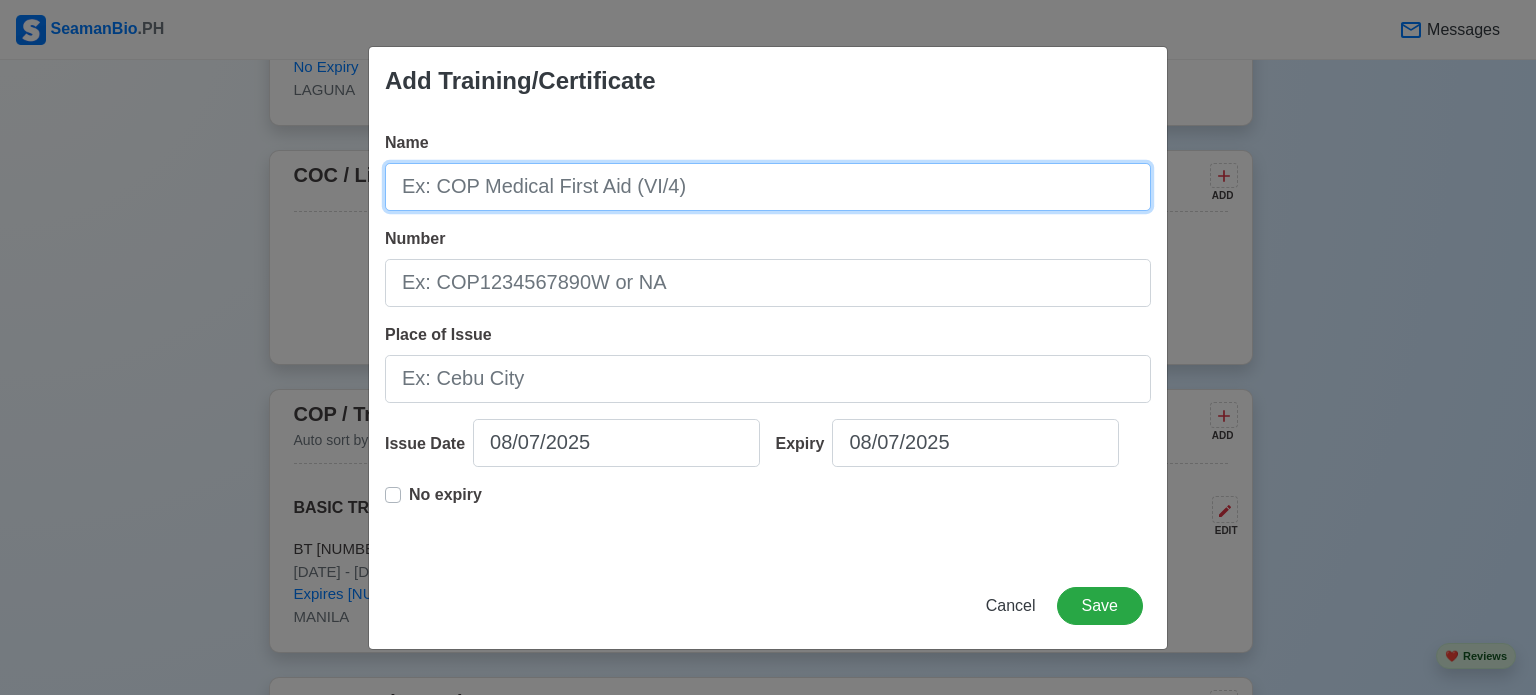 click on "Name" at bounding box center (768, 187) 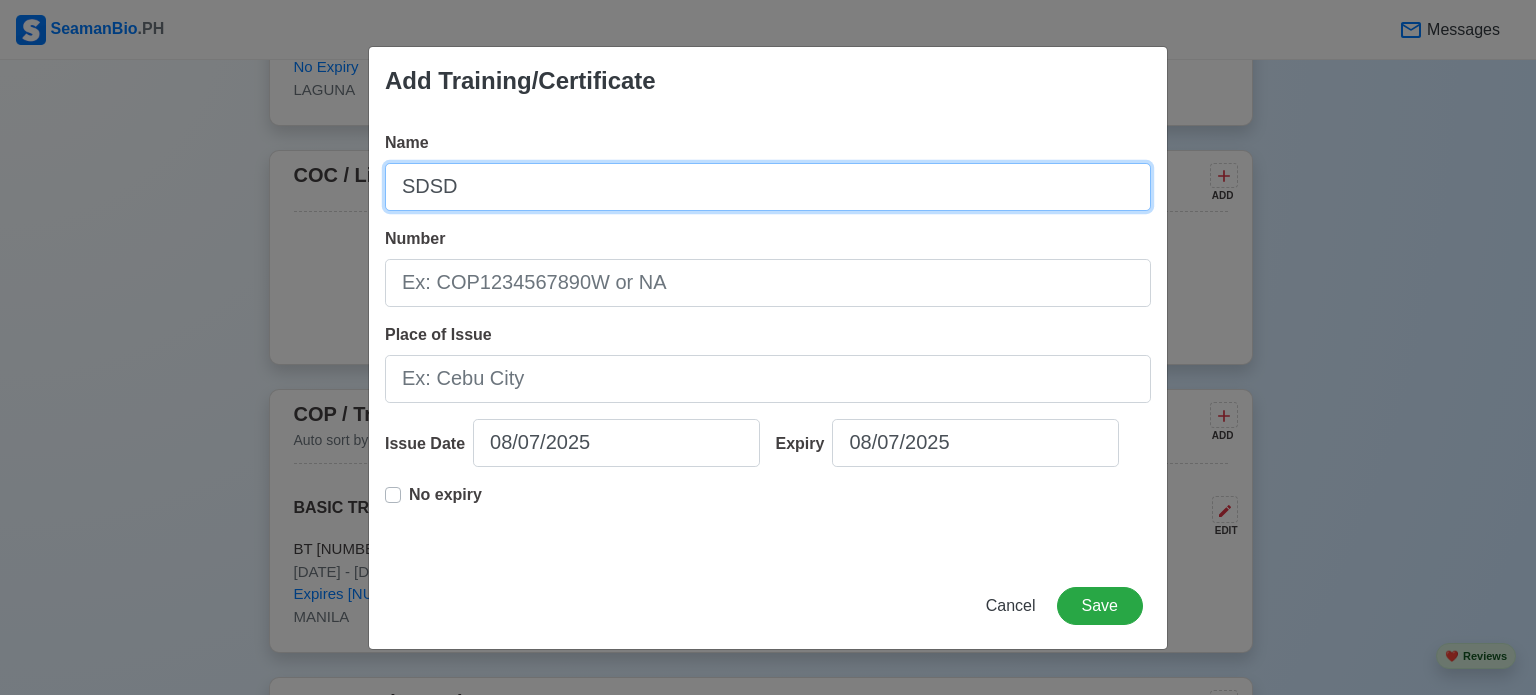 type on "SDSD" 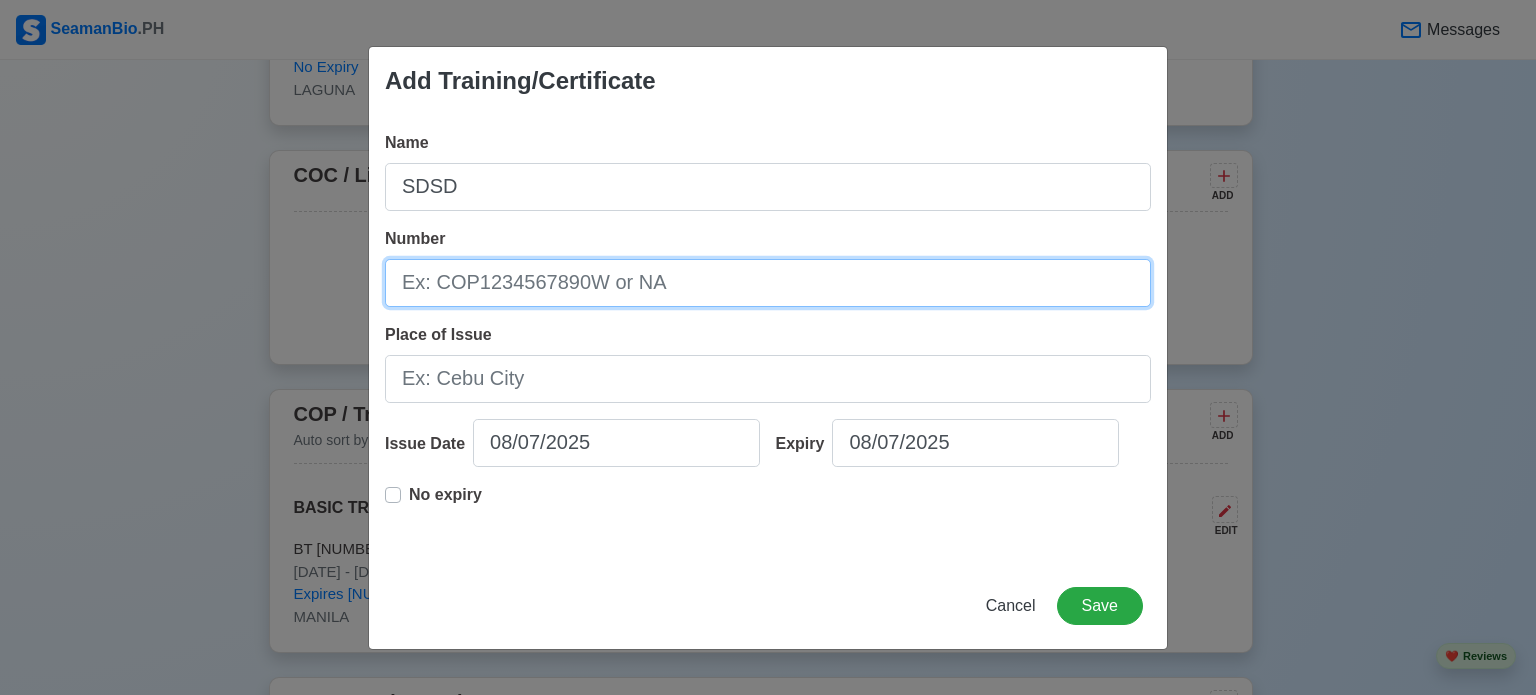 click on "Number" at bounding box center [768, 283] 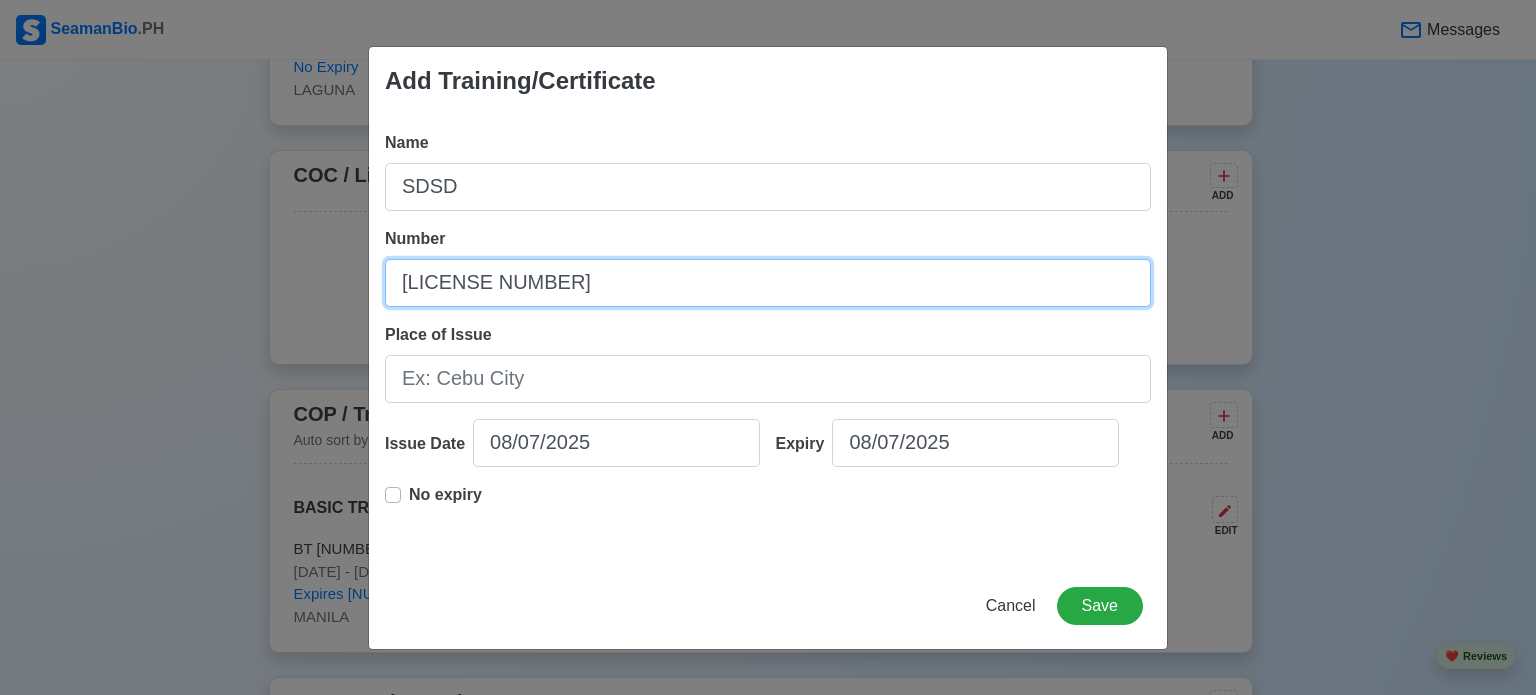 type on "[LICENSE NUMBER]" 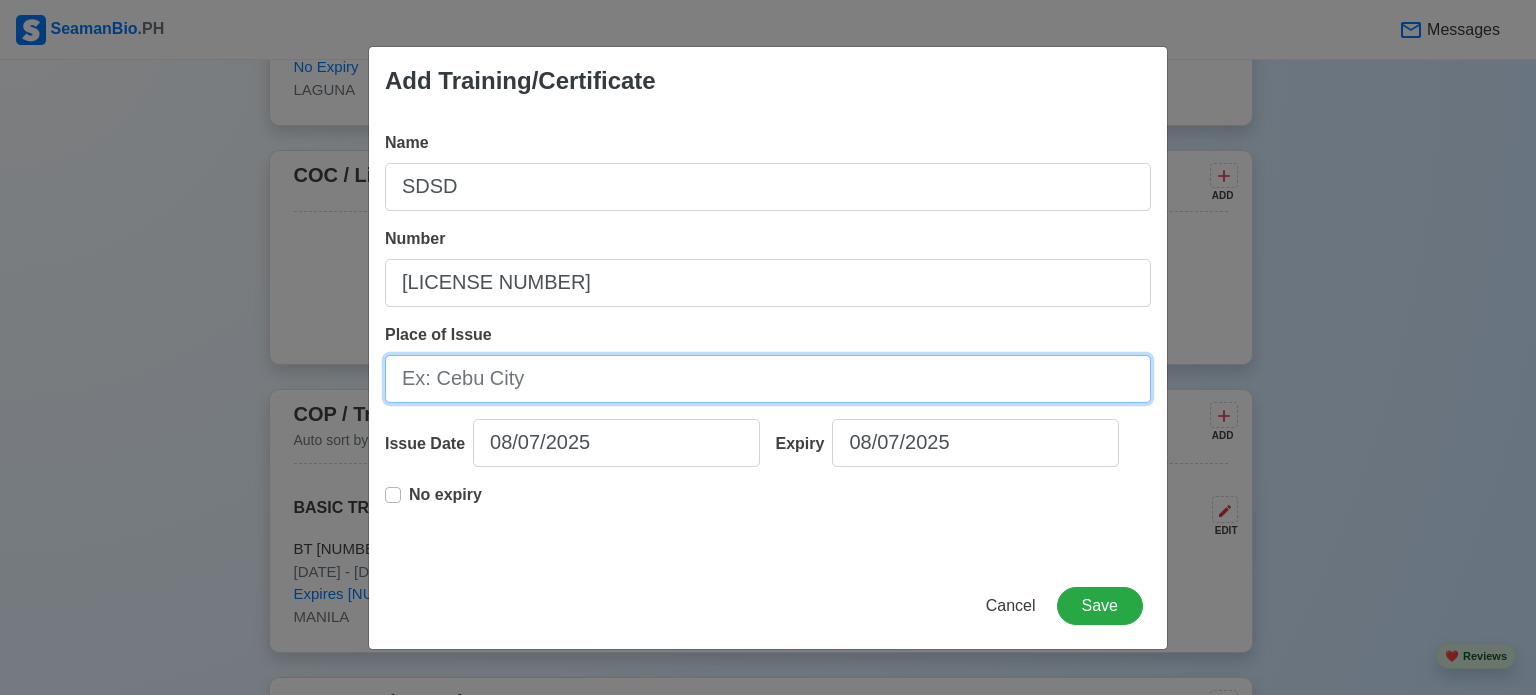 click on "Place of Issue" at bounding box center [768, 379] 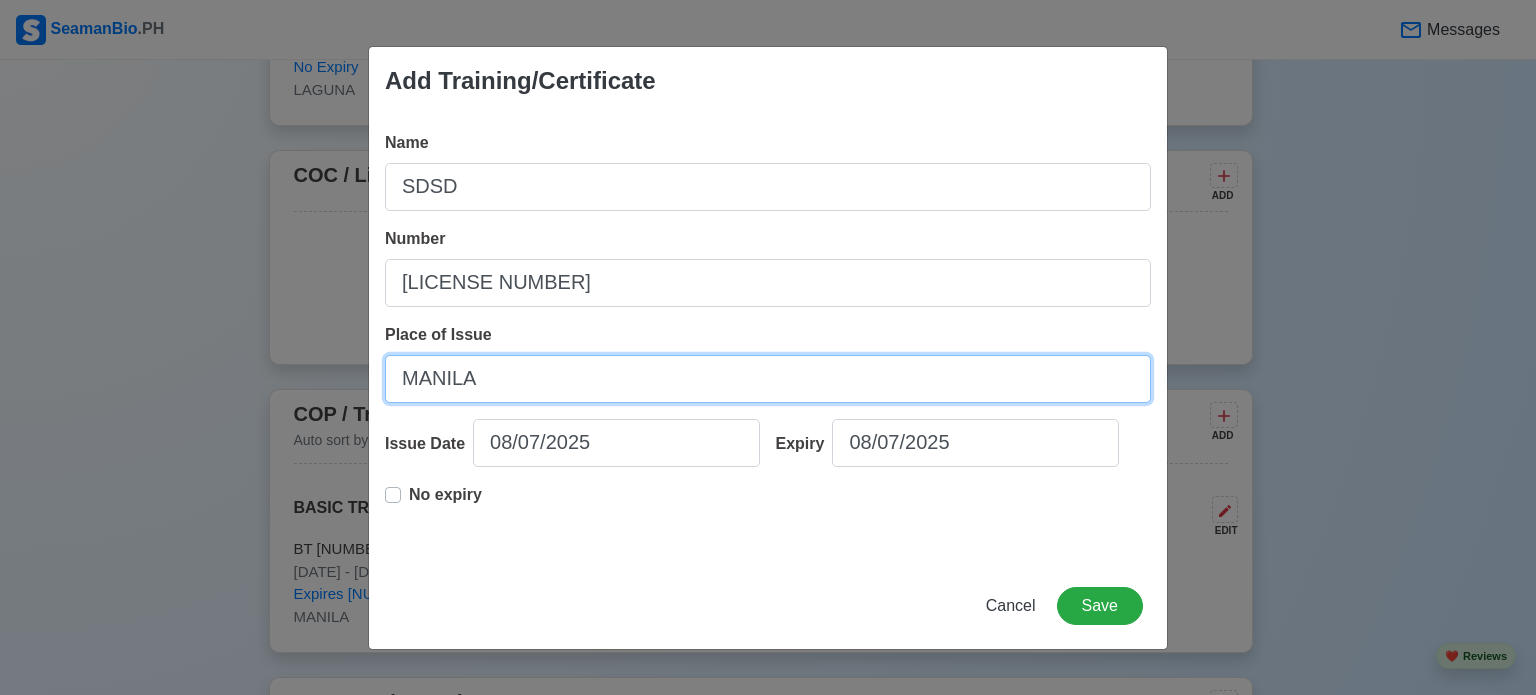 type on "MANILA" 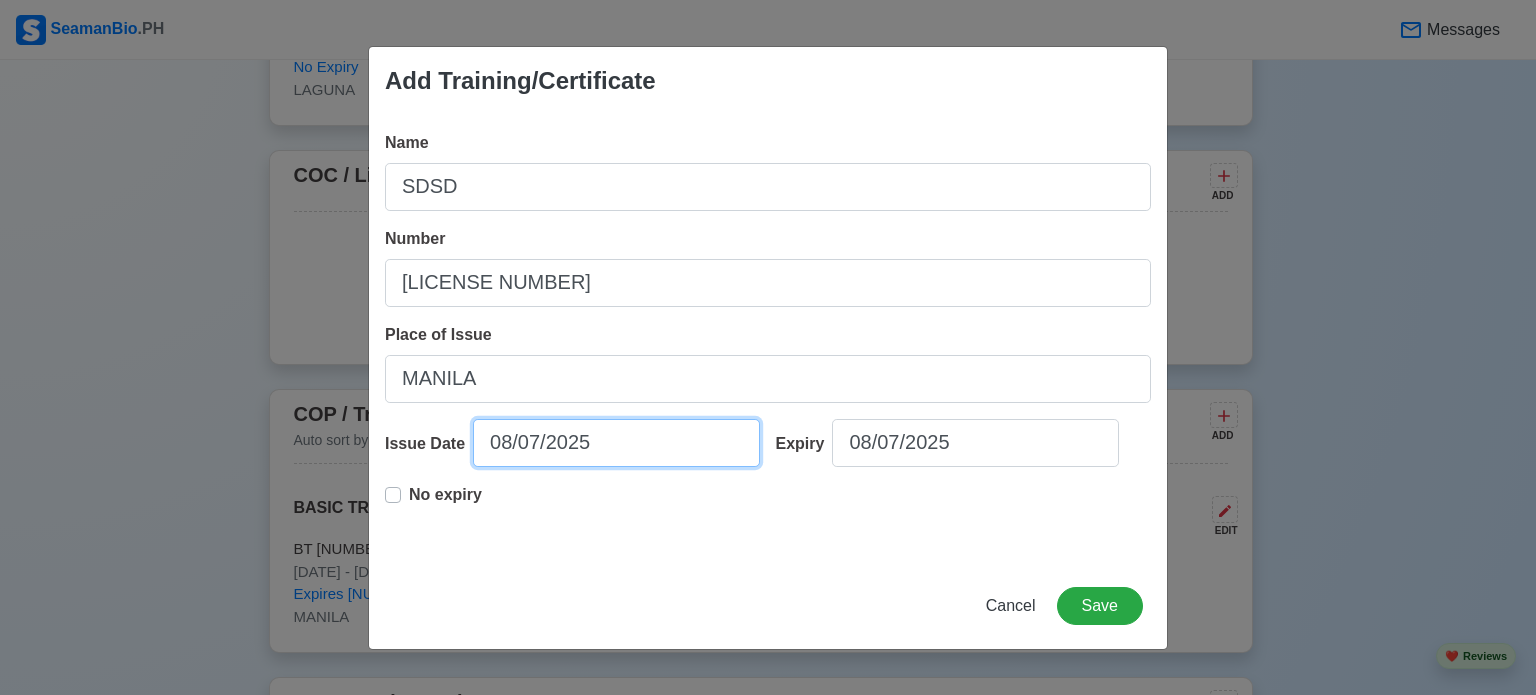 click on "08/07/2025" at bounding box center (616, 443) 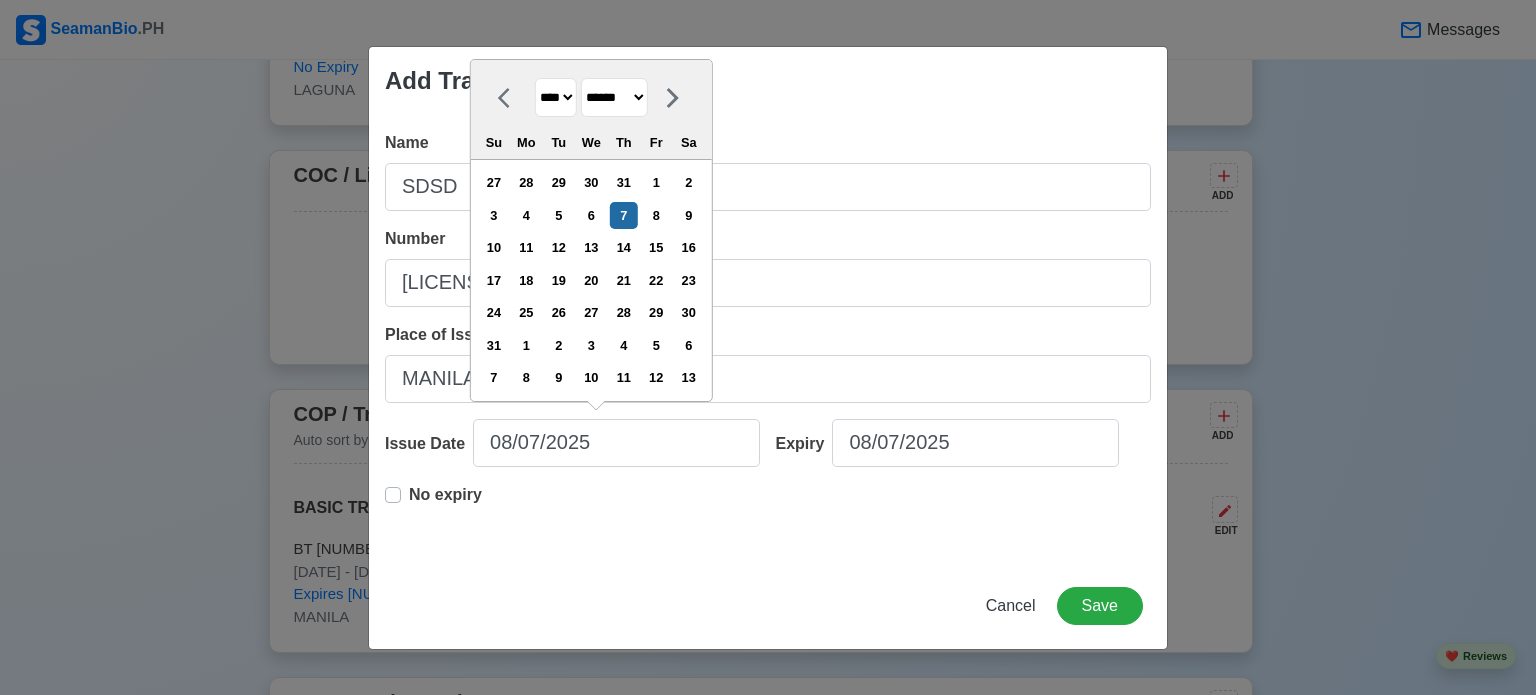 click on "**** **** **** **** **** **** **** **** **** **** **** **** **** **** **** **** **** **** **** **** **** **** **** **** **** **** **** **** **** **** **** **** **** **** **** **** **** **** **** **** **** **** **** **** **** **** **** **** **** **** **** **** **** **** **** **** **** **** **** **** **** **** **** **** **** **** **** **** **** **** **** **** **** **** **** **** **** **** **** **** **** **** **** **** **** **** **** **** **** **** **** **** **** **** **** **** **** **** **** **** **** **** **** **** **** ****" at bounding box center (556, 97) 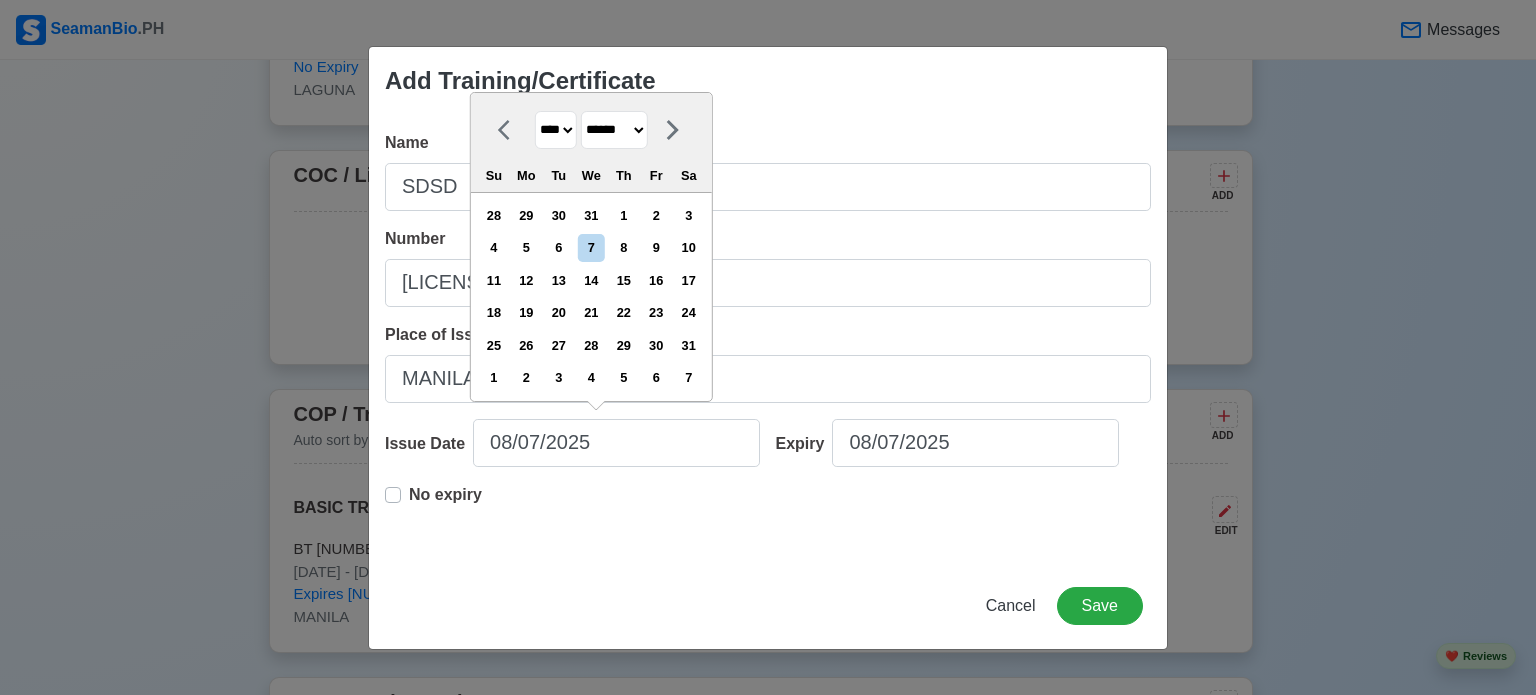 click on "******* ******** ***** ***** *** **** **** ****** ********* ******* ******** ********" at bounding box center [614, 130] 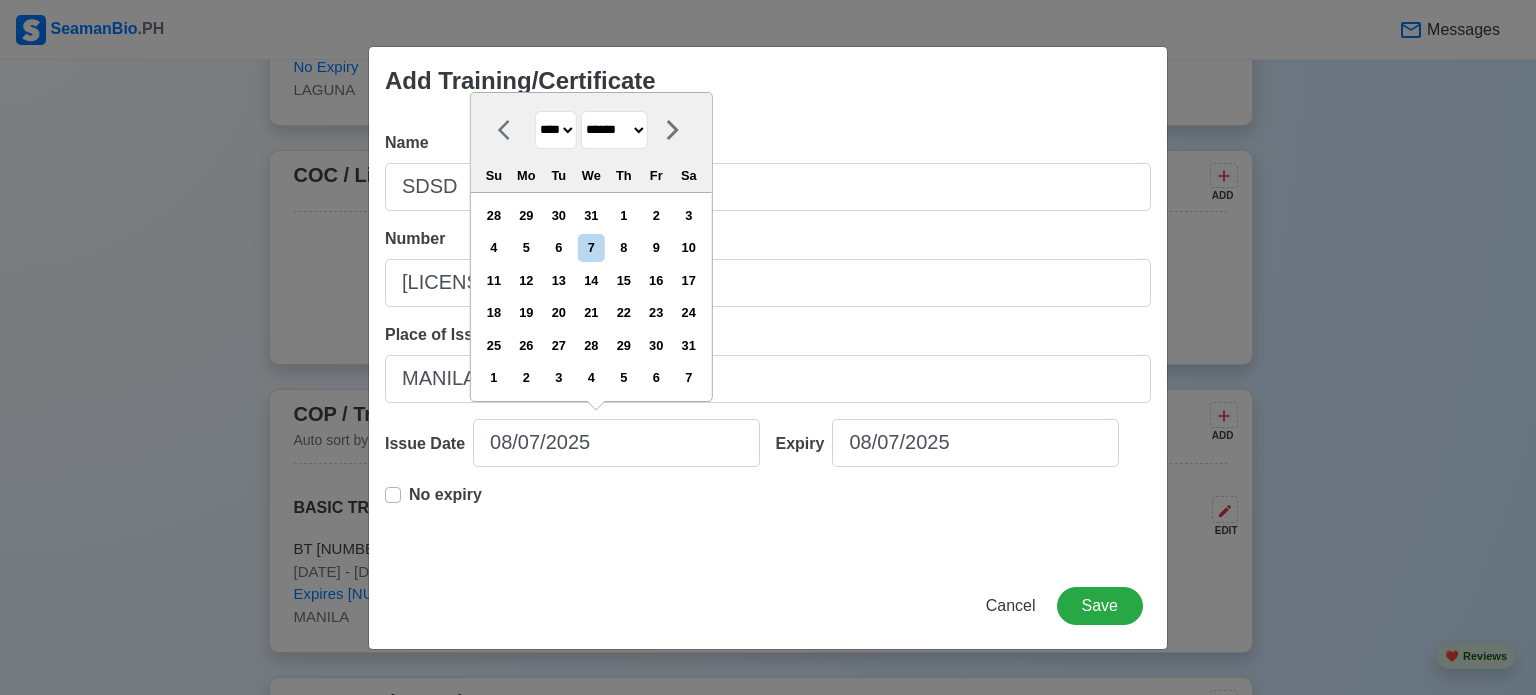 select on "********" 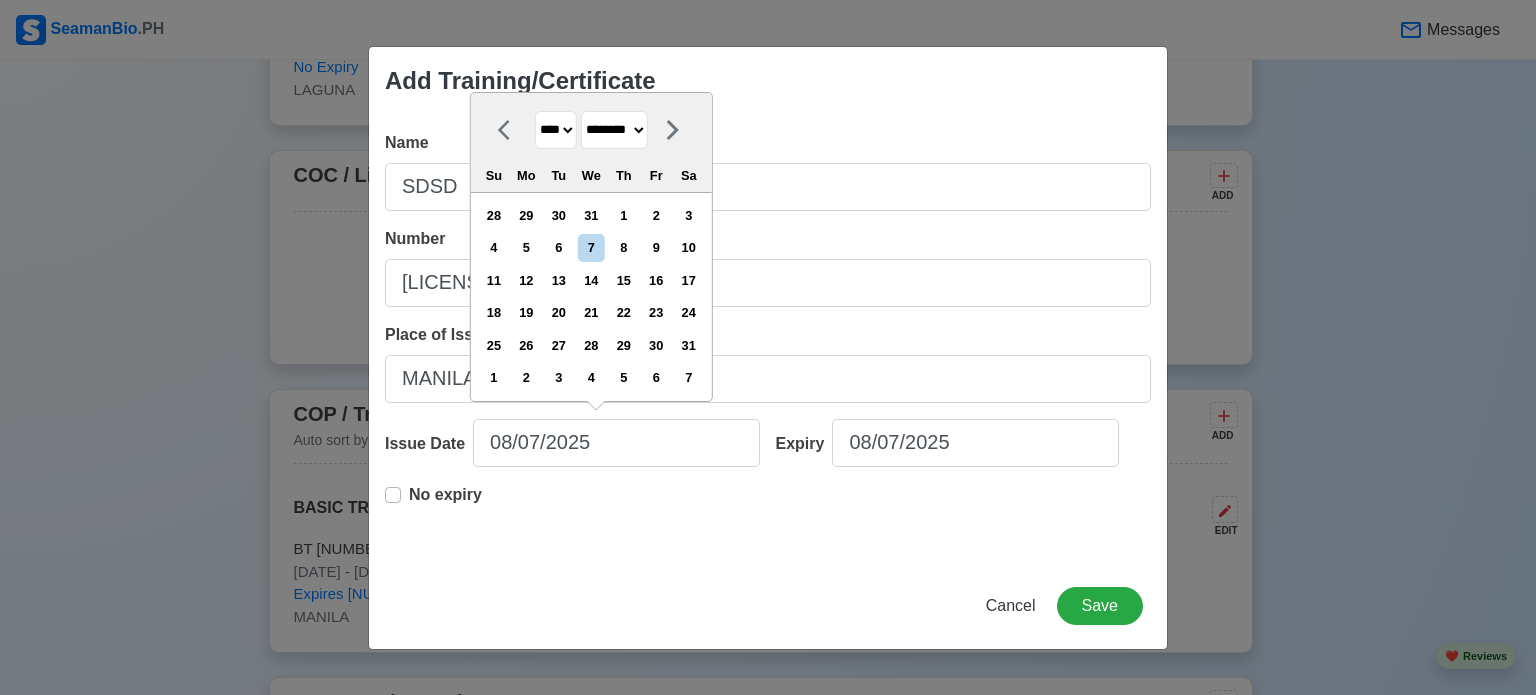click on "******* ******** ***** ***** *** **** **** ****** ********* ******* ******** ********" at bounding box center [614, 130] 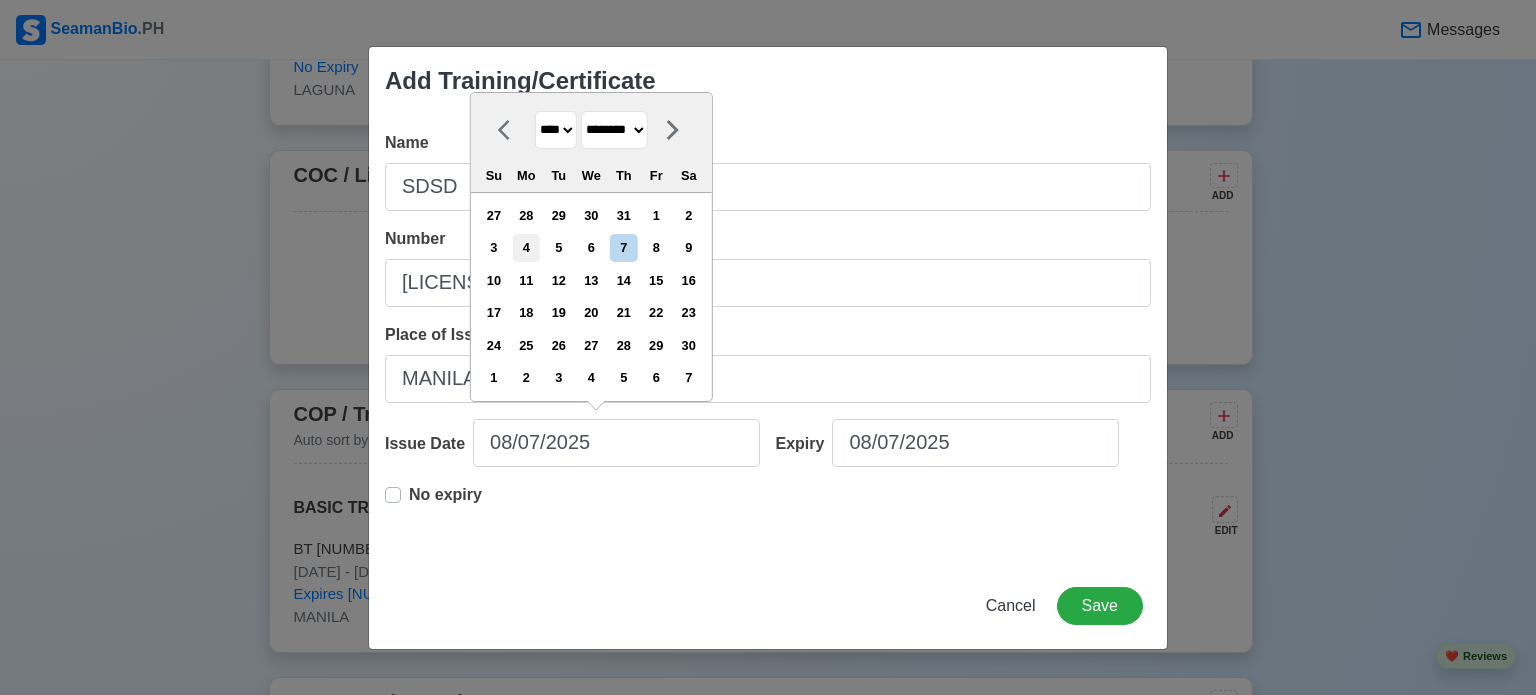 click on "4" at bounding box center (526, 247) 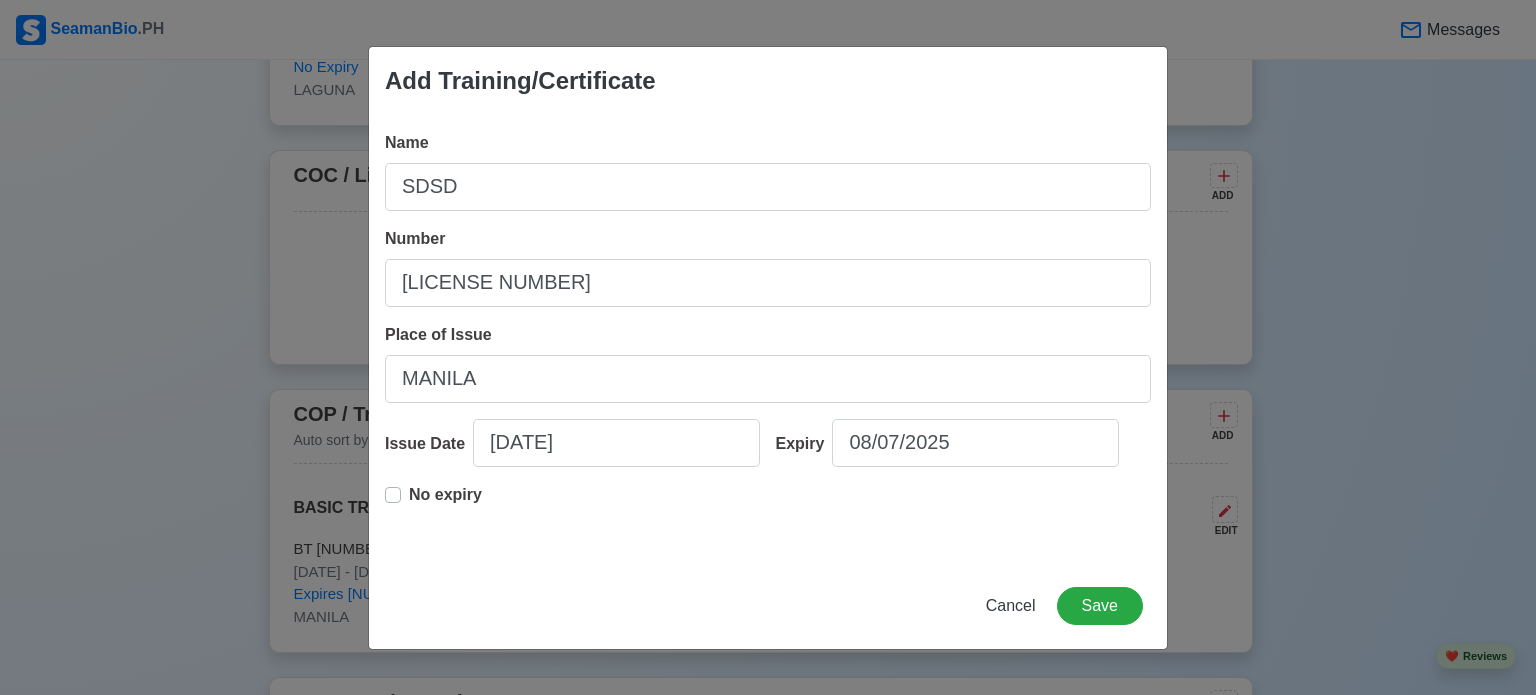 type on "[DATE]" 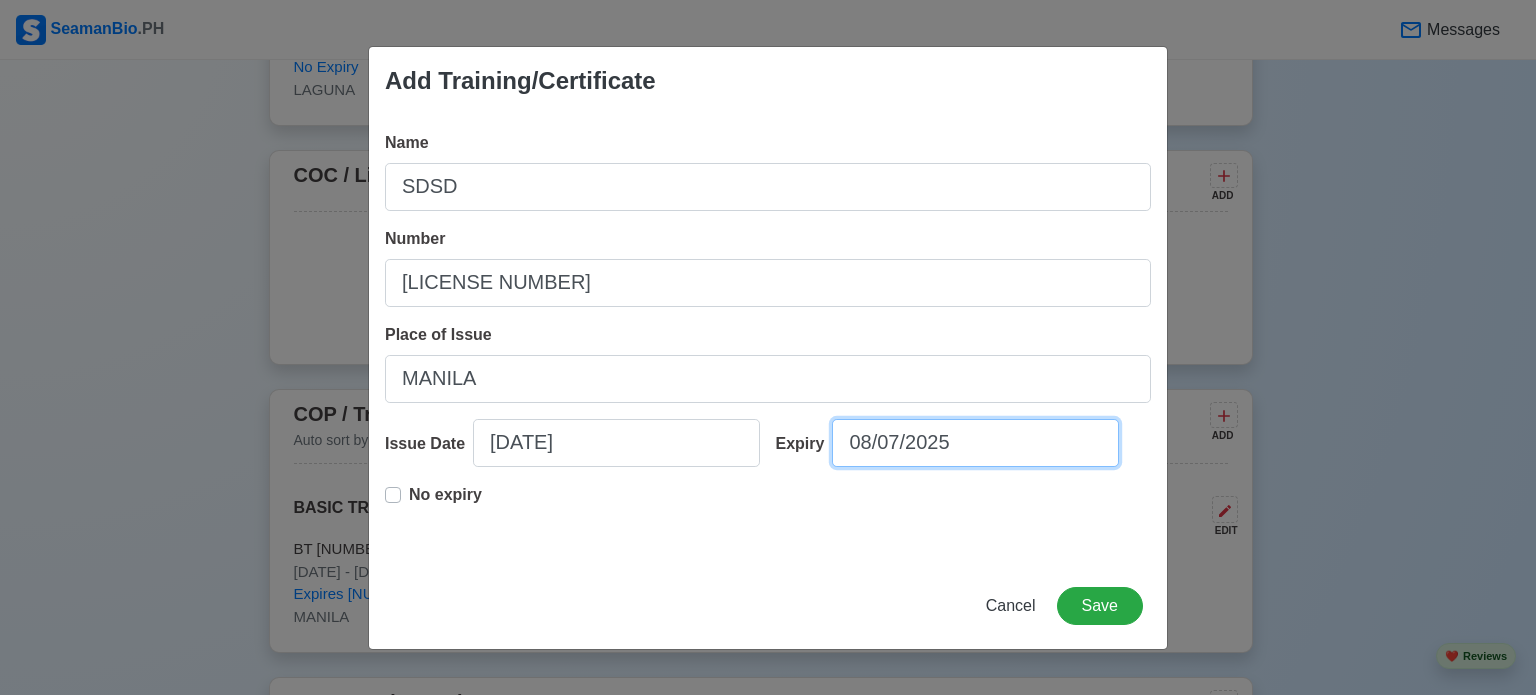select on "****" 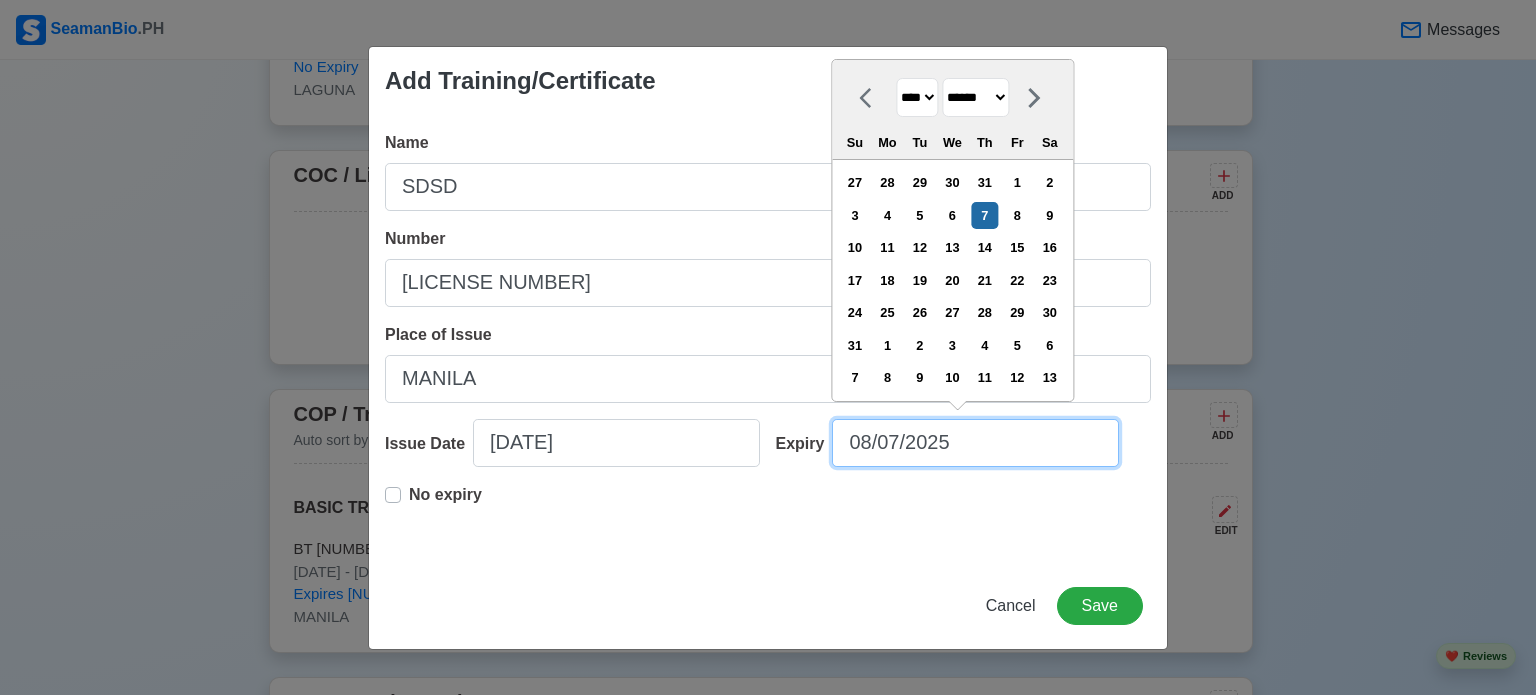 click on "08/07/2025" at bounding box center [975, 443] 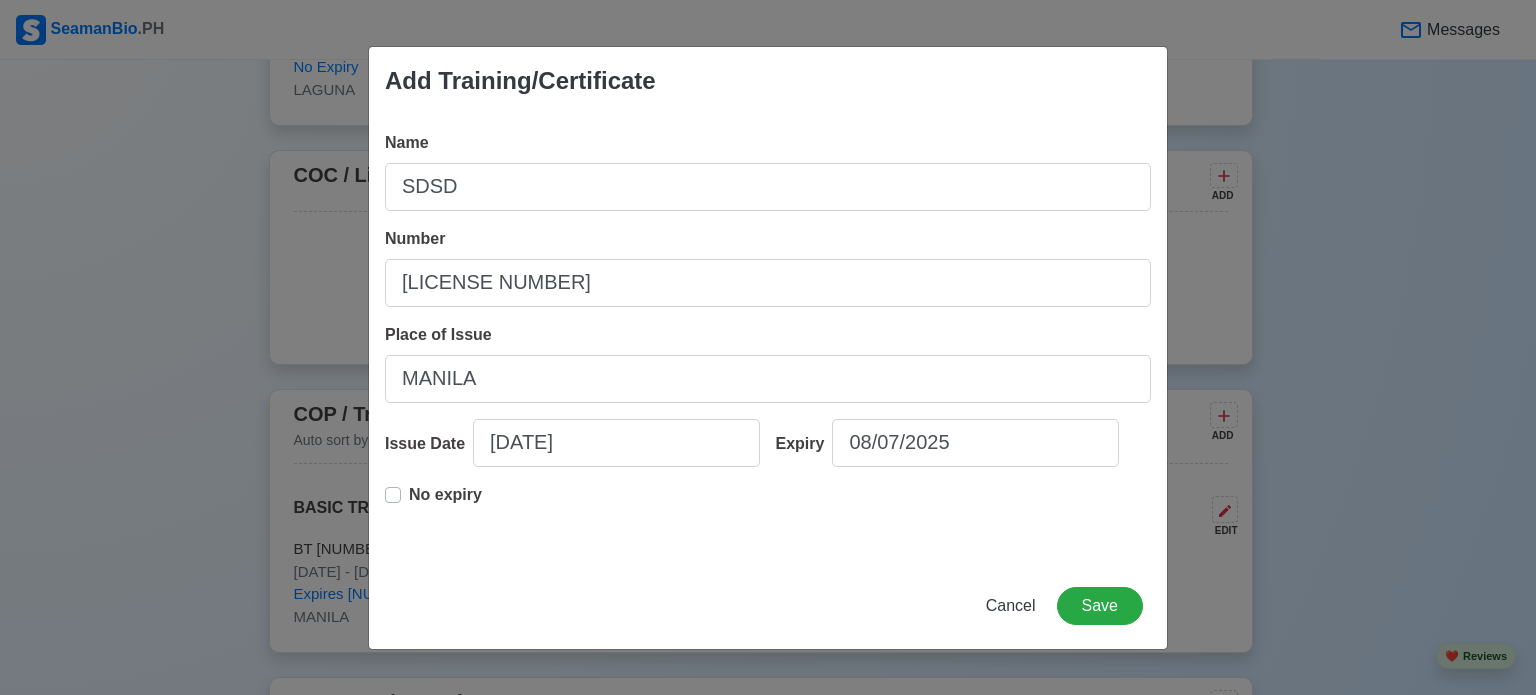 click on "No expiry" at bounding box center [445, 503] 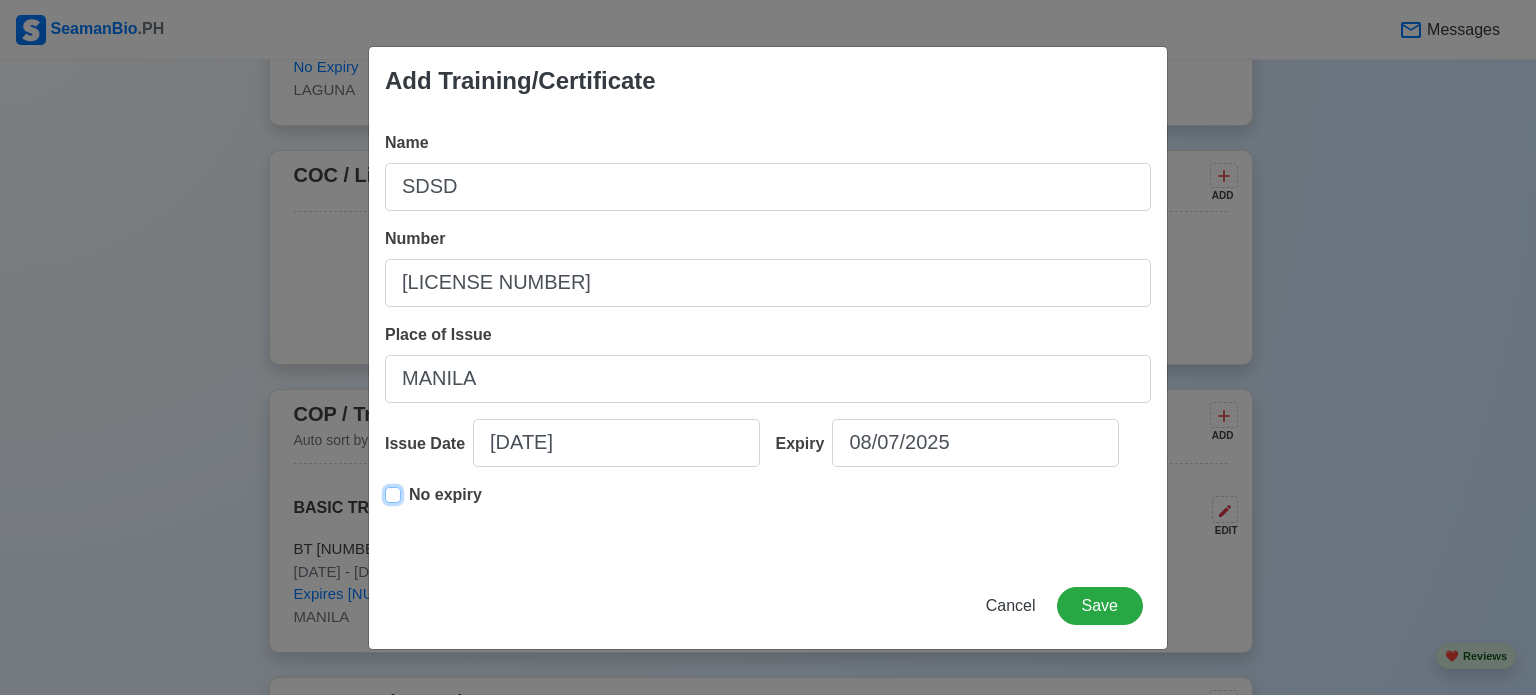 type on "[DATE]" 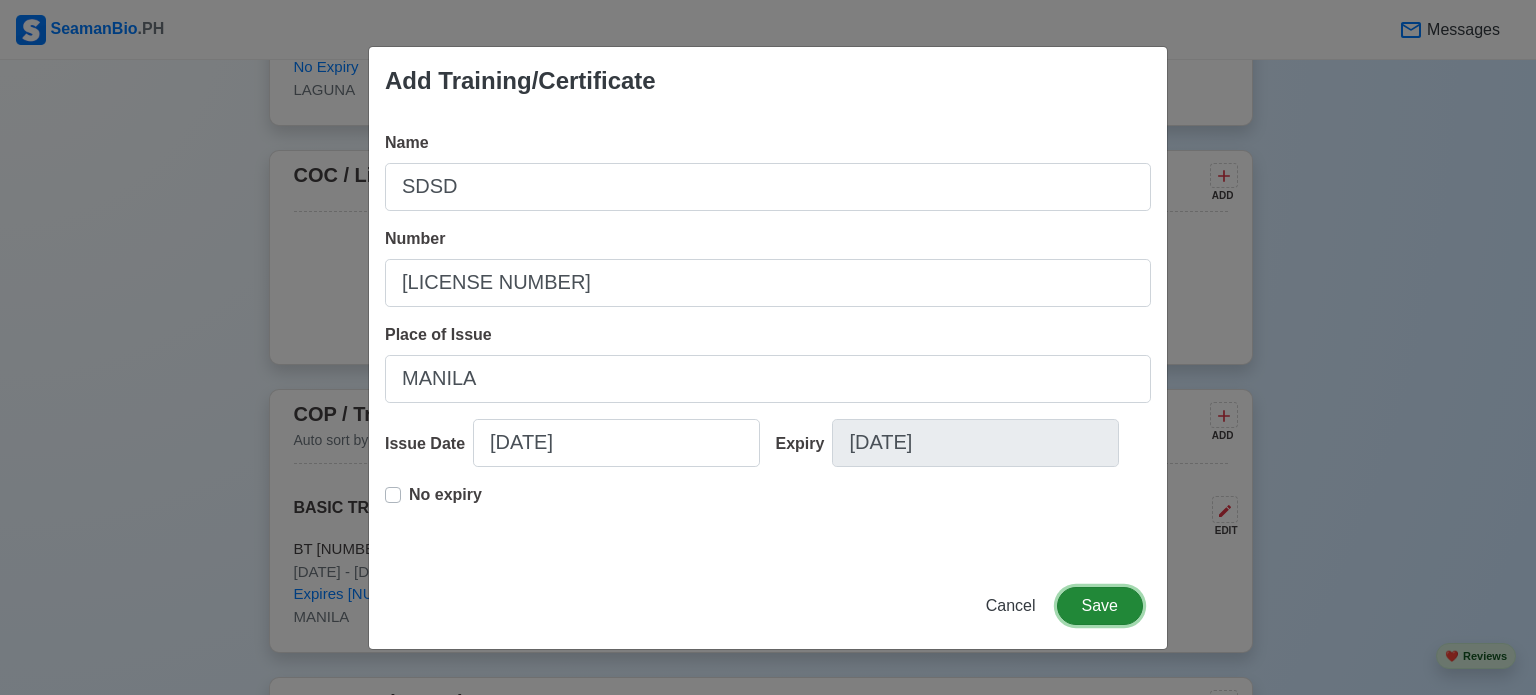 click on "Save" at bounding box center (1100, 606) 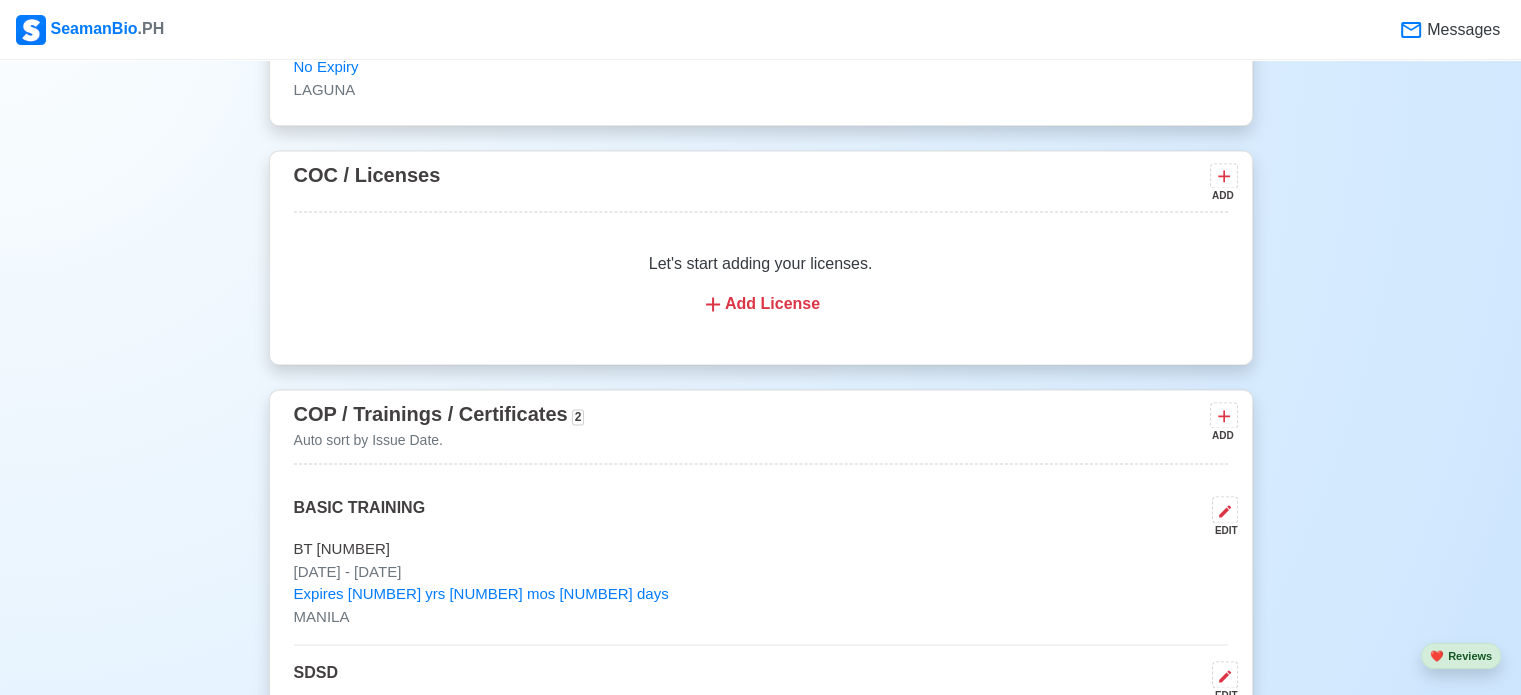 type 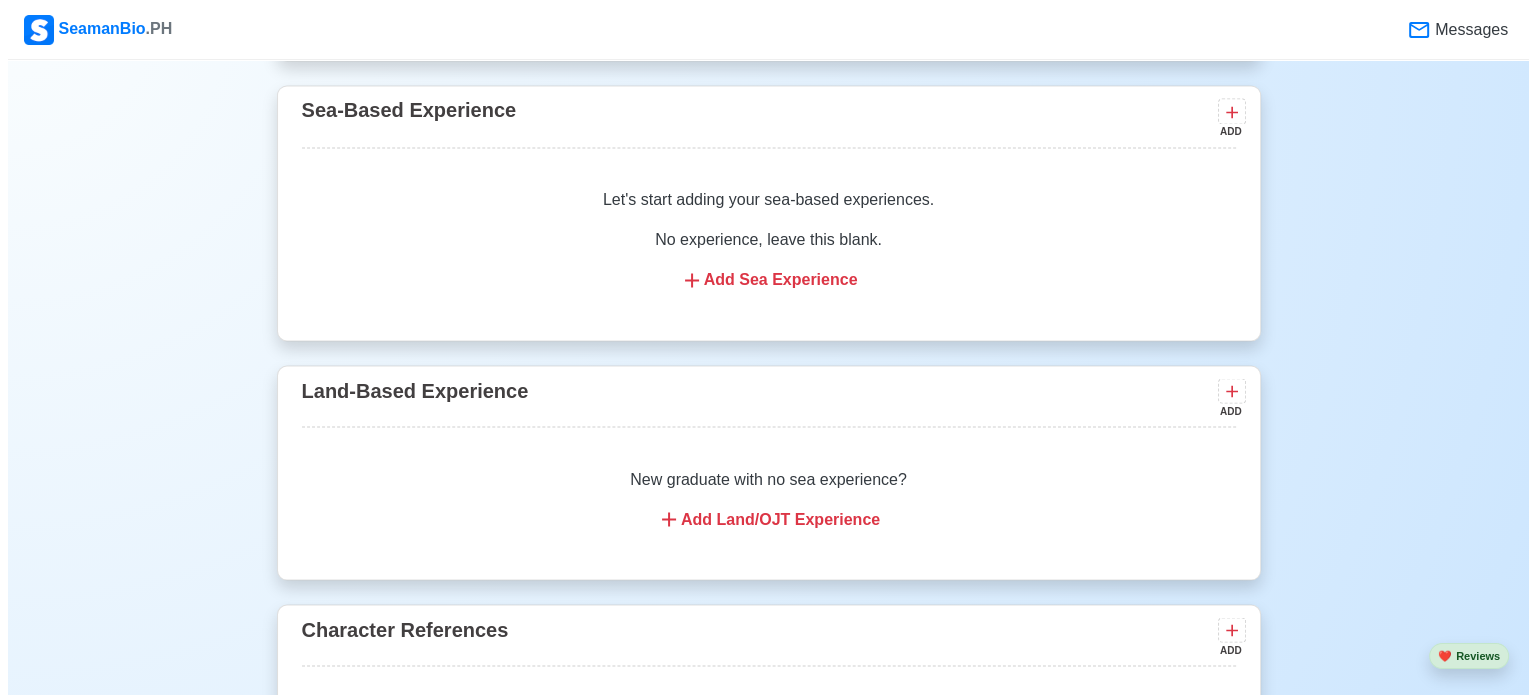 scroll, scrollTop: 3480, scrollLeft: 0, axis: vertical 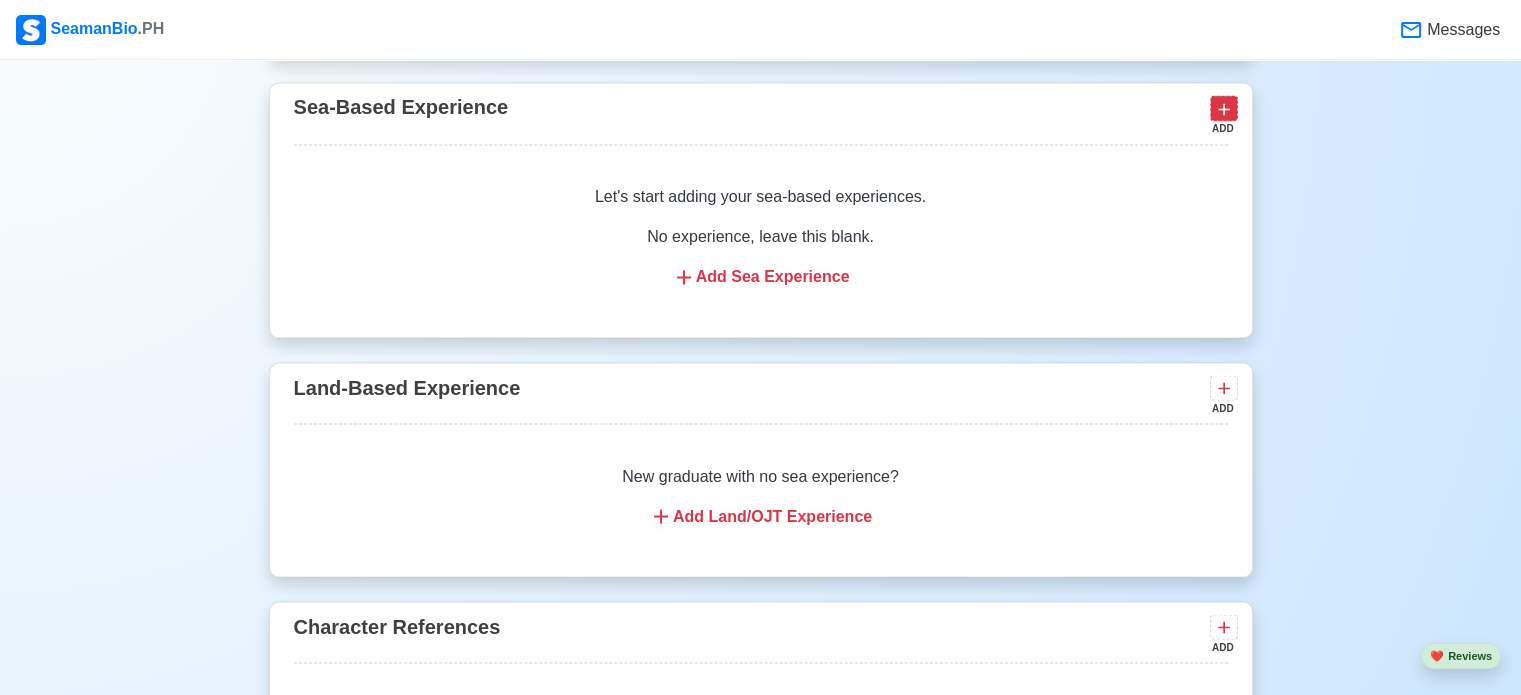 click 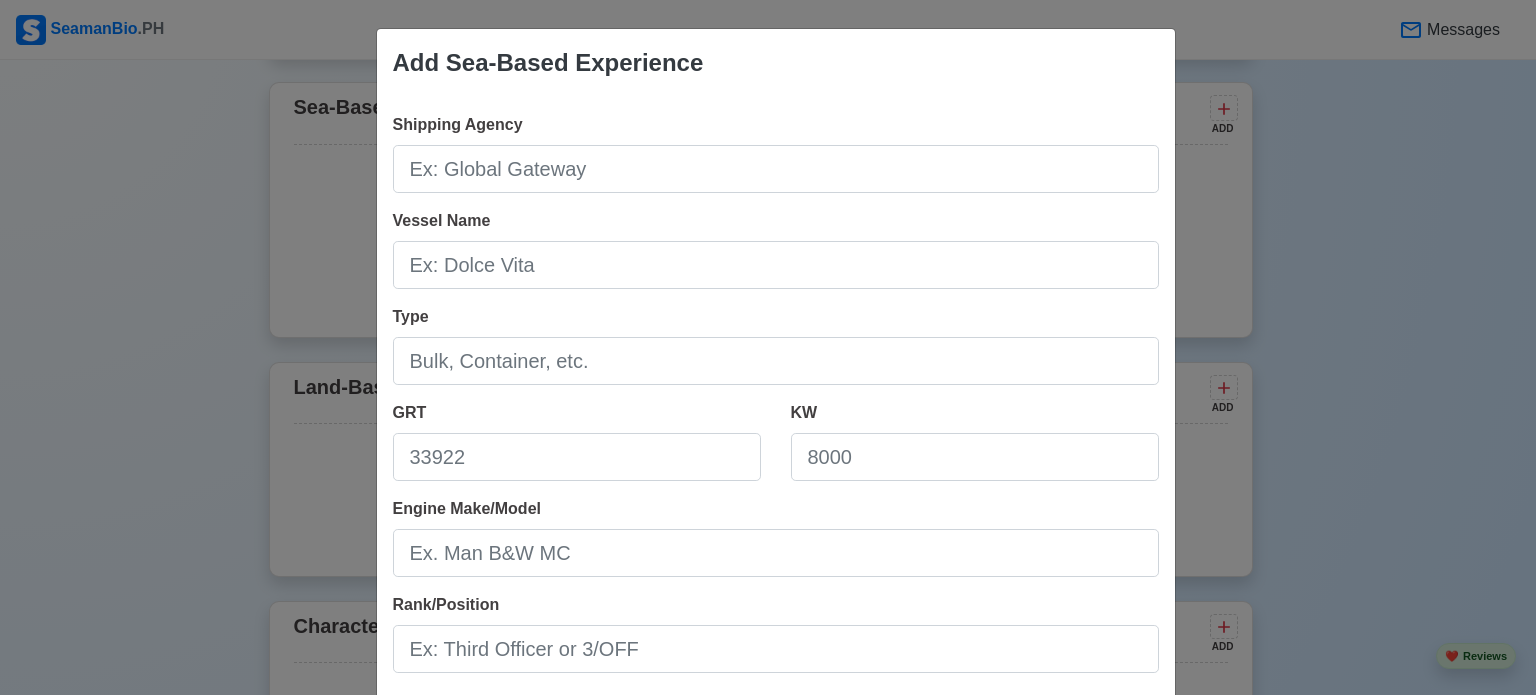 click on "Add Sea-Based Experience Shipping Agency Vessel Name Type GRT KW Engine Make/Model Rank/Position Sign On [DATE] Sign Off [DATE] I currently work here Reason for Disembarkation 🔒 Salary (USD) Cancel Save" at bounding box center [768, 347] 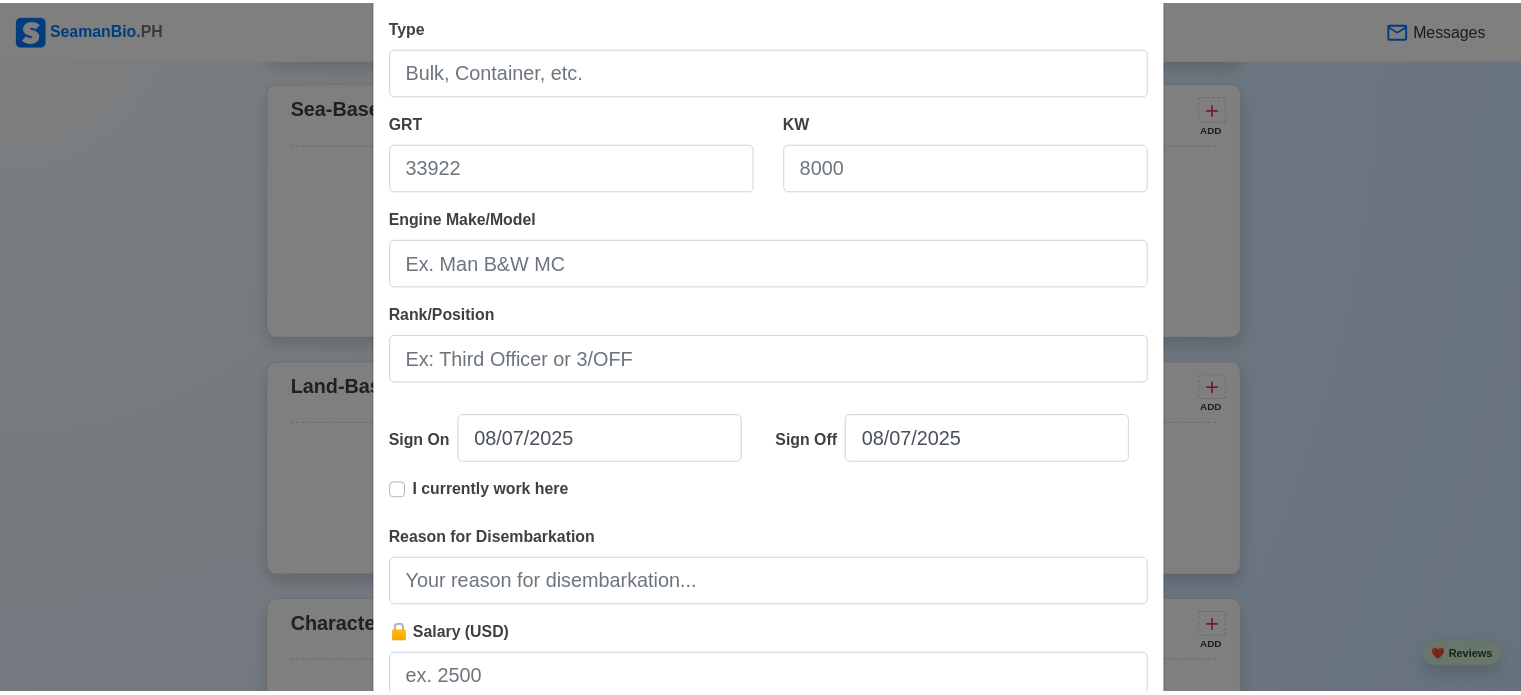 scroll, scrollTop: 444, scrollLeft: 0, axis: vertical 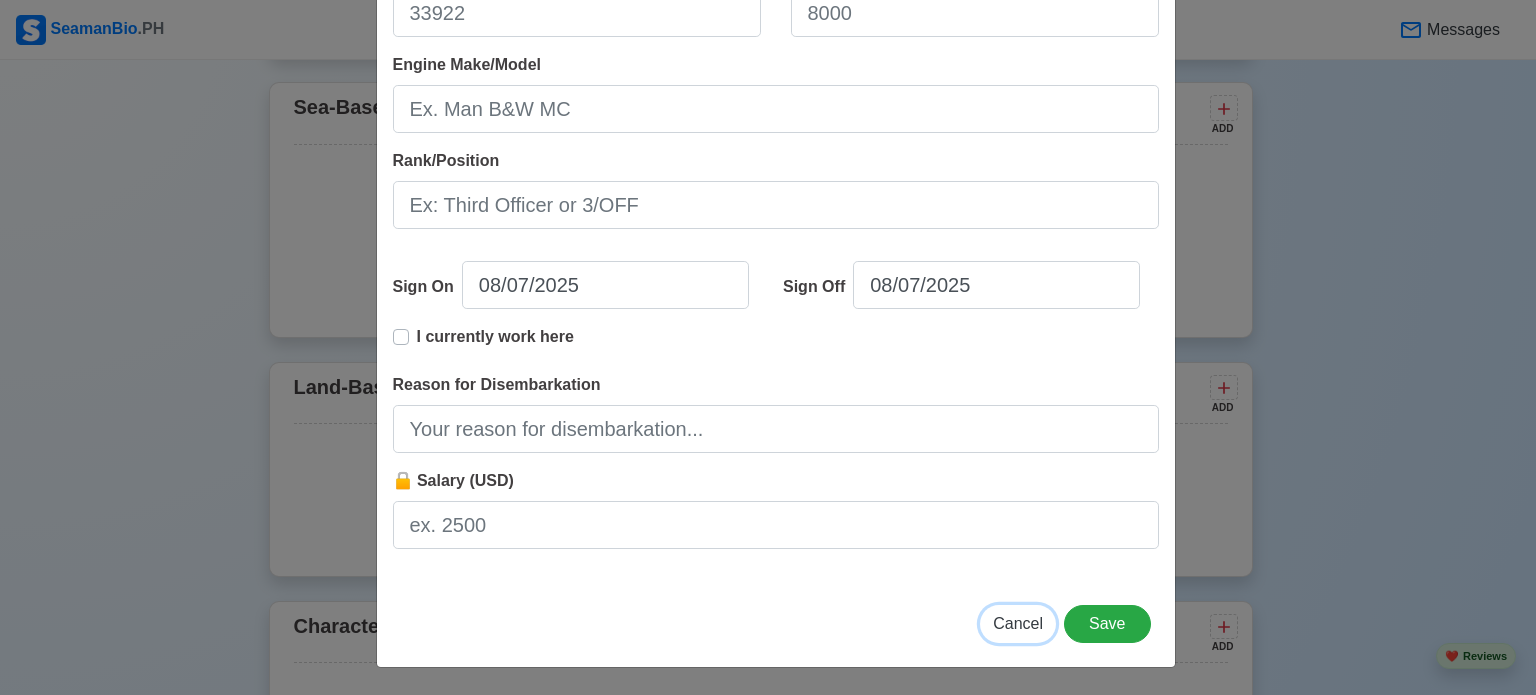 click on "Cancel" at bounding box center [1018, 623] 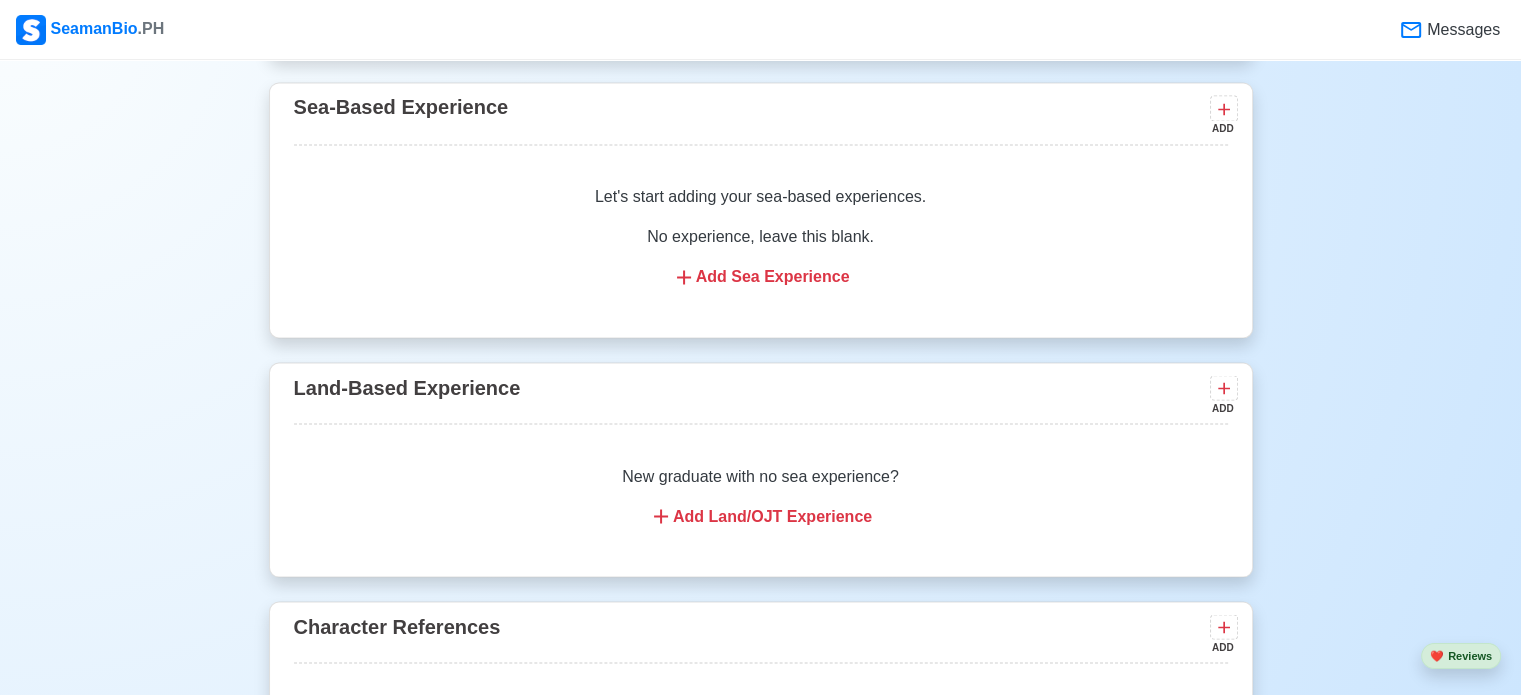 type 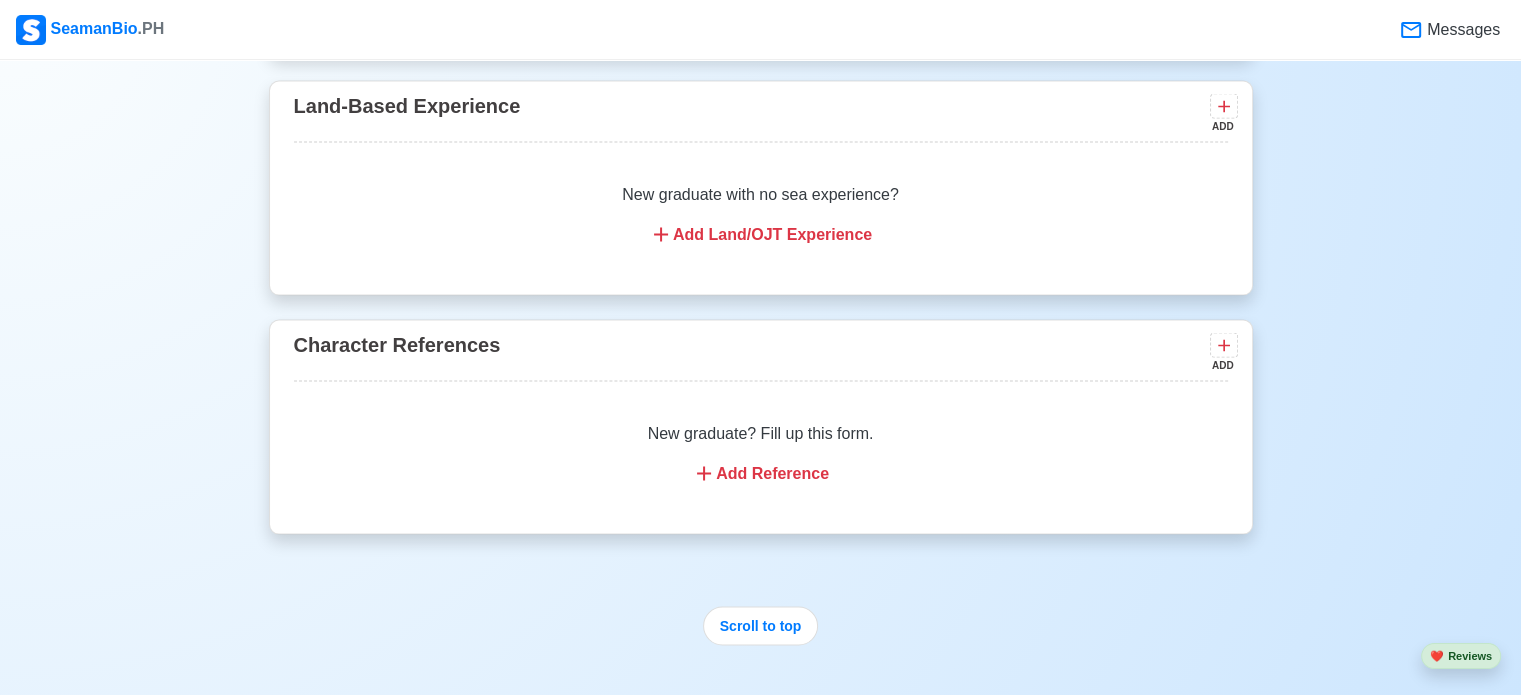 scroll, scrollTop: 3760, scrollLeft: 0, axis: vertical 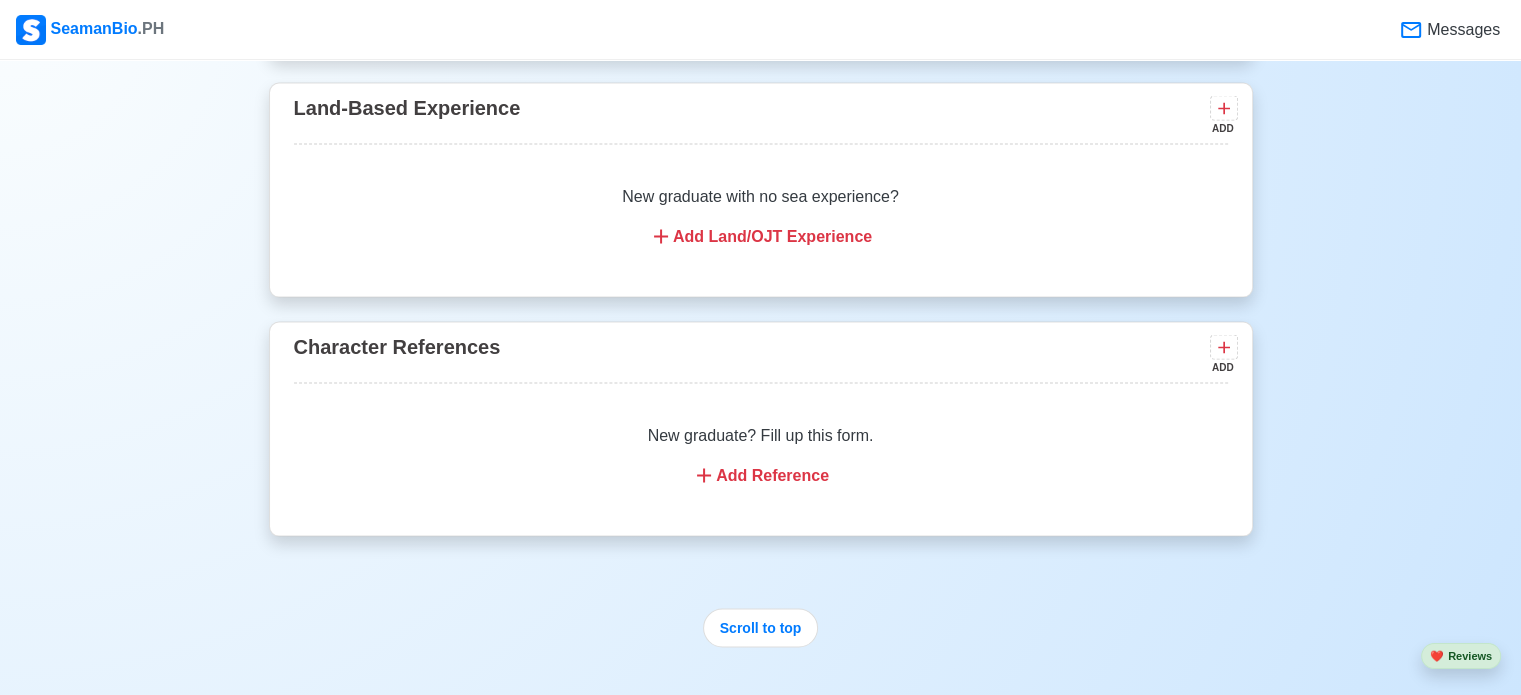 click on "Add Reference" at bounding box center [761, 475] 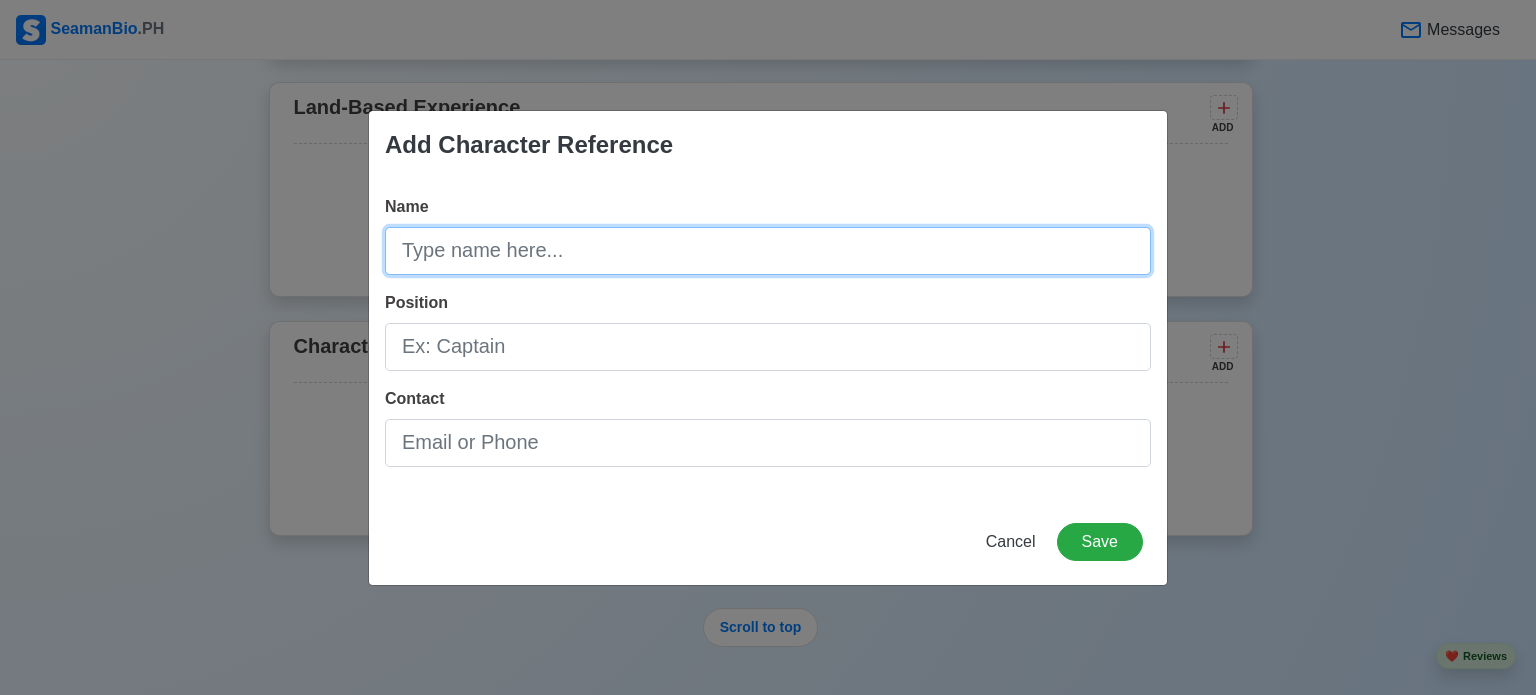 click on "Name" at bounding box center [768, 251] 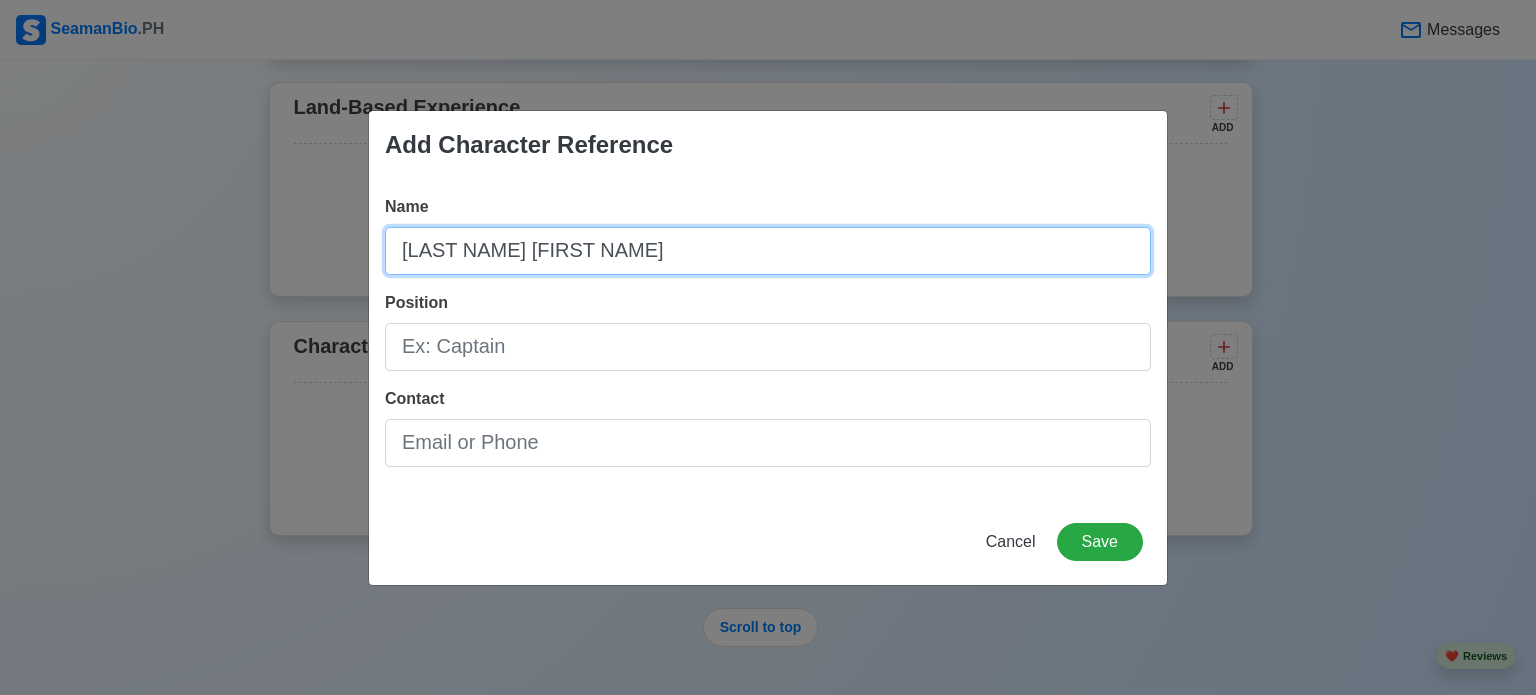 type on "[LAST NAME] [FIRST NAME]" 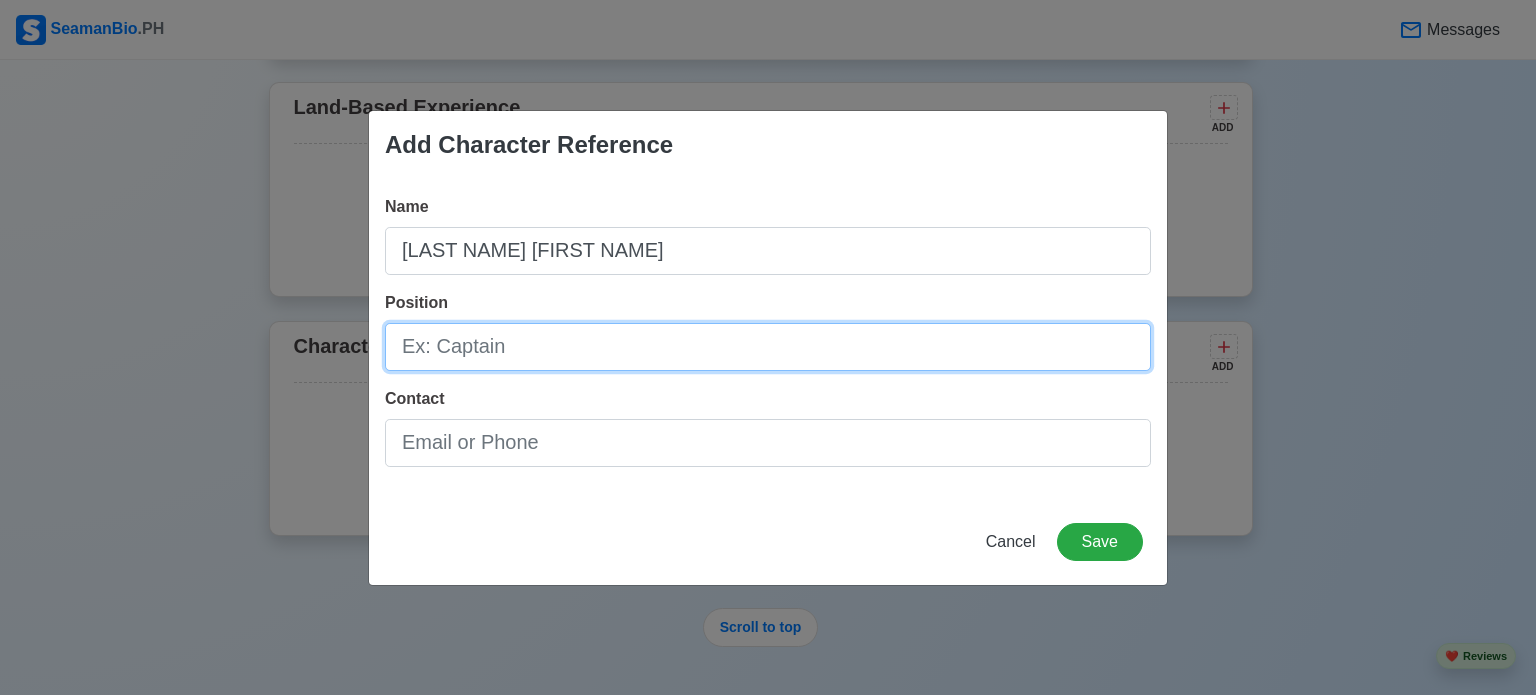 click on "Position" at bounding box center (768, 347) 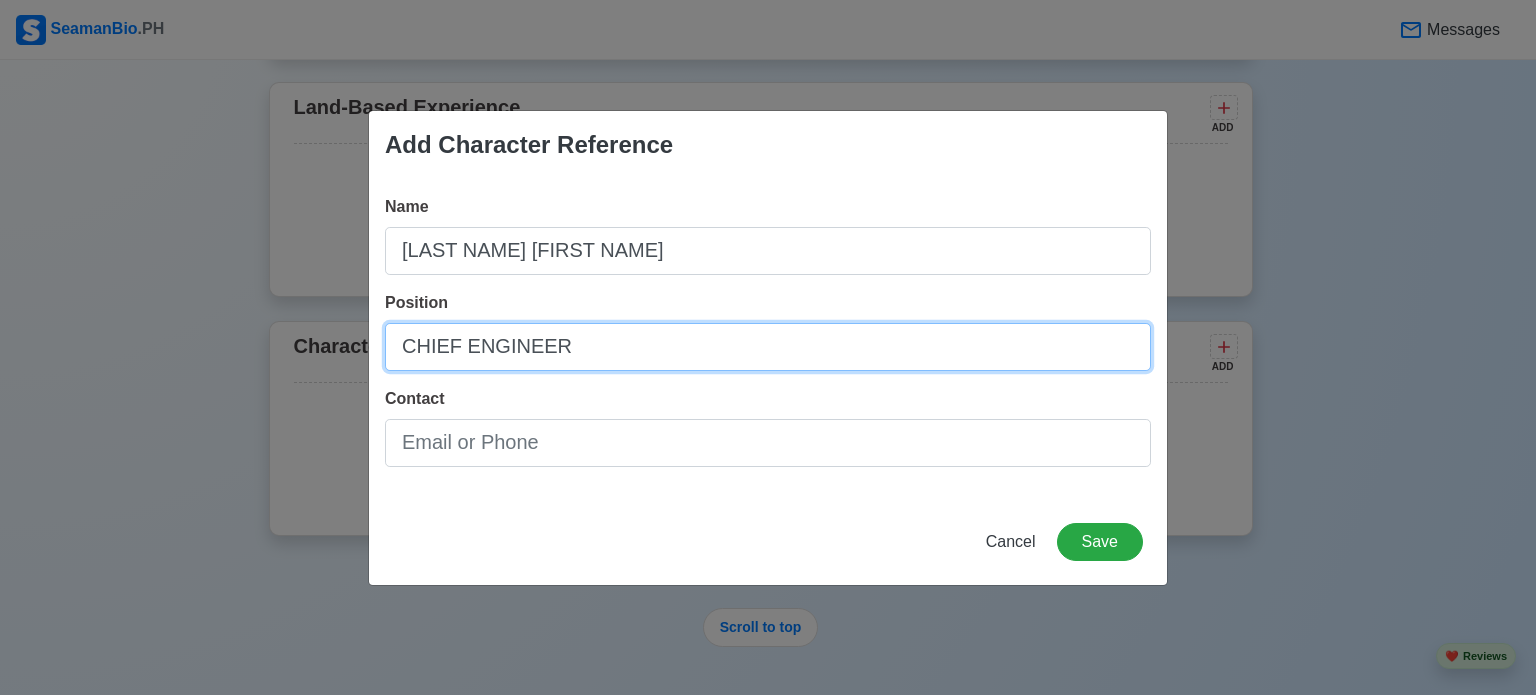 type on "CHIEF ENGINEER" 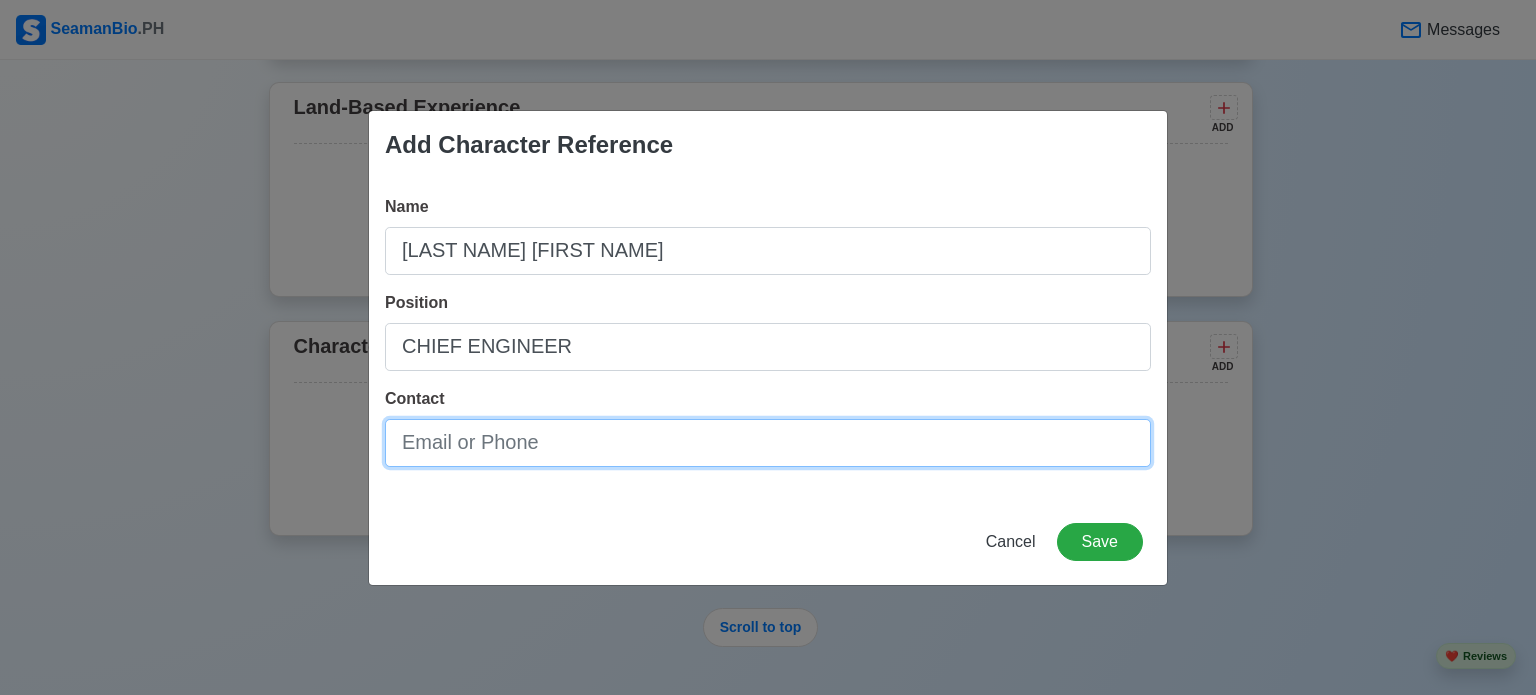 click on "Contact" at bounding box center [768, 443] 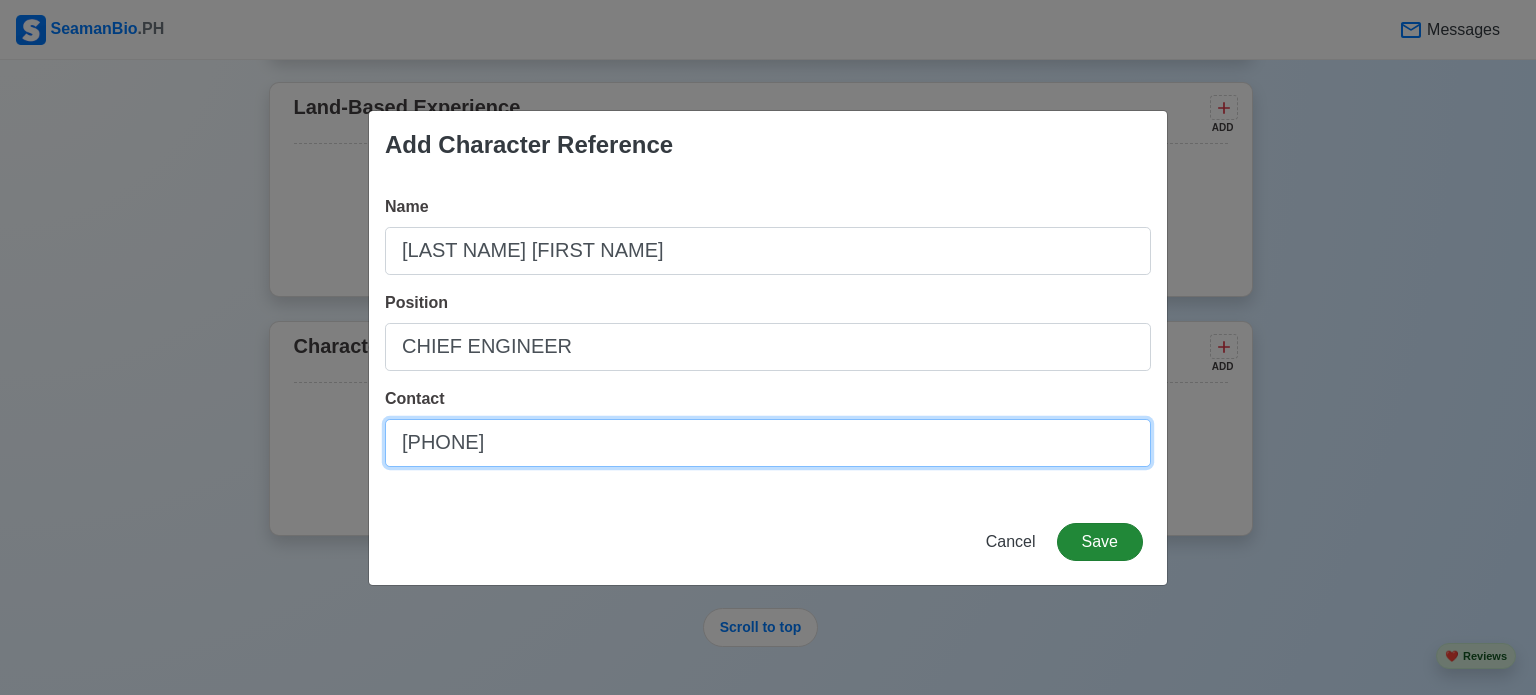 type on "[PHONE]" 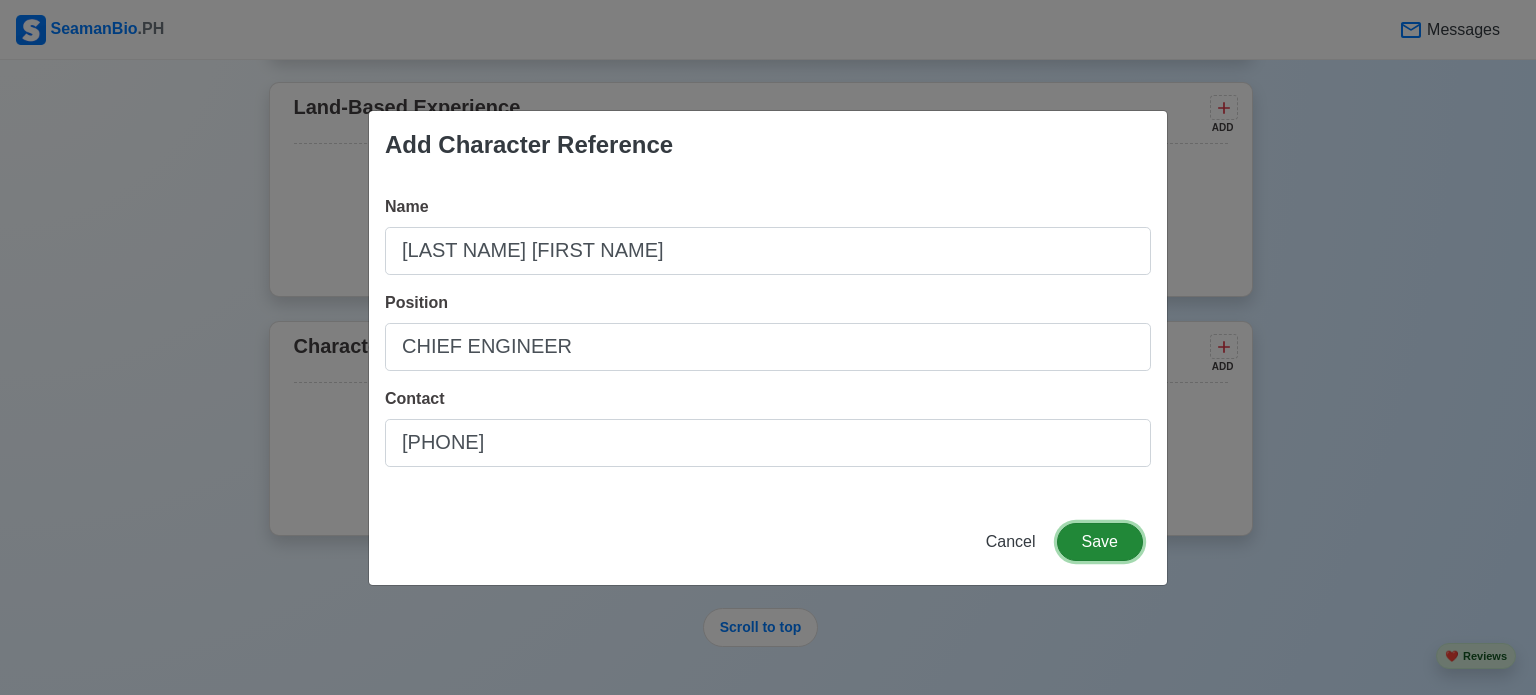 click on "Save" at bounding box center [1100, 542] 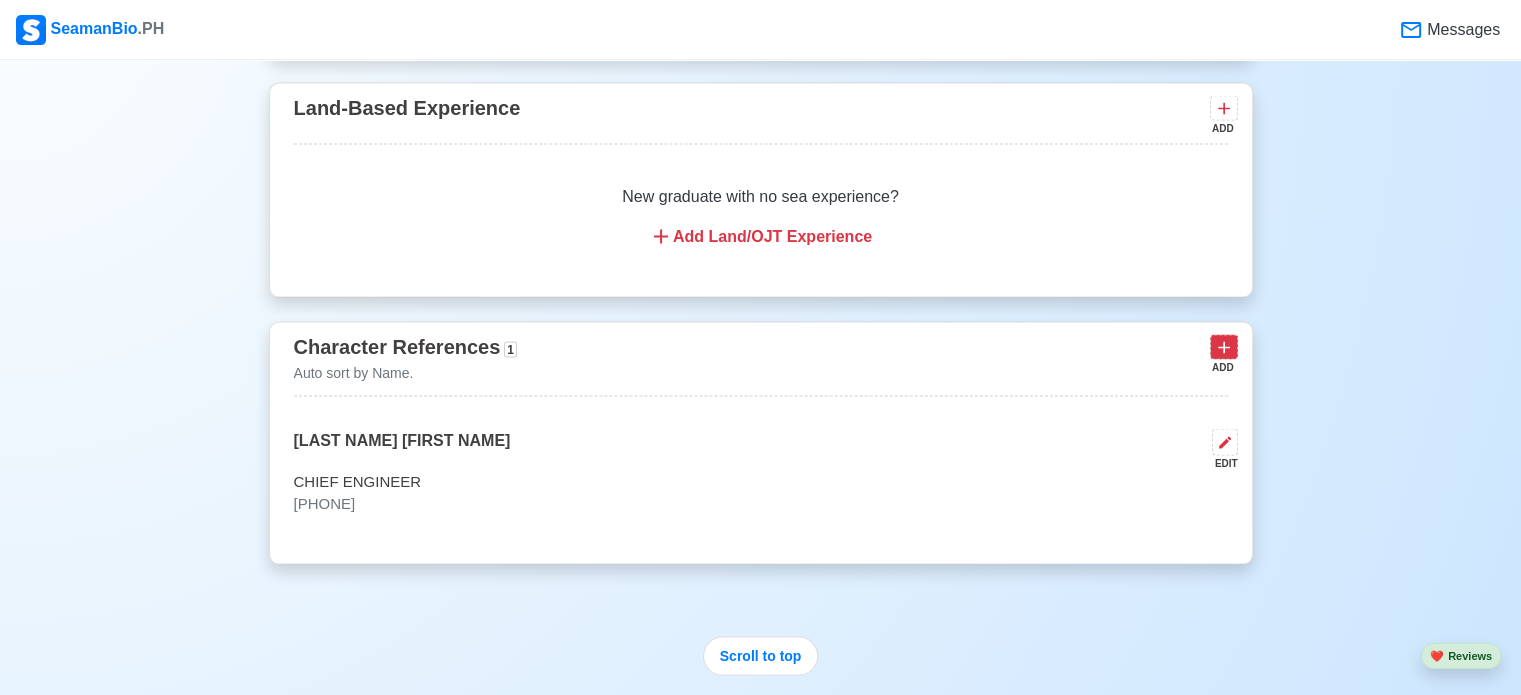 click 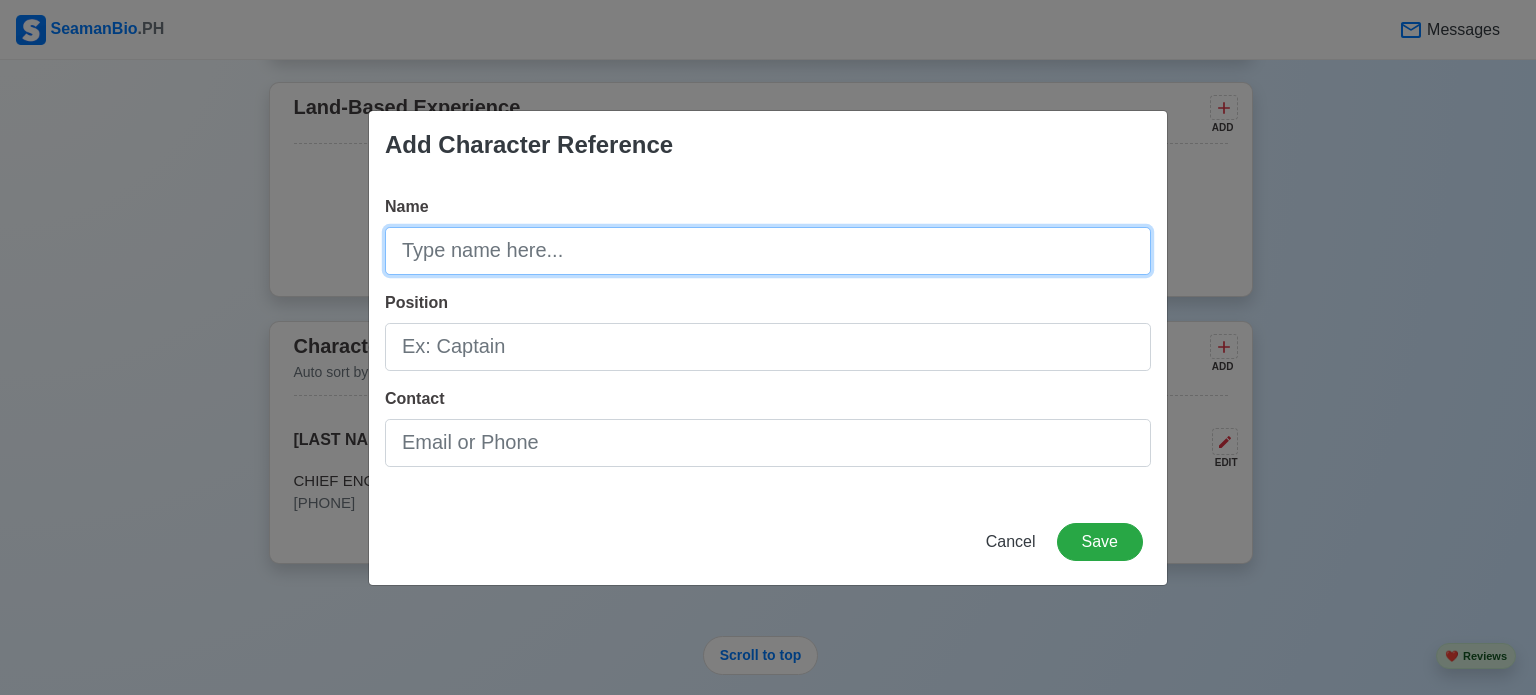 click on "Name" at bounding box center (768, 251) 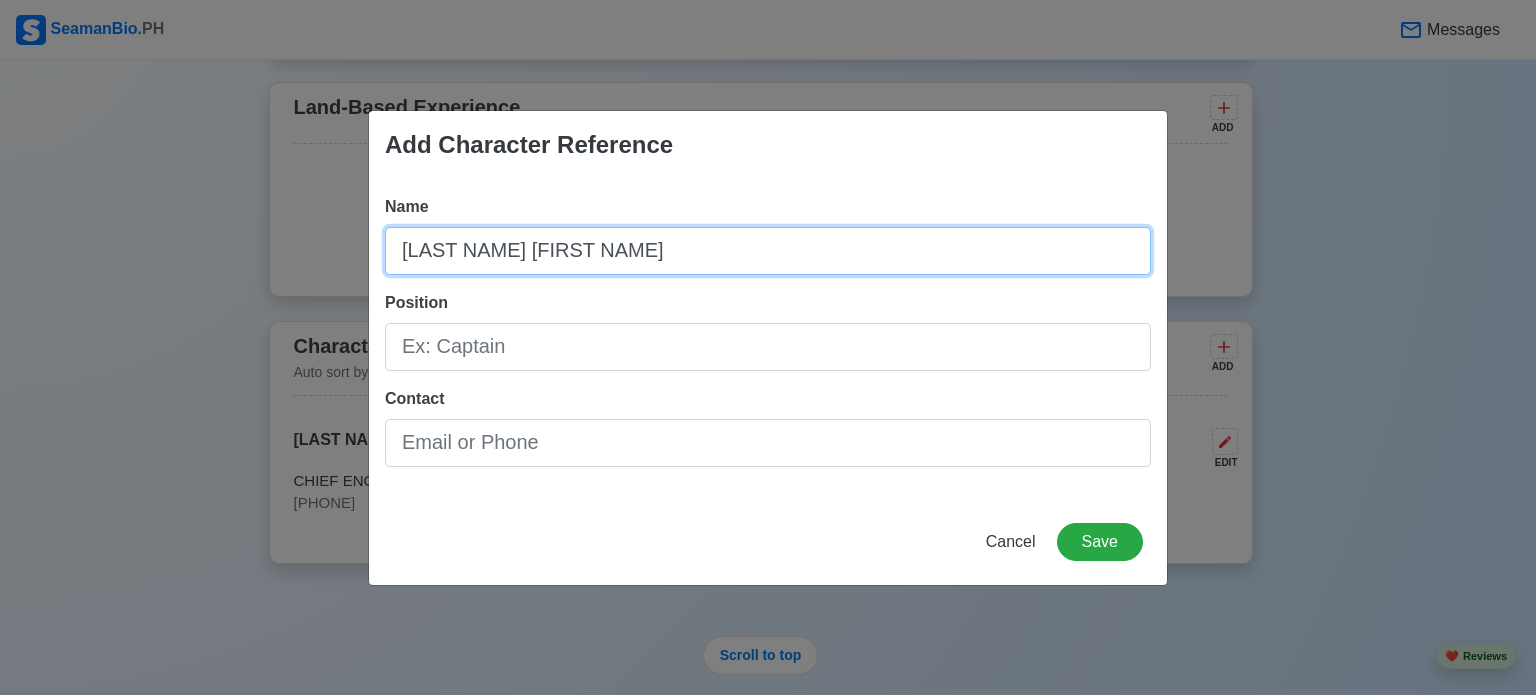 type on "[LAST NAME] [FIRST NAME]" 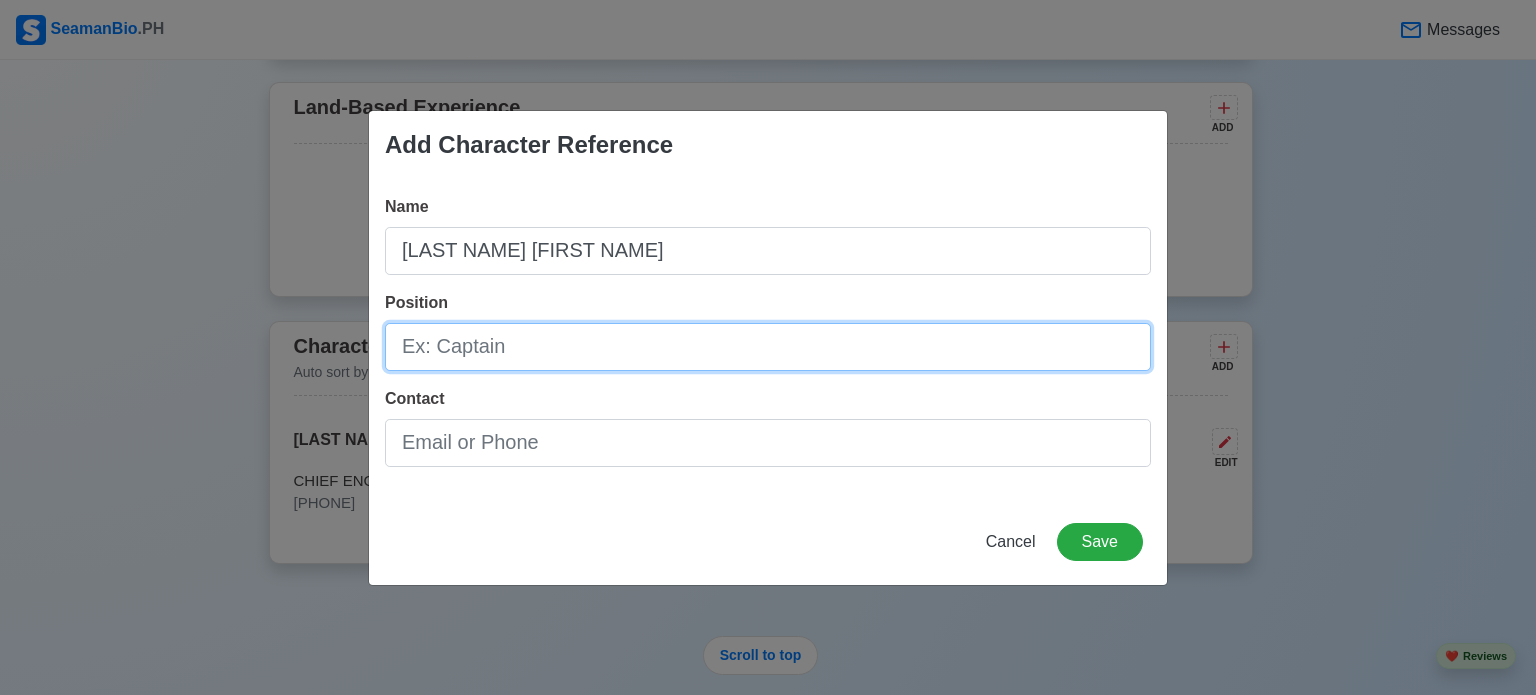 click on "Position" at bounding box center (768, 347) 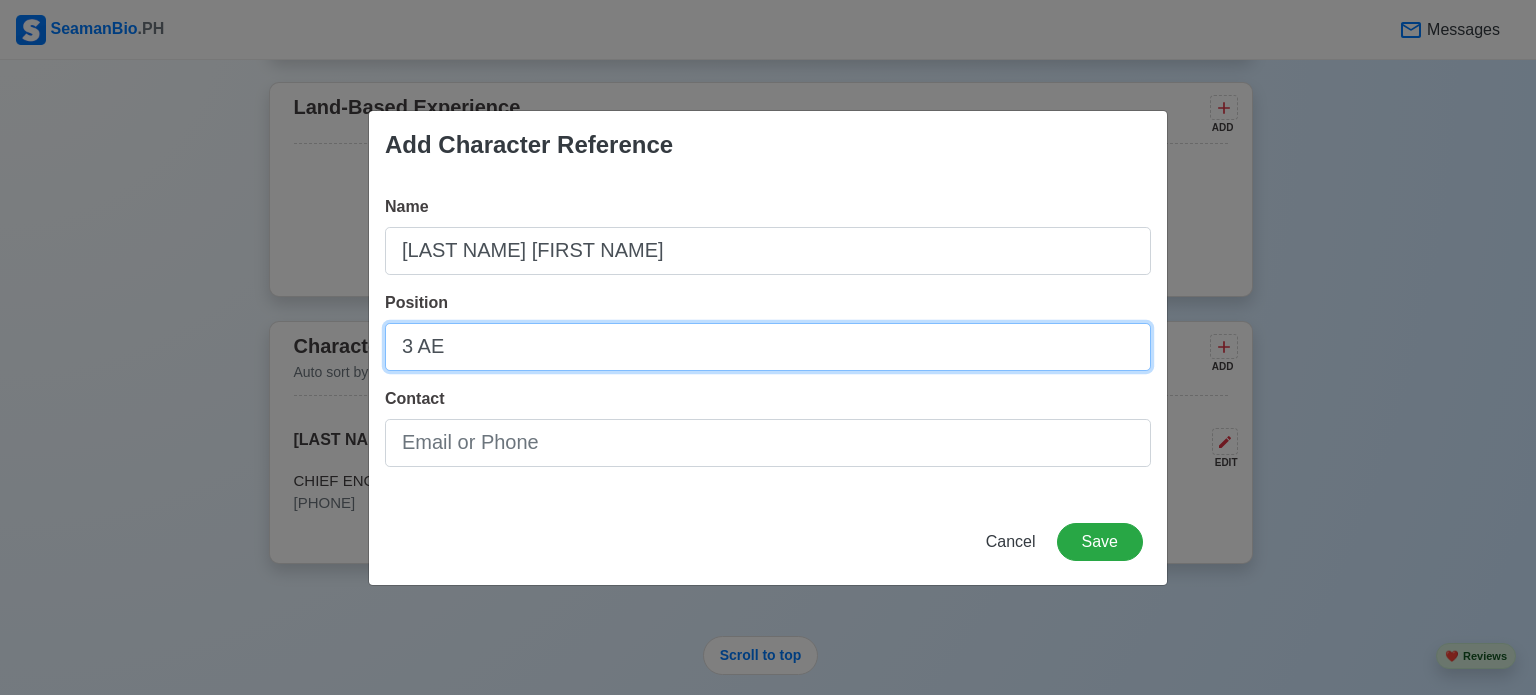type on "3 AE" 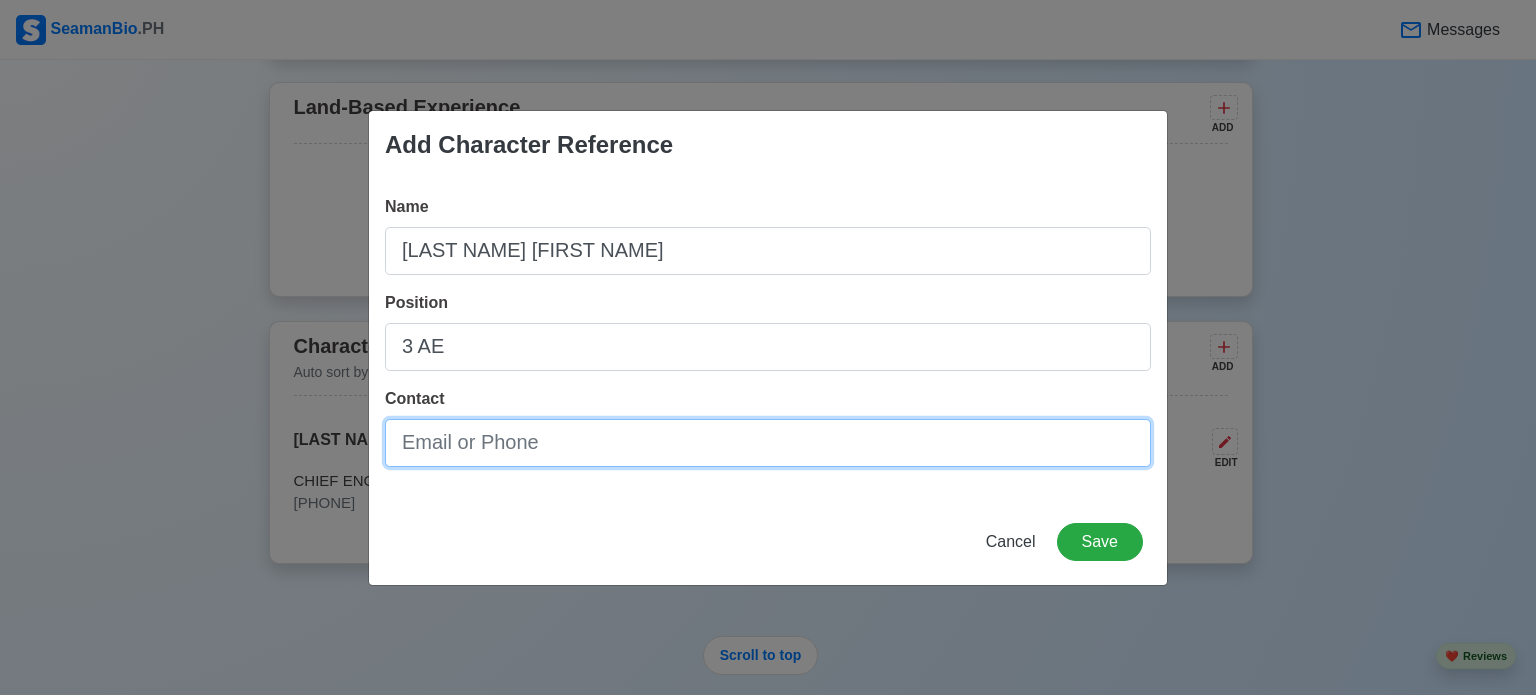 click on "Contact" at bounding box center (768, 443) 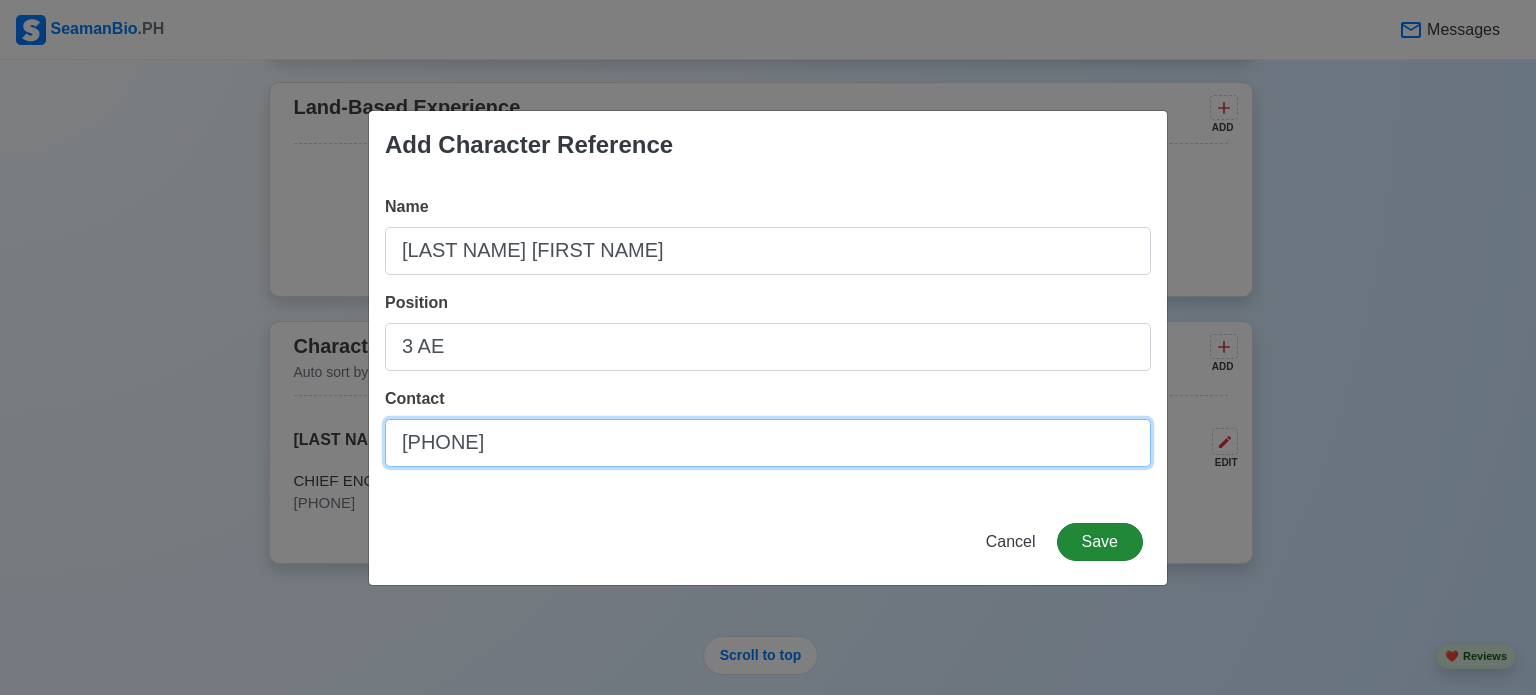 type on "[PHONE]" 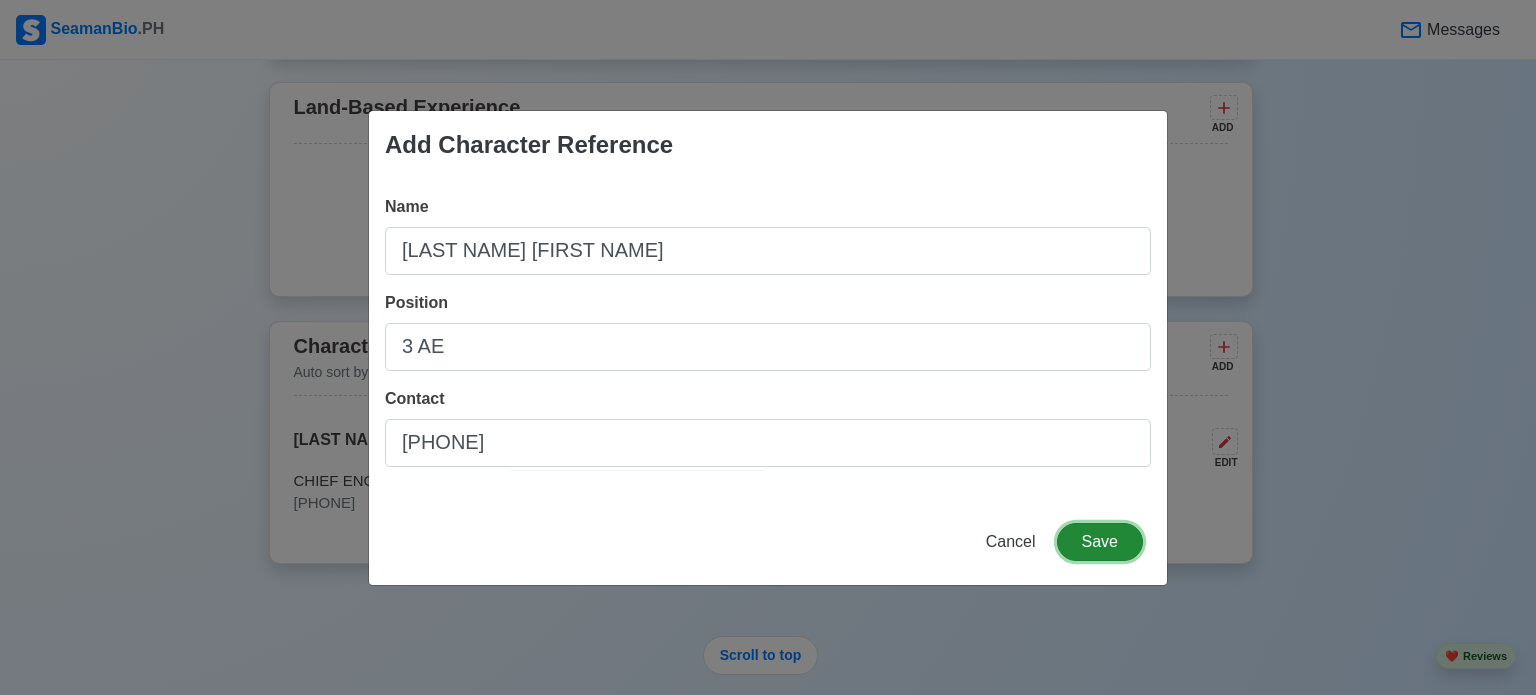 click on "Save" at bounding box center [1100, 542] 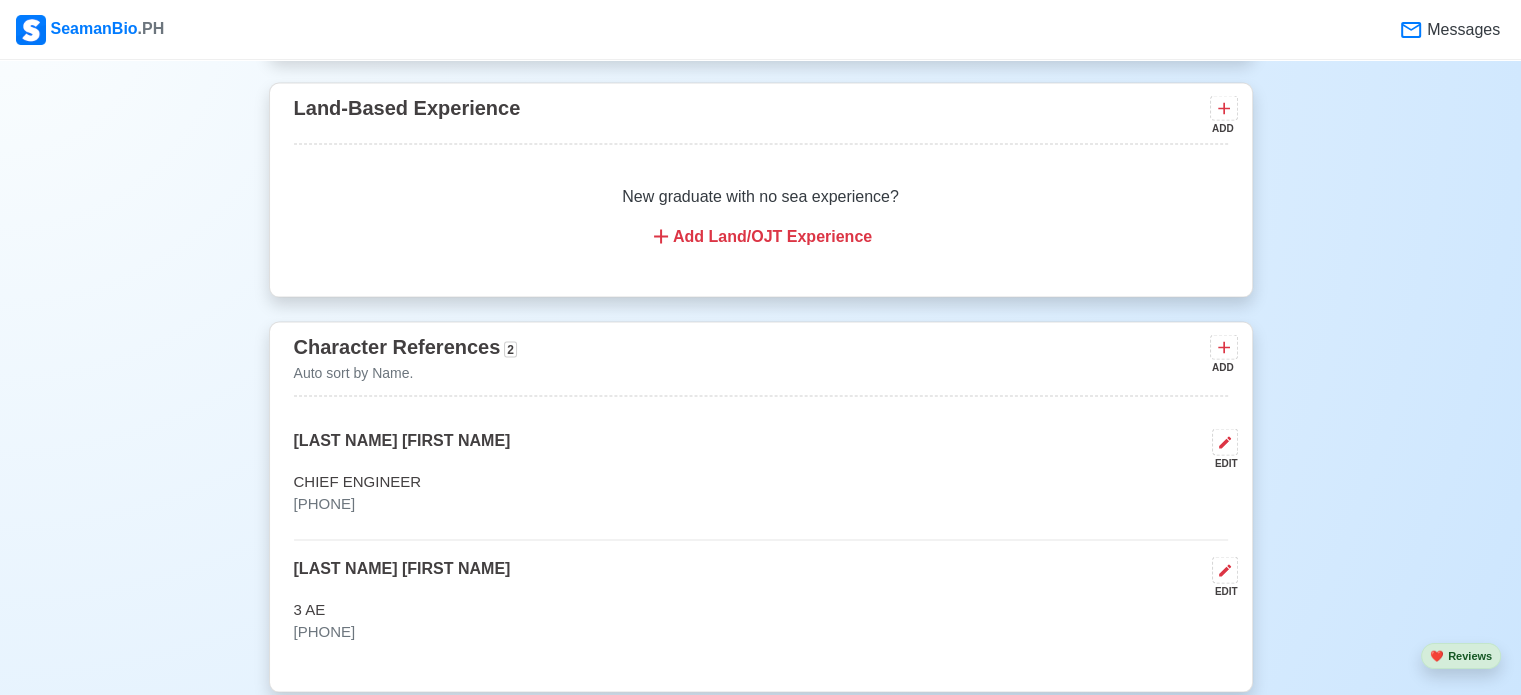 type 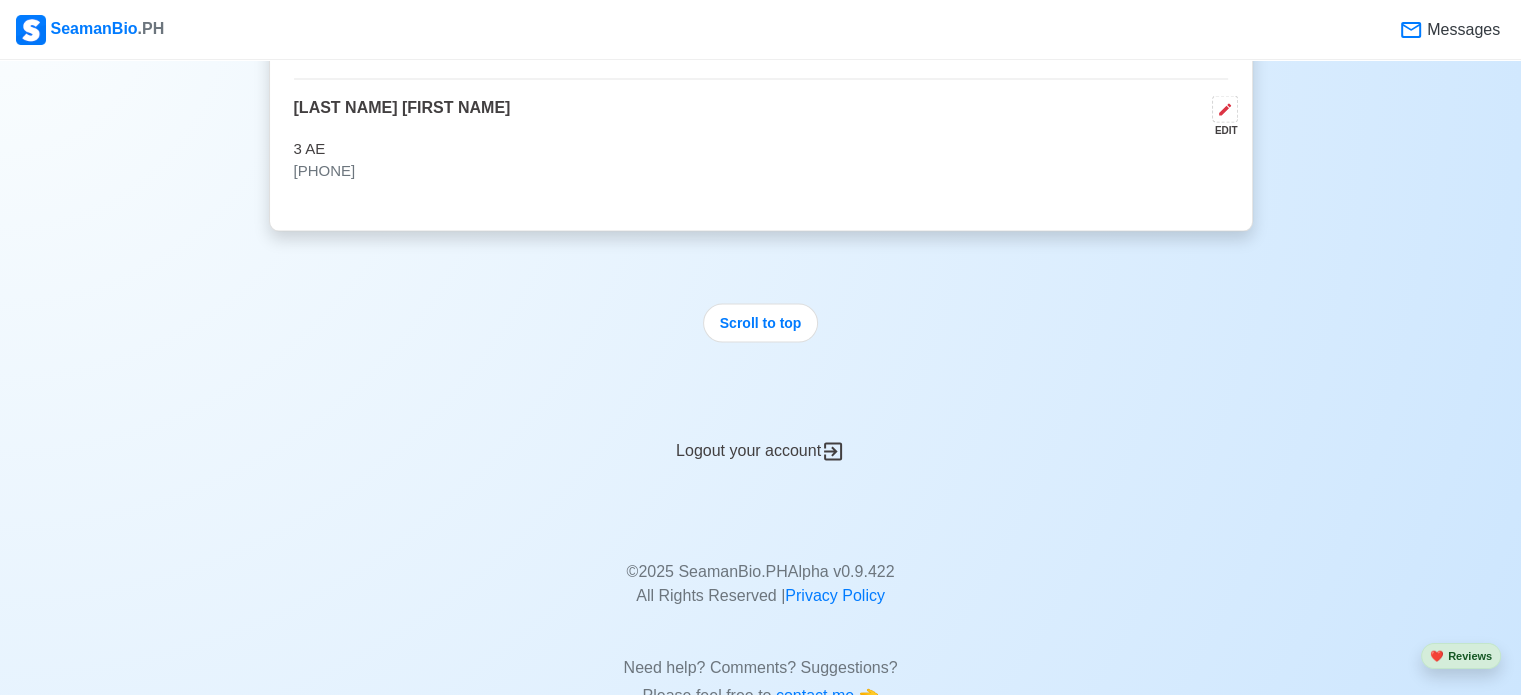 scroll, scrollTop: 4240, scrollLeft: 0, axis: vertical 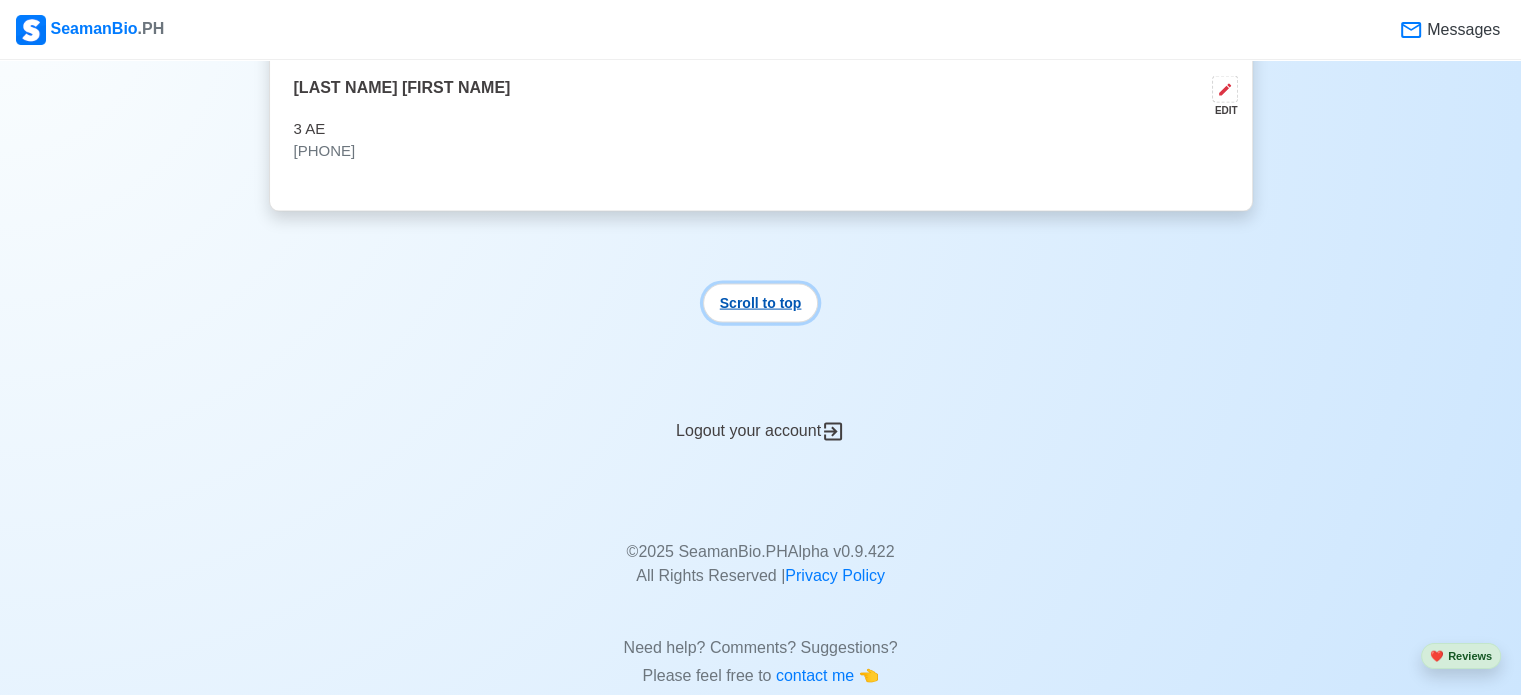 click on "Scroll to top" at bounding box center (761, 303) 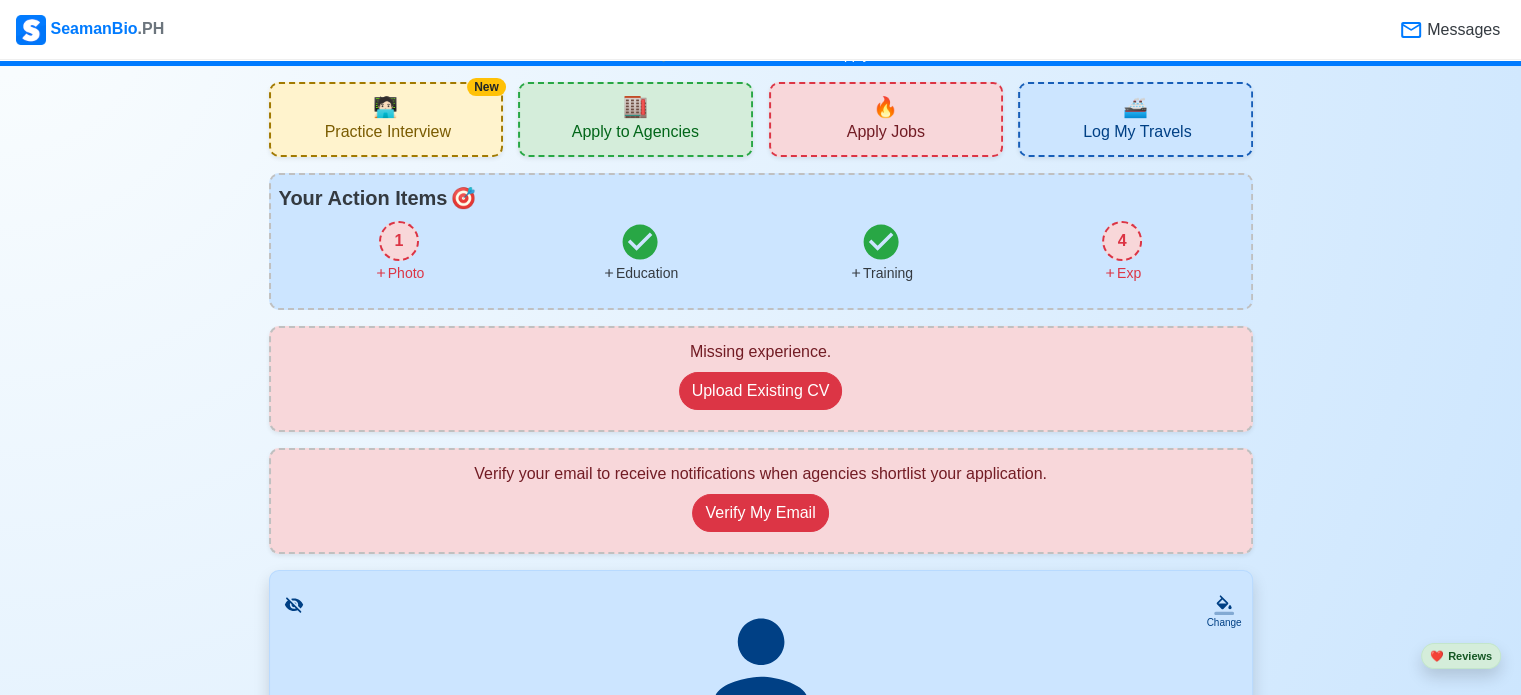 scroll, scrollTop: 0, scrollLeft: 0, axis: both 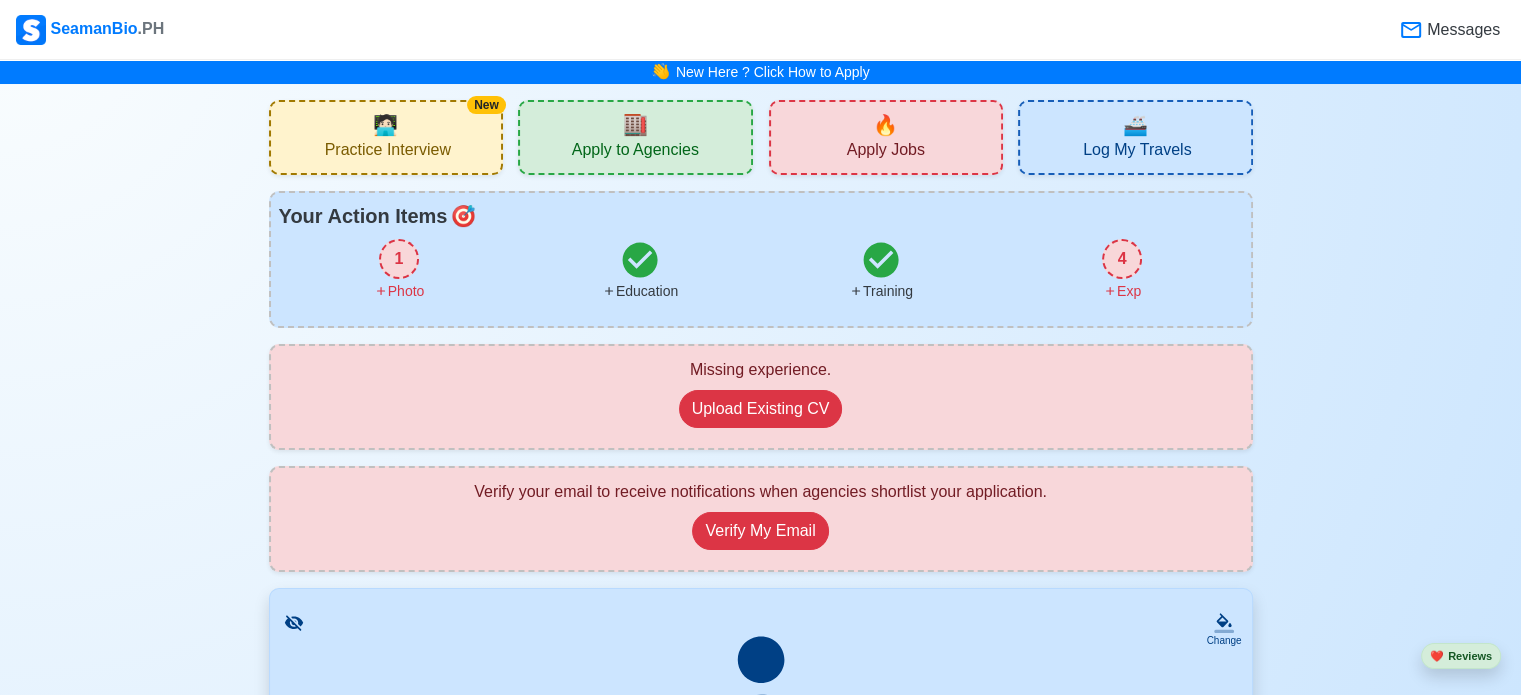 click on "1" at bounding box center (399, 259) 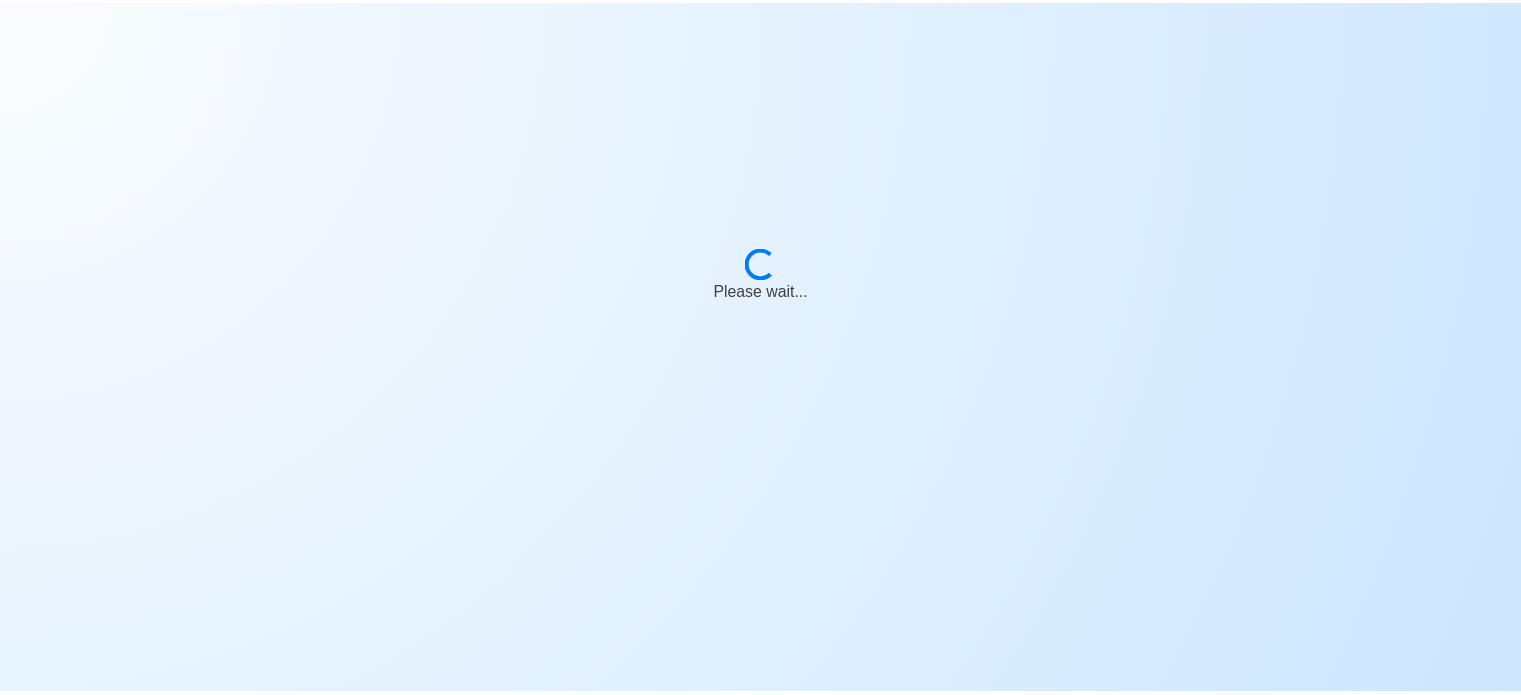 scroll, scrollTop: 0, scrollLeft: 0, axis: both 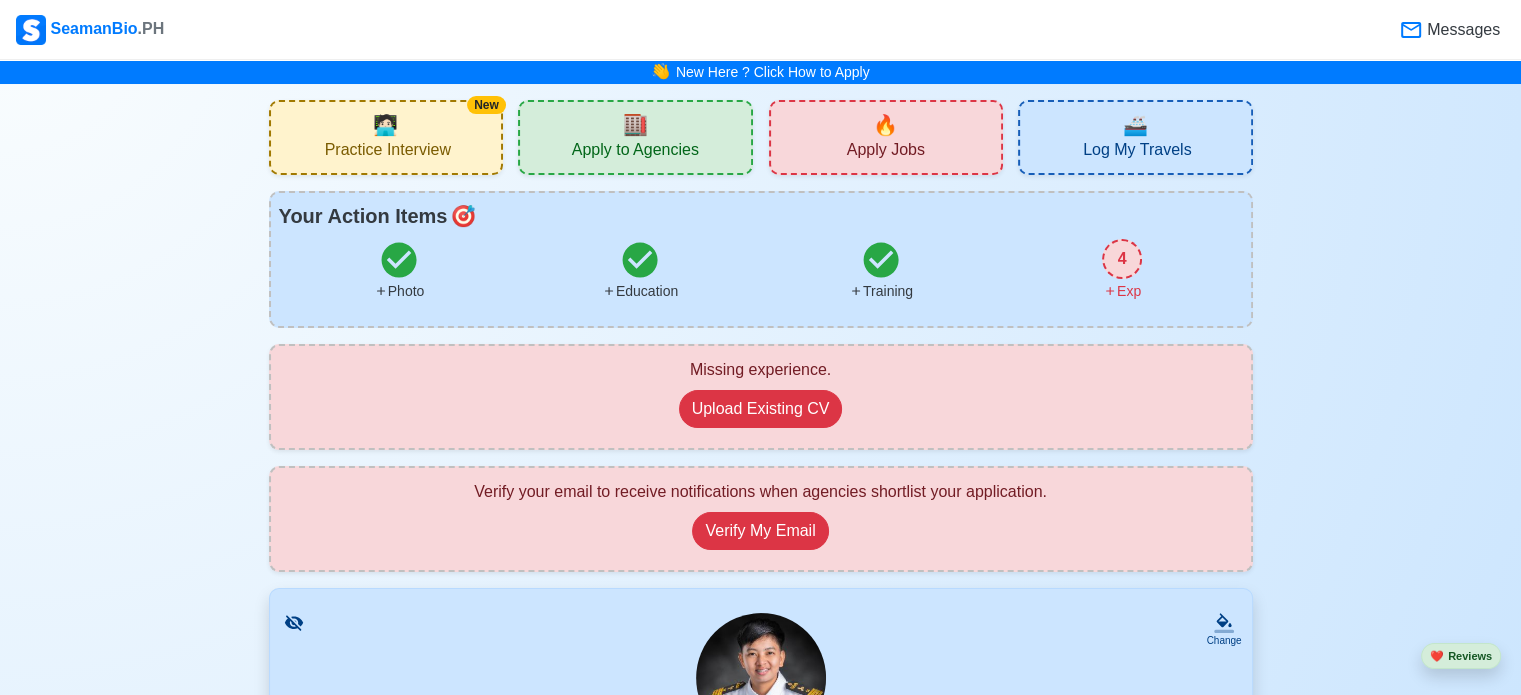 click on "4" at bounding box center (1122, 259) 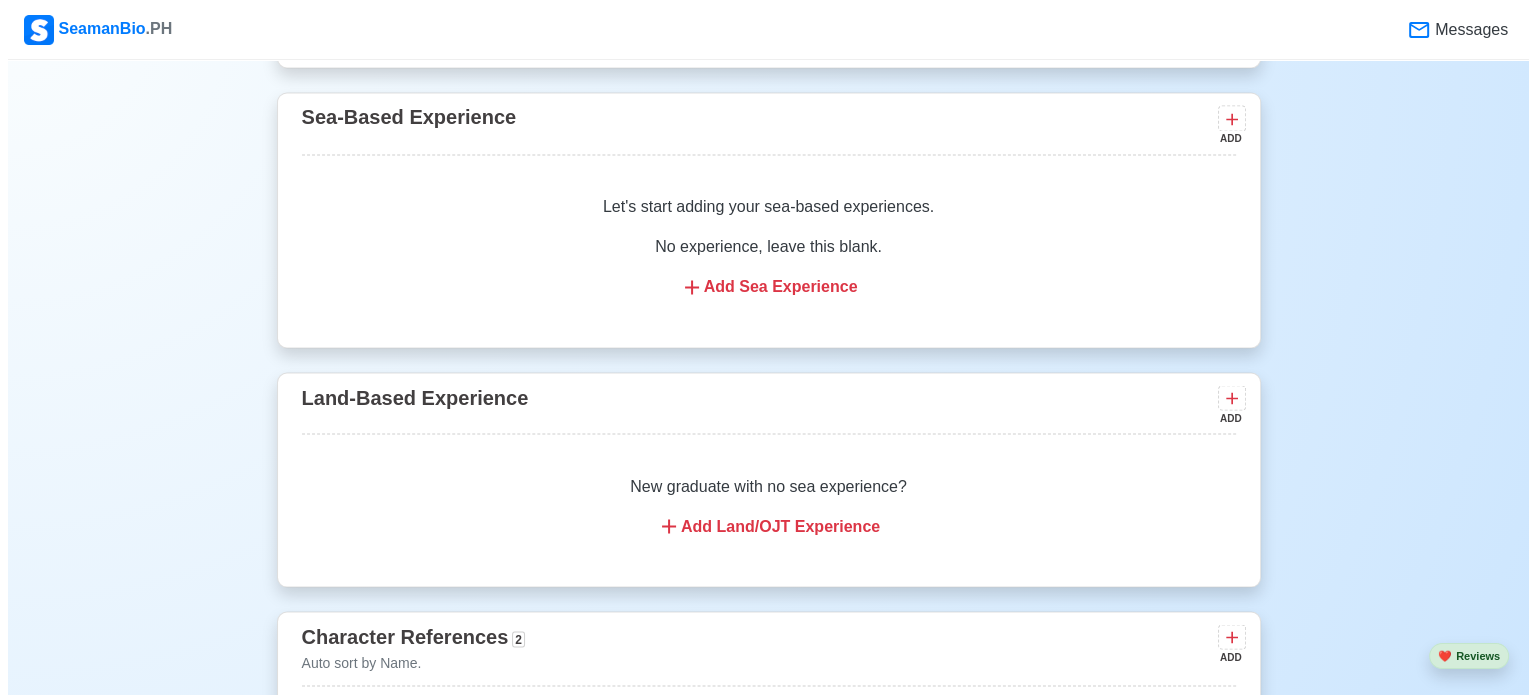 scroll, scrollTop: 3464, scrollLeft: 0, axis: vertical 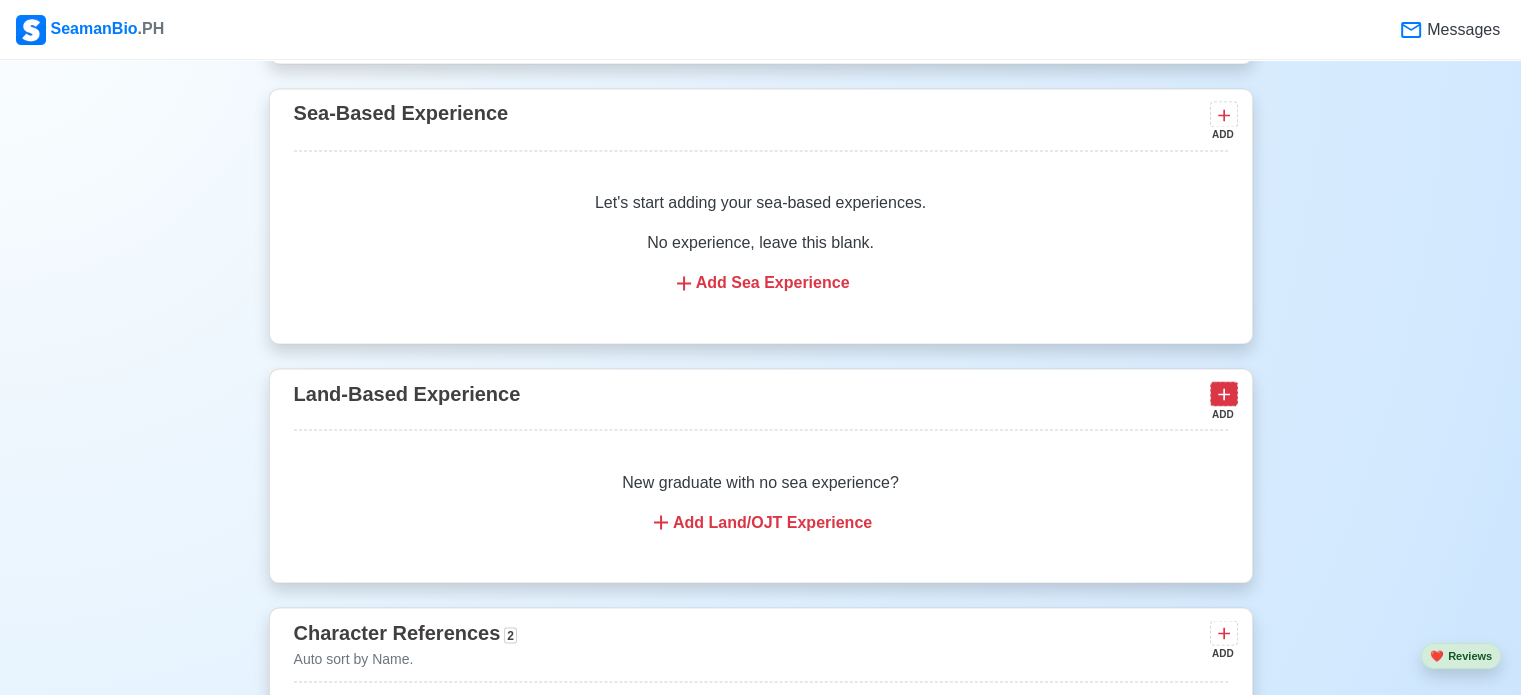 click at bounding box center (1224, 393) 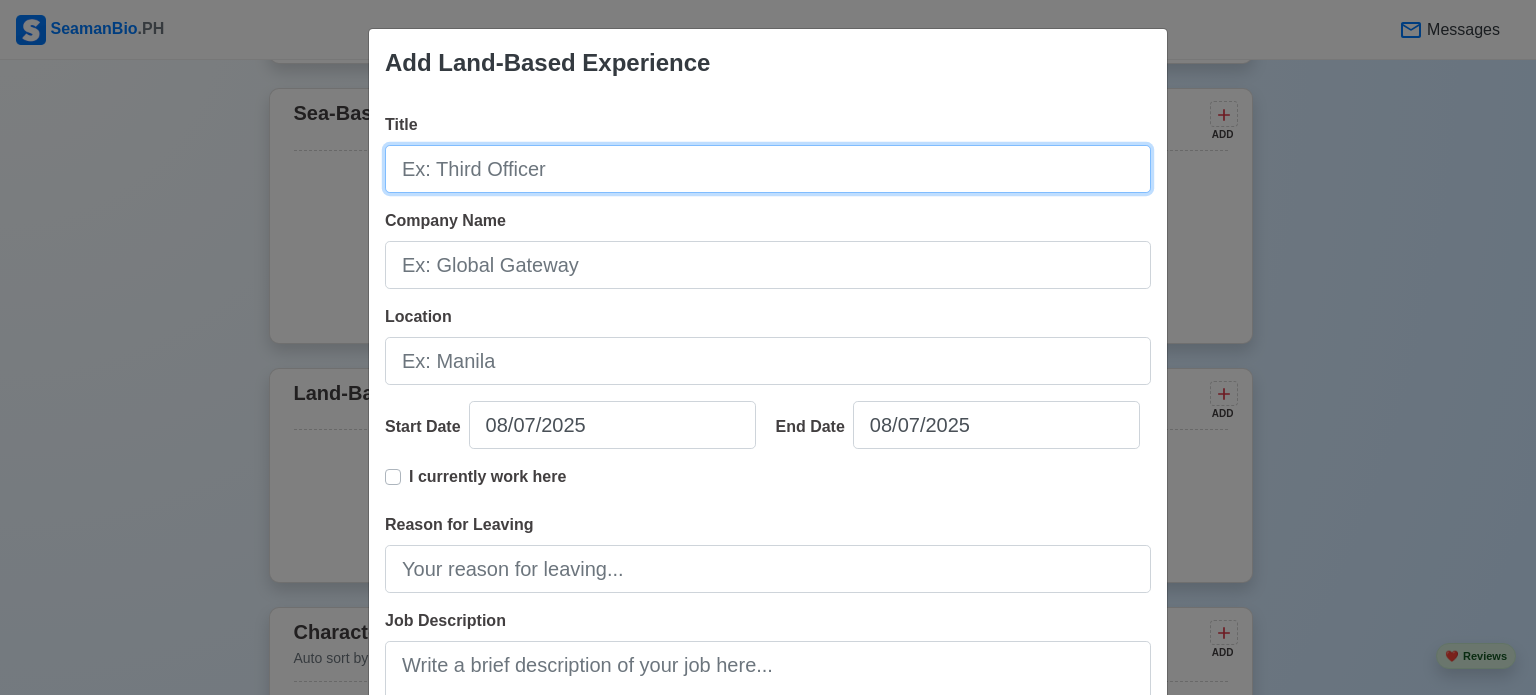 click on "Title" at bounding box center [768, 169] 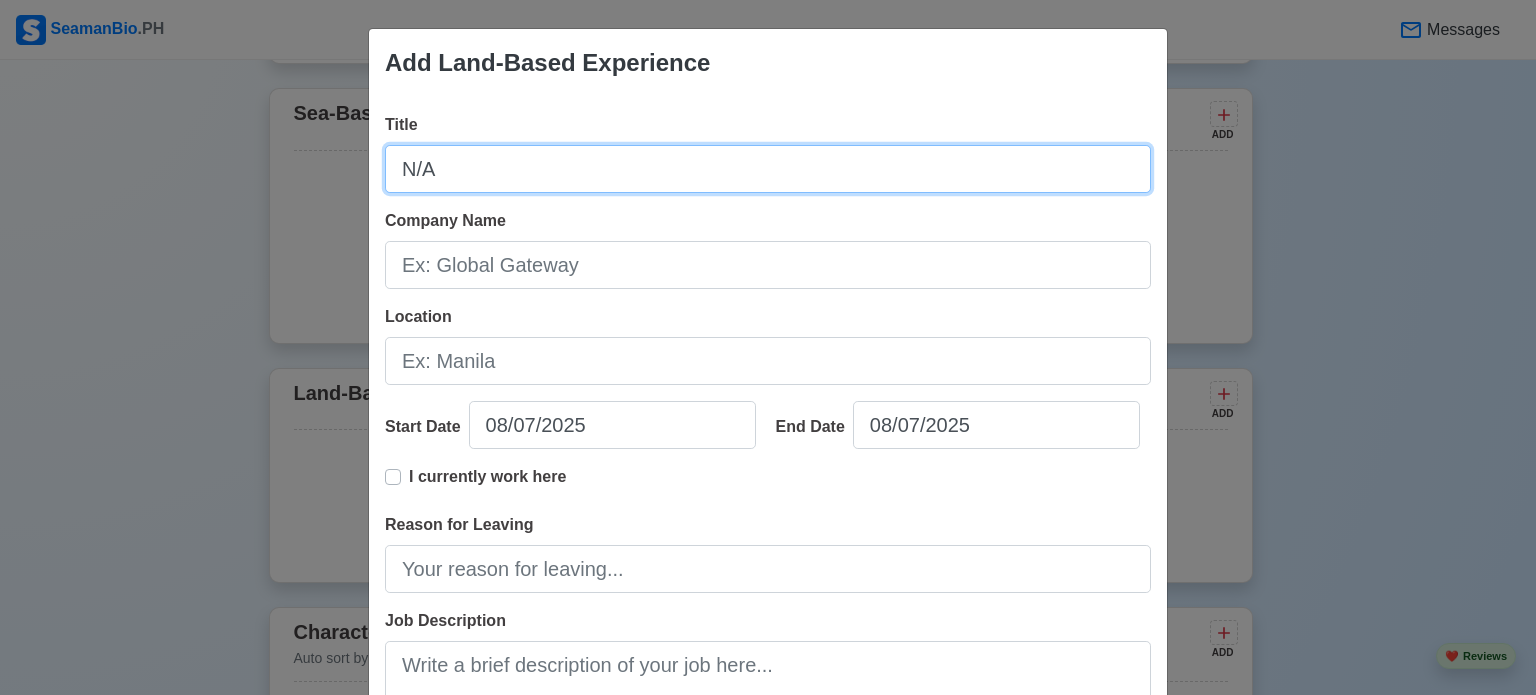 type on "N/A" 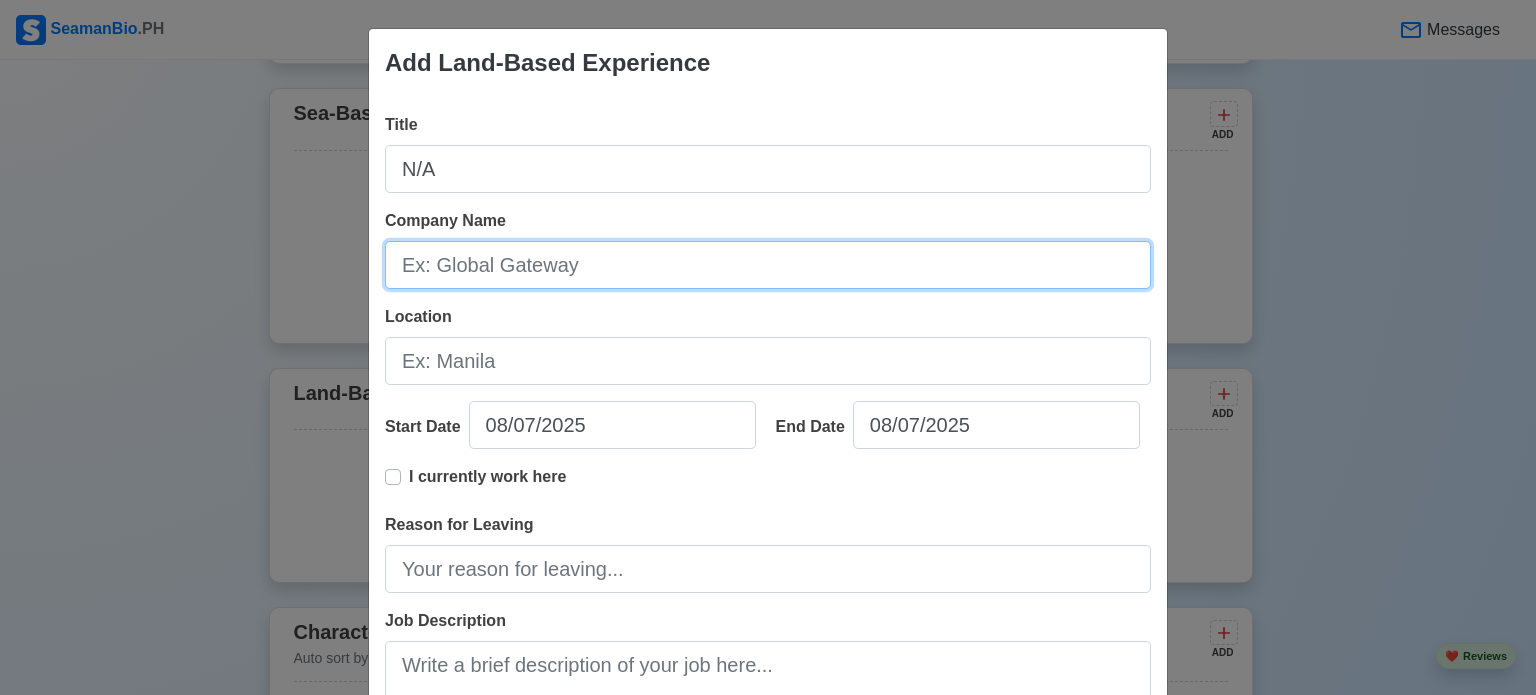 click on "Company Name" at bounding box center (768, 265) 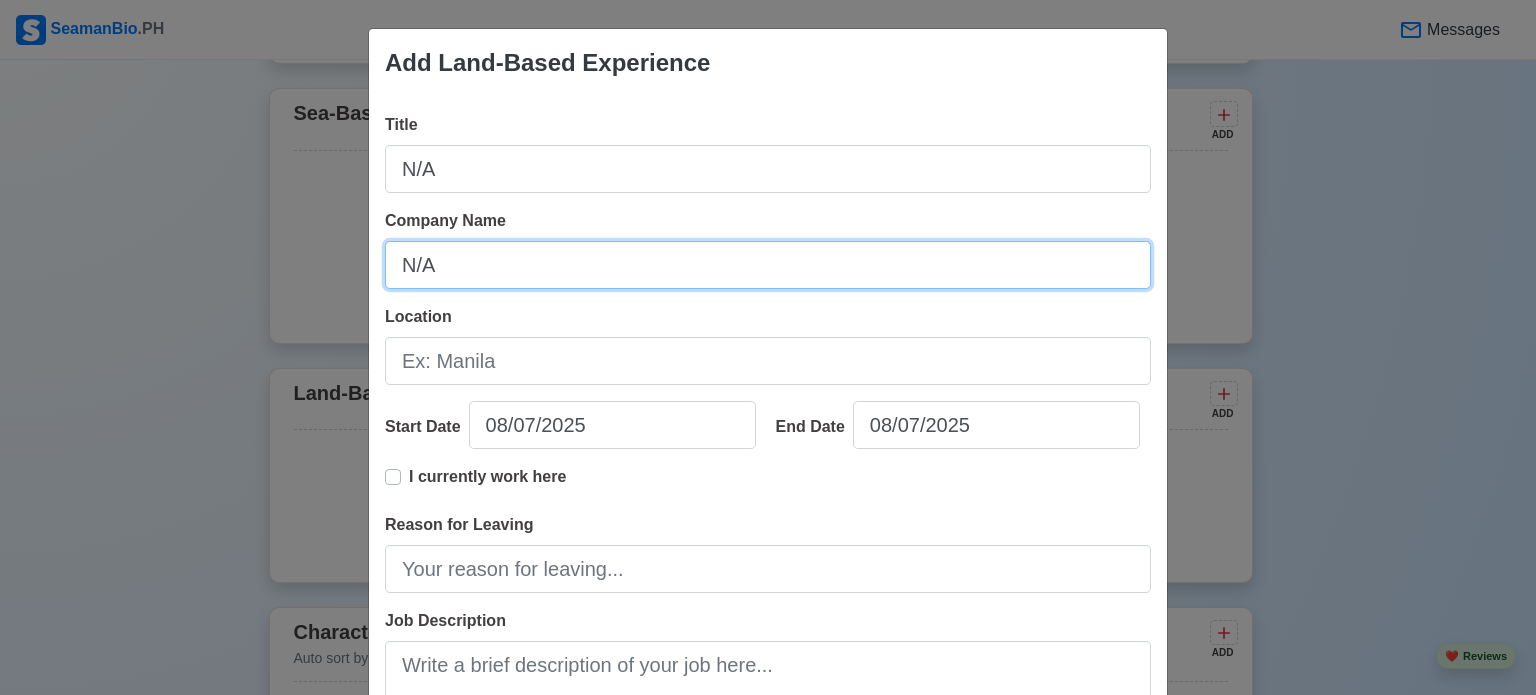 type on "N/A" 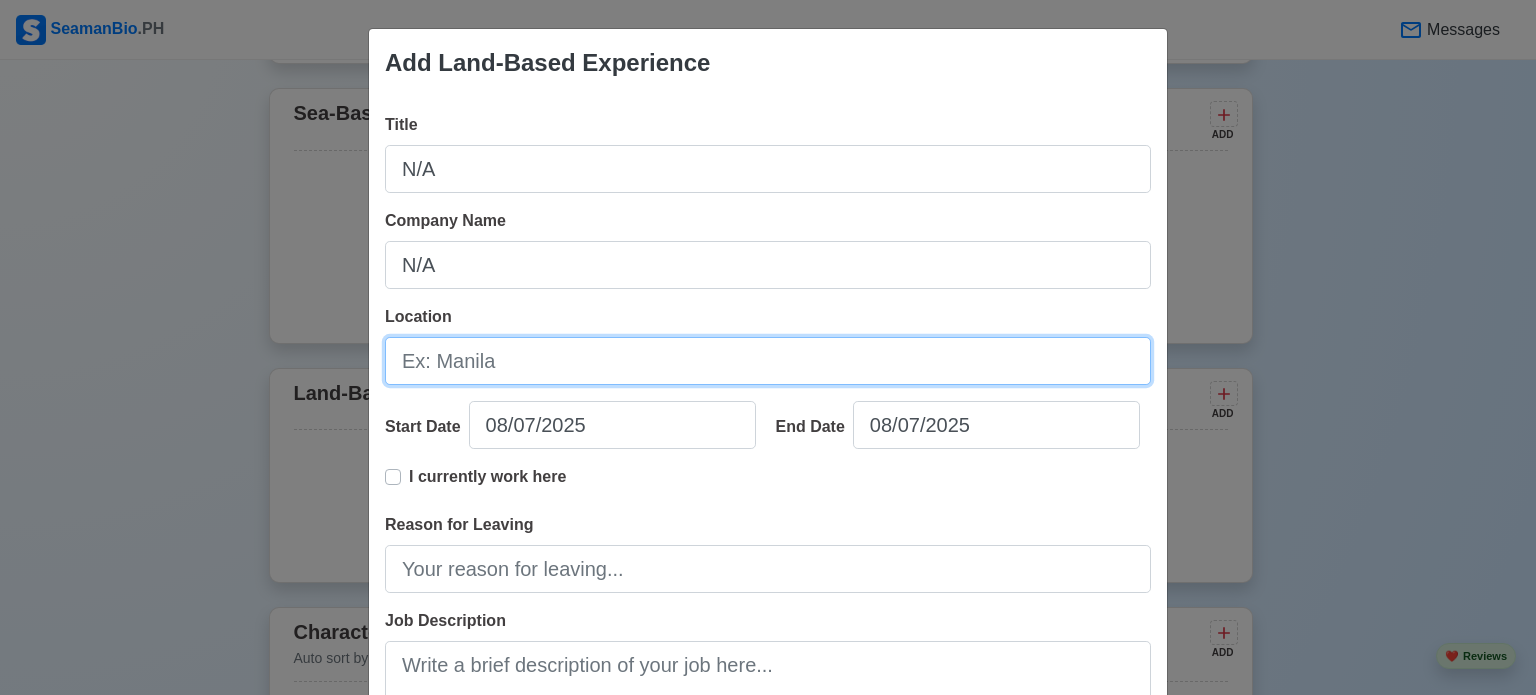 click on "Location" at bounding box center [768, 361] 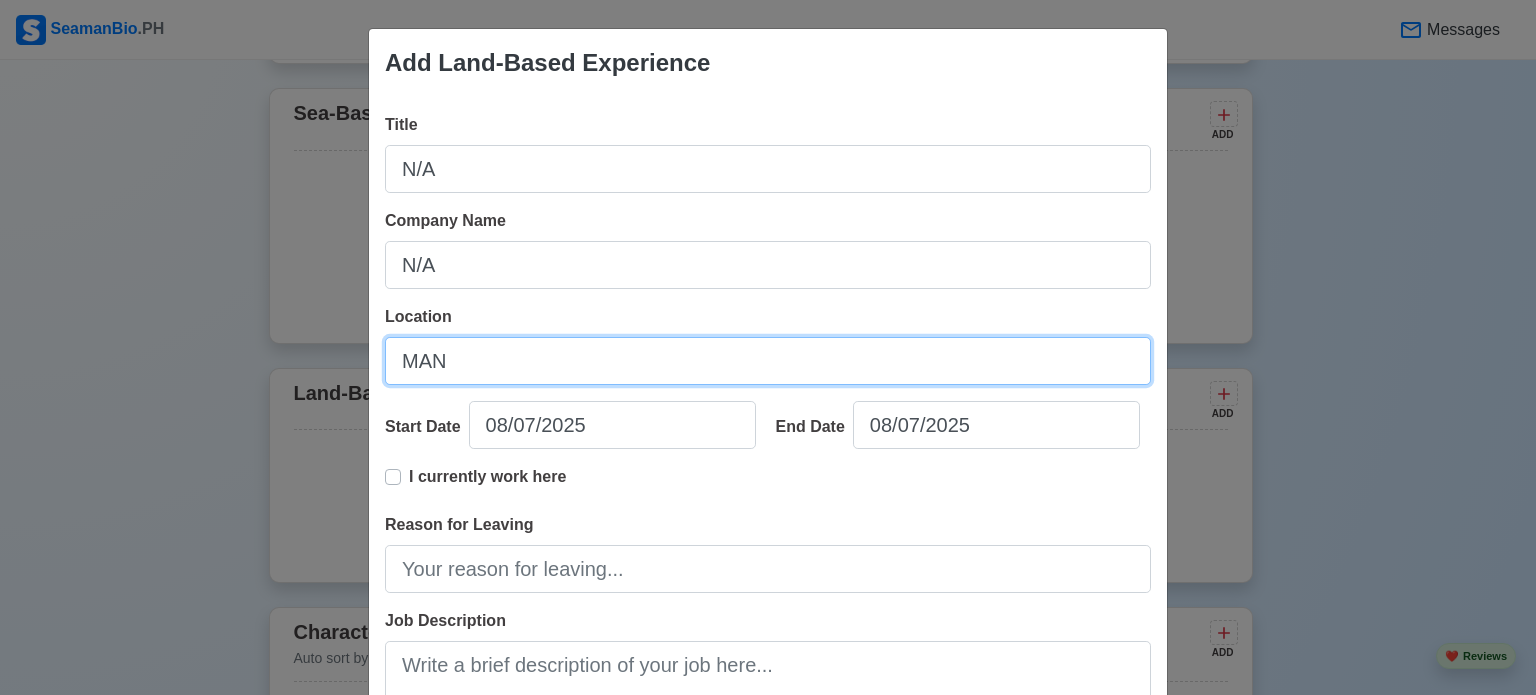 type on "MANILA" 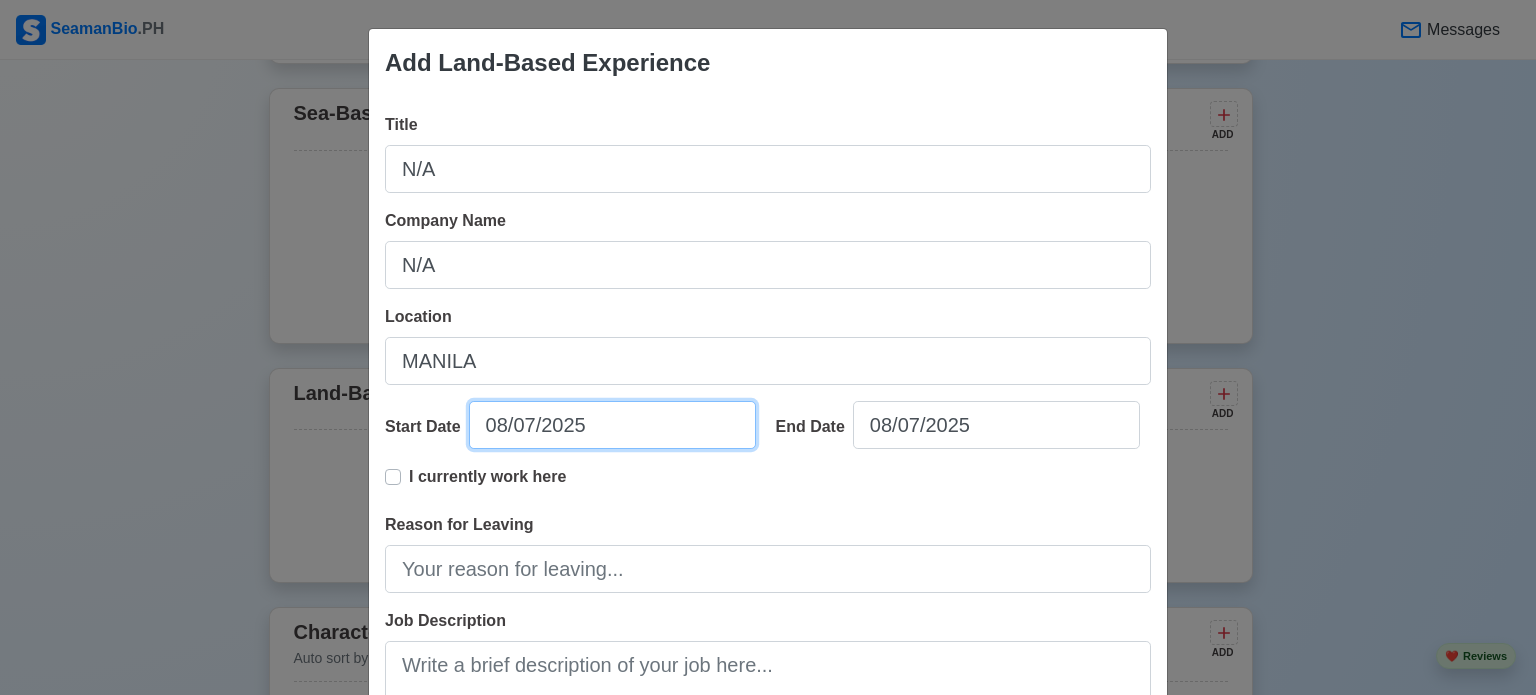 select on "****" 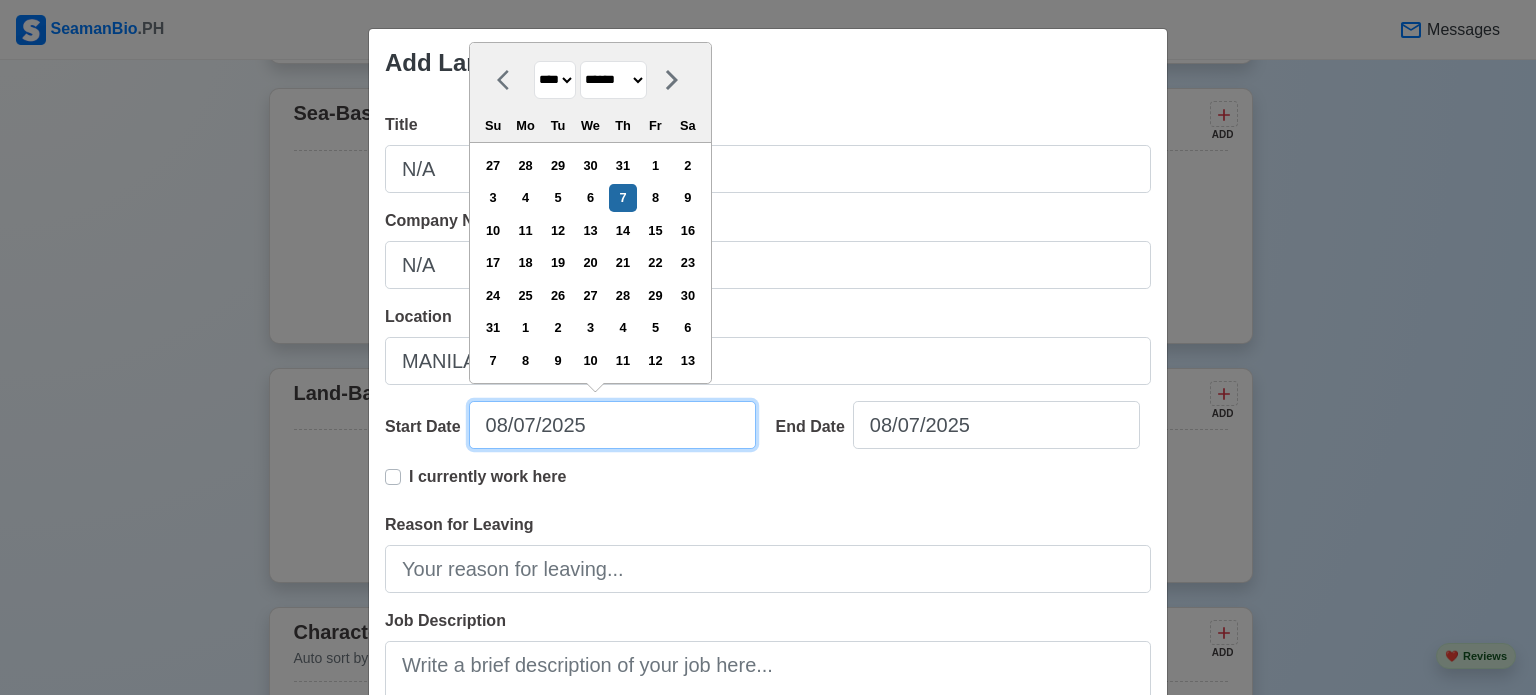click on "08/07/2025" at bounding box center (612, 425) 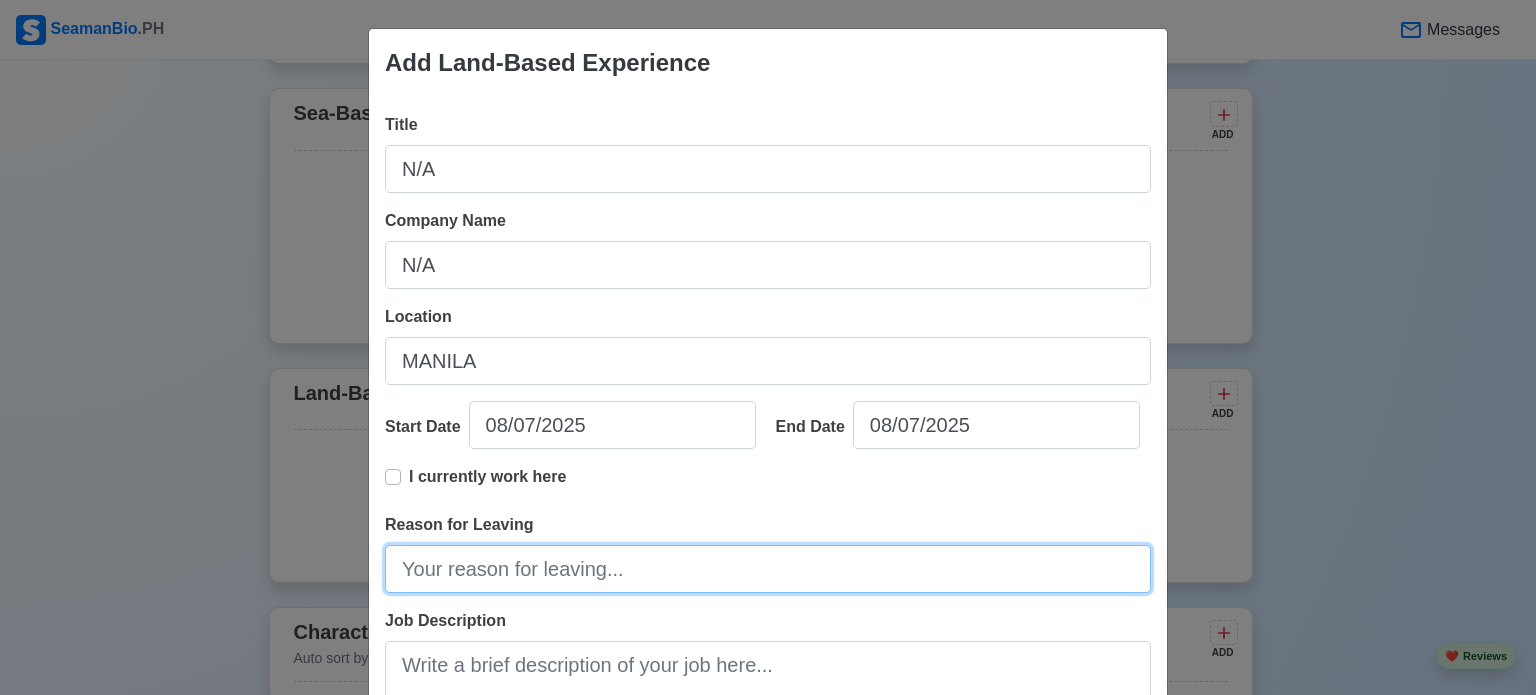 click on "Reason for Leaving" at bounding box center [768, 569] 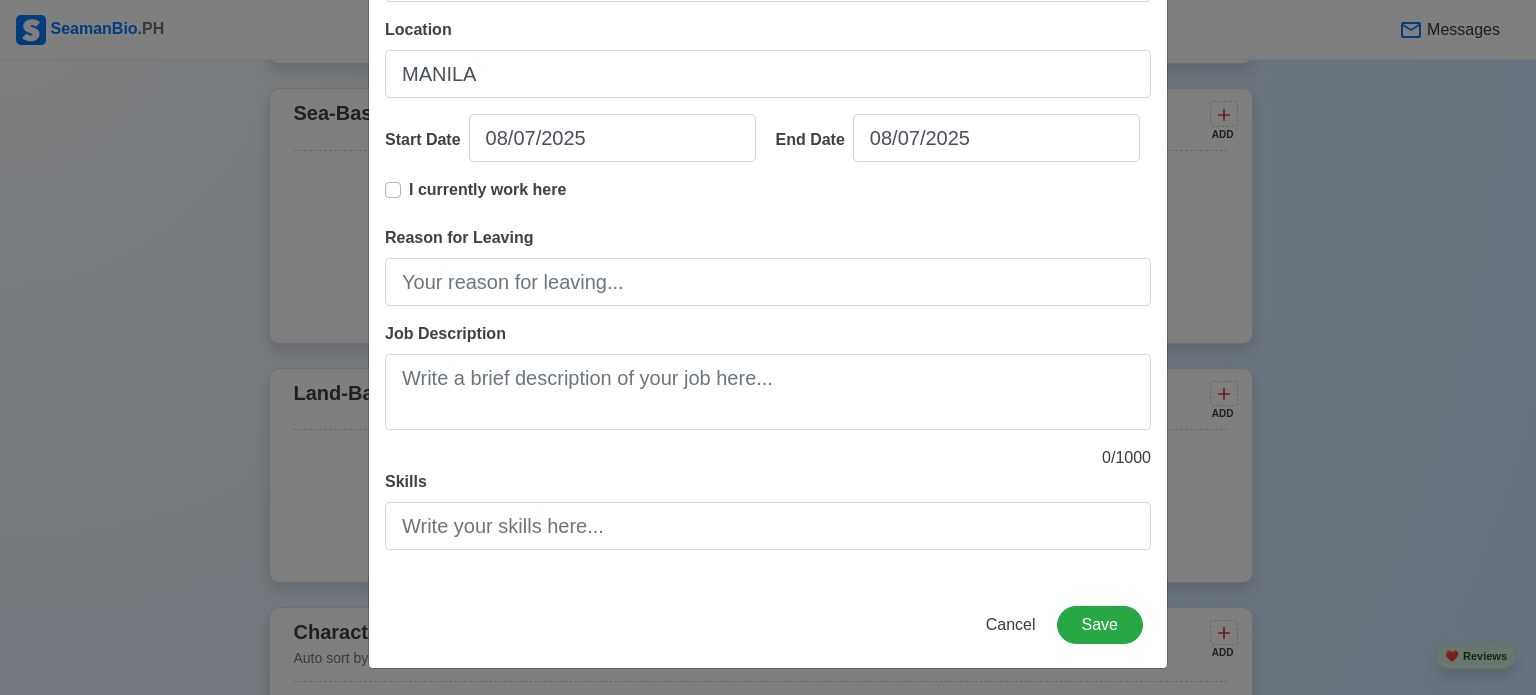 scroll, scrollTop: 288, scrollLeft: 0, axis: vertical 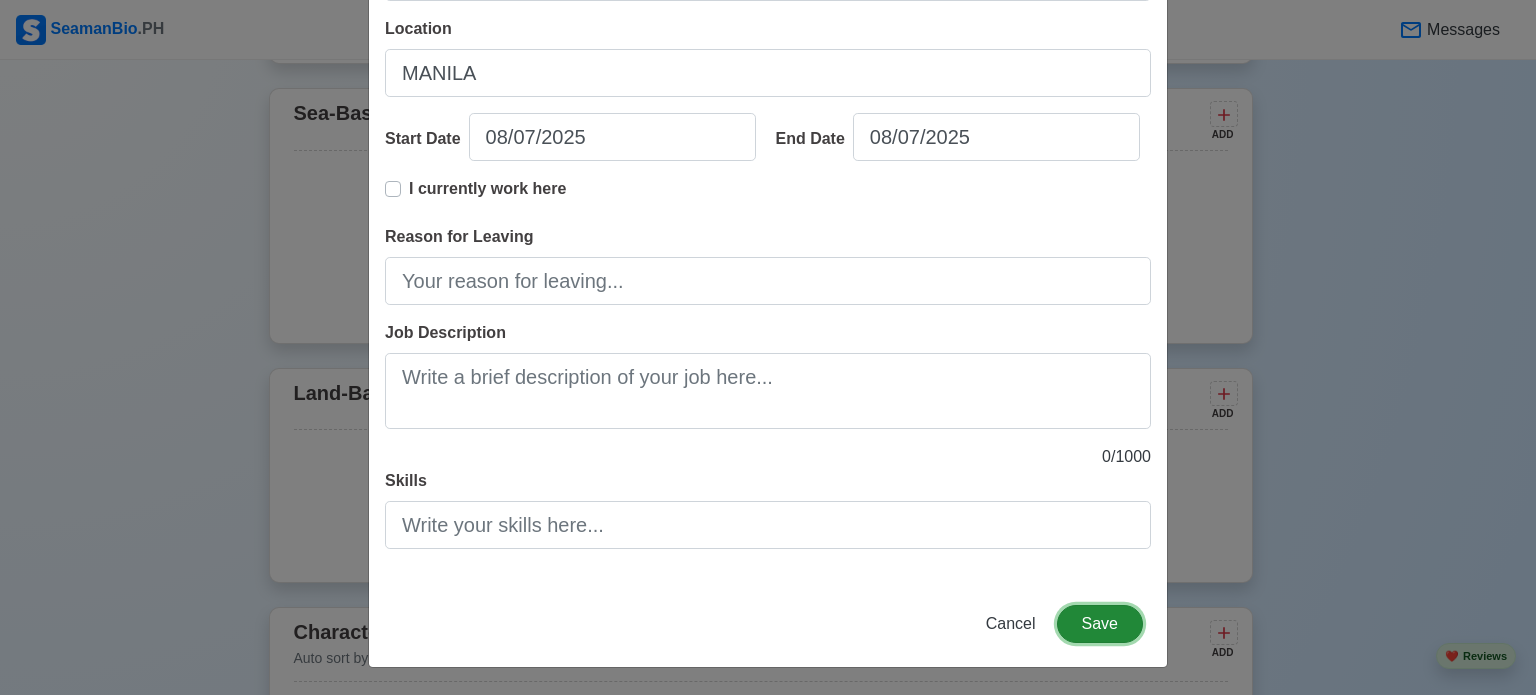 click on "Save" at bounding box center [1100, 624] 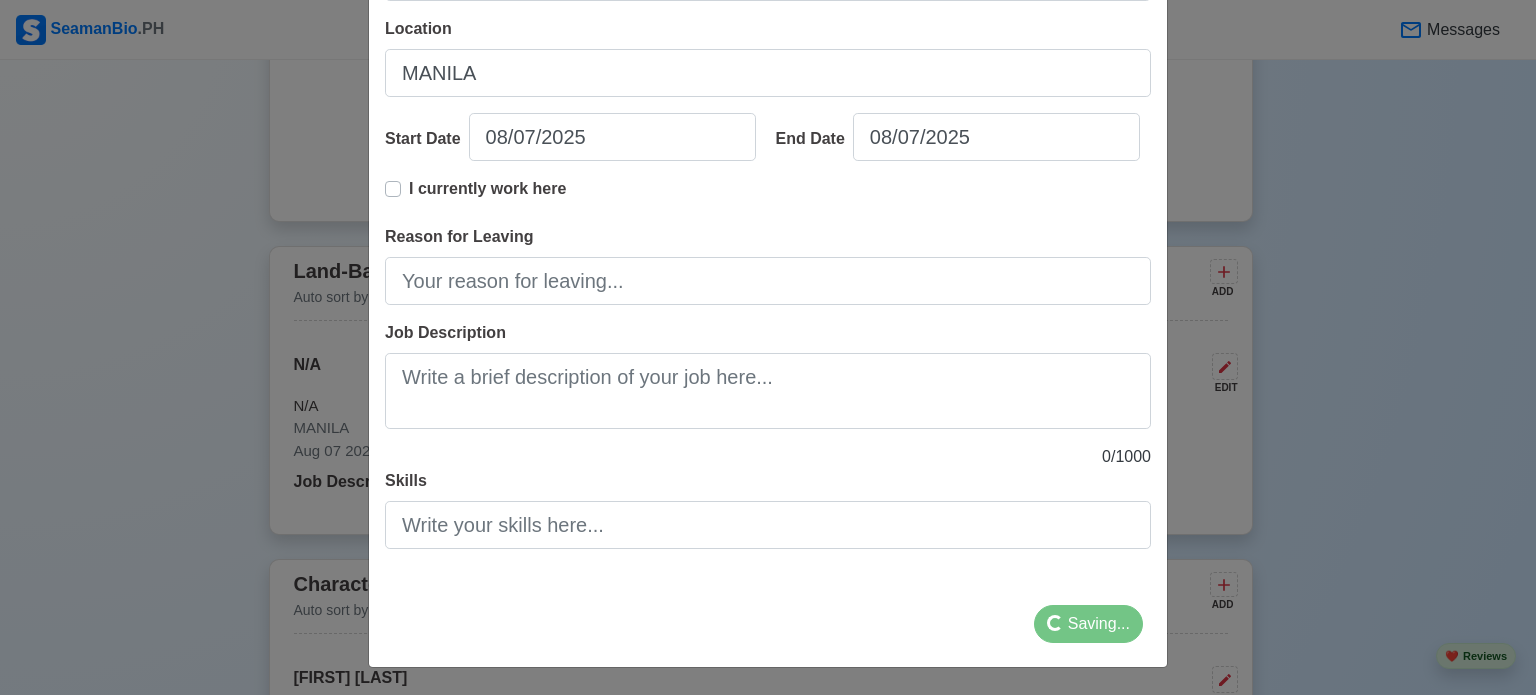 scroll, scrollTop: 3343, scrollLeft: 0, axis: vertical 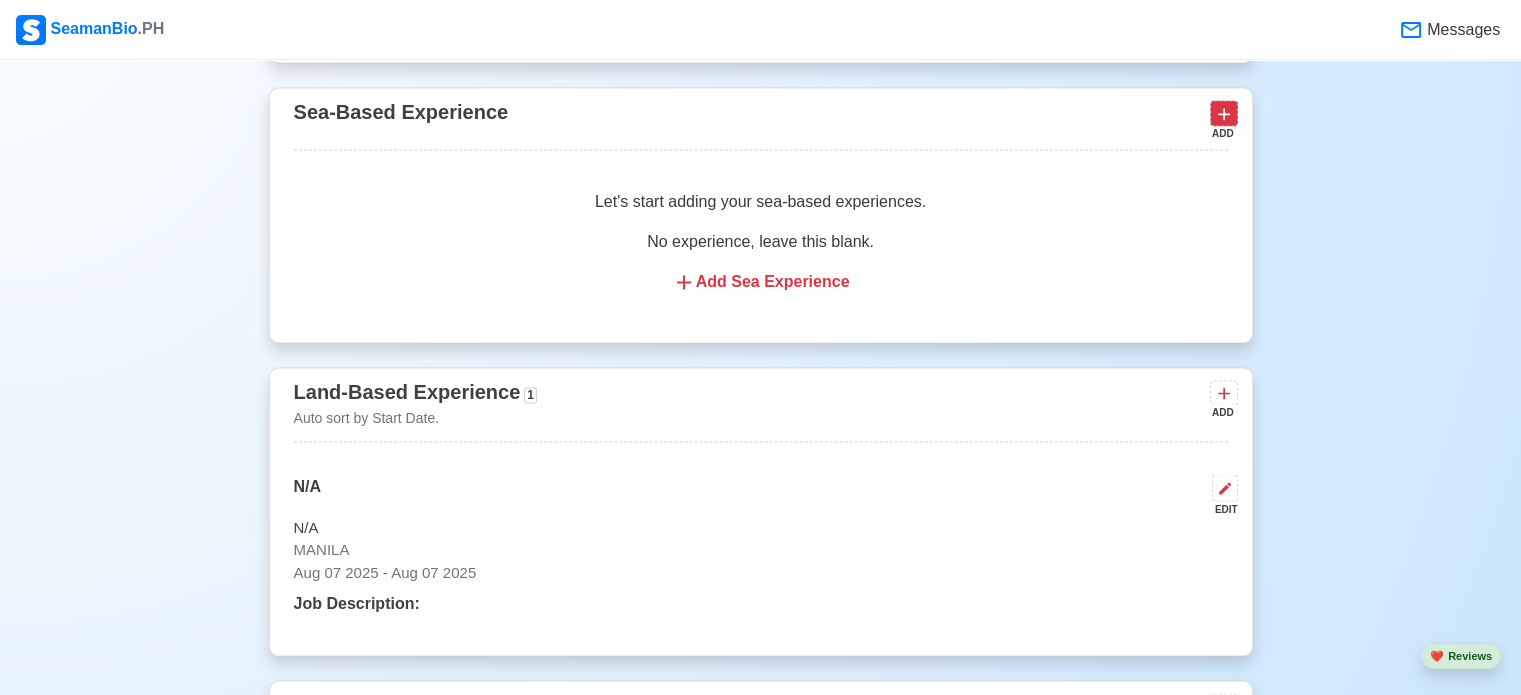 click 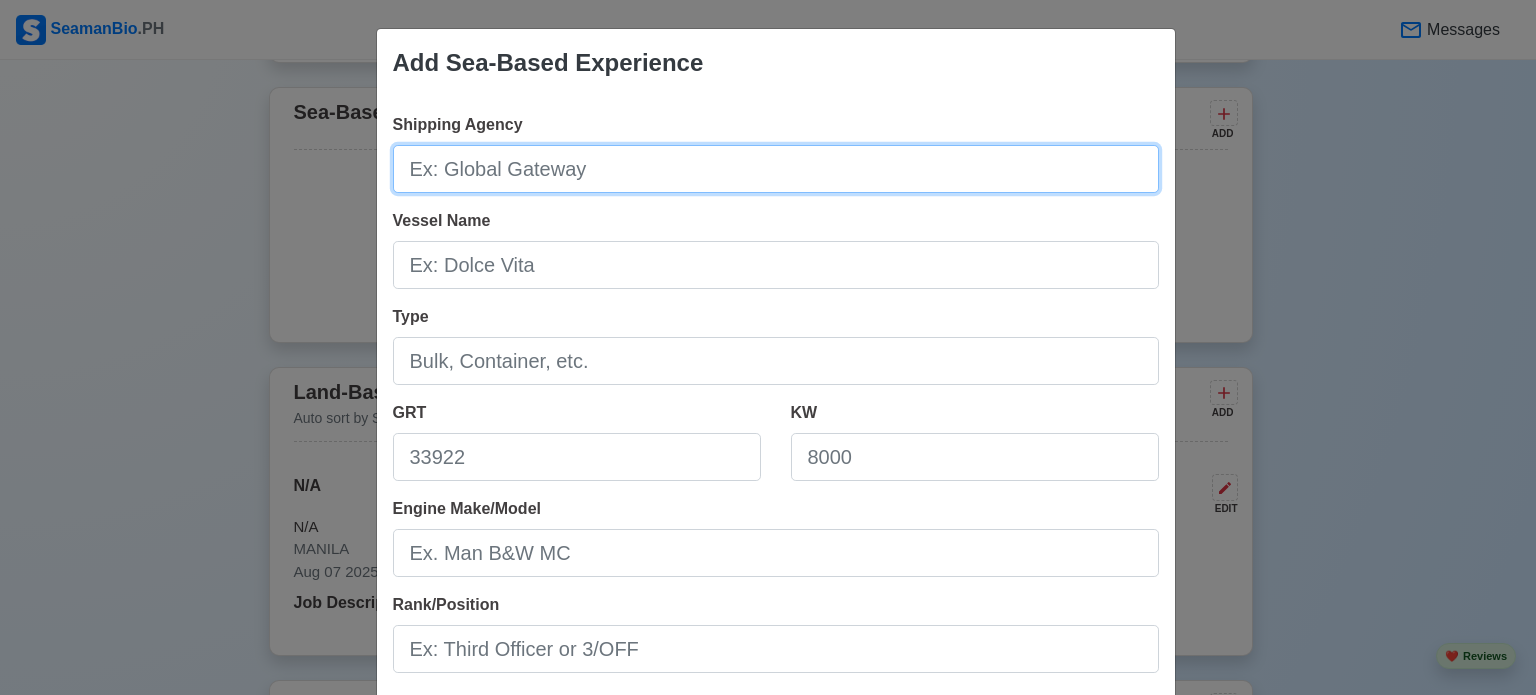 click on "Shipping Agency" at bounding box center (776, 169) 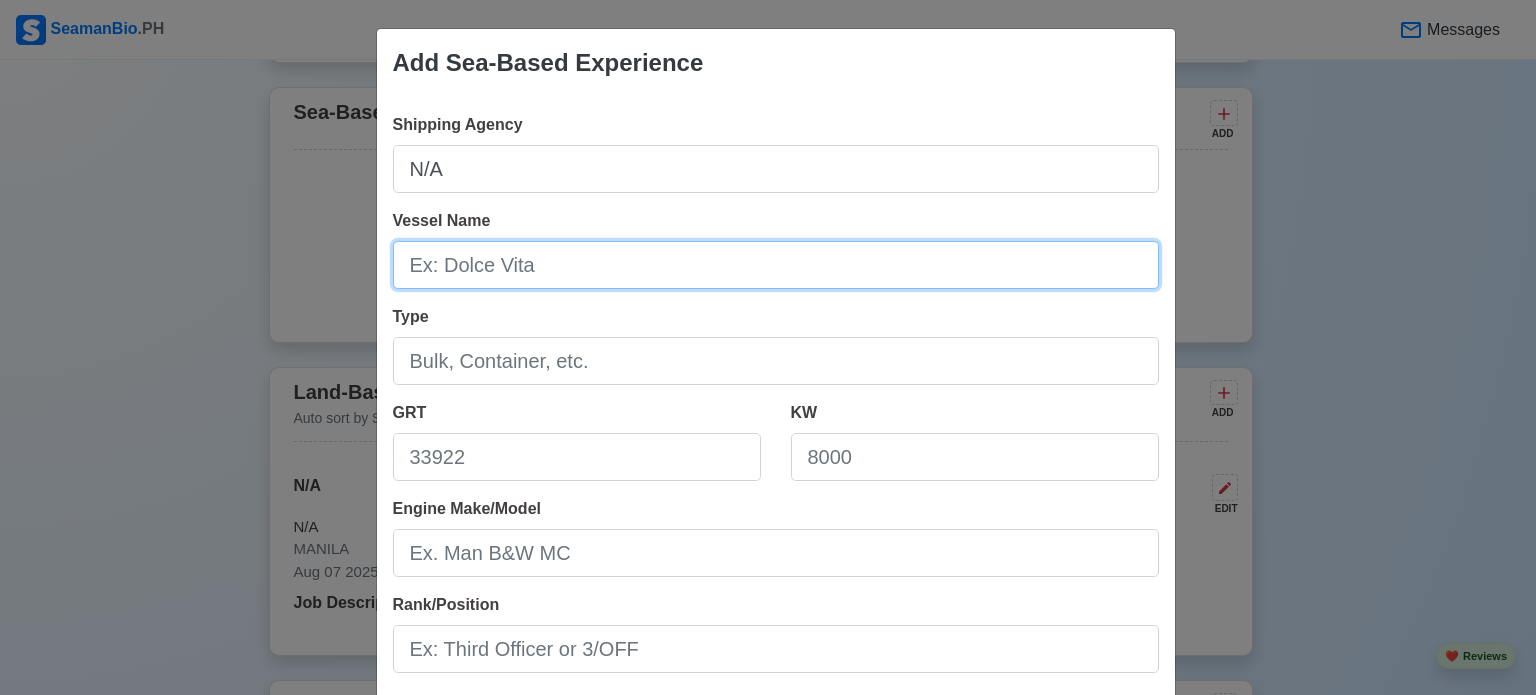 click on "Vessel Name" at bounding box center (776, 265) 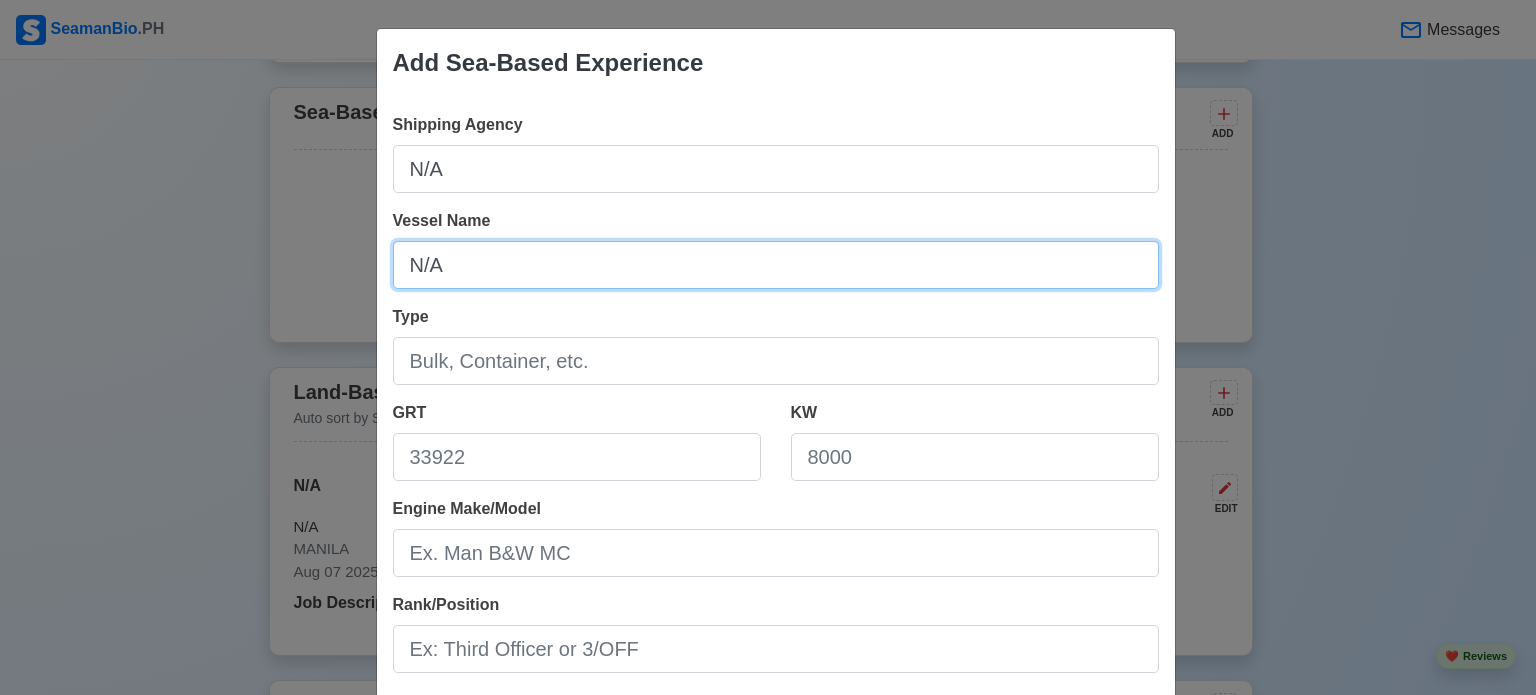 type on "N/A" 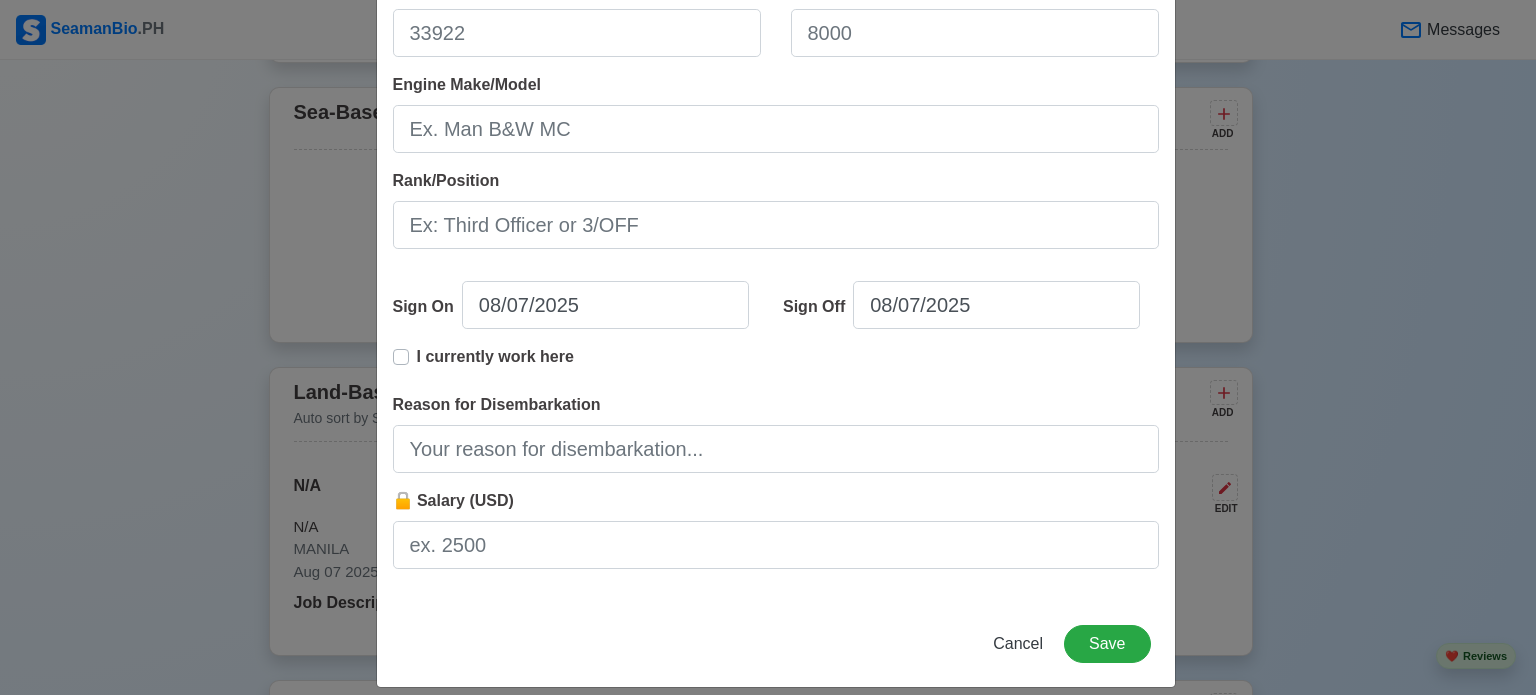 scroll, scrollTop: 444, scrollLeft: 0, axis: vertical 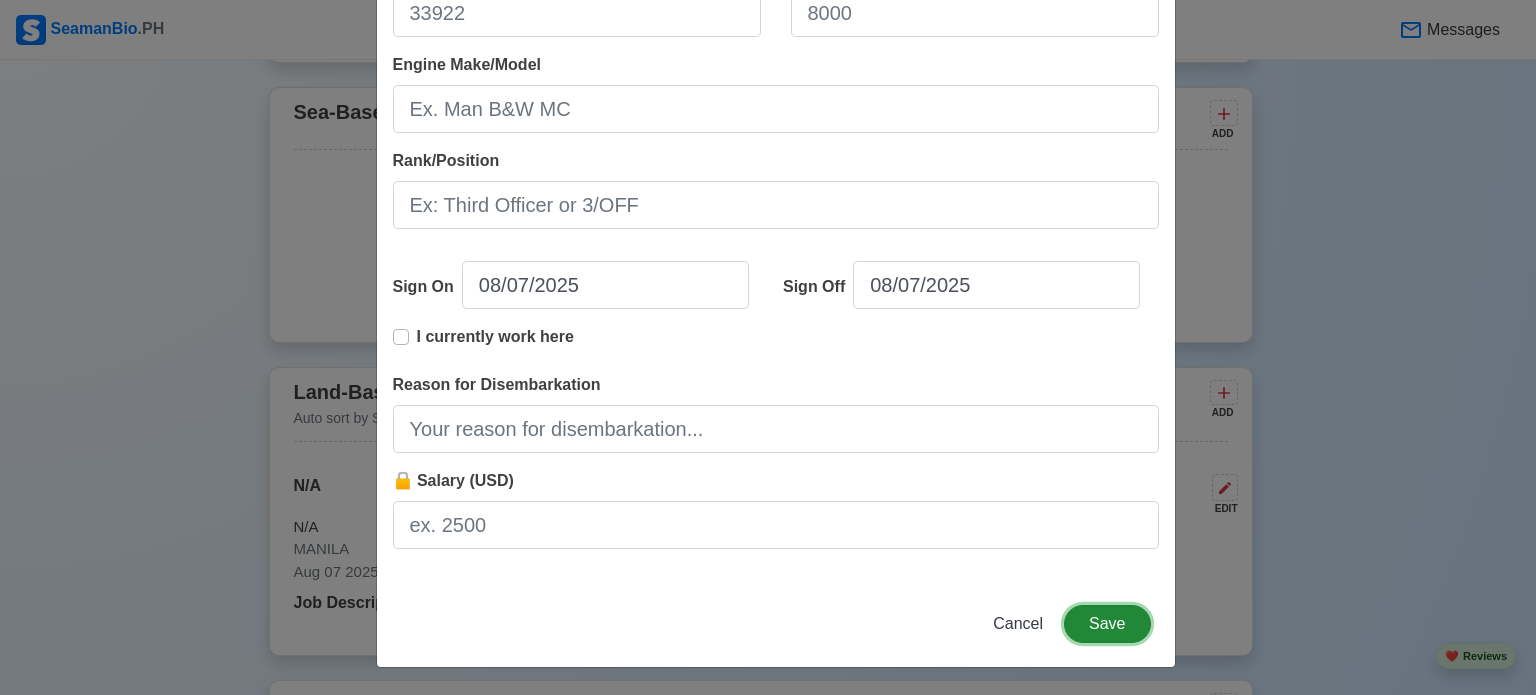 click on "Save" at bounding box center [1107, 624] 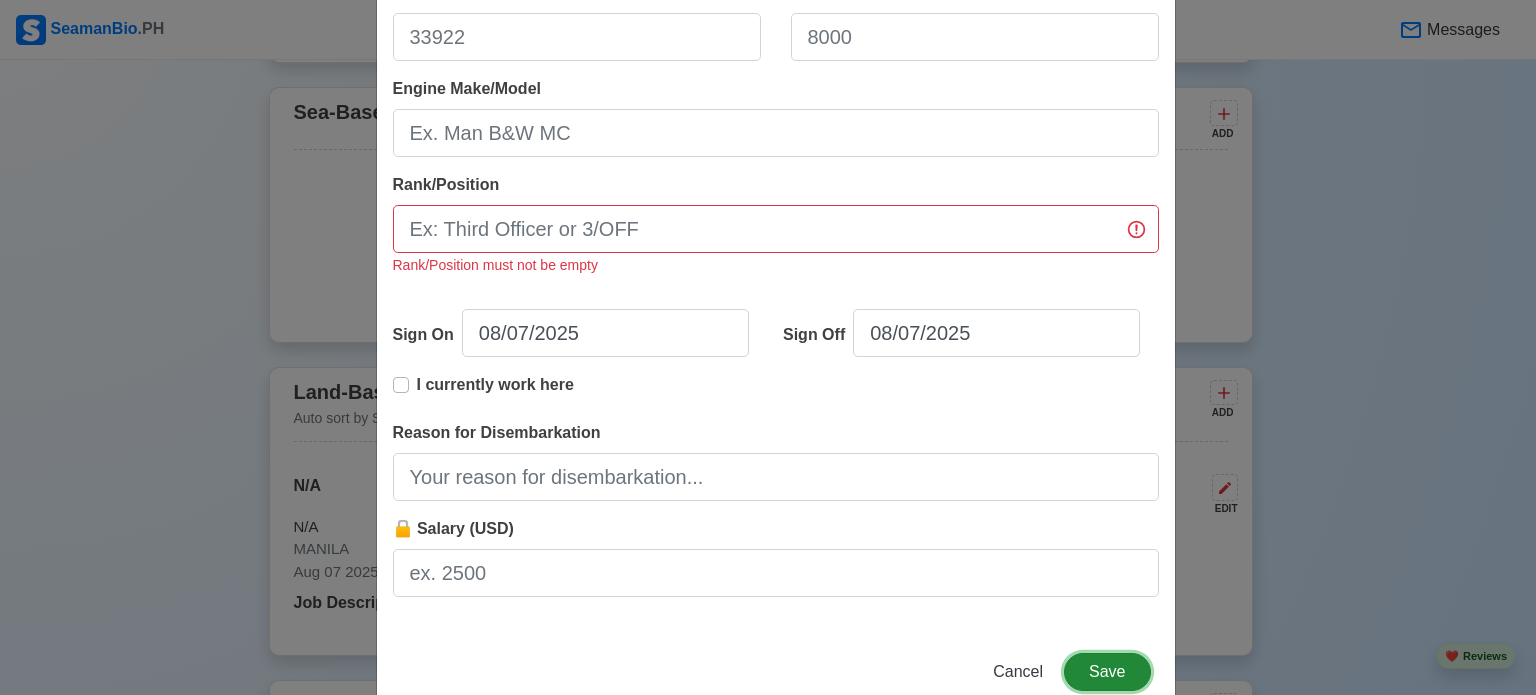 scroll, scrollTop: 468, scrollLeft: 0, axis: vertical 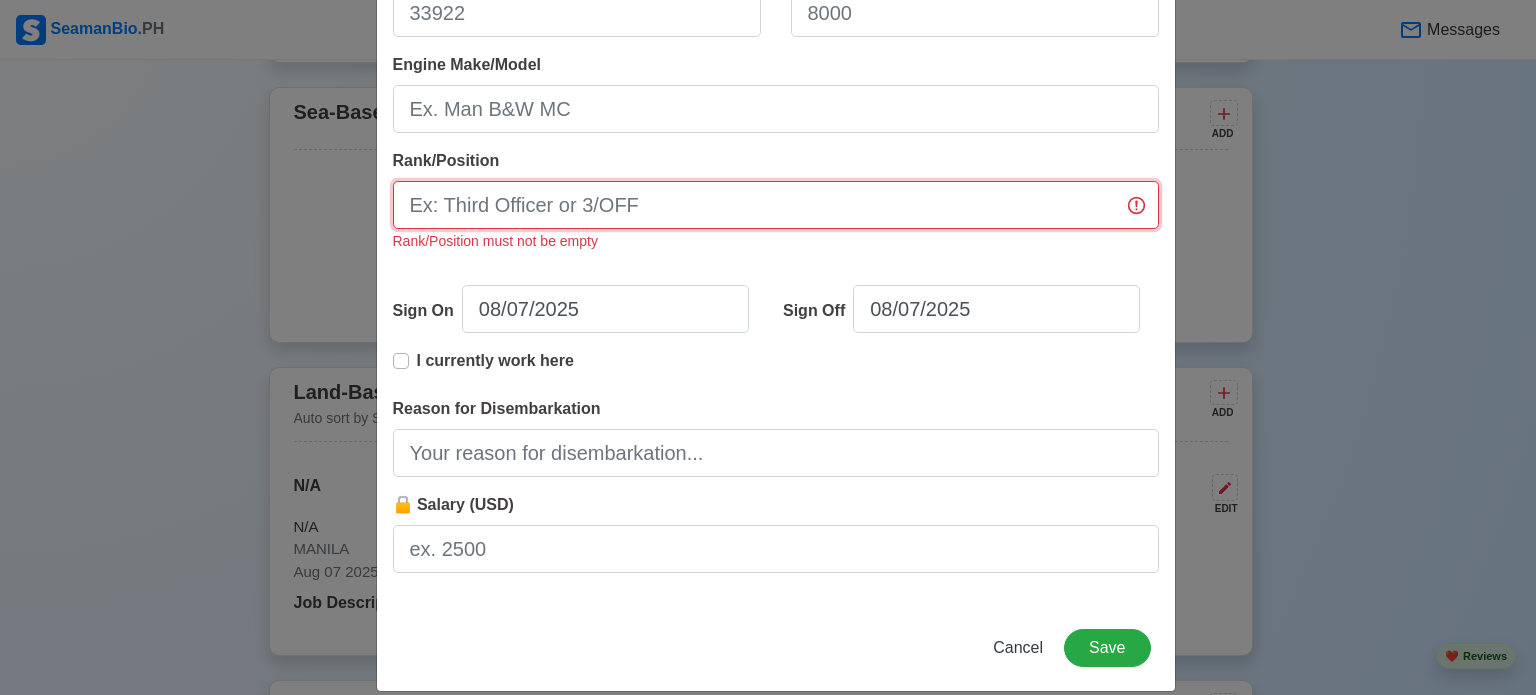 click on "Rank/Position" at bounding box center (776, 205) 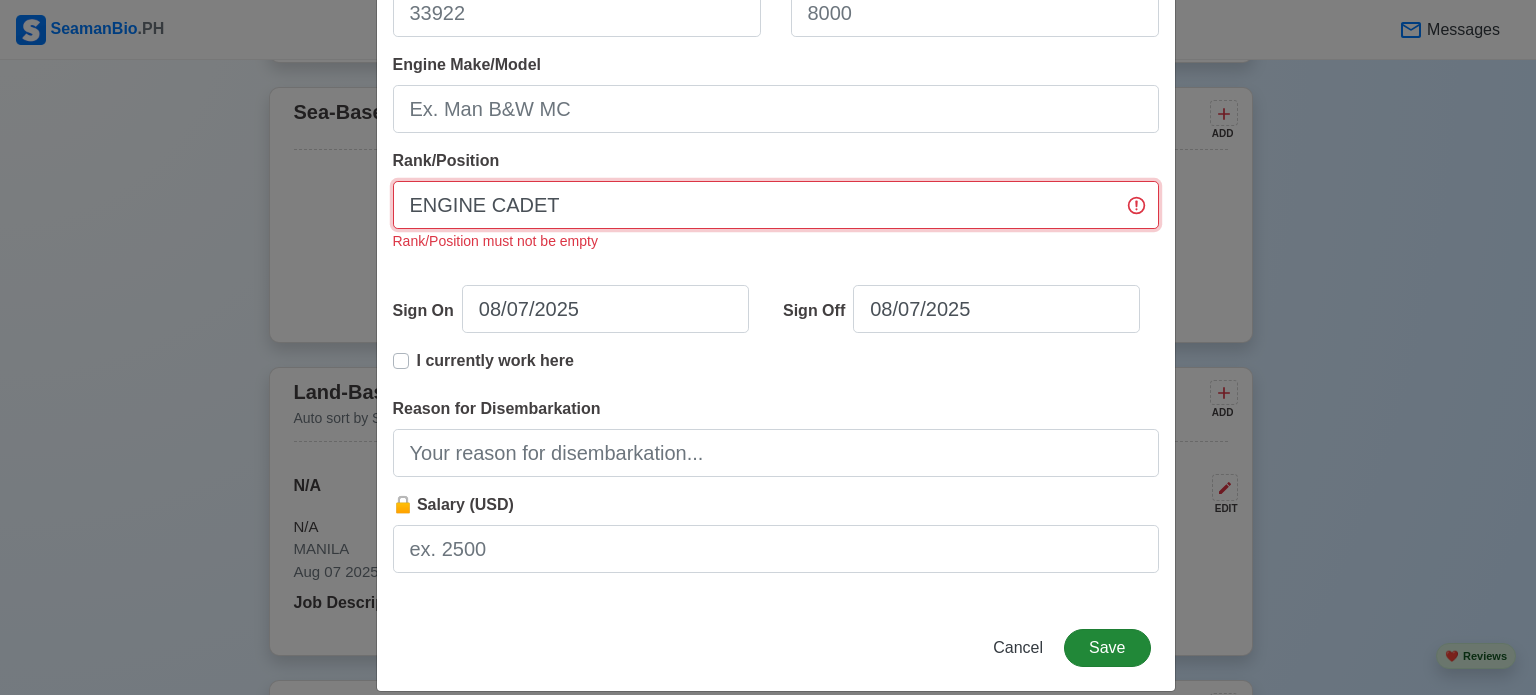 type on "ENGINE CADET" 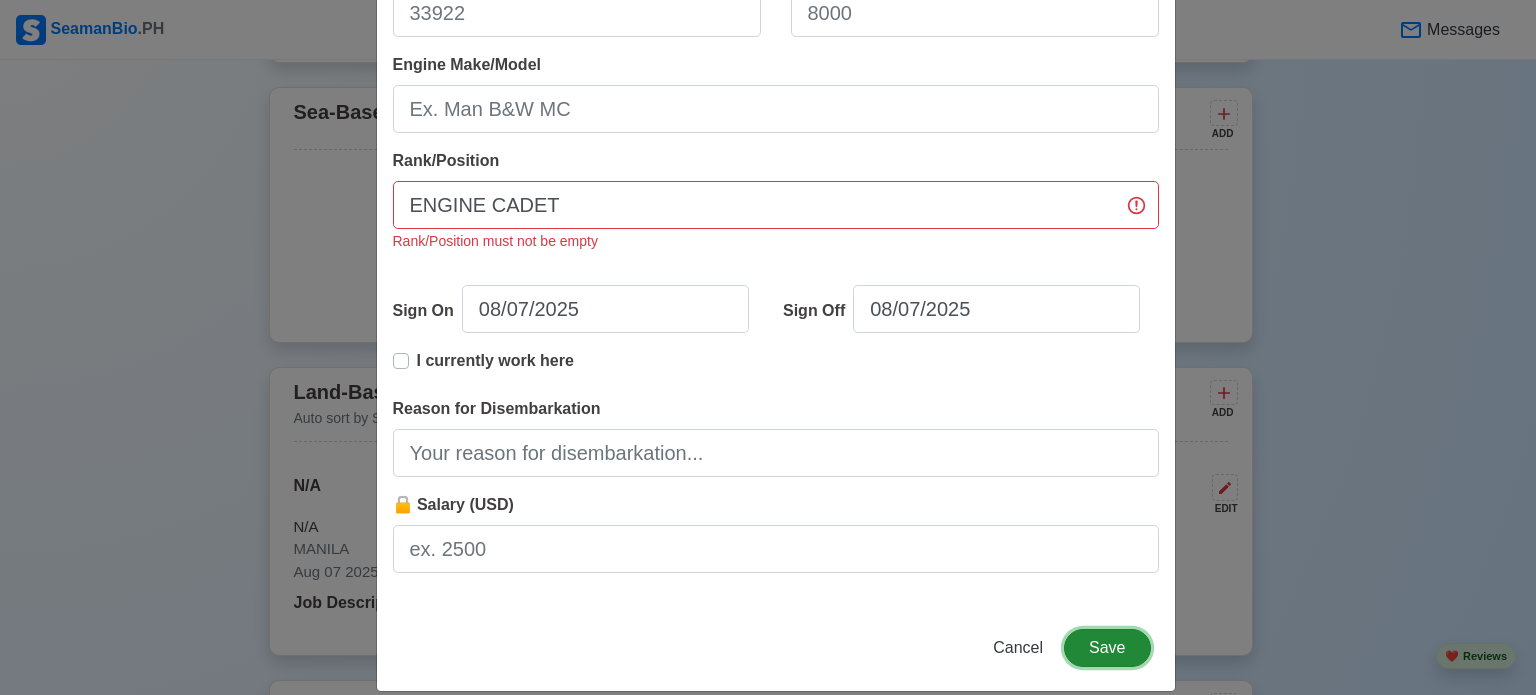 click on "Save" at bounding box center [1107, 648] 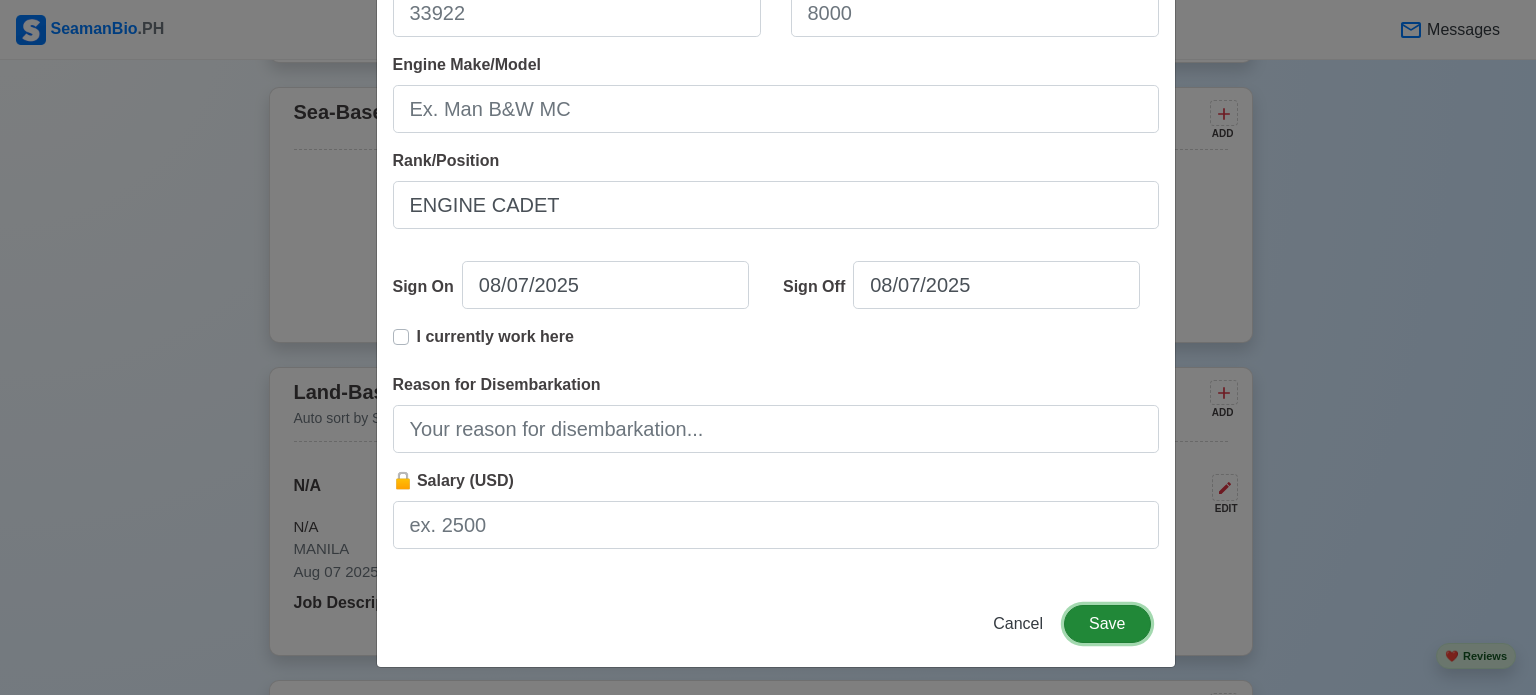 click on "Save" at bounding box center (1107, 624) 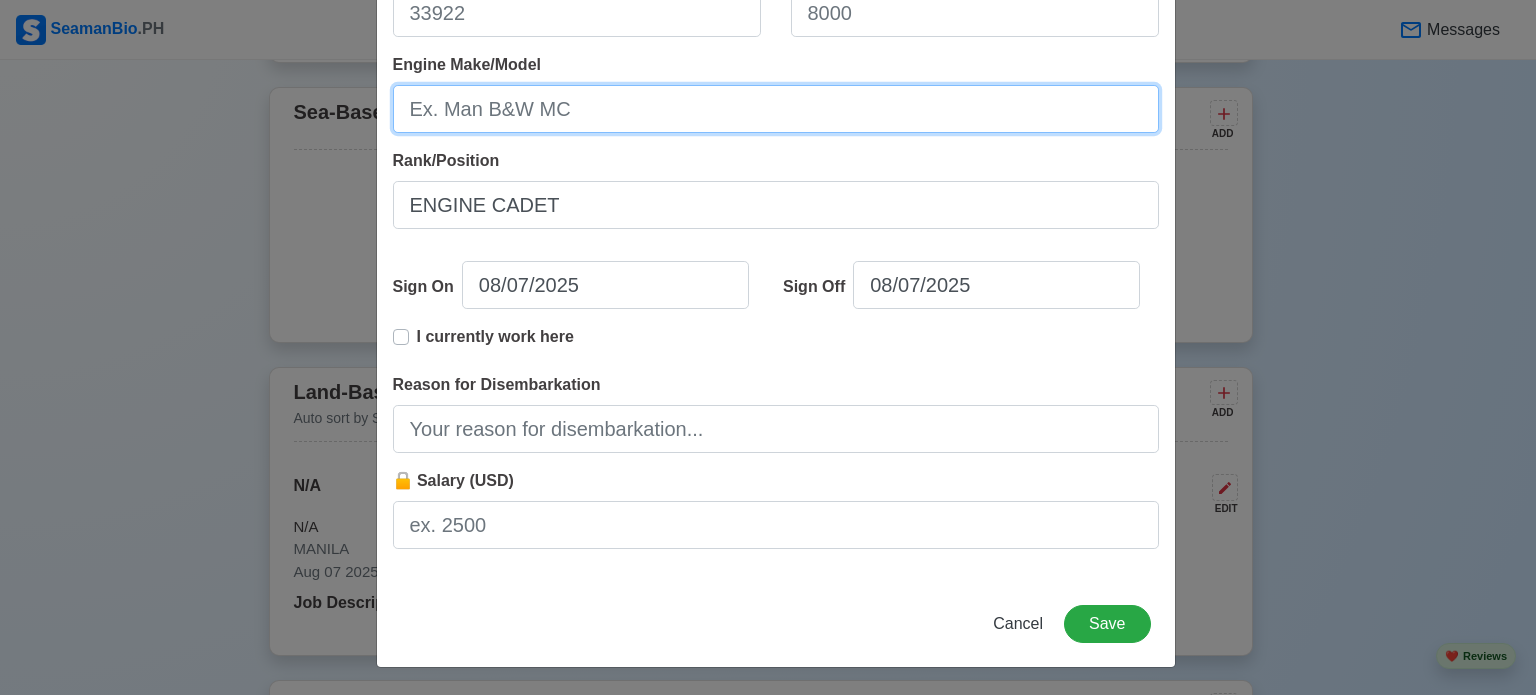 click on "Engine Make/Model" at bounding box center [776, 109] 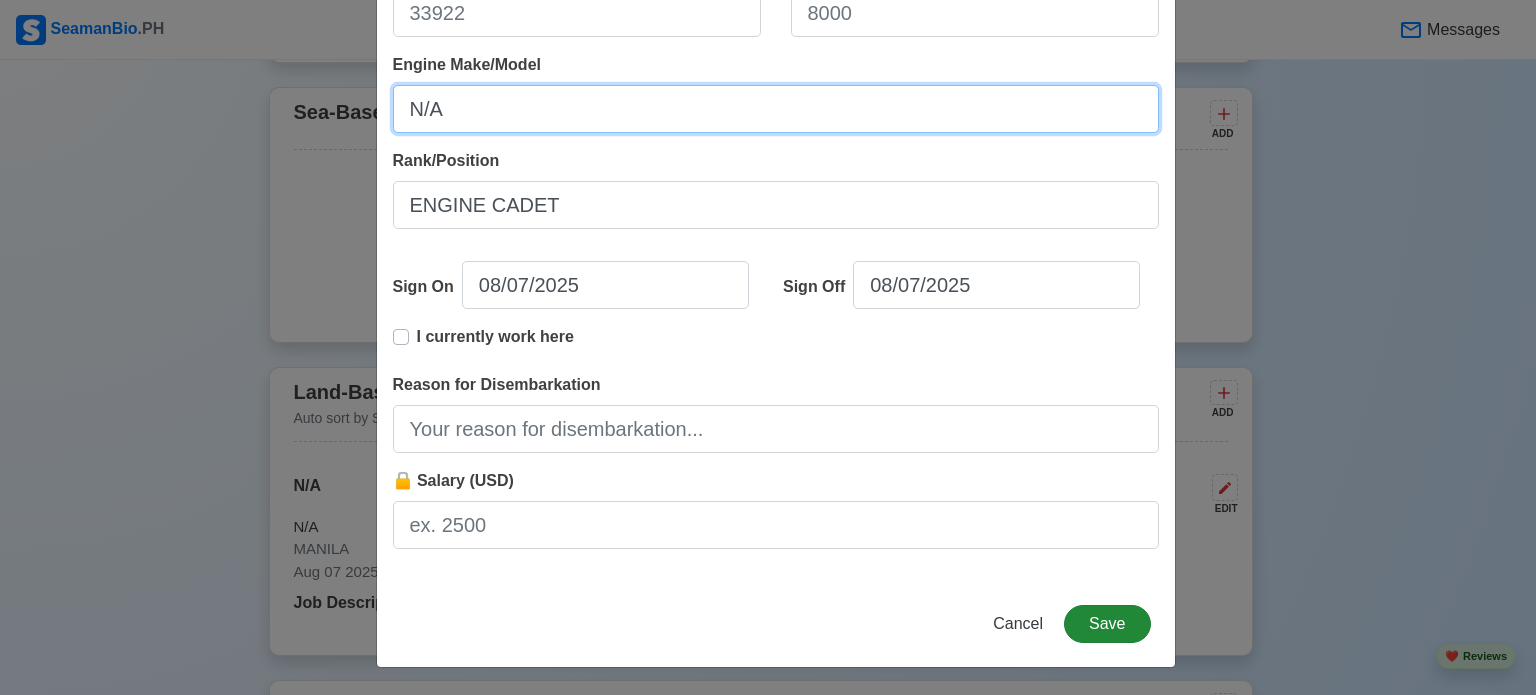 type on "N/A" 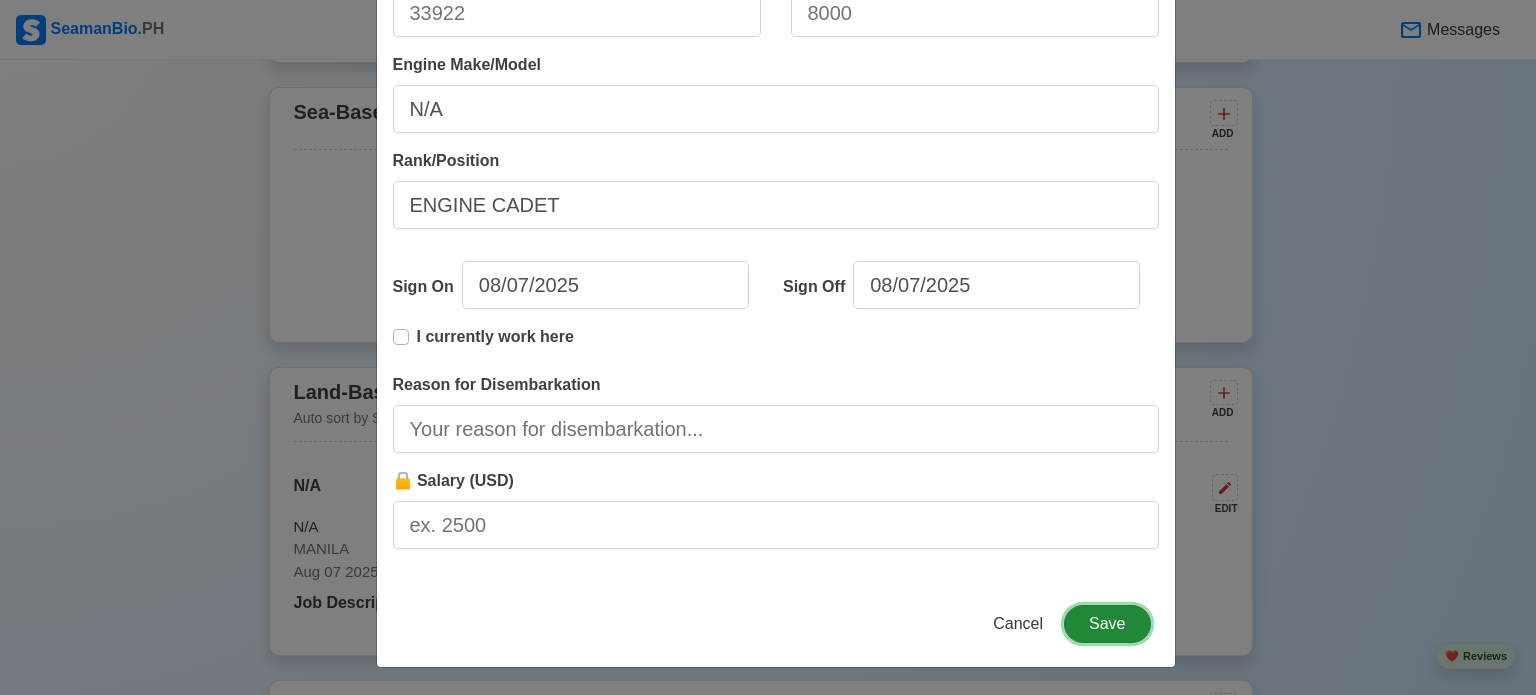 click on "Save" at bounding box center [1107, 624] 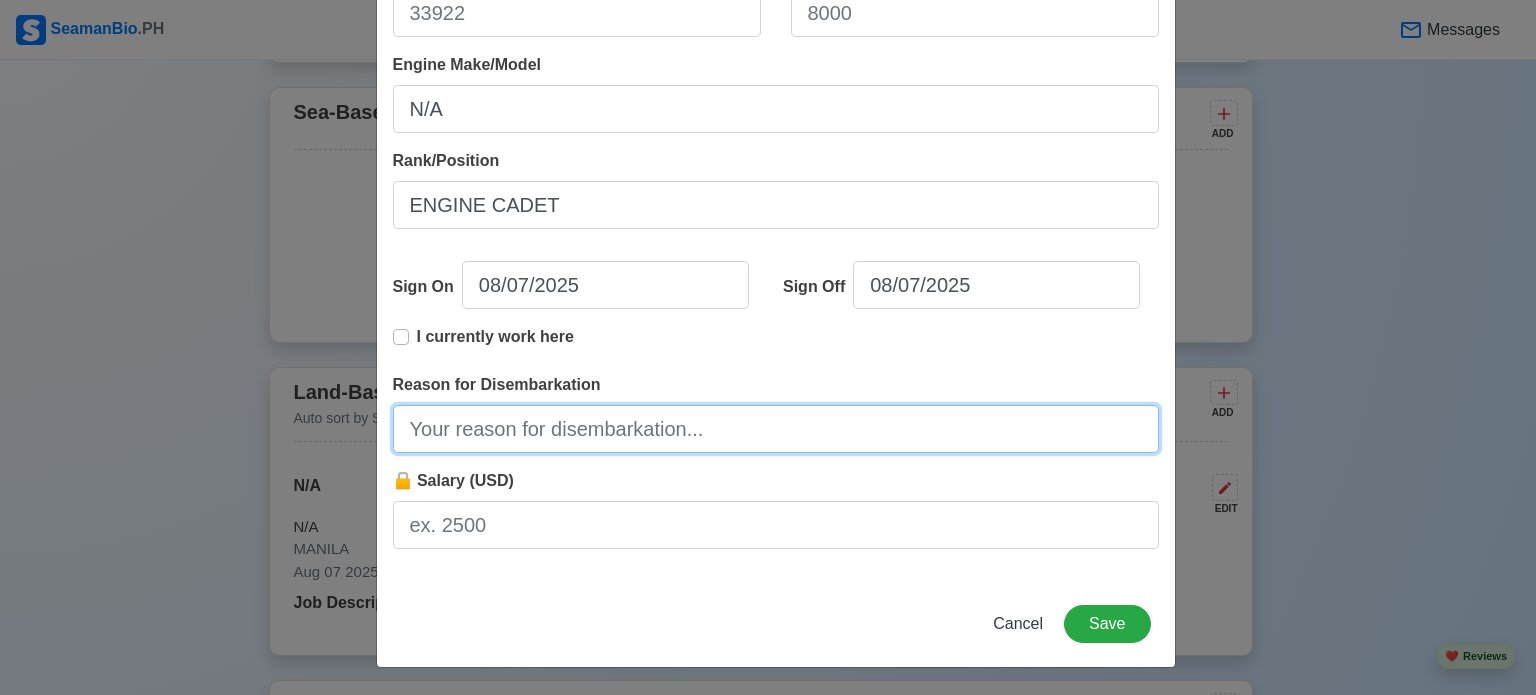 click on "Reason for Disembarkation" at bounding box center (776, 429) 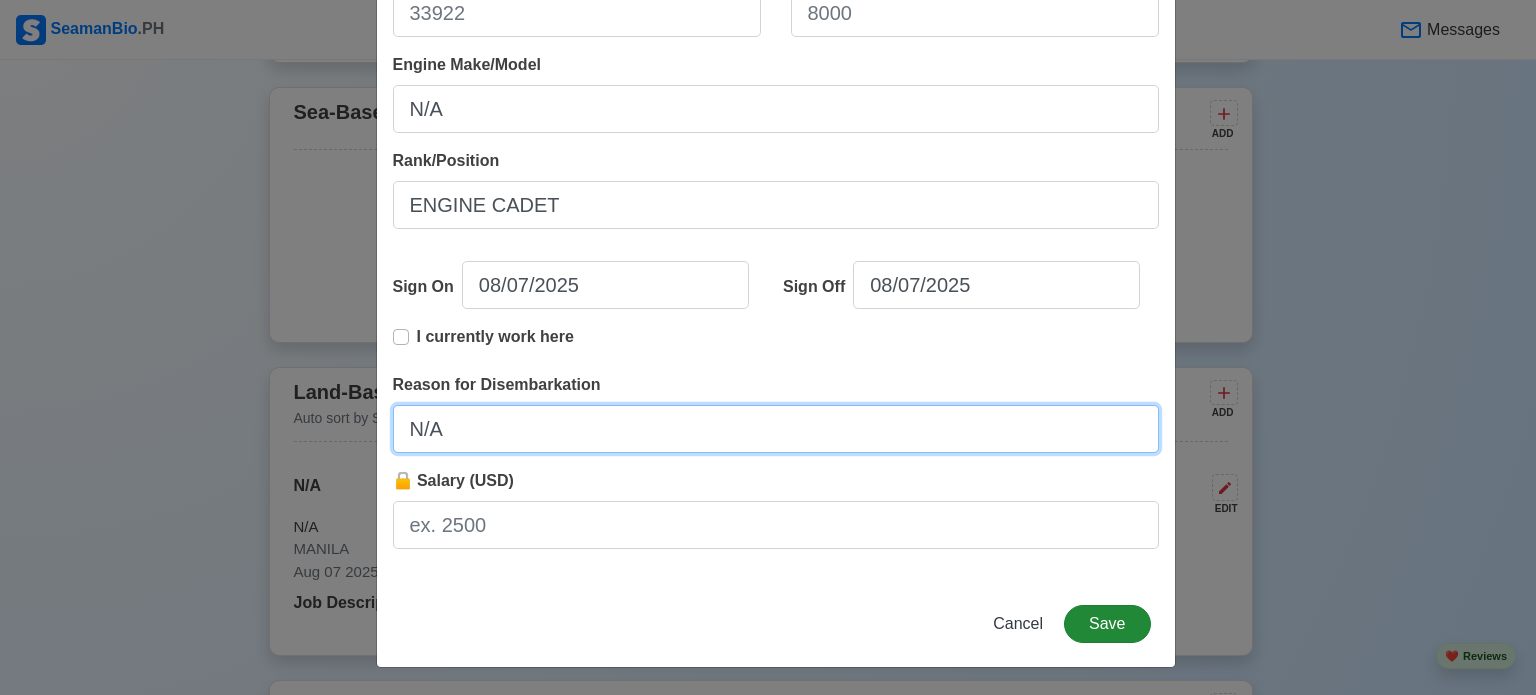 type on "N/A" 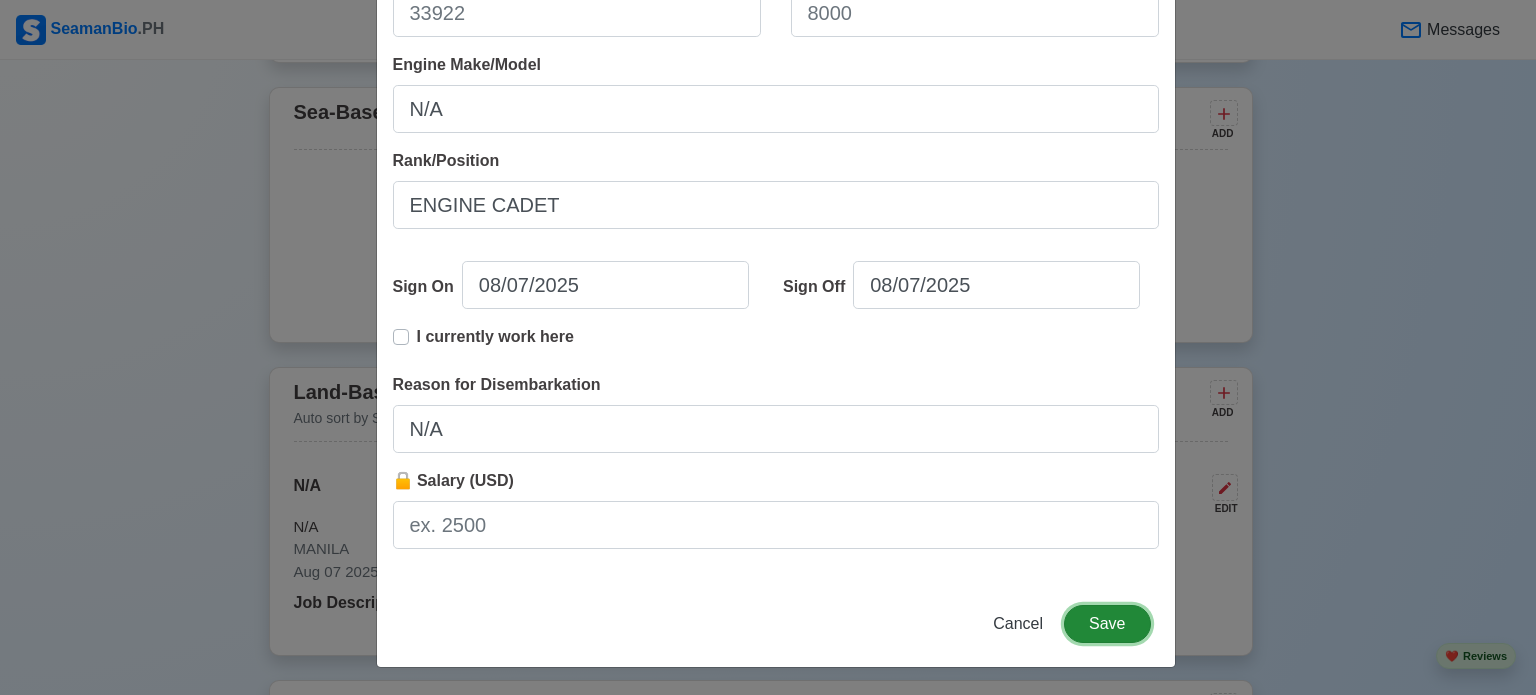 click on "Save" at bounding box center [1107, 624] 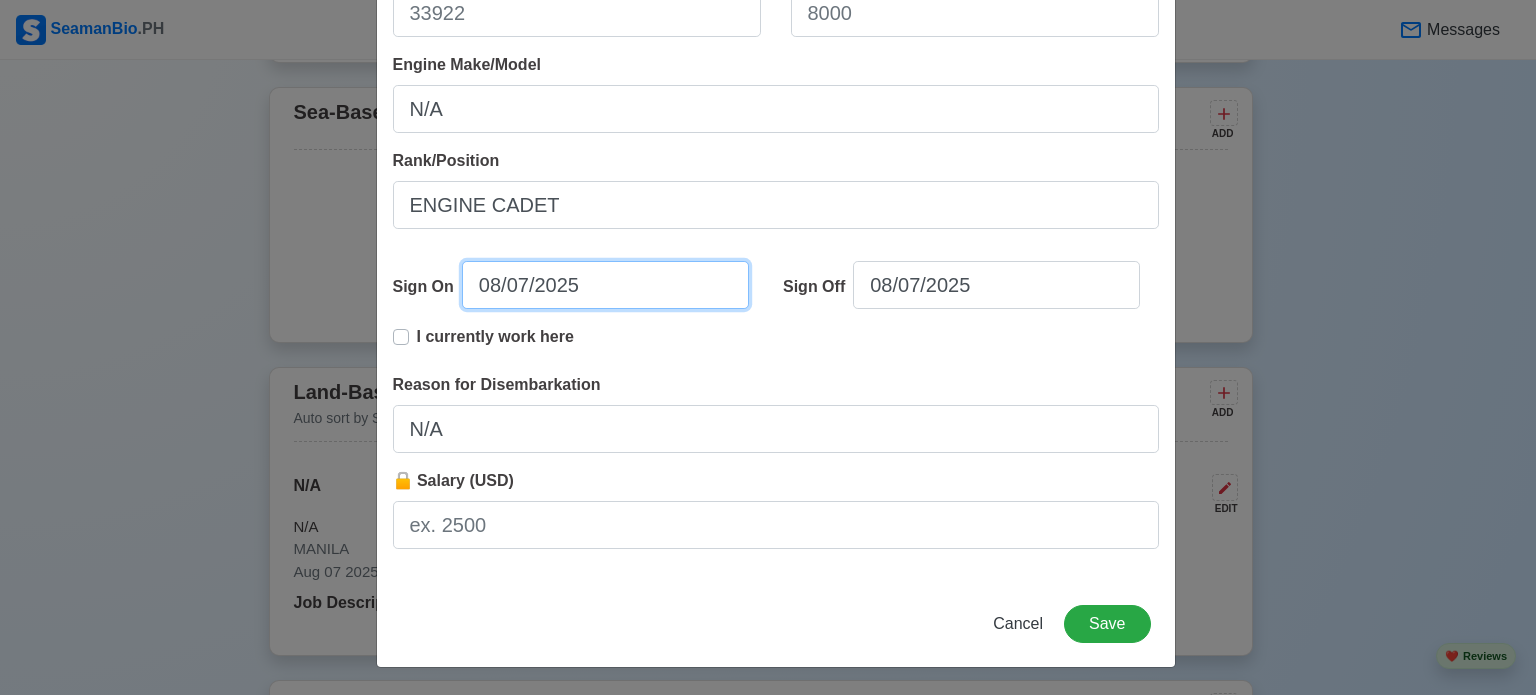 click on "08/07/2025" at bounding box center [605, 285] 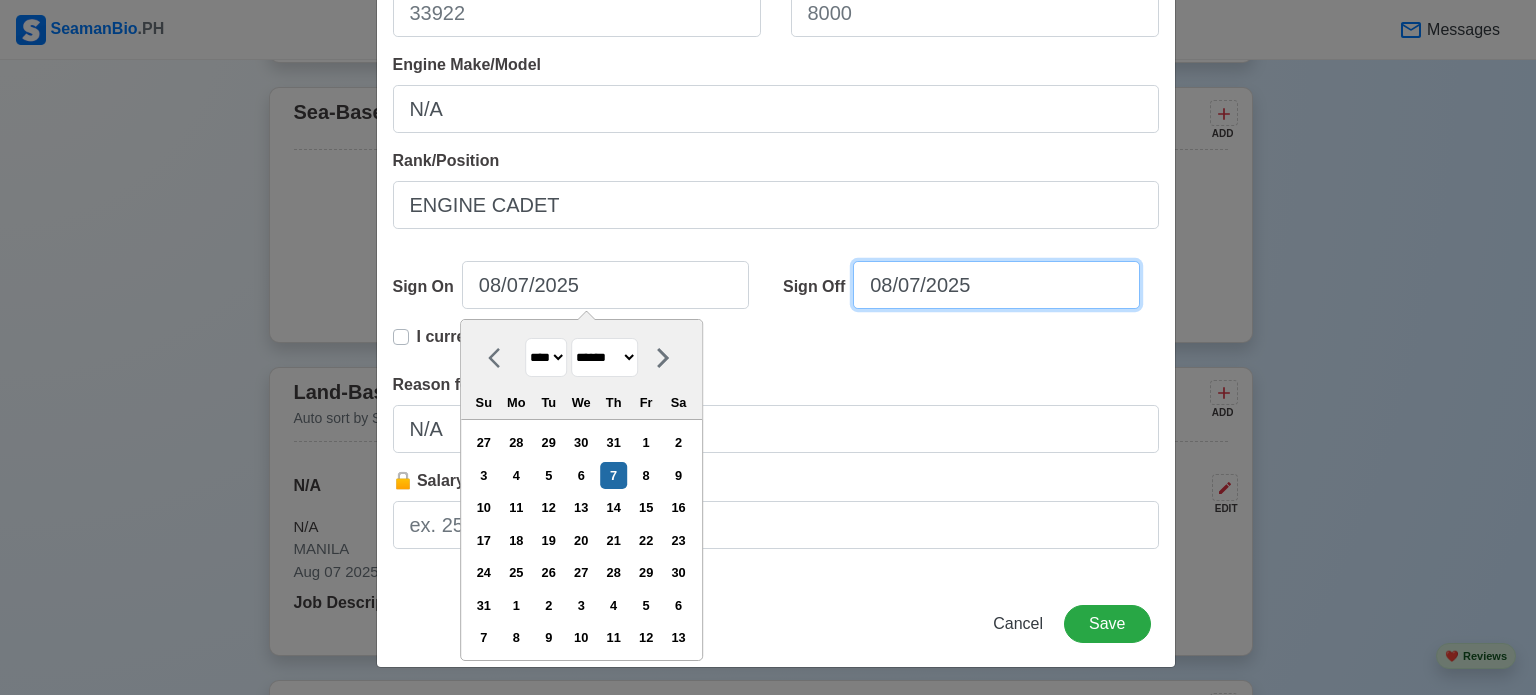select on "****" 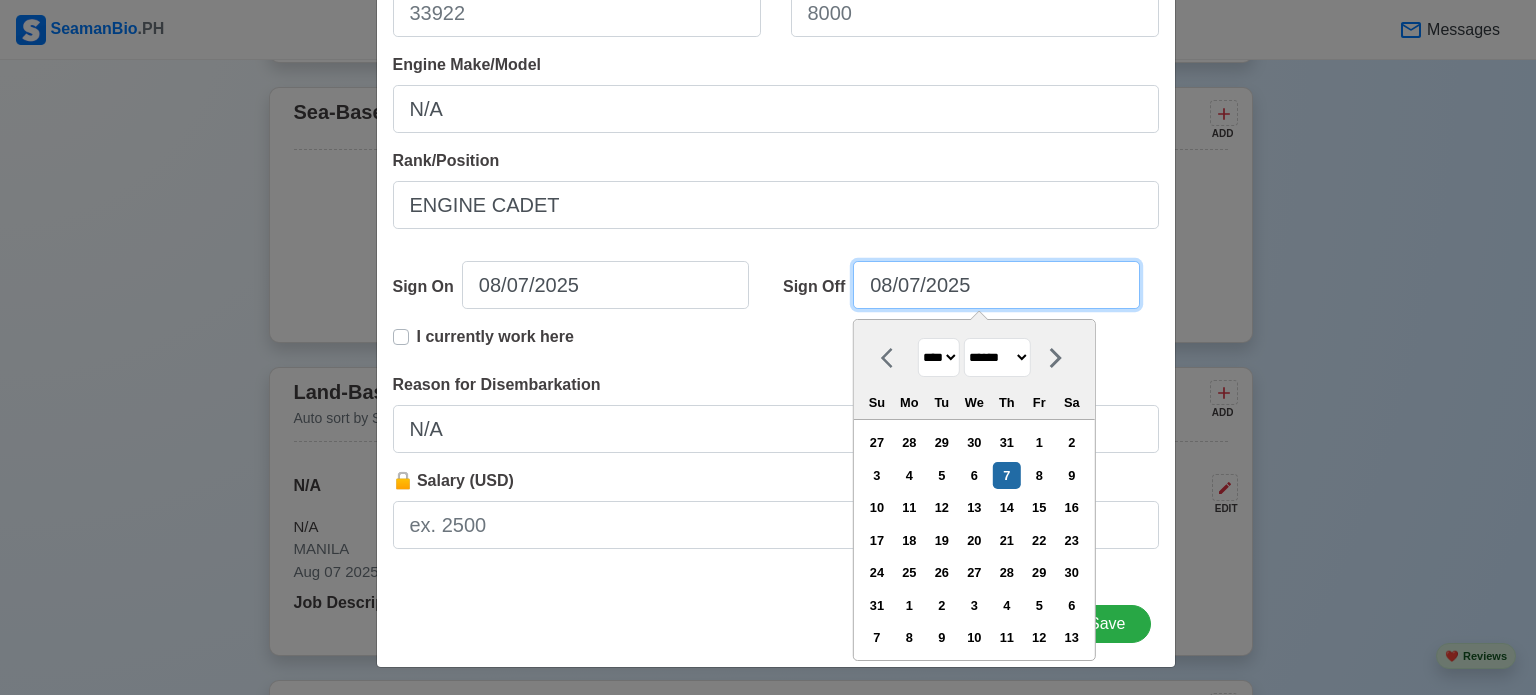 click on "08/07/2025" at bounding box center (996, 285) 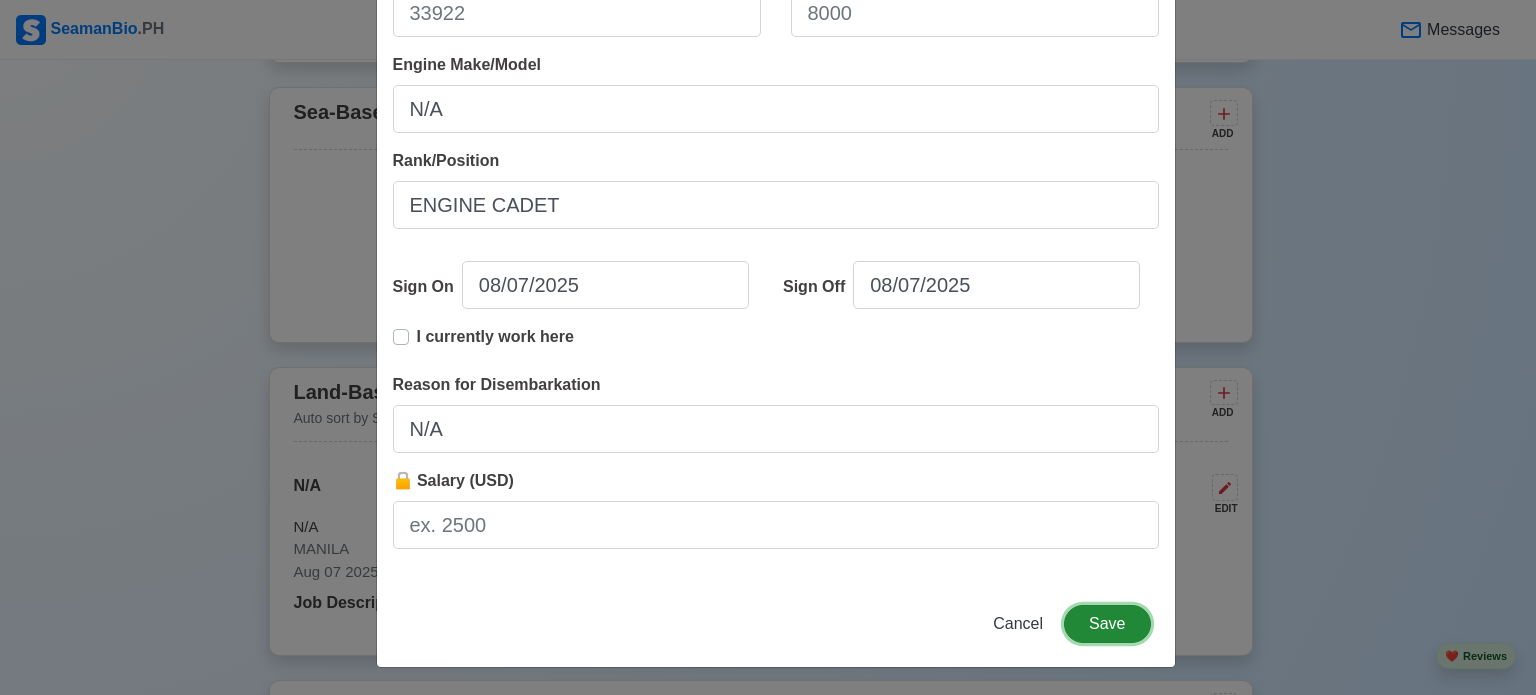 click on "Save" at bounding box center [1107, 624] 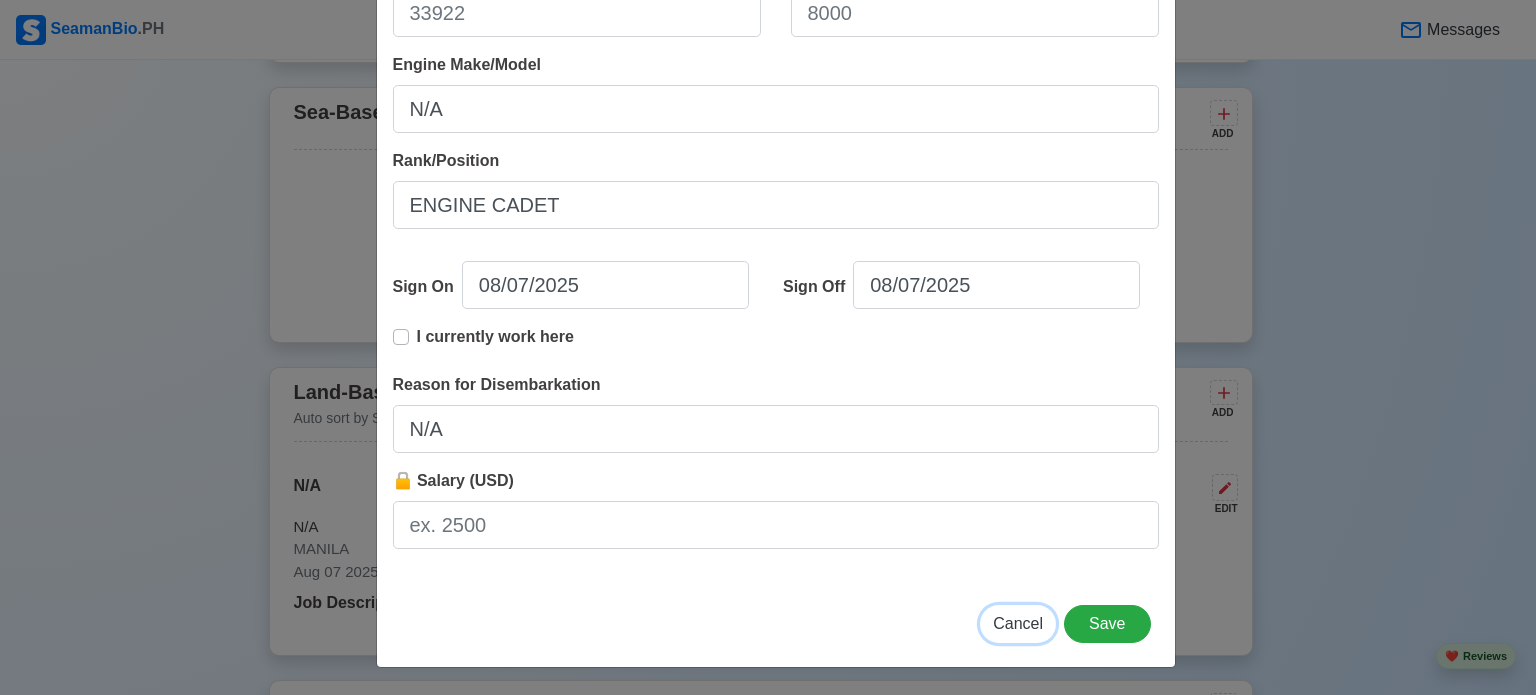 click on "Cancel" at bounding box center (1018, 623) 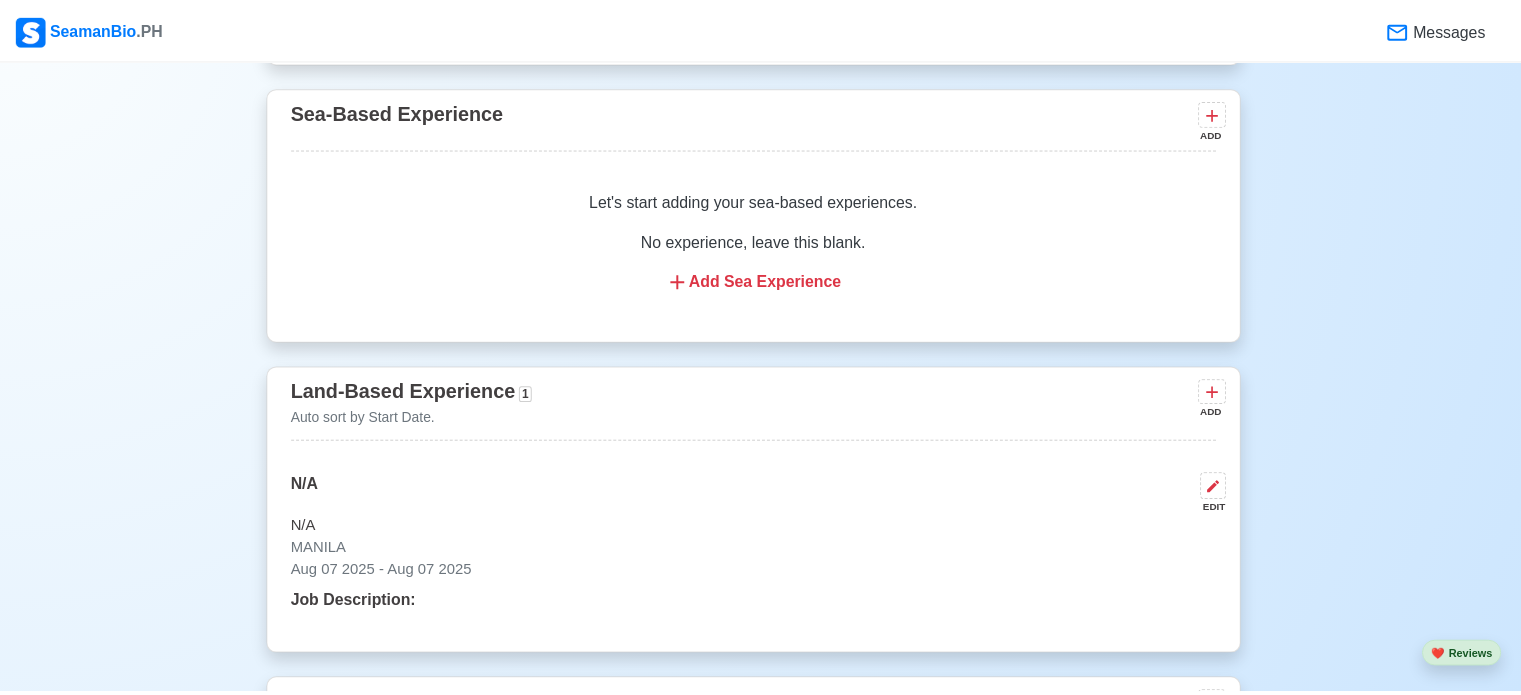scroll, scrollTop: 444, scrollLeft: 0, axis: vertical 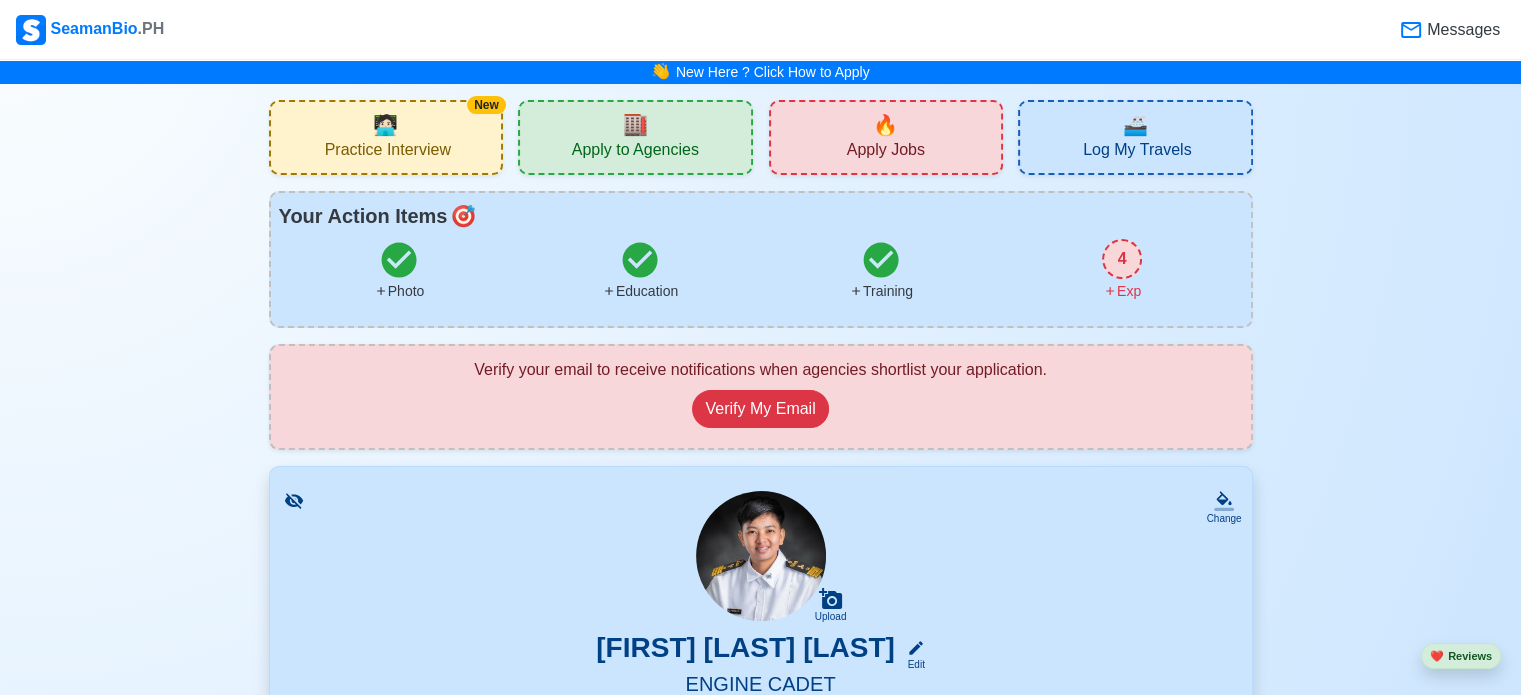 click on "🔥 Apply Jobs" at bounding box center [886, 137] 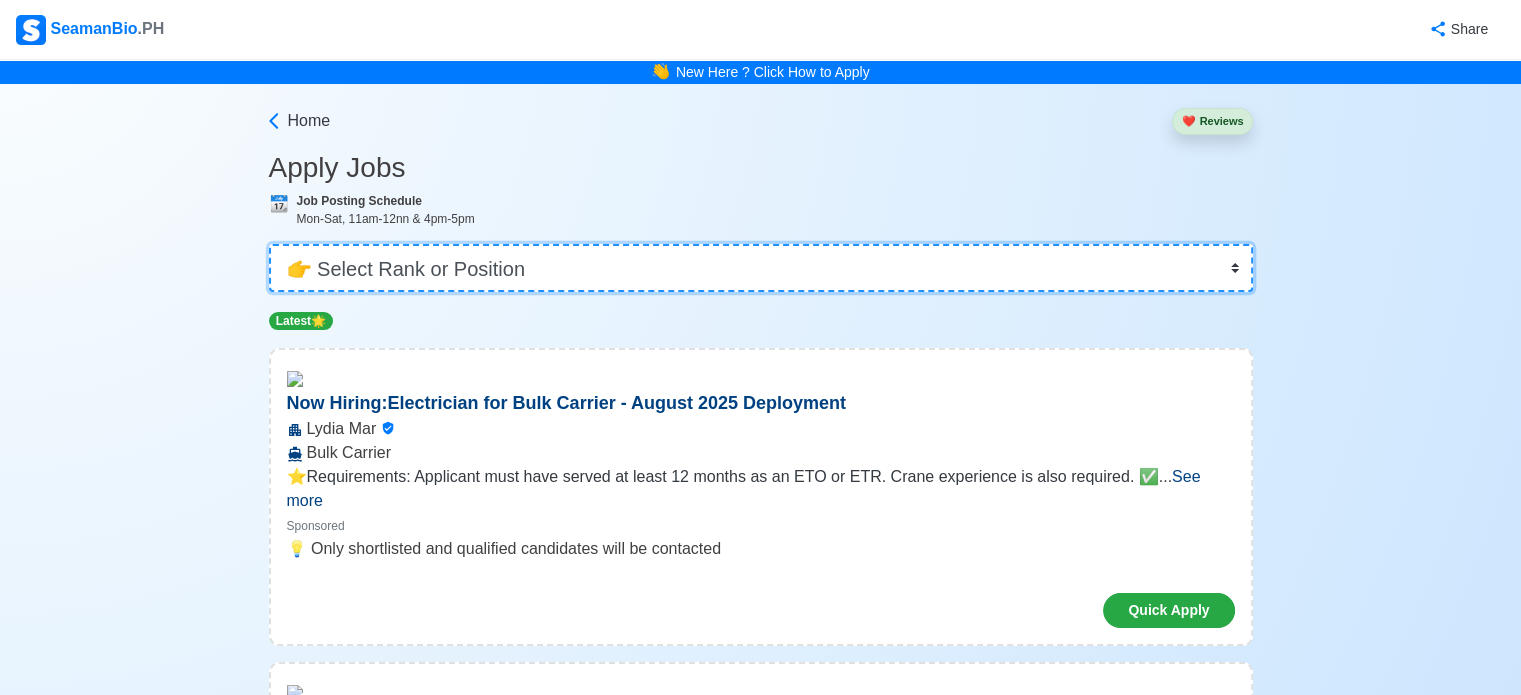 click on "👉 Select Rank or Position Master Chief Officer 2nd Officer 3rd Officer Junior Officer Chief Engineer 2nd Engineer 3rd Engineer 4th Engineer Gas Engineer Junior Engineer 1st Assistant Engineer 2nd Assistant Engineer 3rd Assistant Engineer ETO/ETR Electrician Electrical Engineer Oiler Fitter Welder Chief Cook Chef Cook Messman Wiper Rigger Ordinary Seaman Able Seaman Motorman Pumpman Bosun Cadet Reefer Mechanic Operator Repairman Painter Steward Waiter Others" at bounding box center [761, 268] 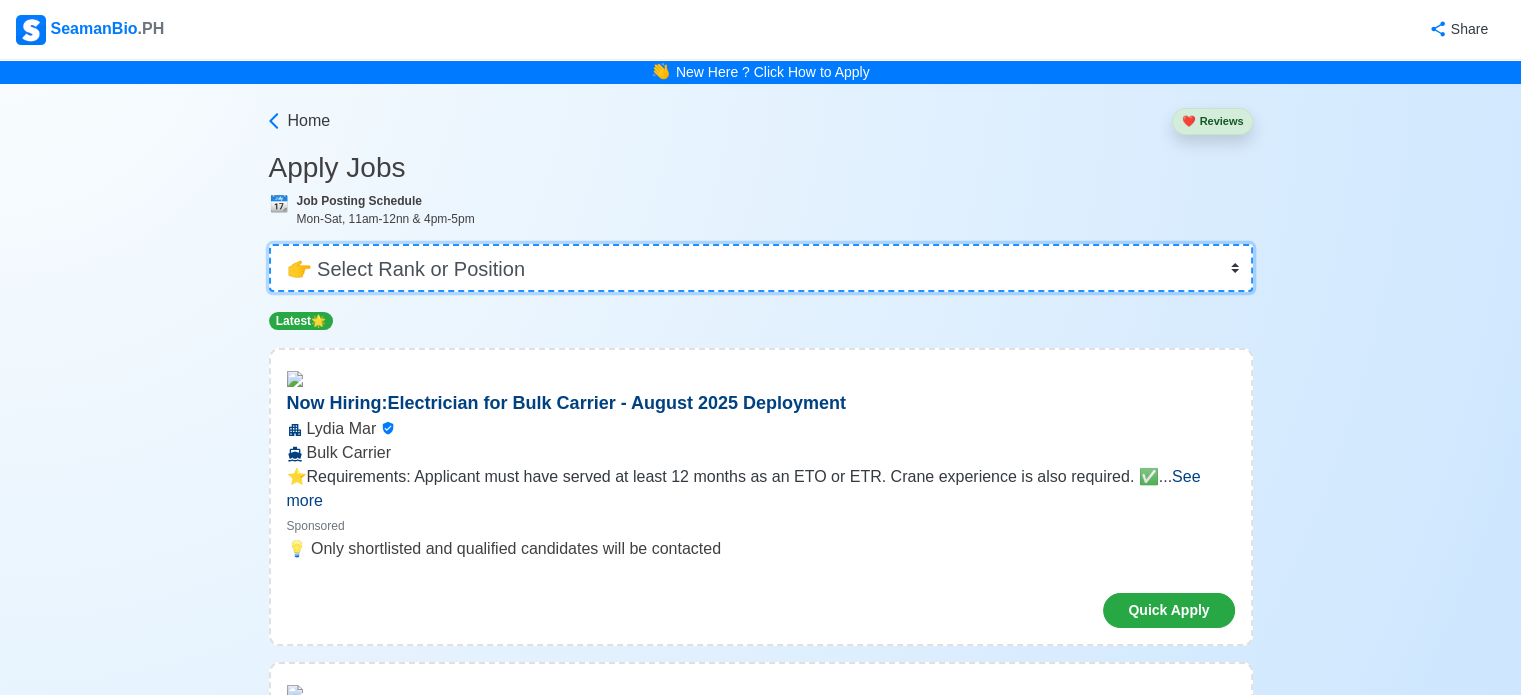 select on "Cadet" 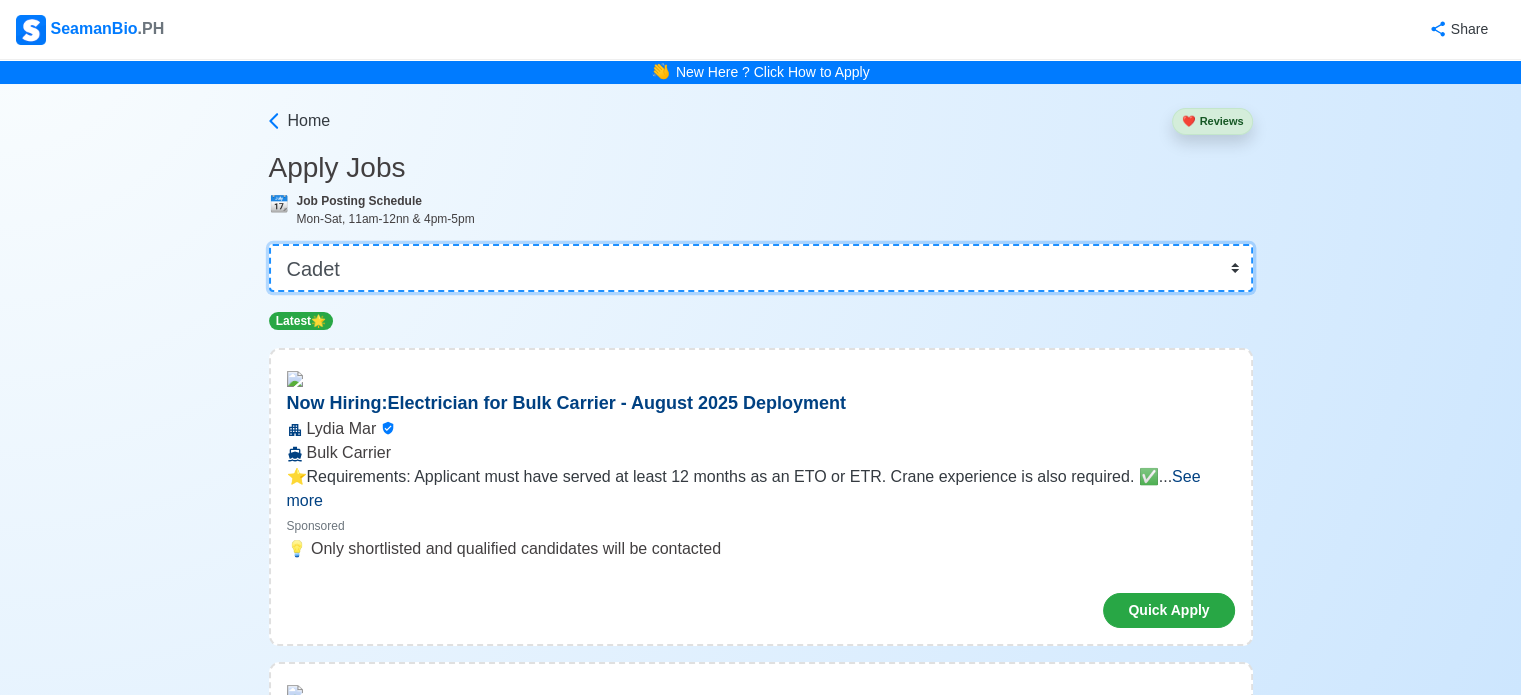 click on "👉 Select Rank or Position Master Chief Officer 2nd Officer 3rd Officer Junior Officer Chief Engineer 2nd Engineer 3rd Engineer 4th Engineer Gas Engineer Junior Engineer 1st Assistant Engineer 2nd Assistant Engineer 3rd Assistant Engineer ETO/ETR Electrician Electrical Engineer Oiler Fitter Welder Chief Cook Chef Cook Messman Wiper Rigger Ordinary Seaman Able Seaman Motorman Pumpman Bosun Cadet Reefer Mechanic Operator Repairman Painter Steward Waiter Others" at bounding box center (761, 268) 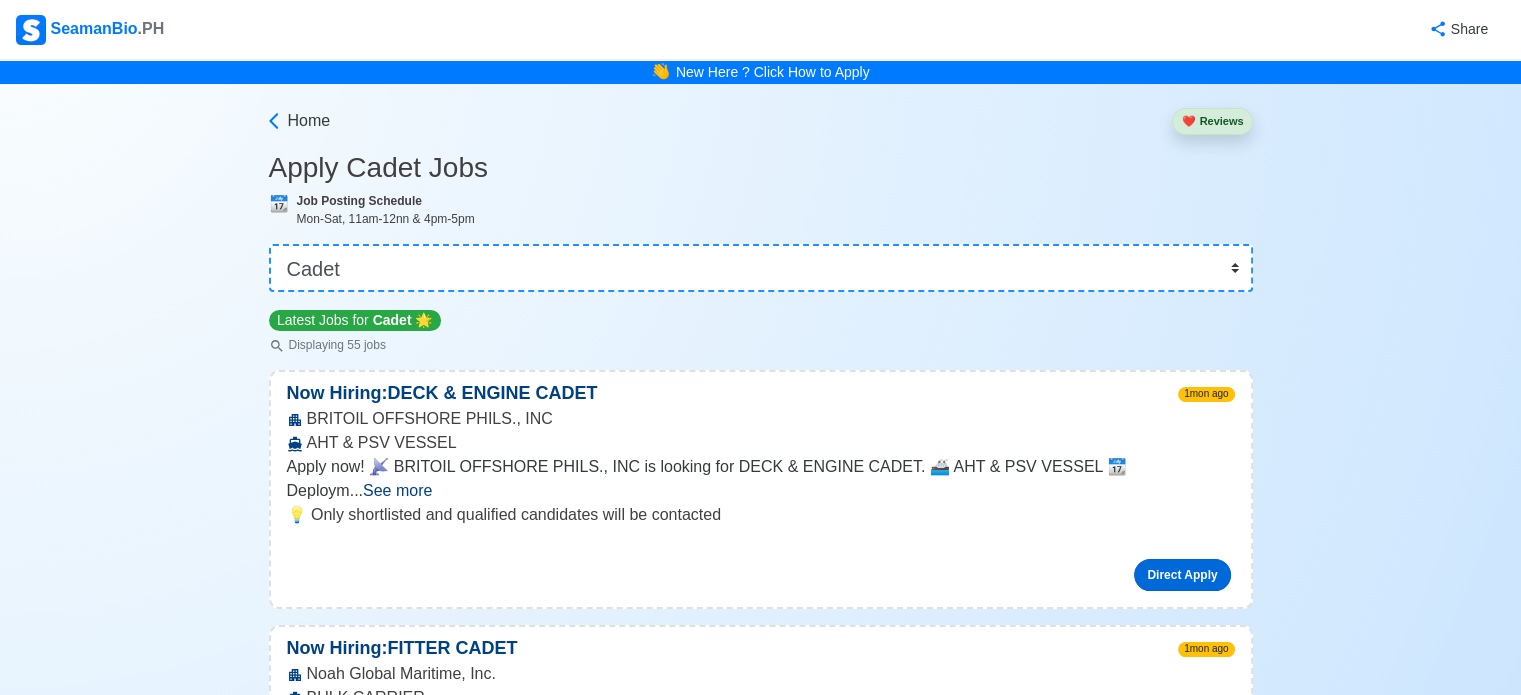 click on "Direct Apply" at bounding box center [1182, 575] 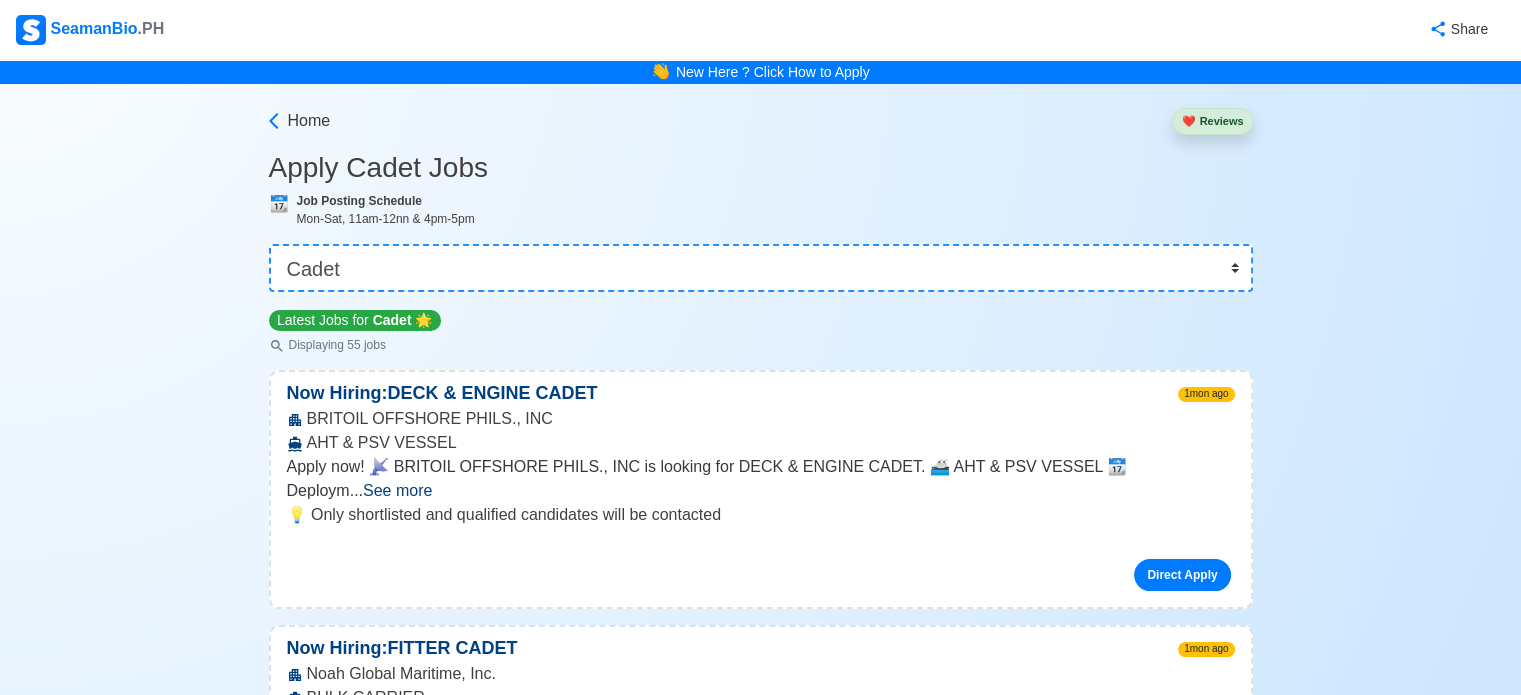 click on "Now Hiring:  FITTER CADET 1mon ago" at bounding box center [761, 648] 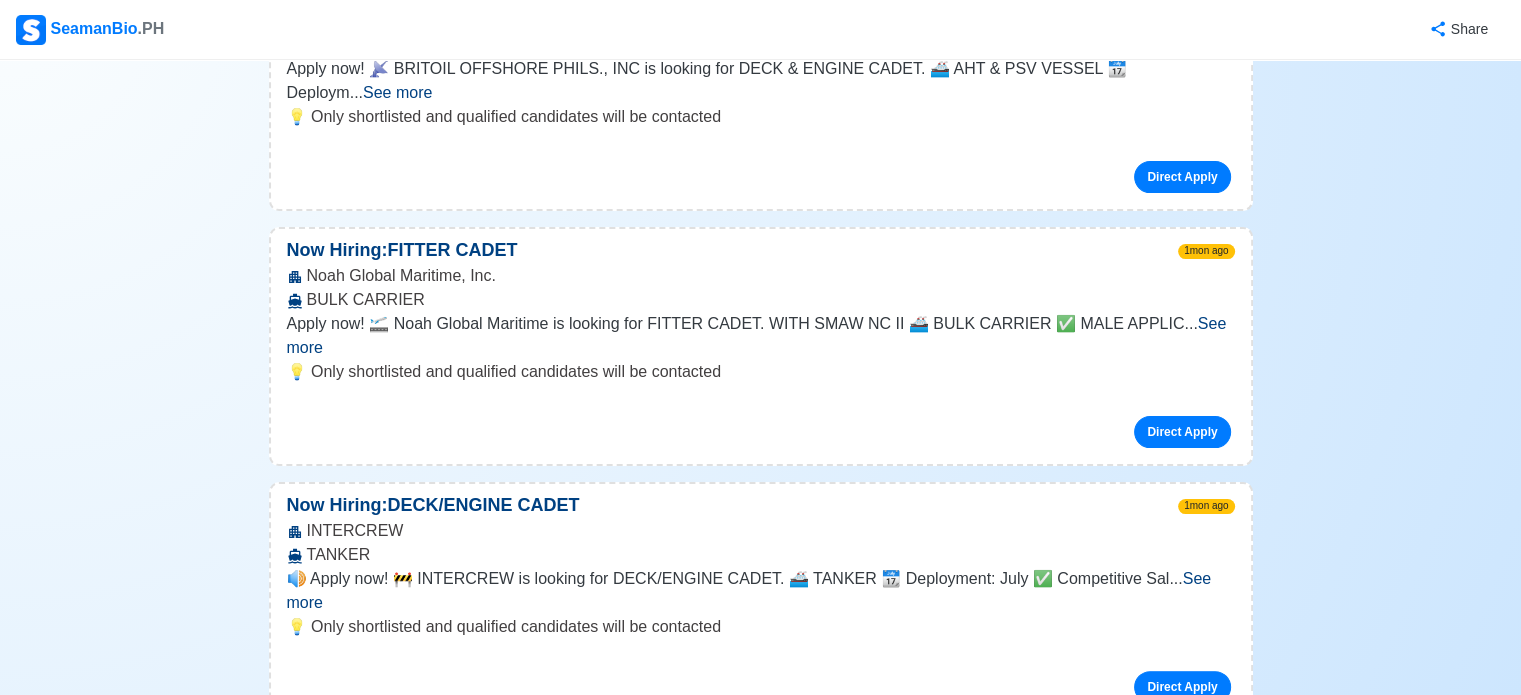 scroll, scrollTop: 400, scrollLeft: 0, axis: vertical 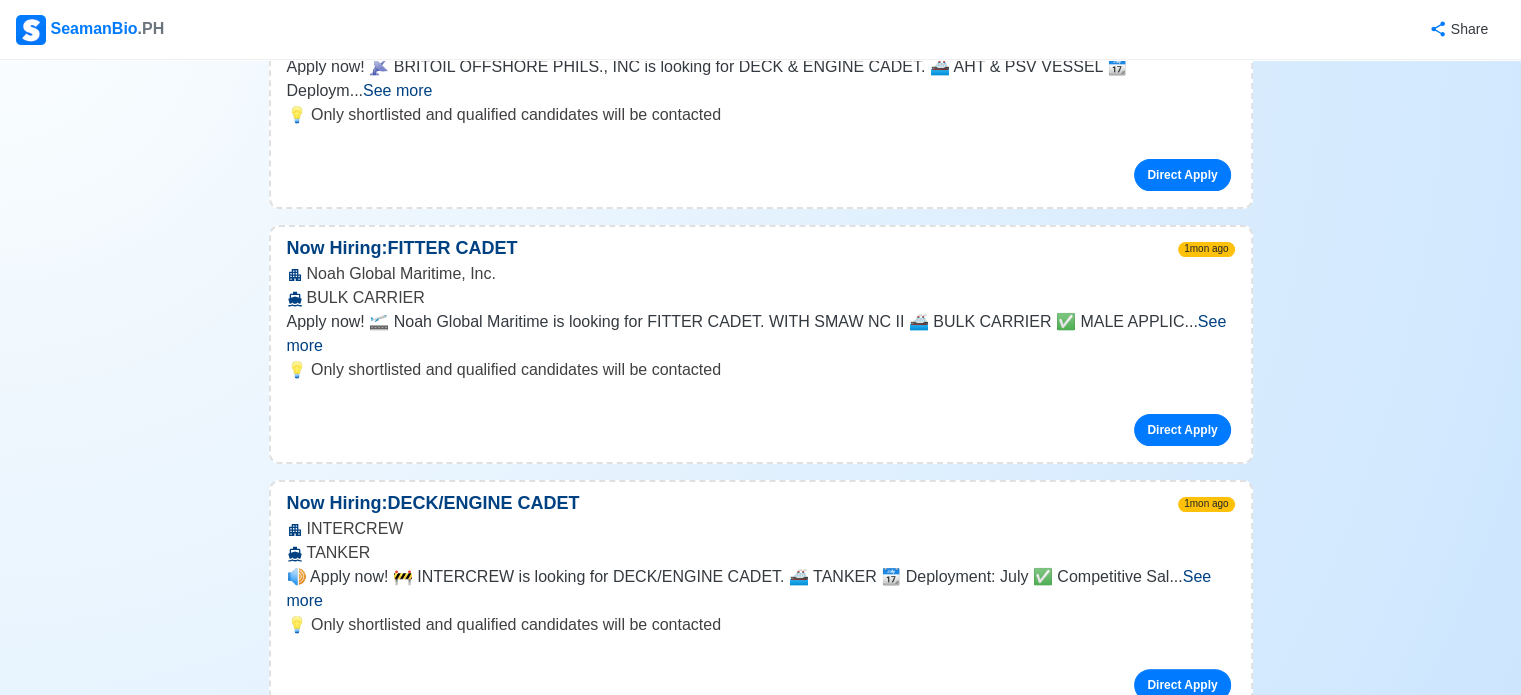 click on "See more" at bounding box center [749, 588] 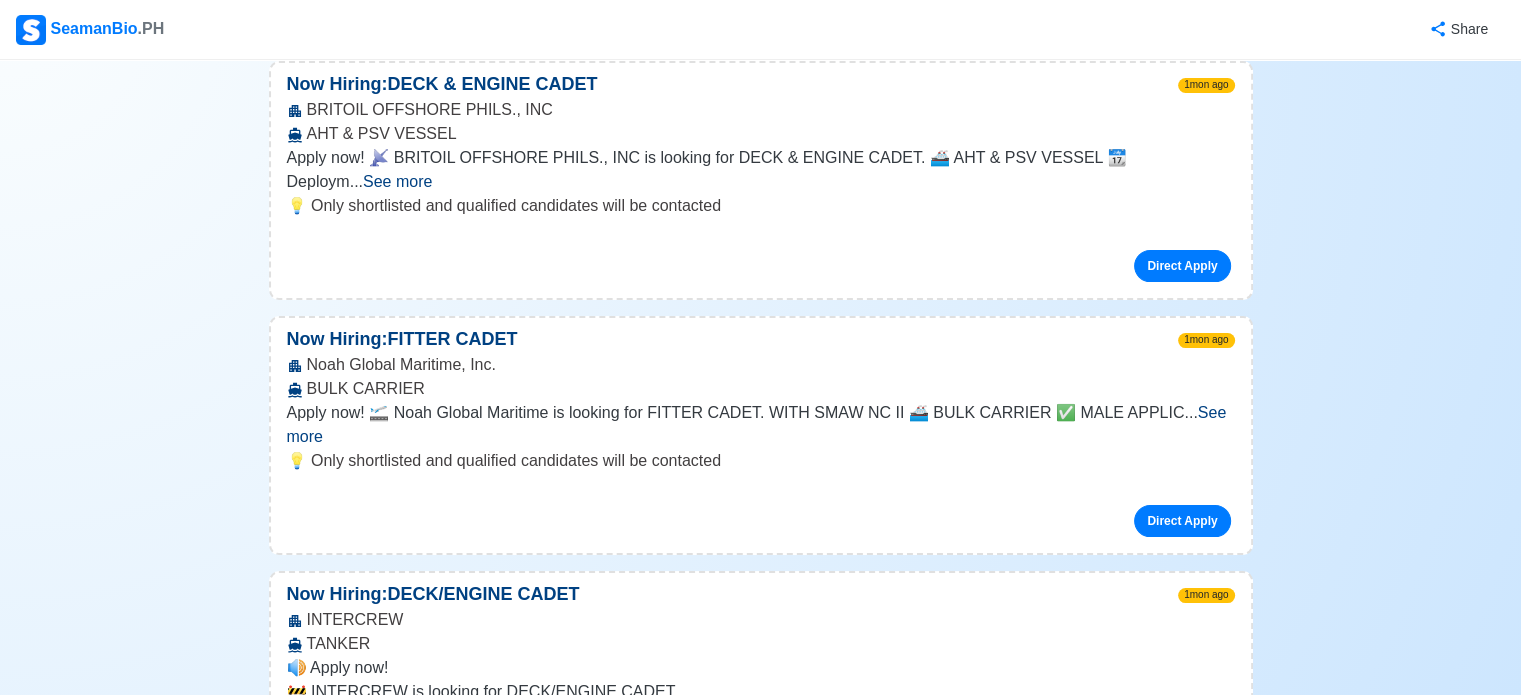 scroll, scrollTop: 280, scrollLeft: 0, axis: vertical 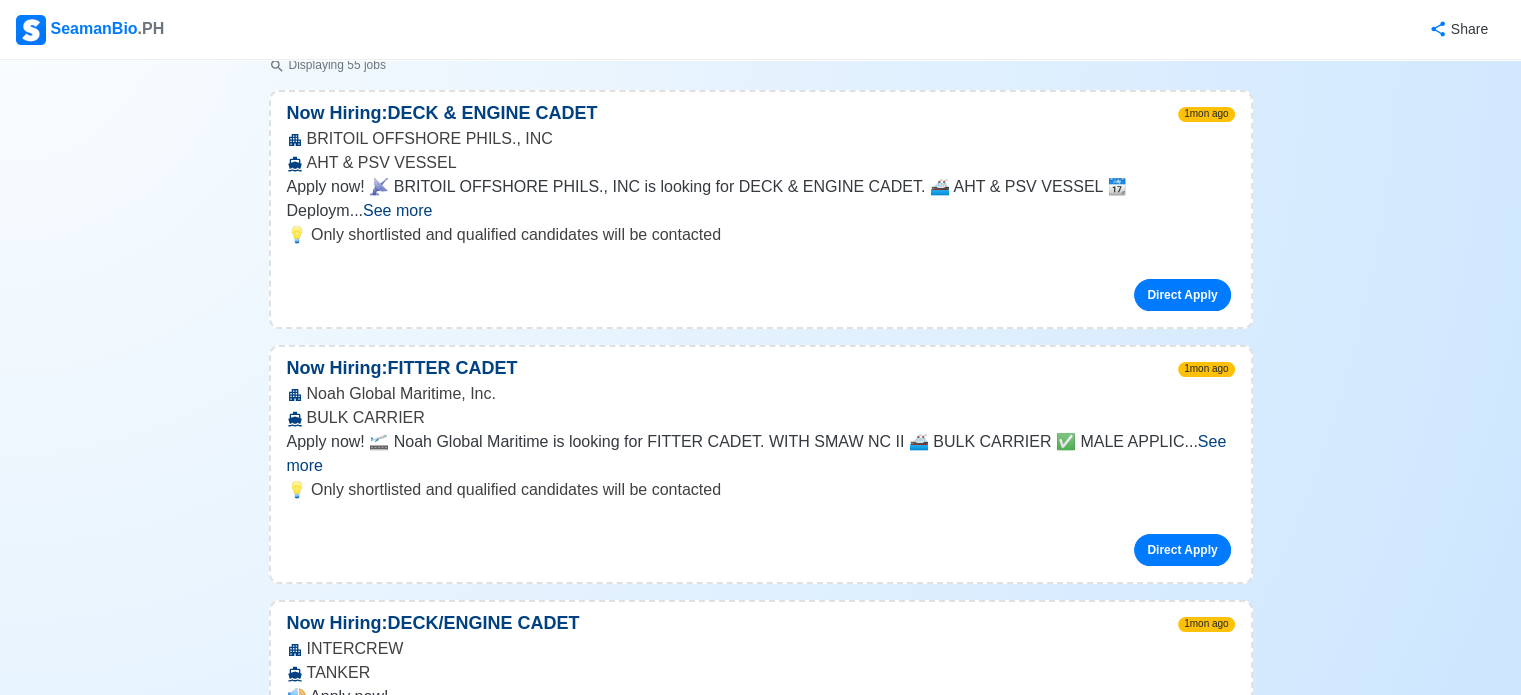 click on "See more" at bounding box center [757, 453] 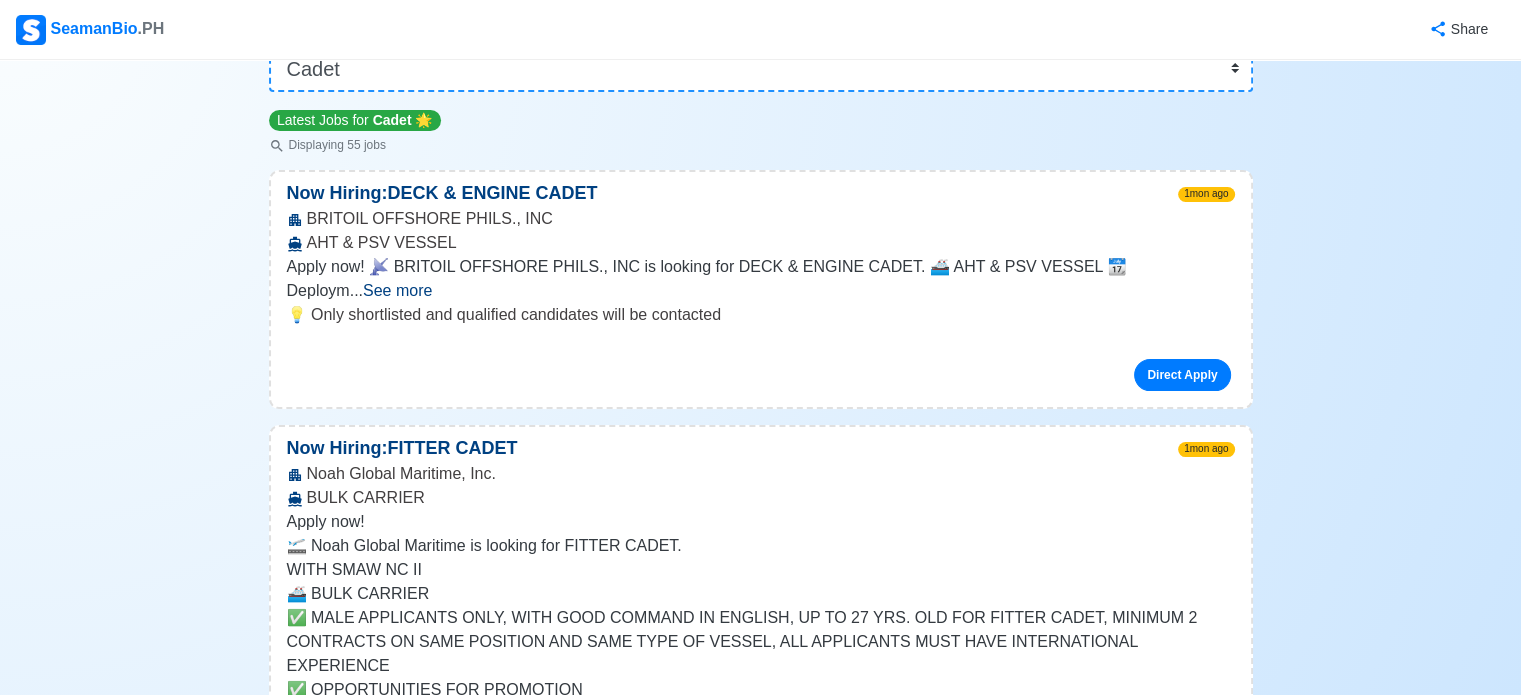 scroll, scrollTop: 160, scrollLeft: 0, axis: vertical 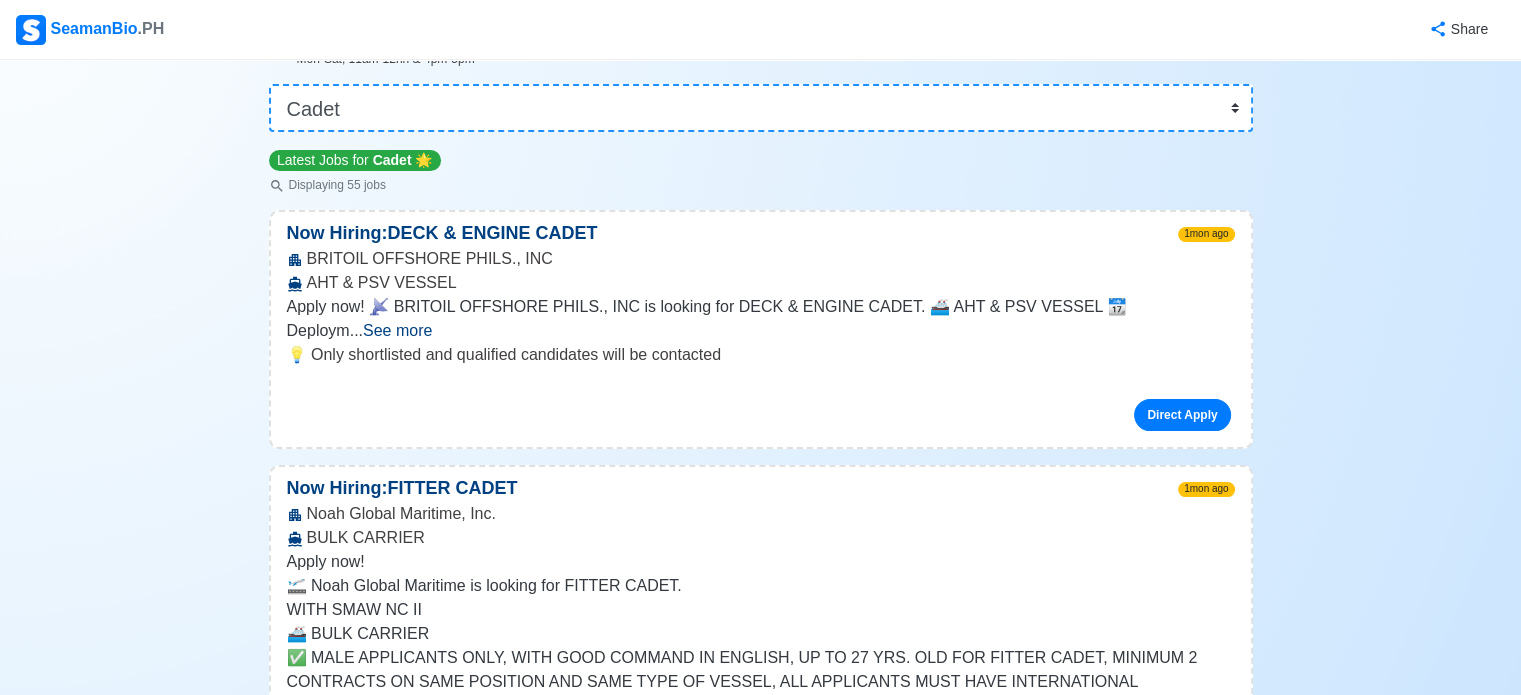 click on "See more" at bounding box center [397, 330] 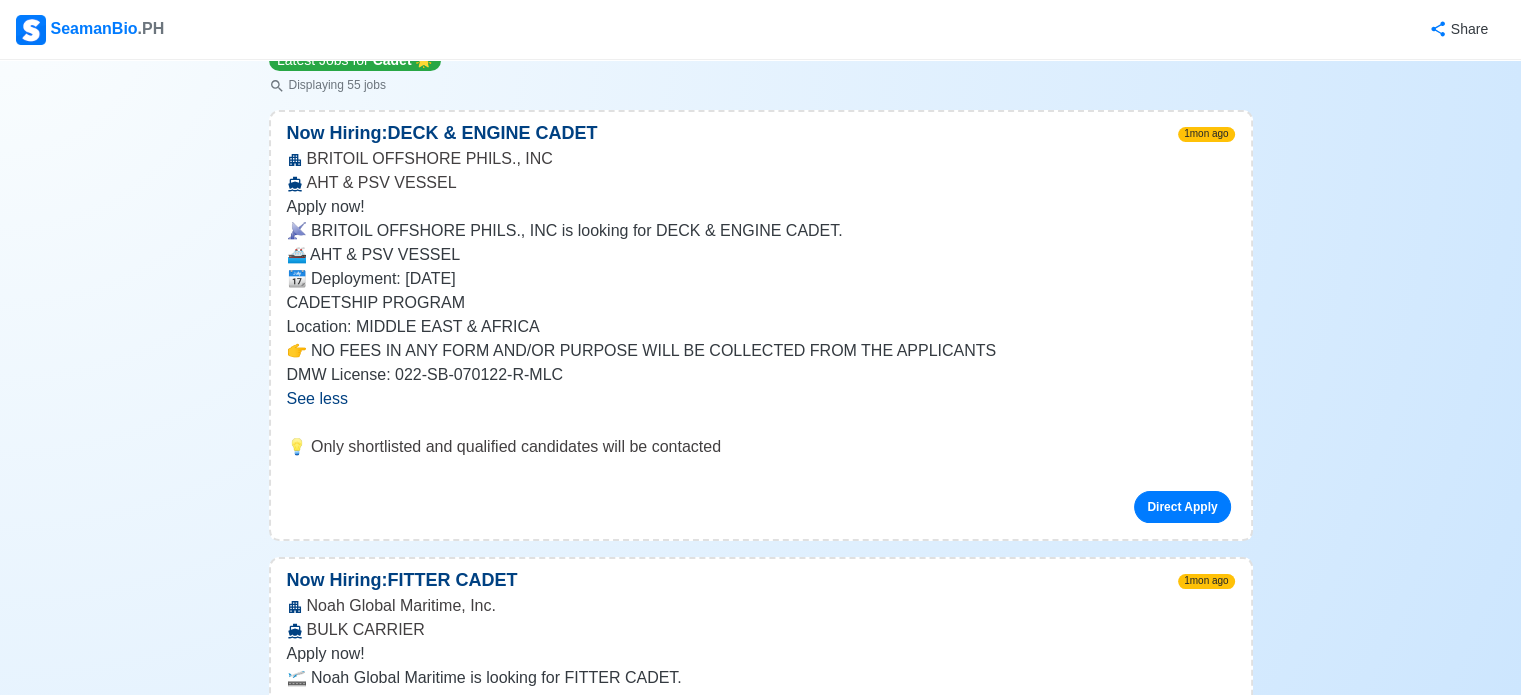 scroll, scrollTop: 480, scrollLeft: 0, axis: vertical 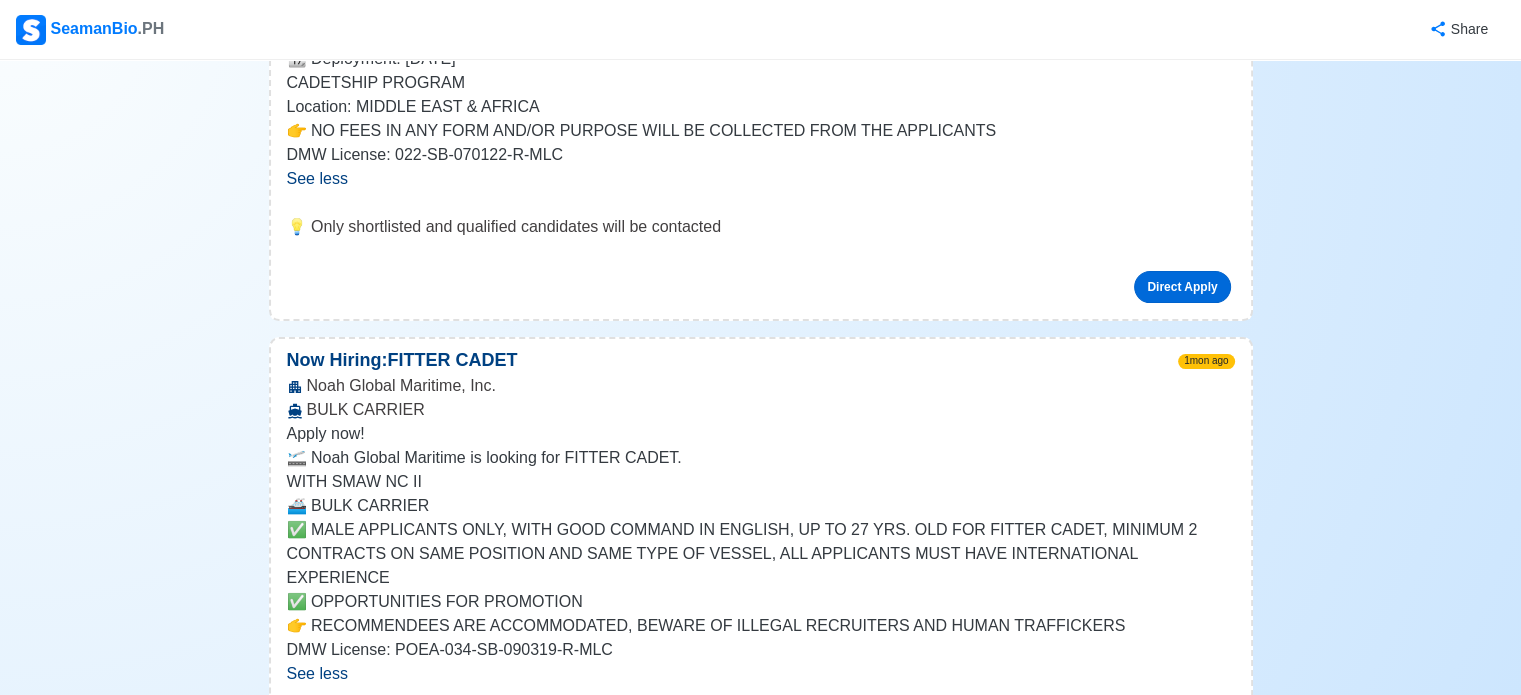 click on "Direct Apply" at bounding box center (1182, 287) 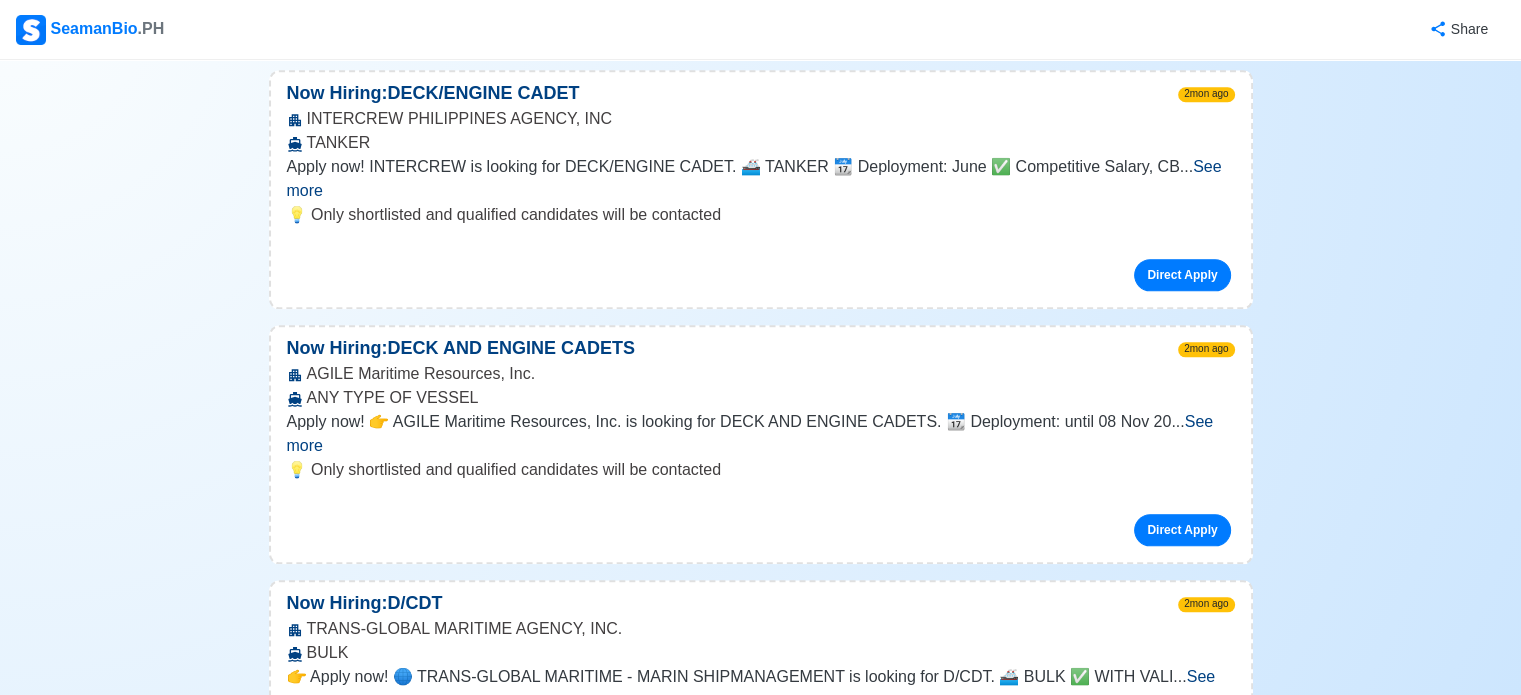 scroll, scrollTop: 2200, scrollLeft: 0, axis: vertical 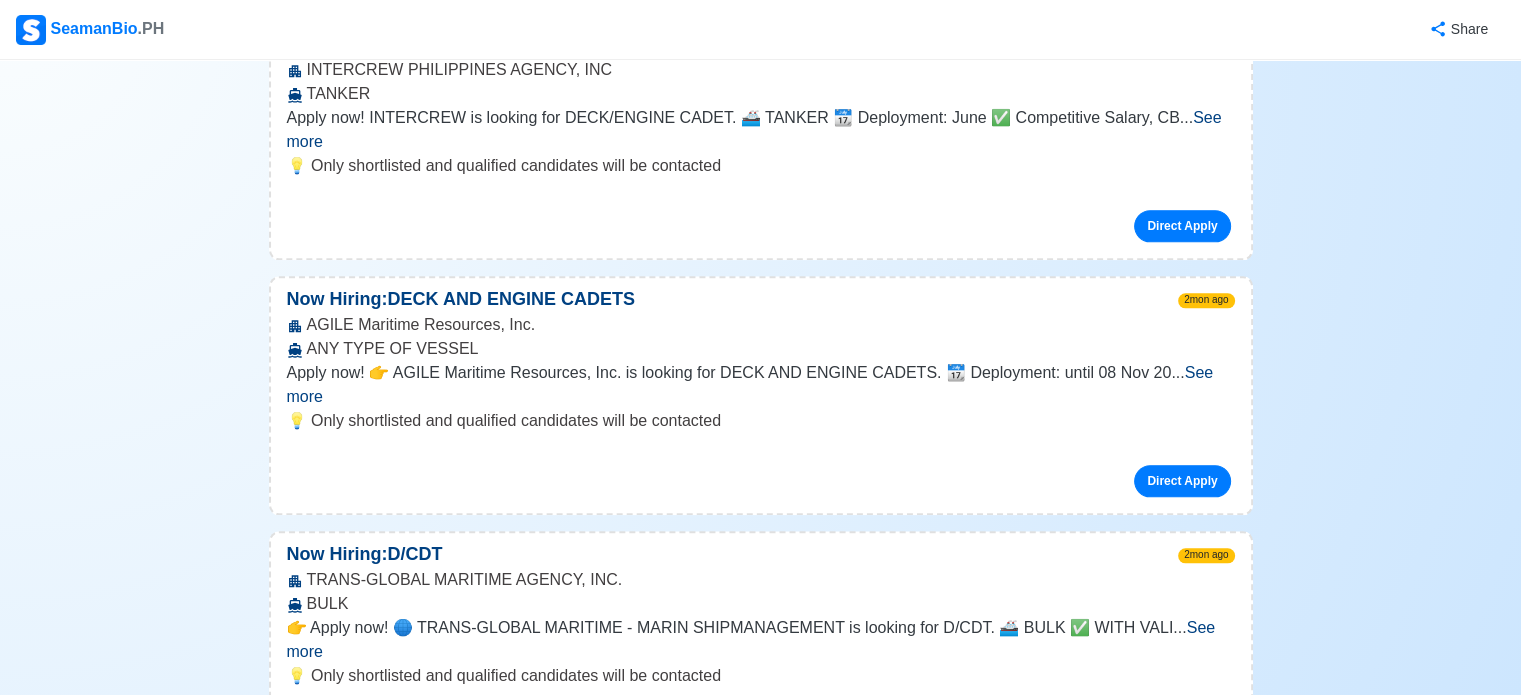 click on "See more" at bounding box center [750, 384] 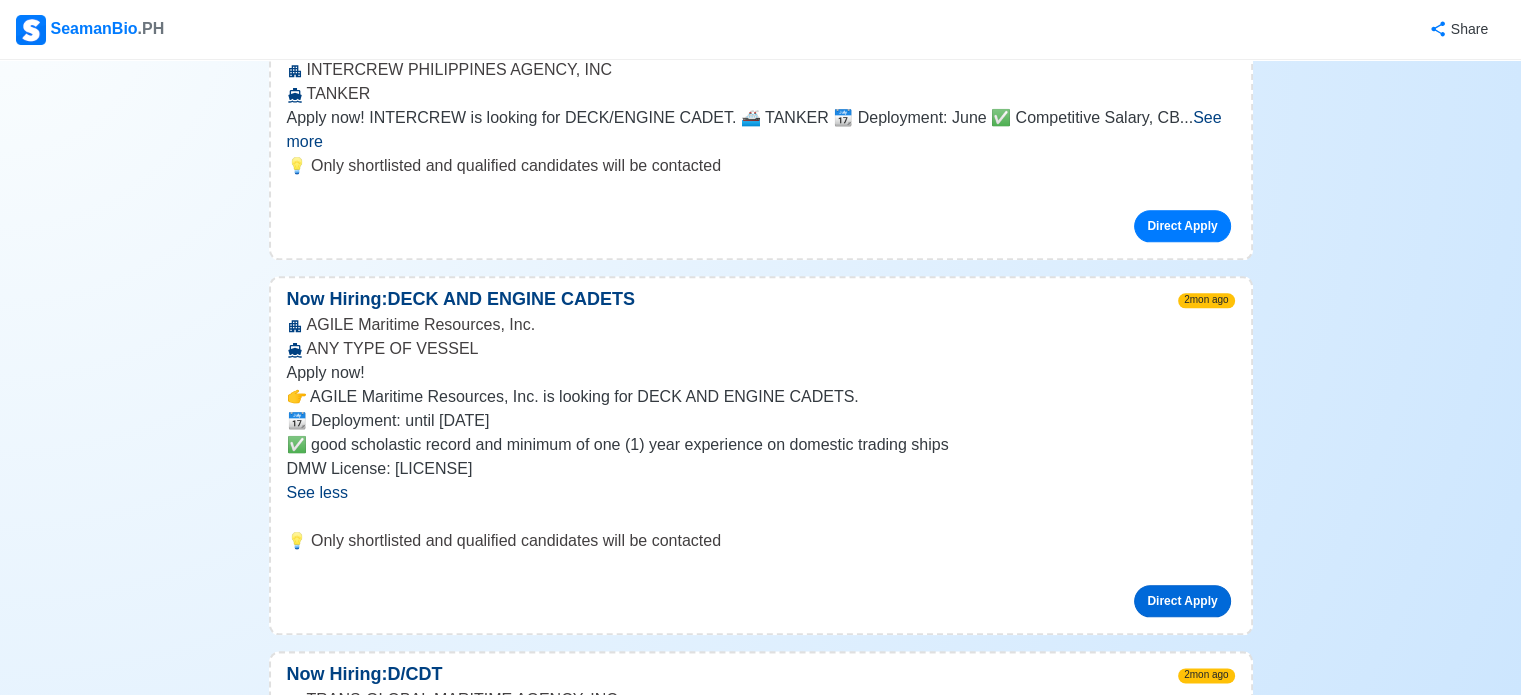 click on "Direct Apply" at bounding box center (1182, 601) 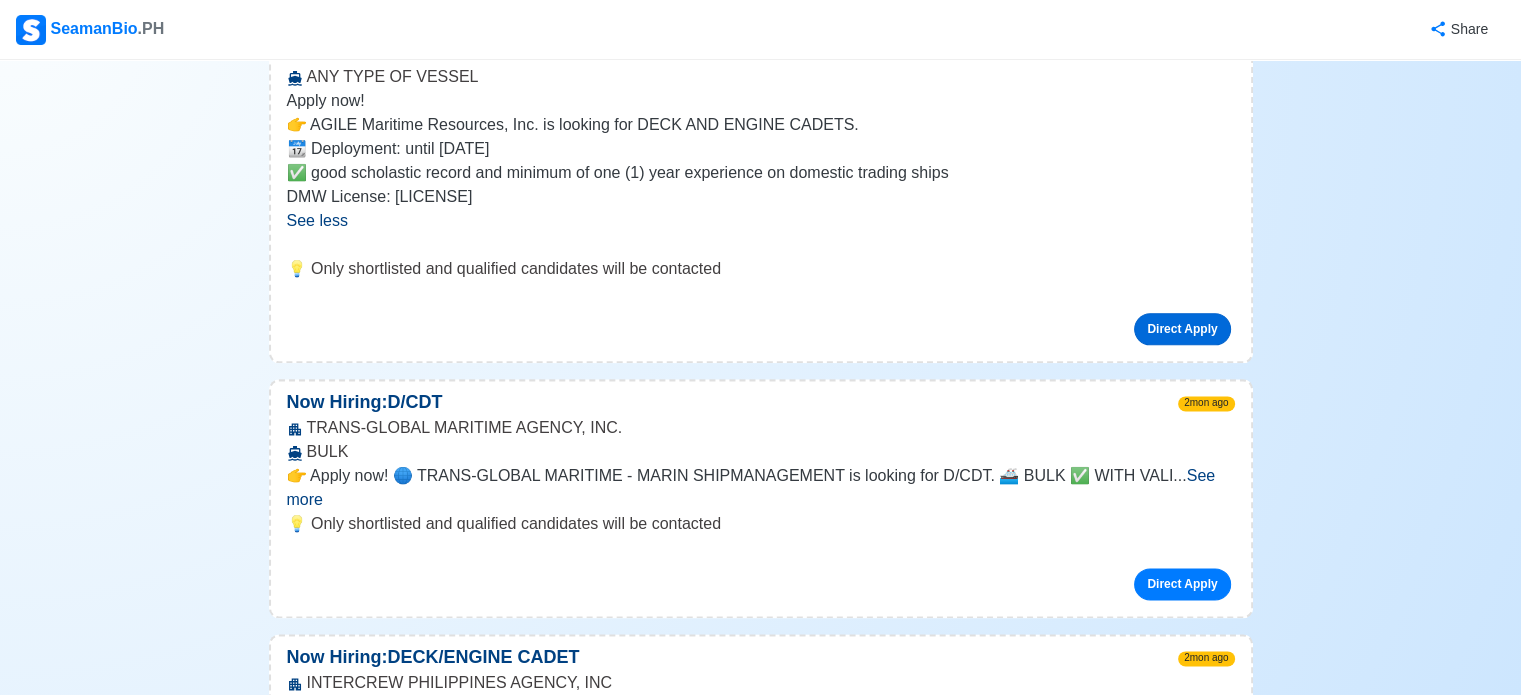 scroll, scrollTop: 2520, scrollLeft: 0, axis: vertical 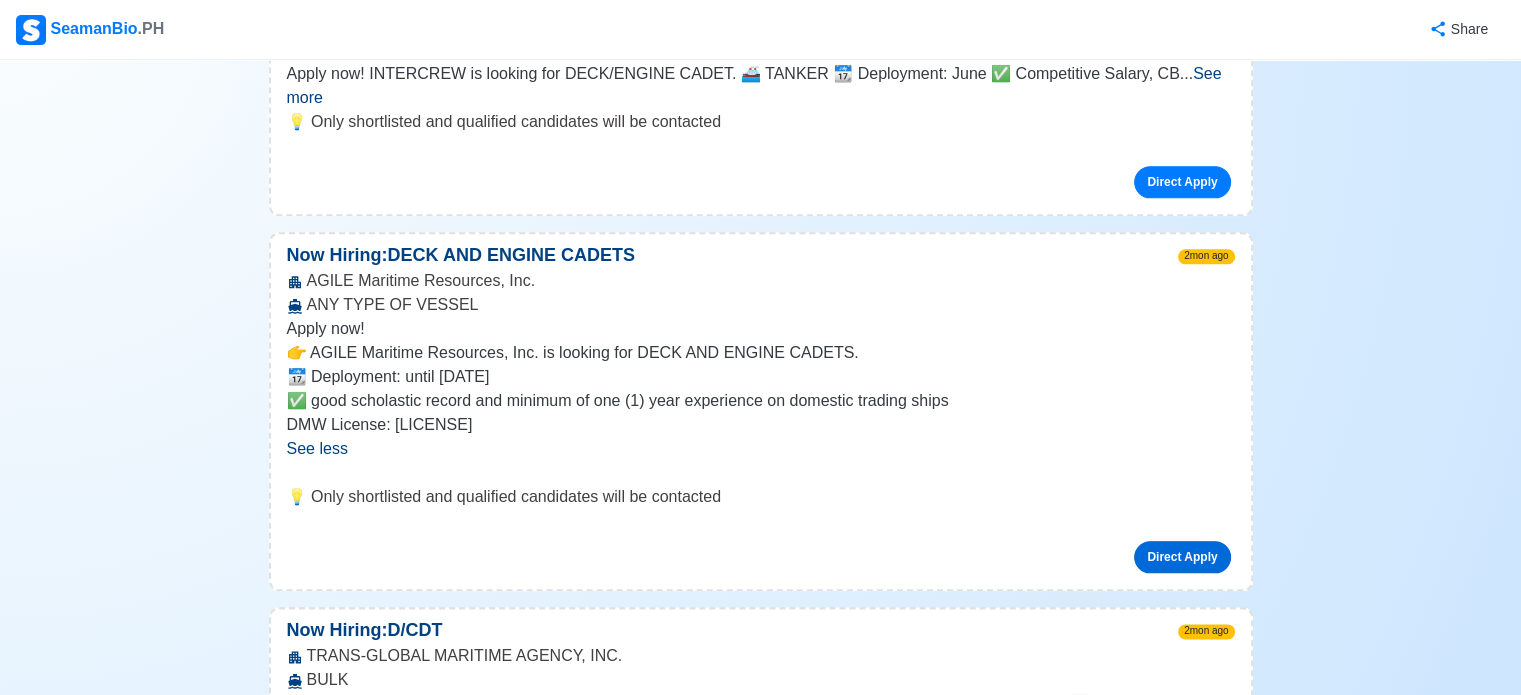 click on "Direct Apply" at bounding box center [1182, 557] 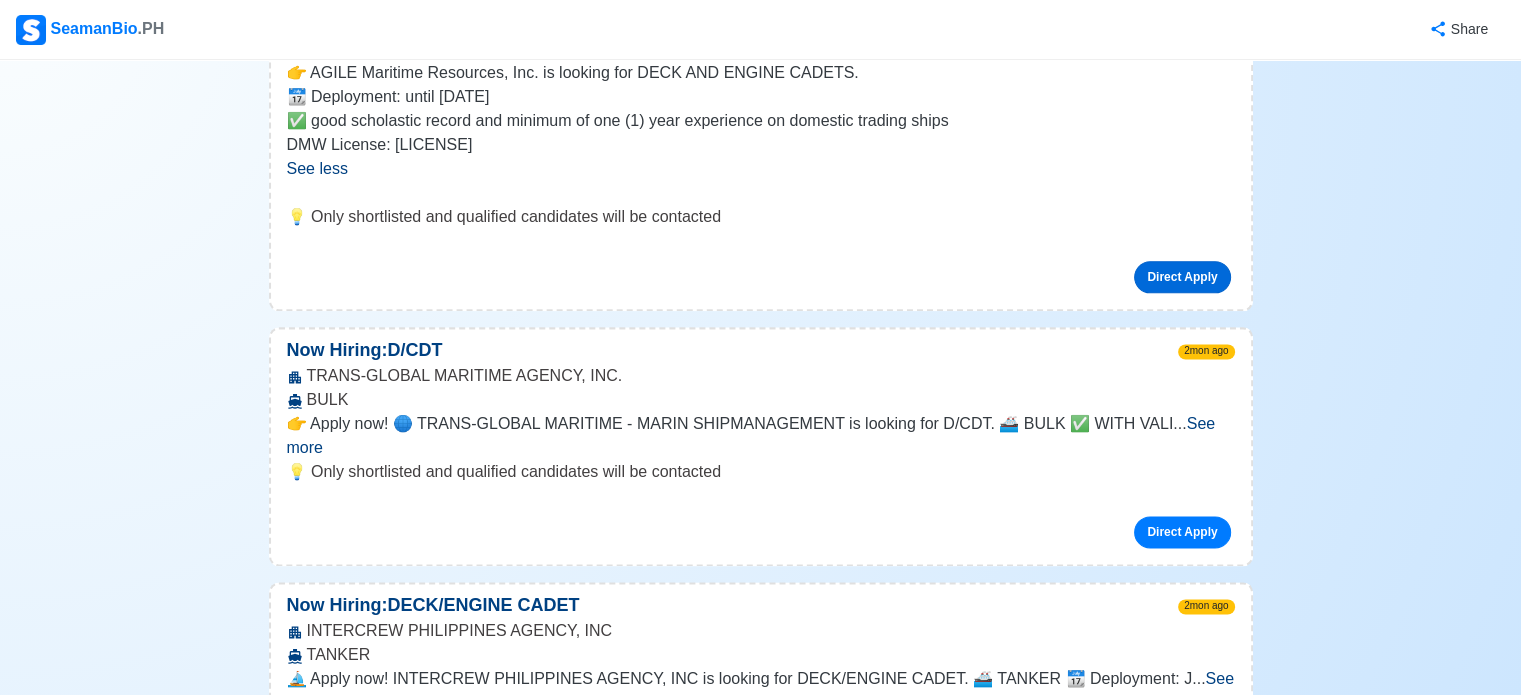 scroll, scrollTop: 2644, scrollLeft: 0, axis: vertical 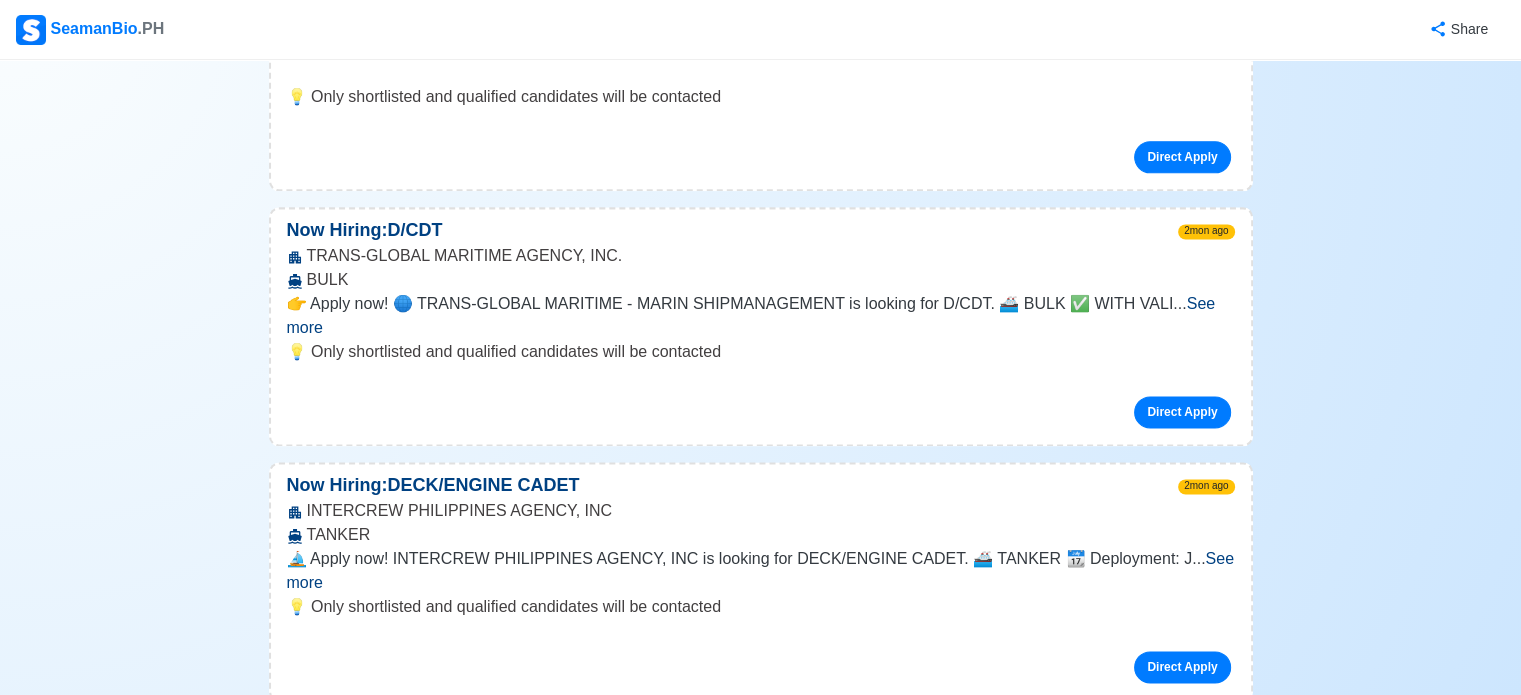 click on "See more" at bounding box center (751, 315) 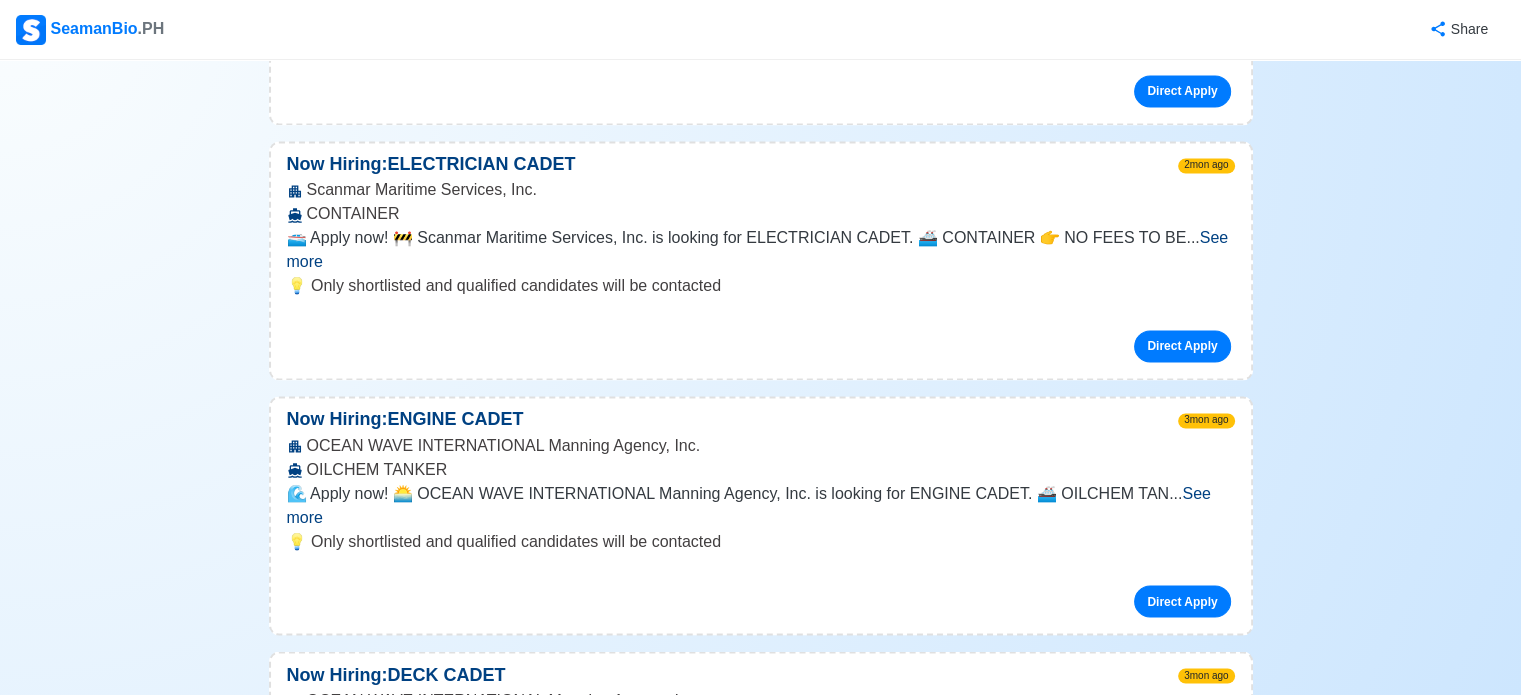 scroll, scrollTop: 3404, scrollLeft: 0, axis: vertical 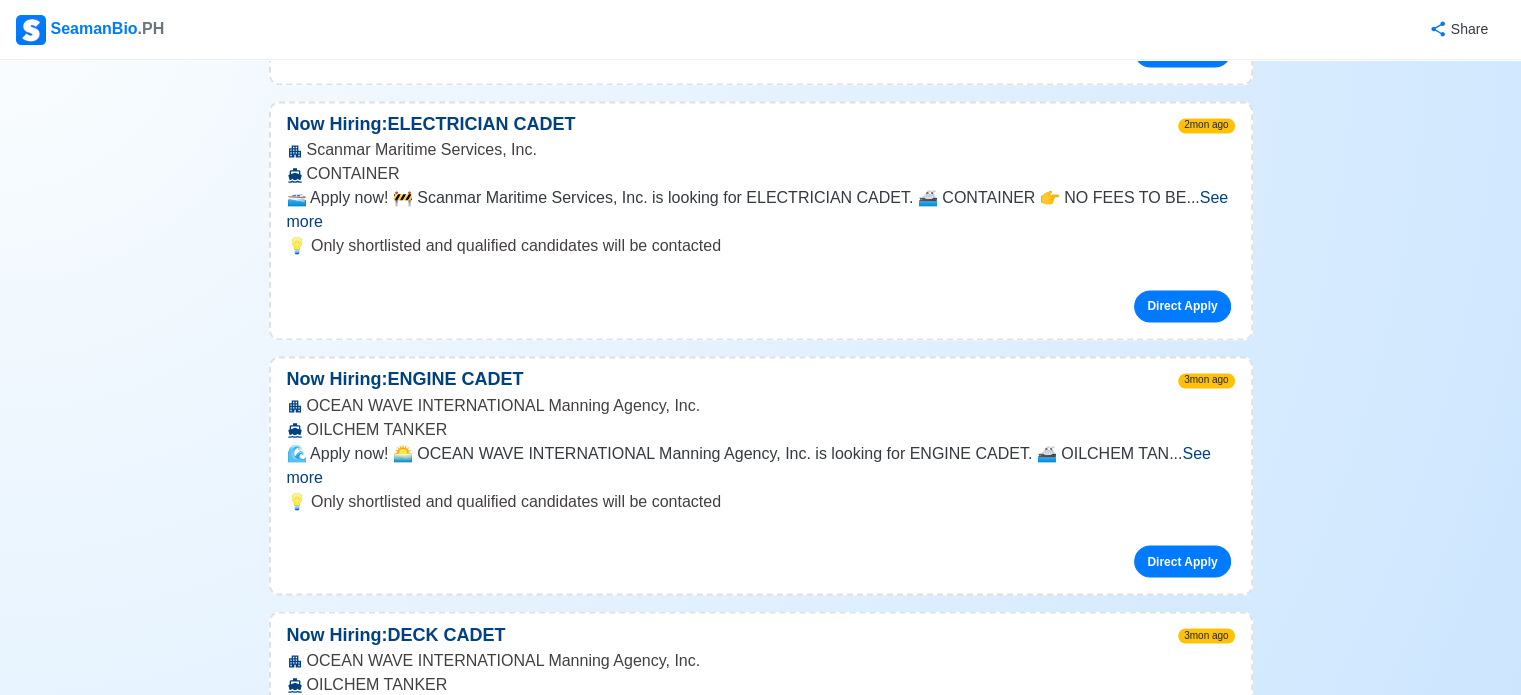 click on "See more" at bounding box center [749, 464] 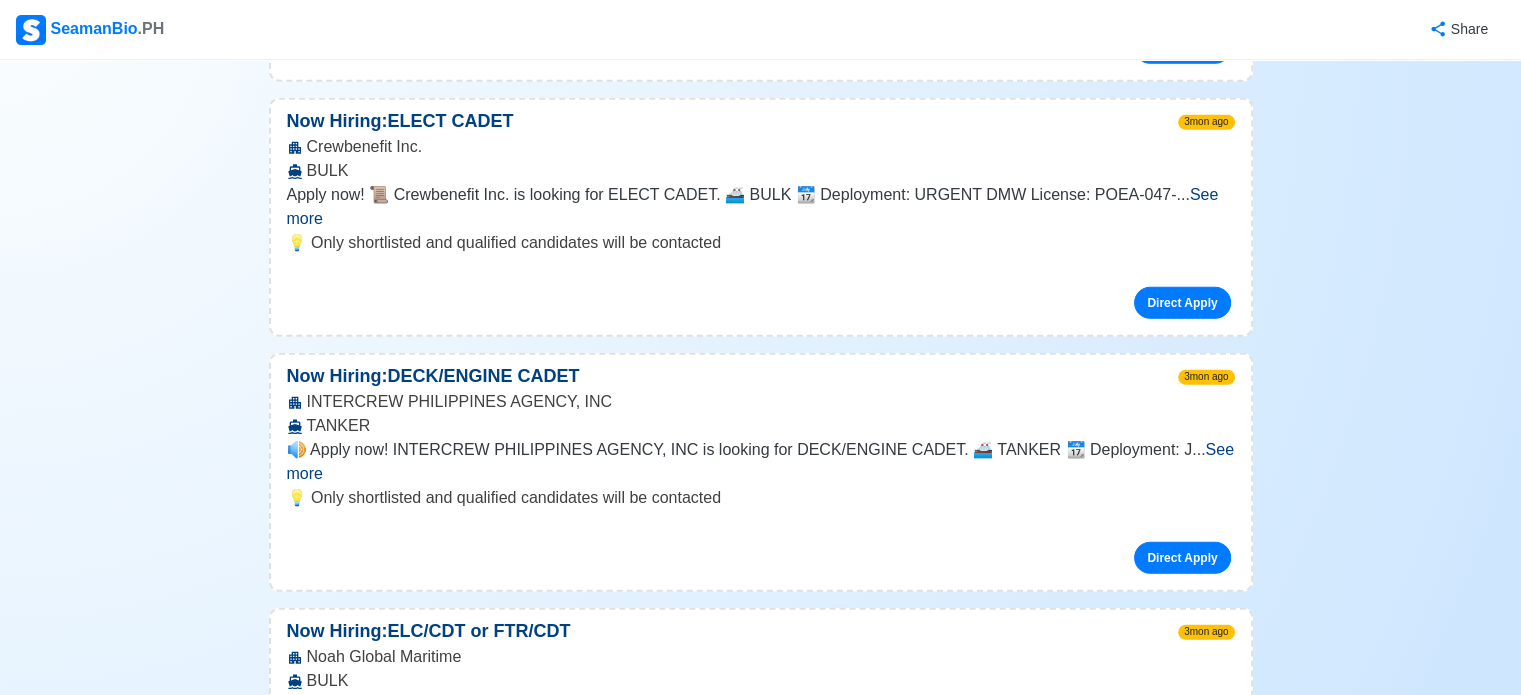 scroll, scrollTop: 5084, scrollLeft: 0, axis: vertical 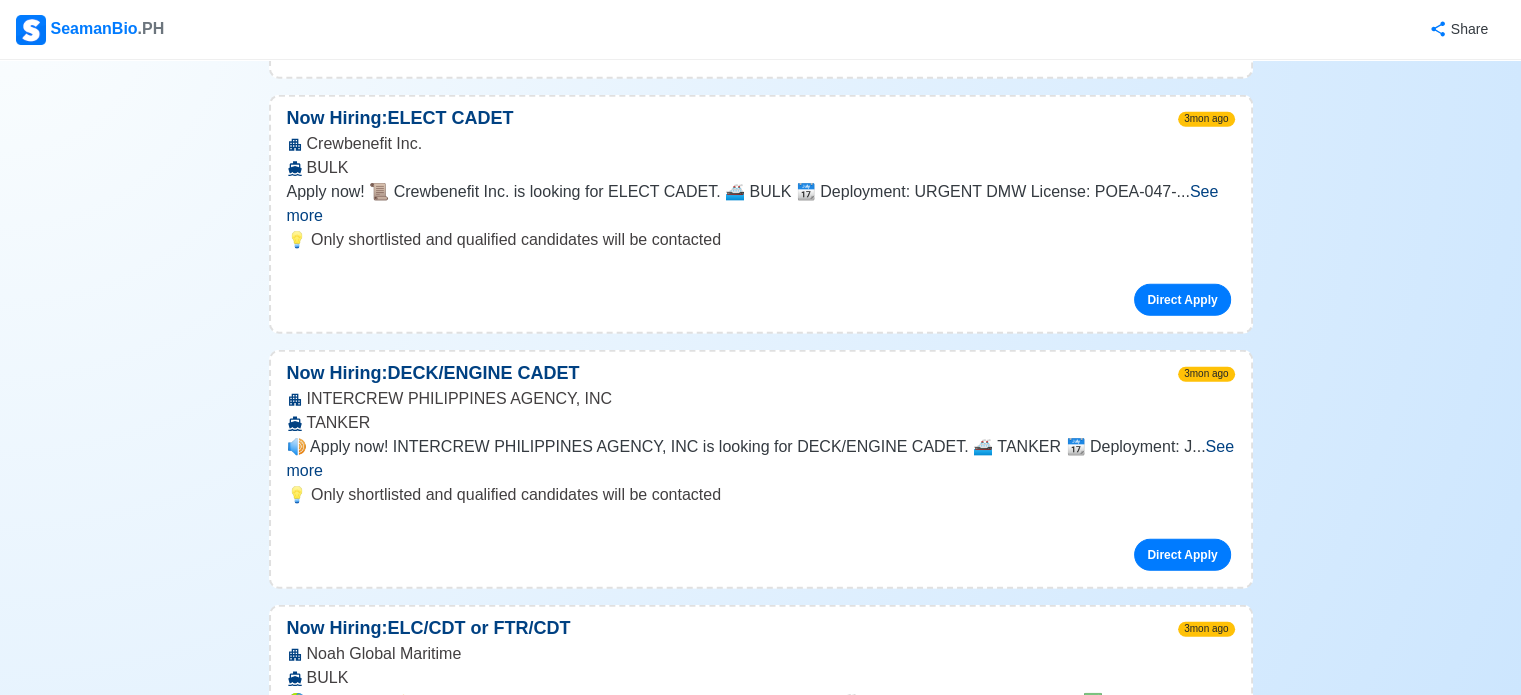 click on "See more" at bounding box center [751, 713] 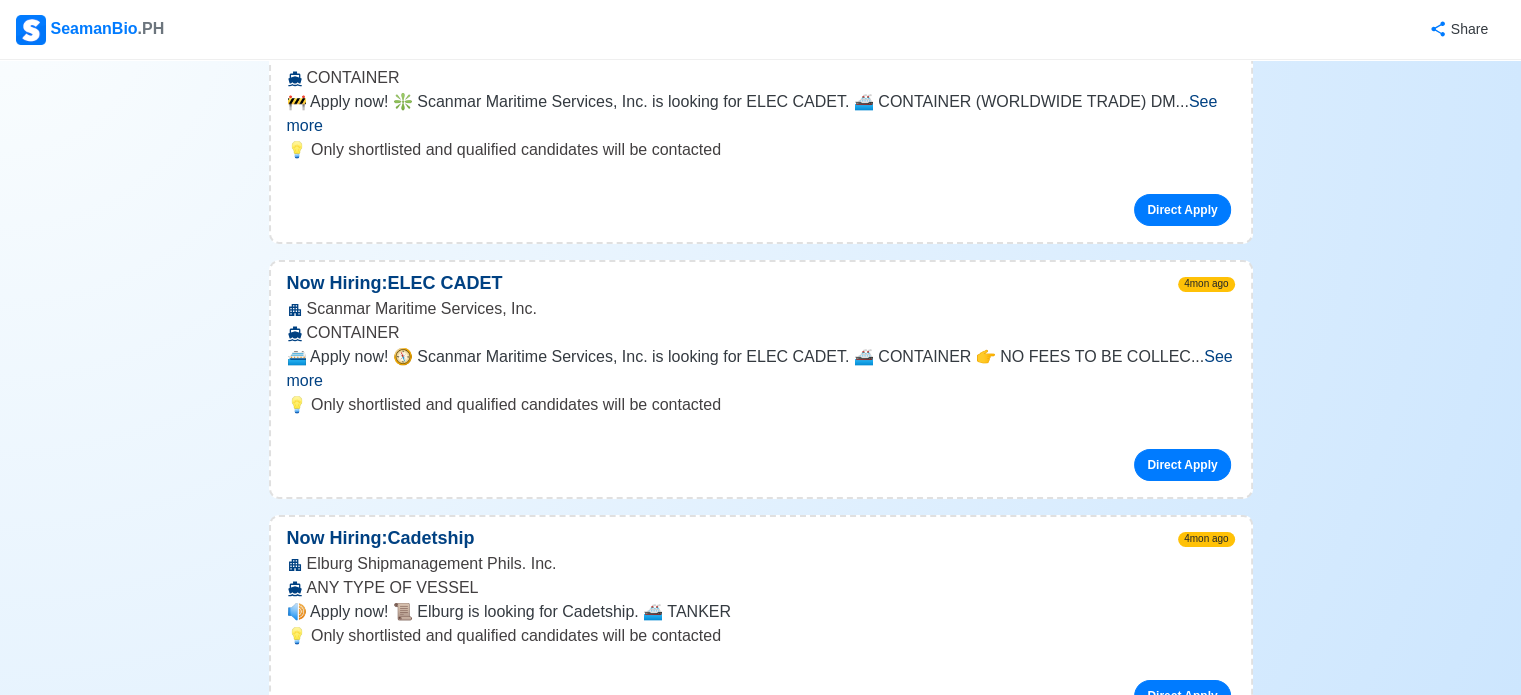 scroll, scrollTop: 6644, scrollLeft: 0, axis: vertical 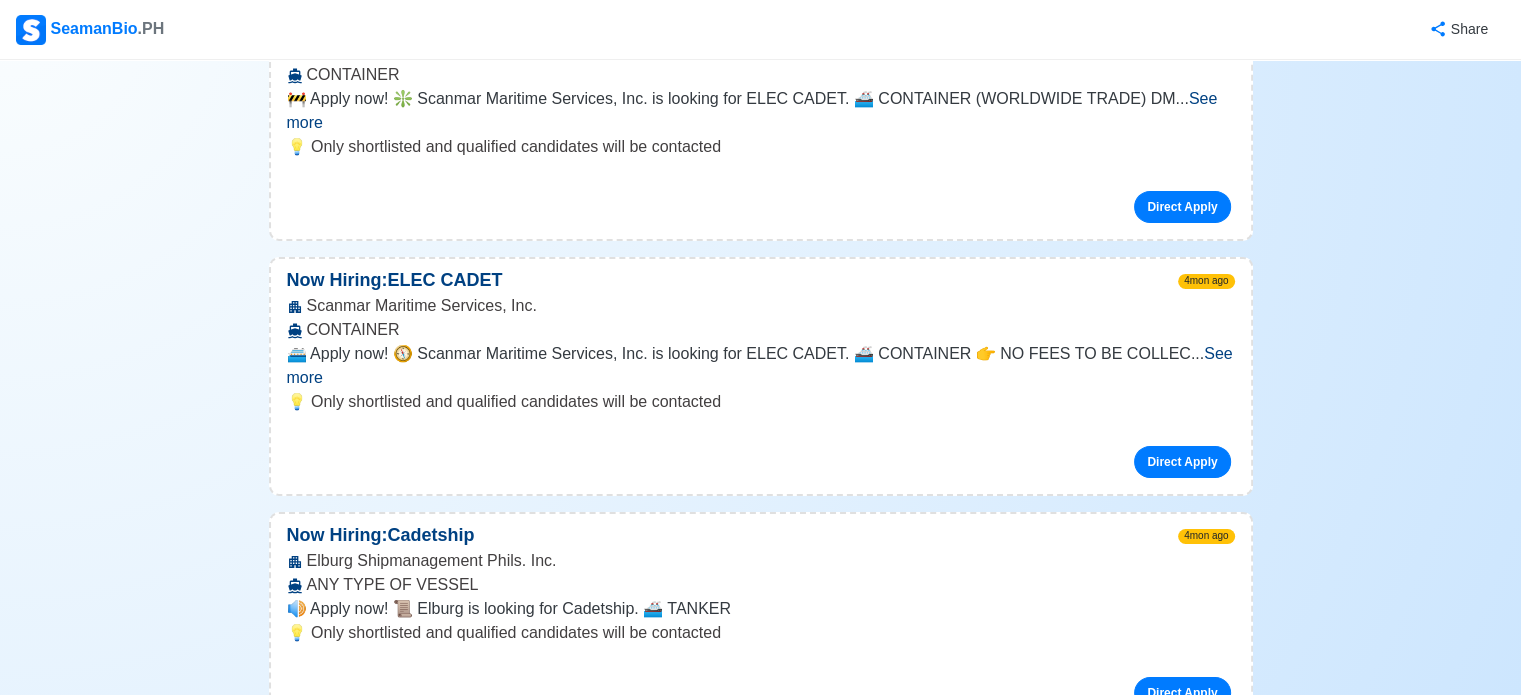 click on "See more" at bounding box center (746, 851) 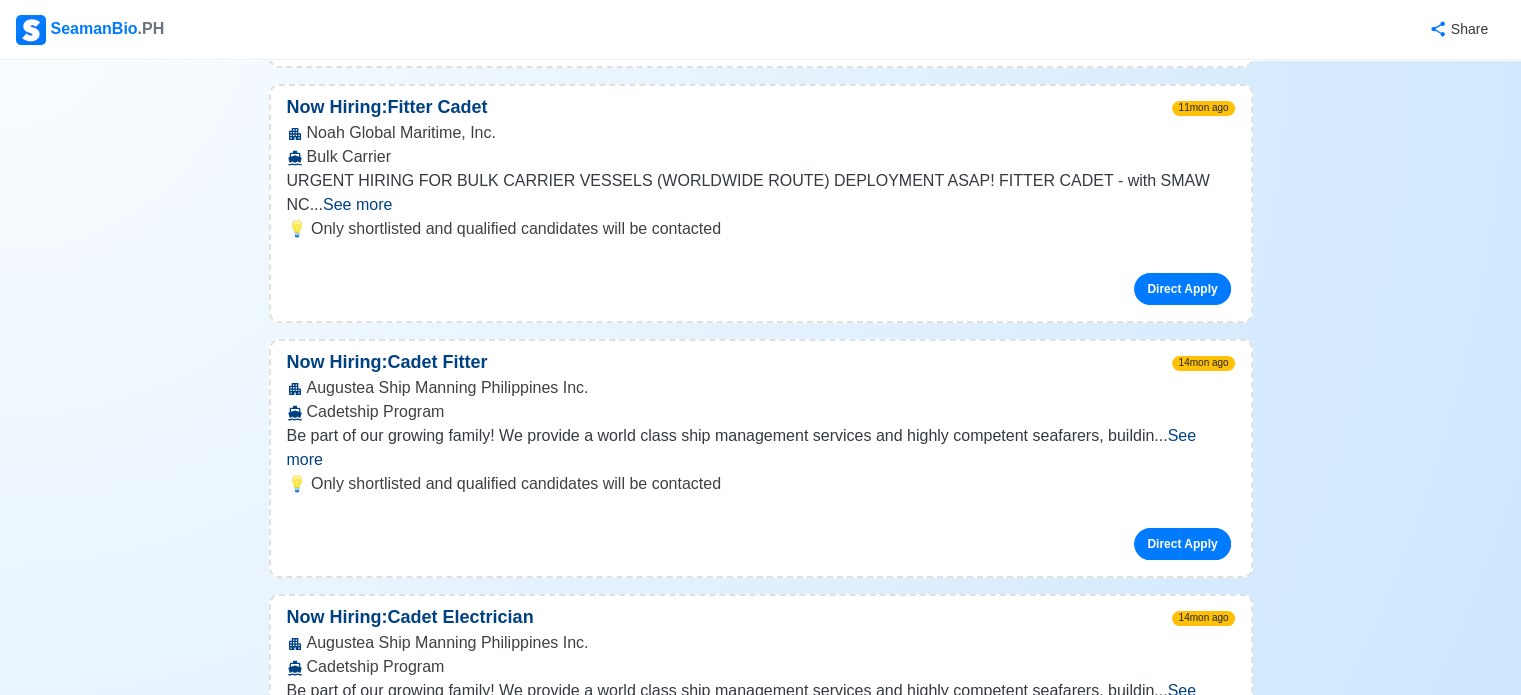scroll, scrollTop: 13748, scrollLeft: 0, axis: vertical 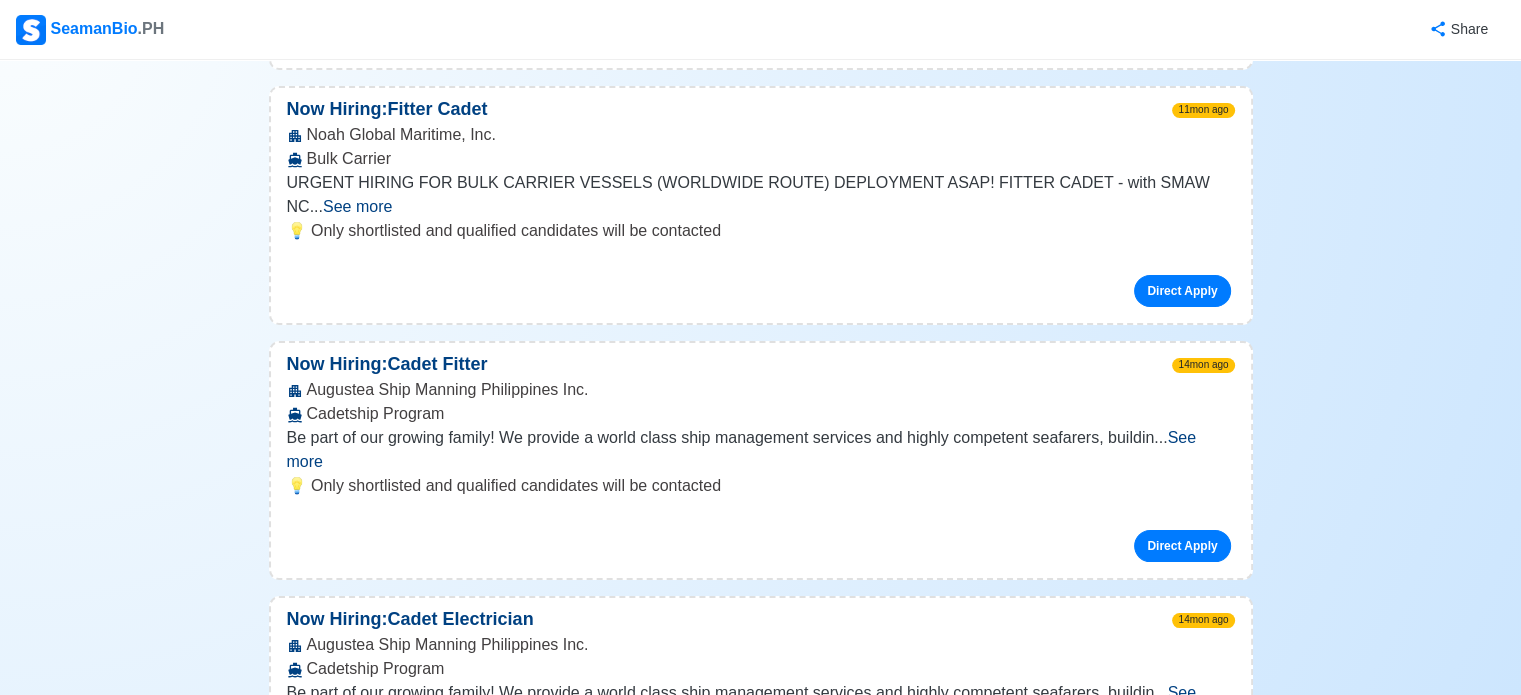 click on "See more" at bounding box center (747, 1445) 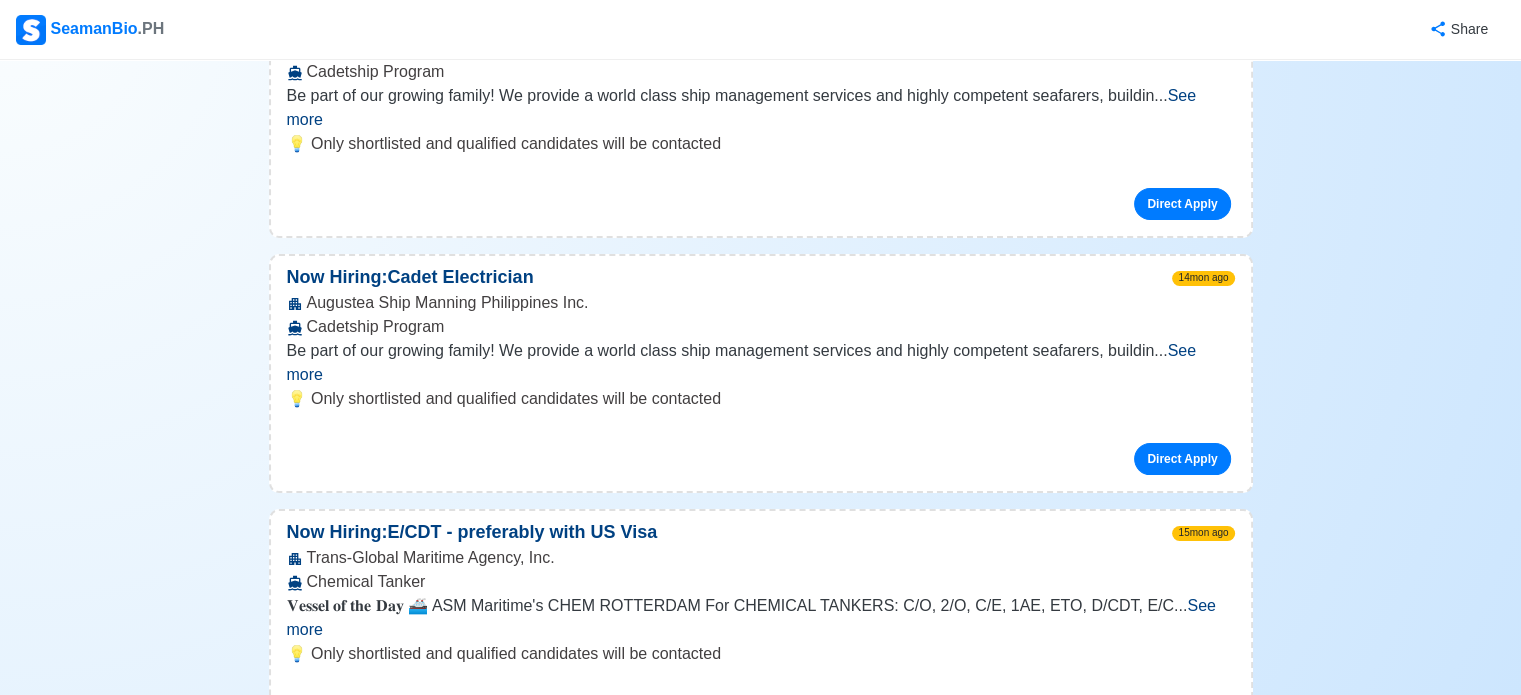 scroll, scrollTop: 14108, scrollLeft: 0, axis: vertical 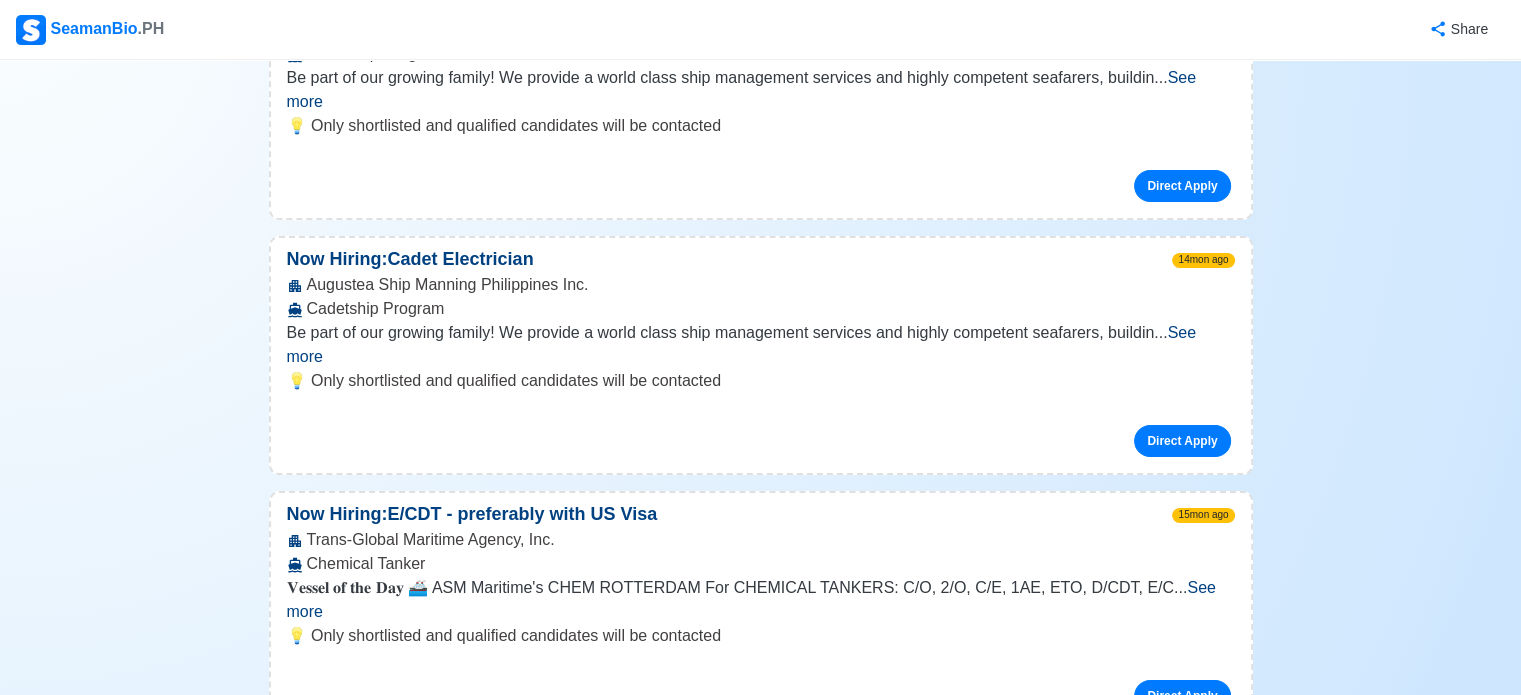 click on "Direct Apply" at bounding box center [1182, 1638] 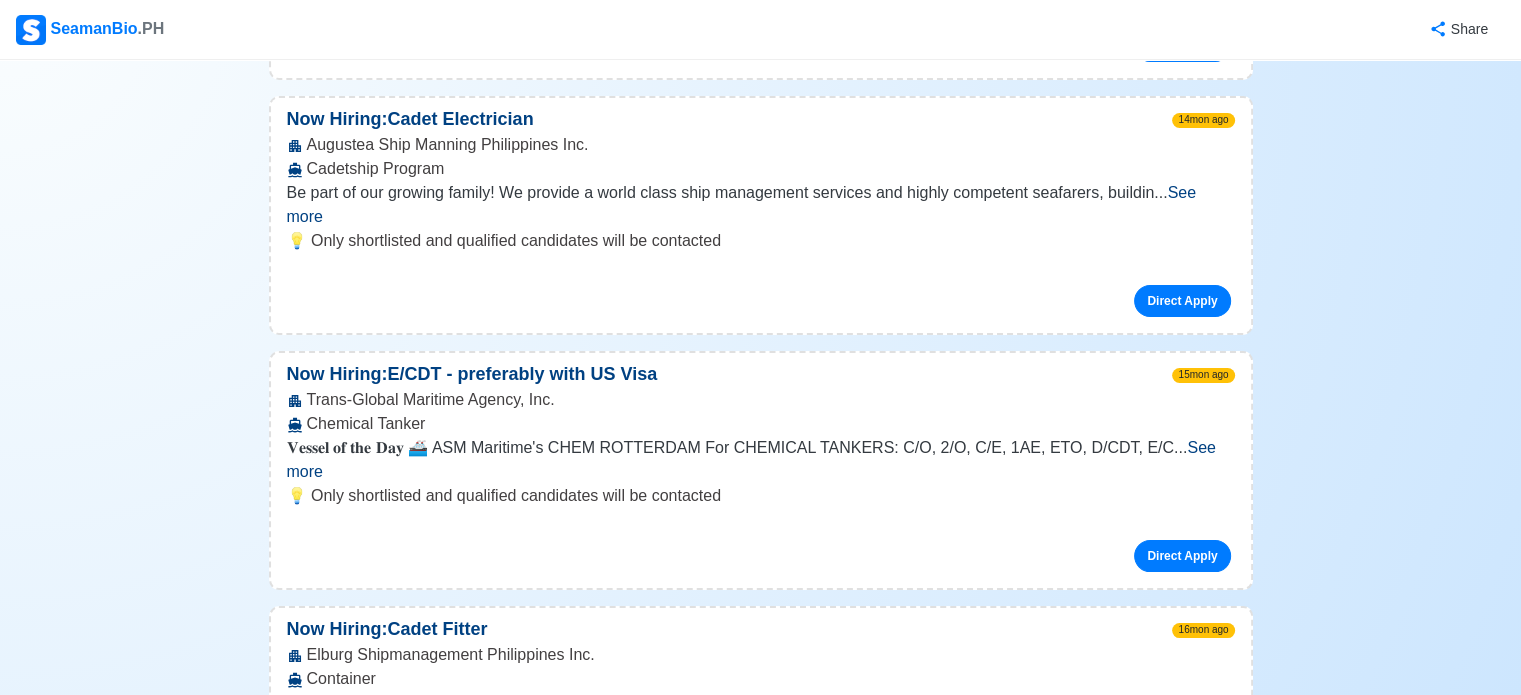 scroll, scrollTop: 14308, scrollLeft: 0, axis: vertical 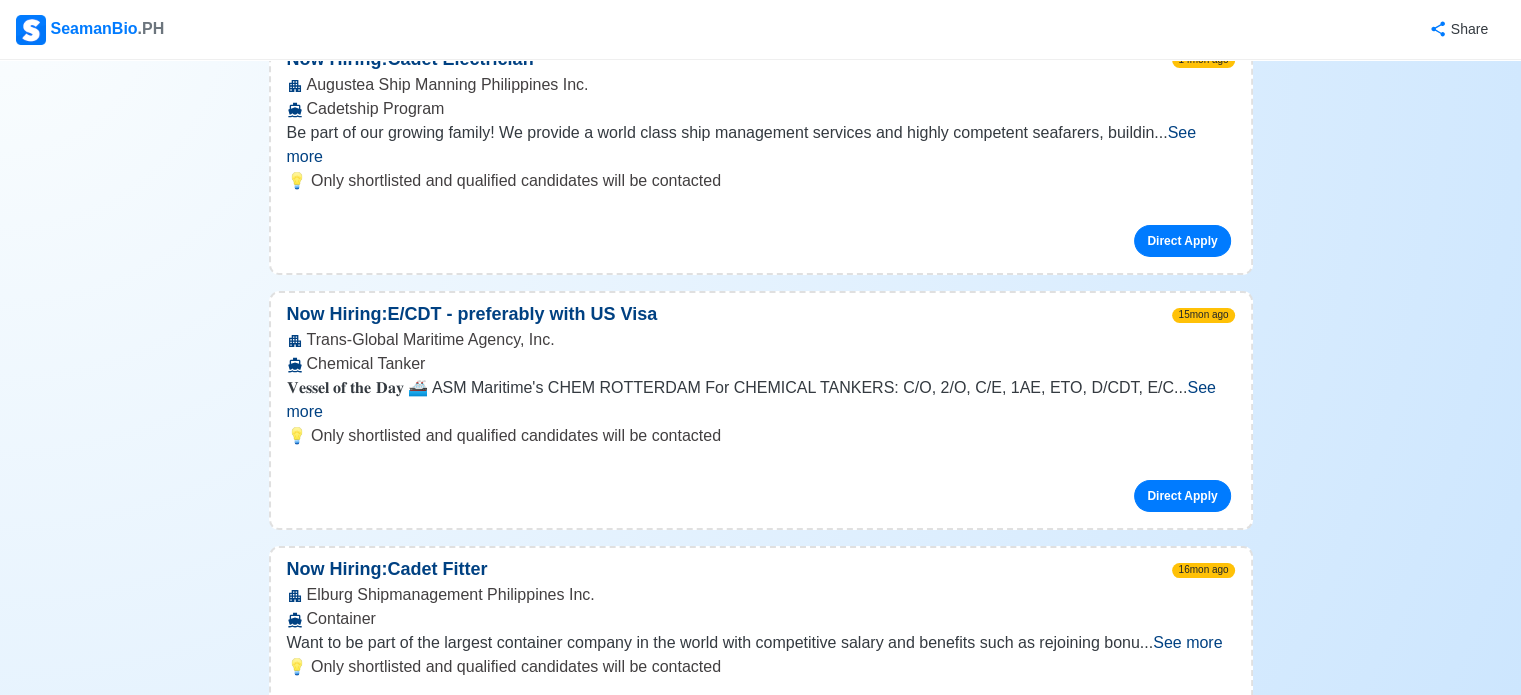 click on "Direct Apply" at bounding box center [1182, 1438] 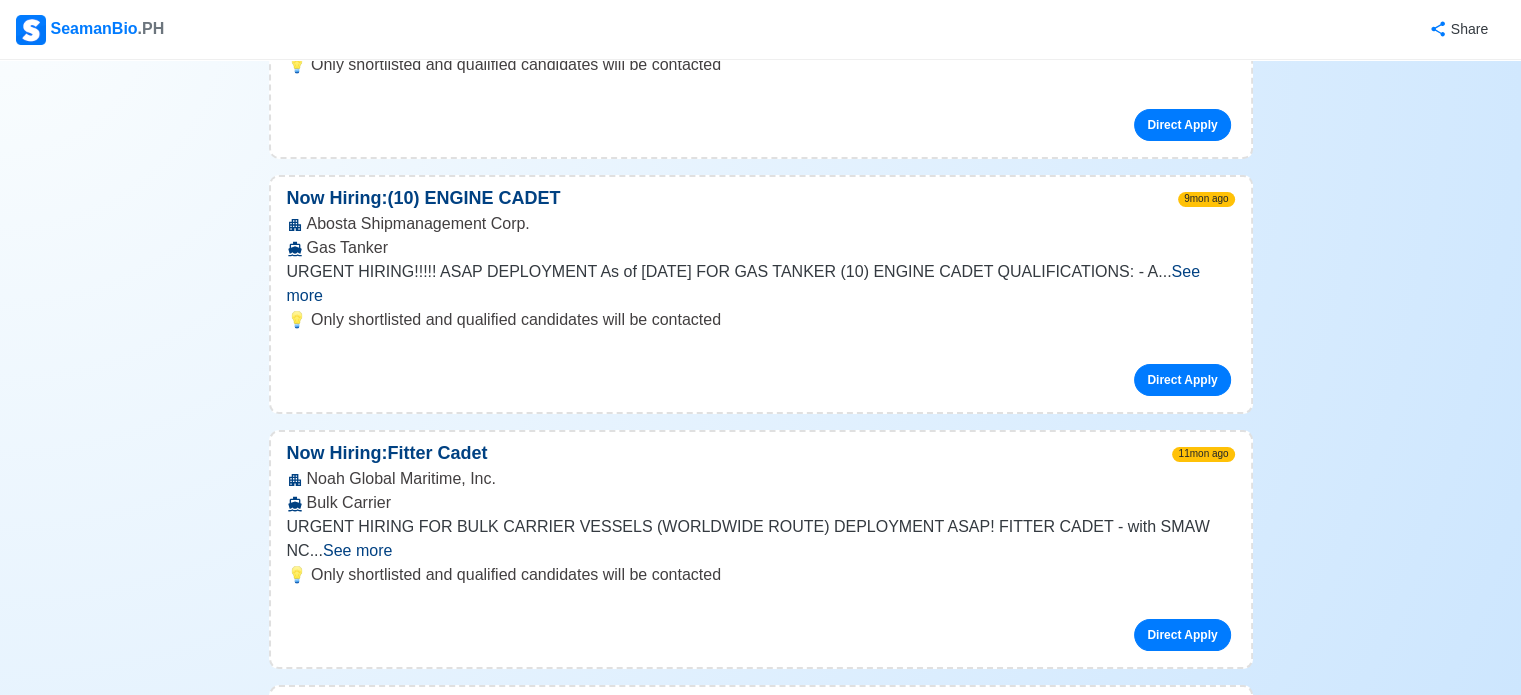 scroll, scrollTop: 13388, scrollLeft: 0, axis: vertical 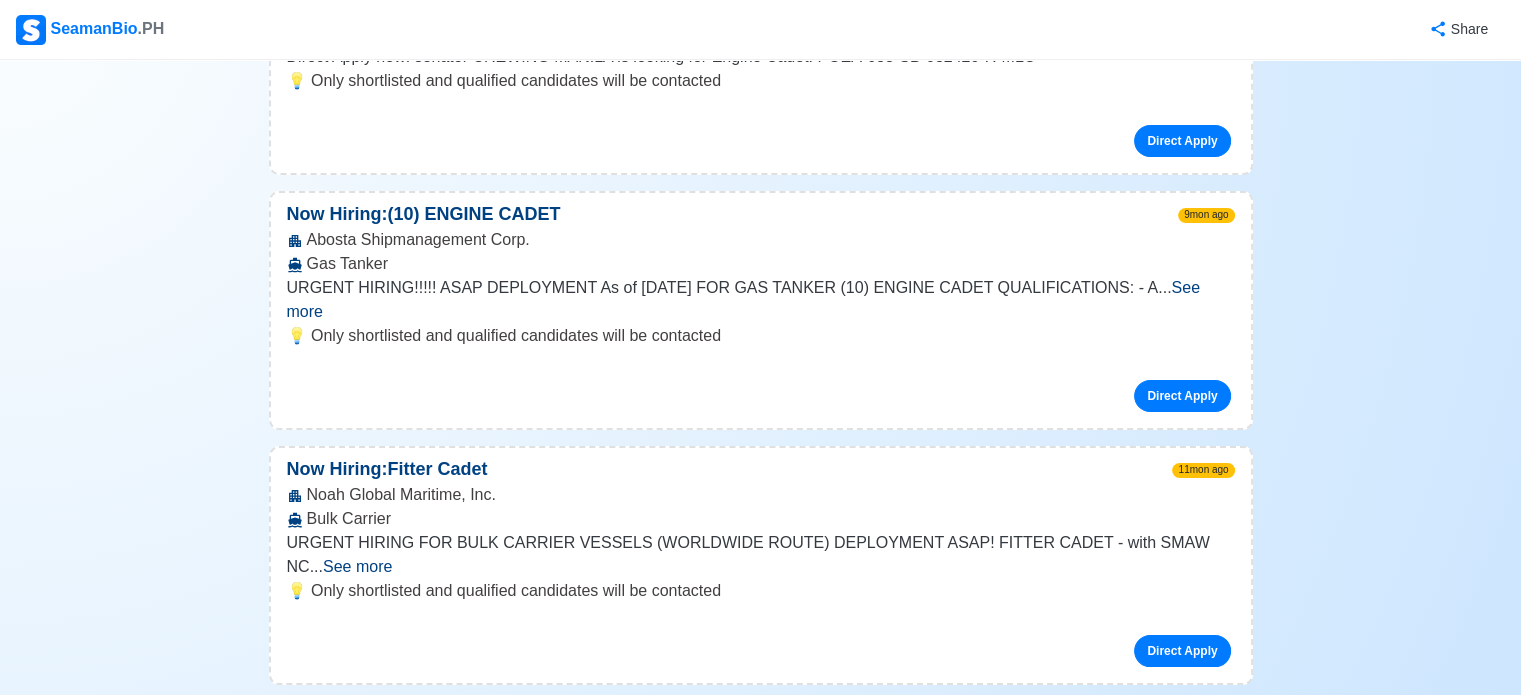 click on "See more" at bounding box center [751, 1319] 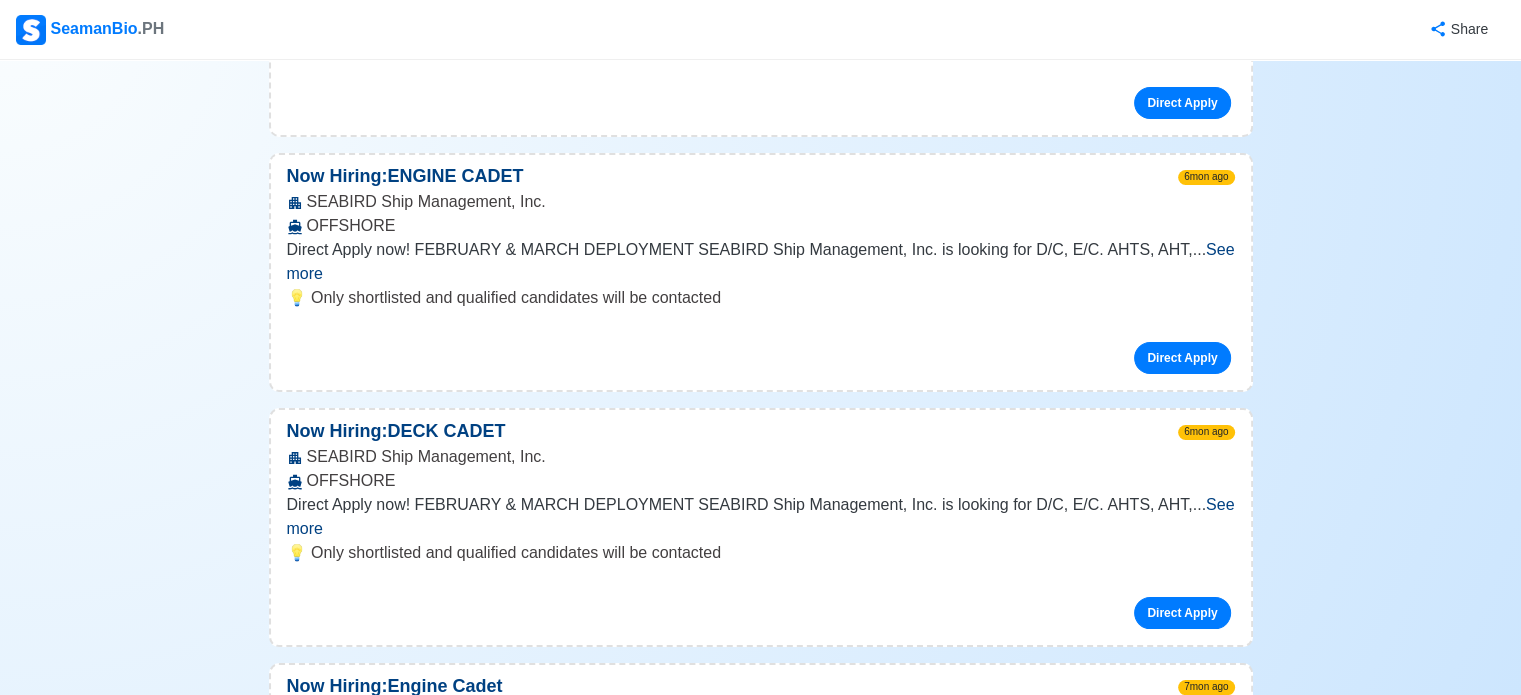 scroll, scrollTop: 12428, scrollLeft: 0, axis: vertical 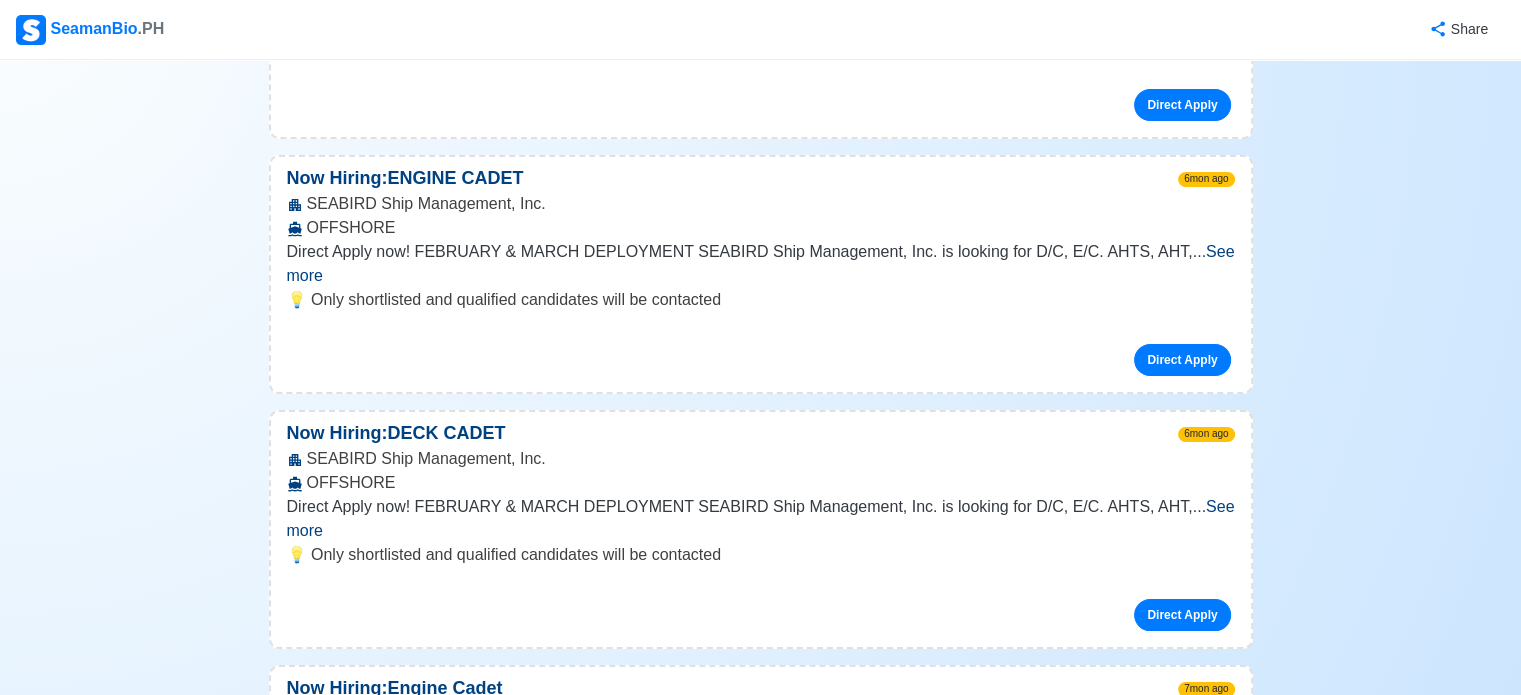 click on "See more" at bounding box center [743, 1259] 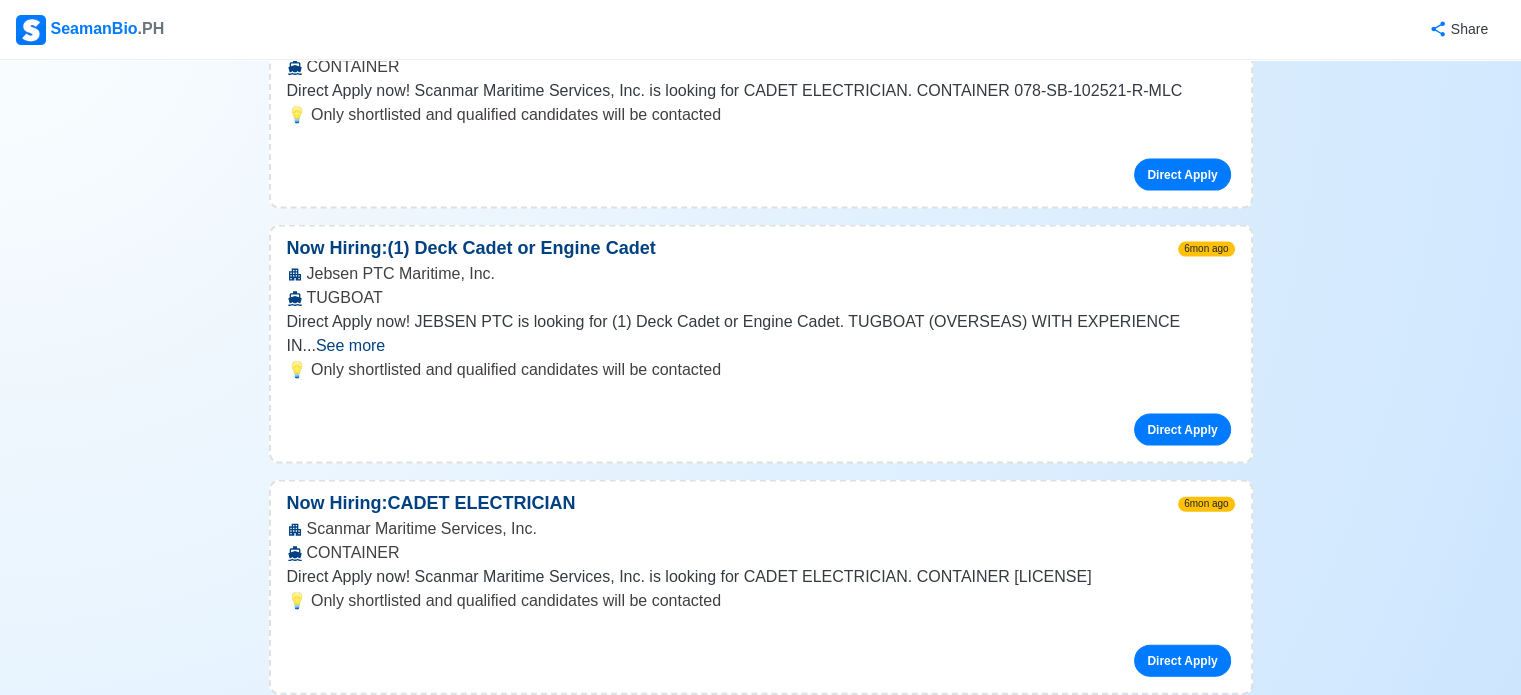 scroll, scrollTop: 11868, scrollLeft: 0, axis: vertical 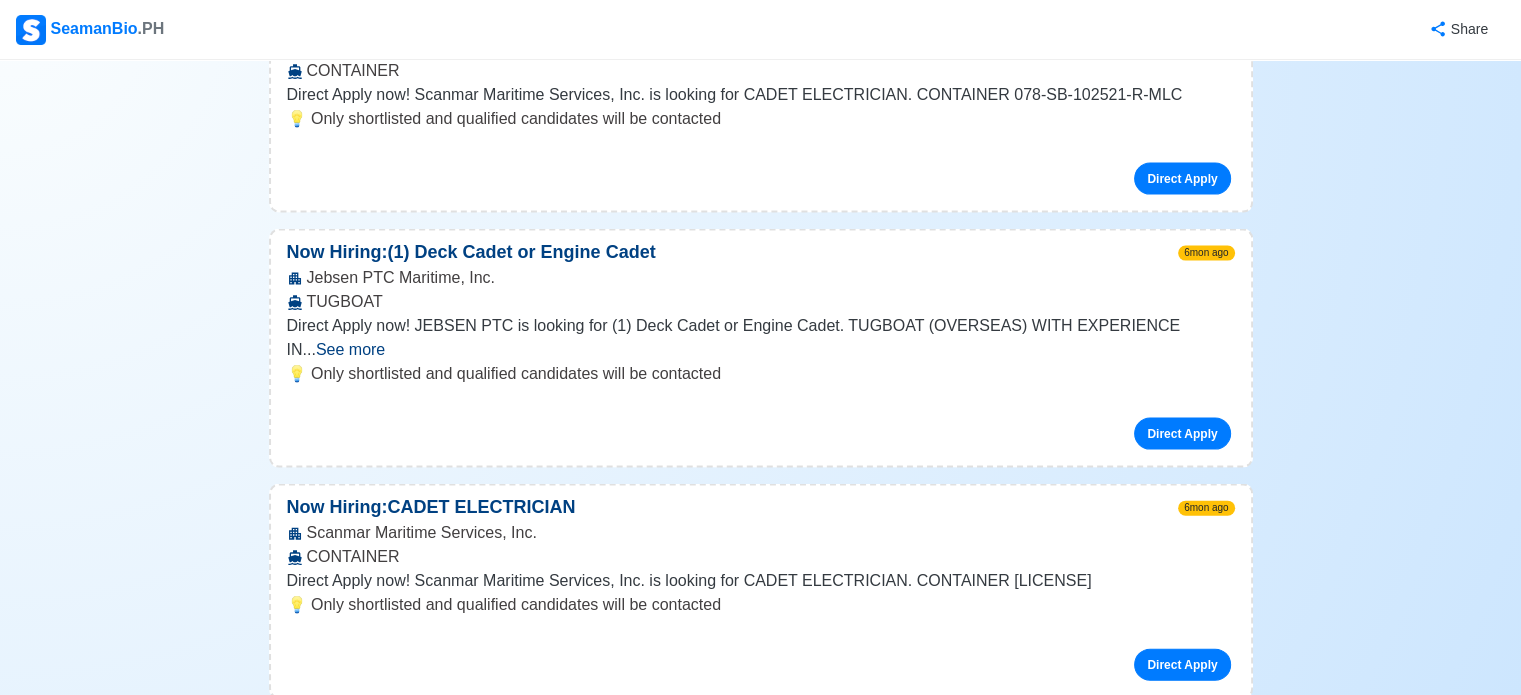 click on "See more" at bounding box center [756, 1333] 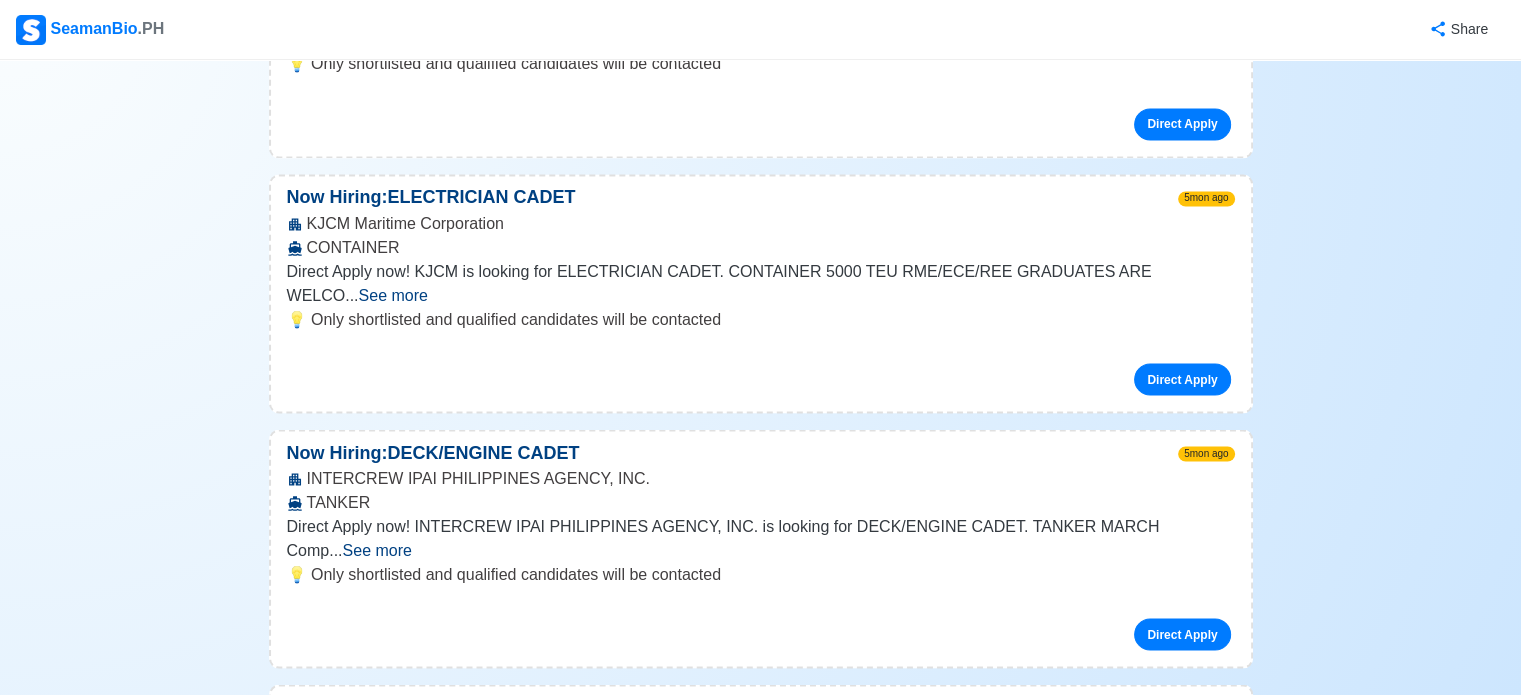 scroll, scrollTop: 11148, scrollLeft: 0, axis: vertical 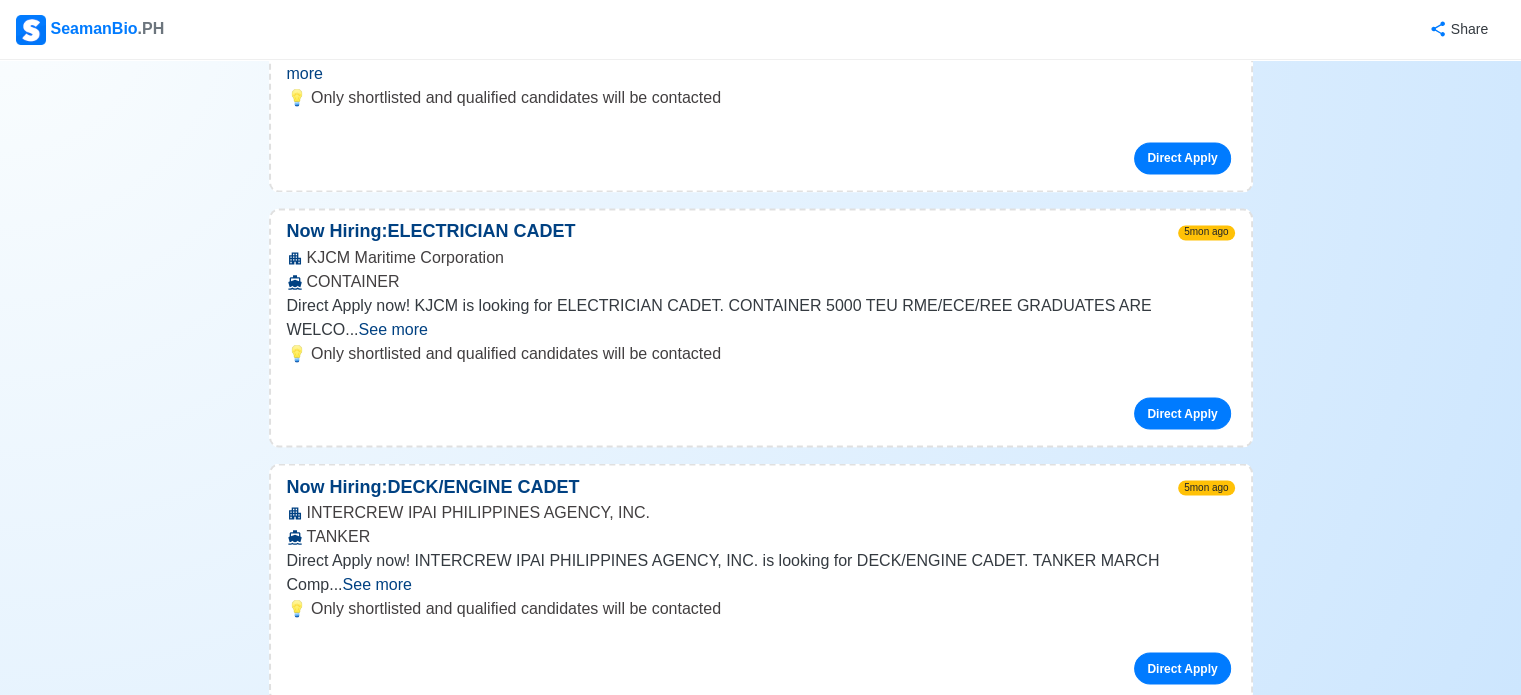 click on "Scanmar Maritime Services, Inc.   CONTAINER" at bounding box center [761, 1265] 